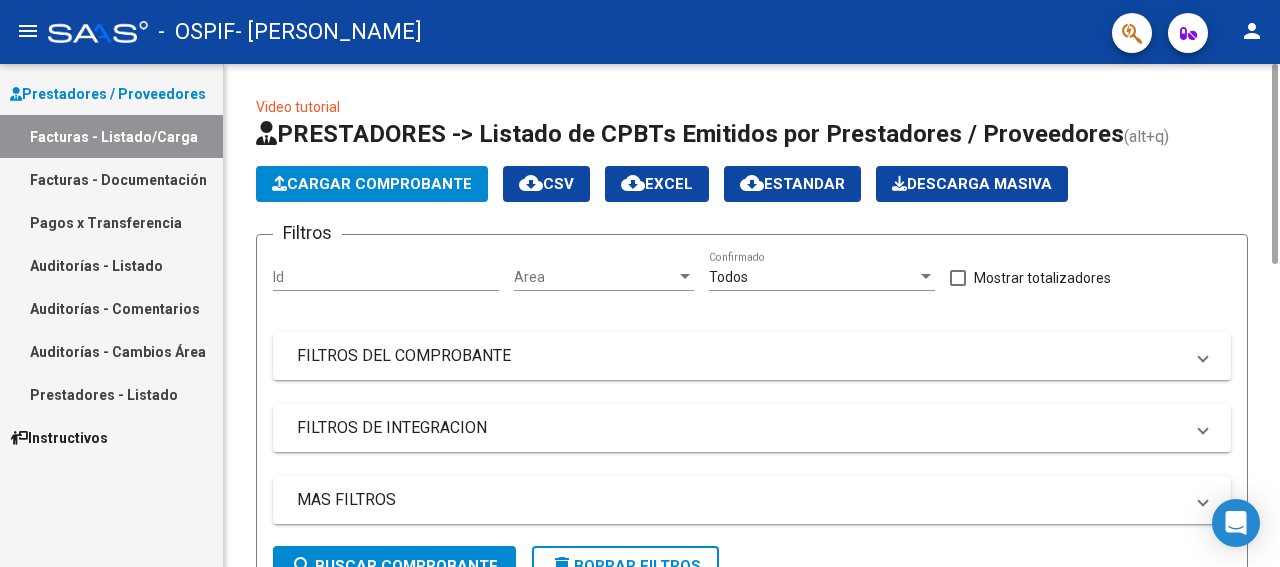 scroll, scrollTop: 0, scrollLeft: 0, axis: both 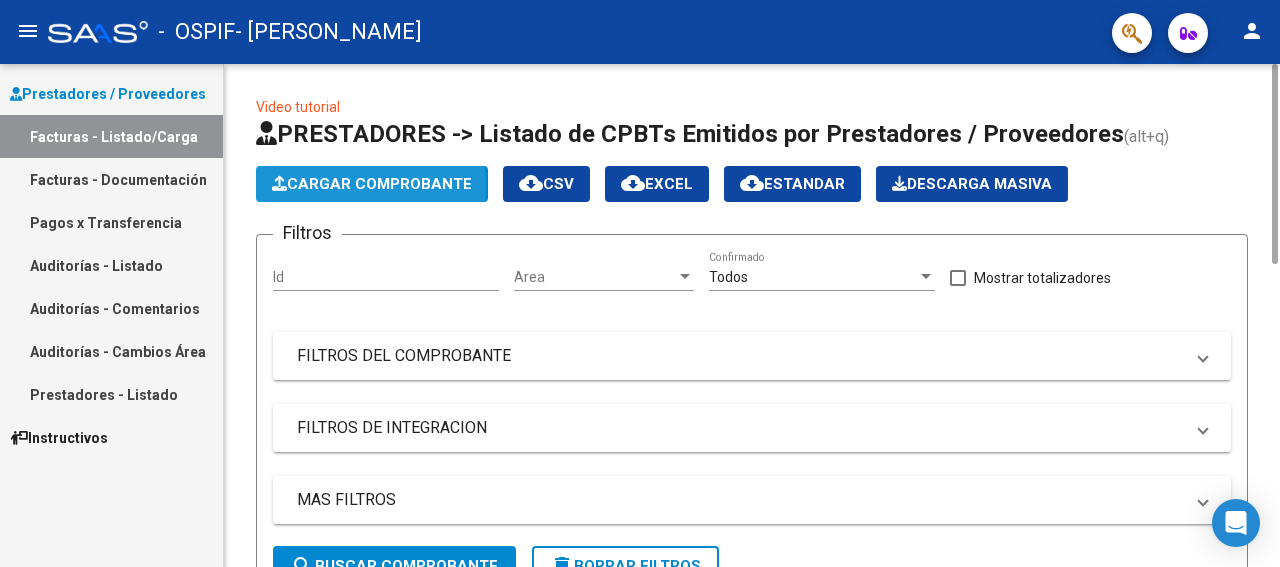 click on "Cargar Comprobante" 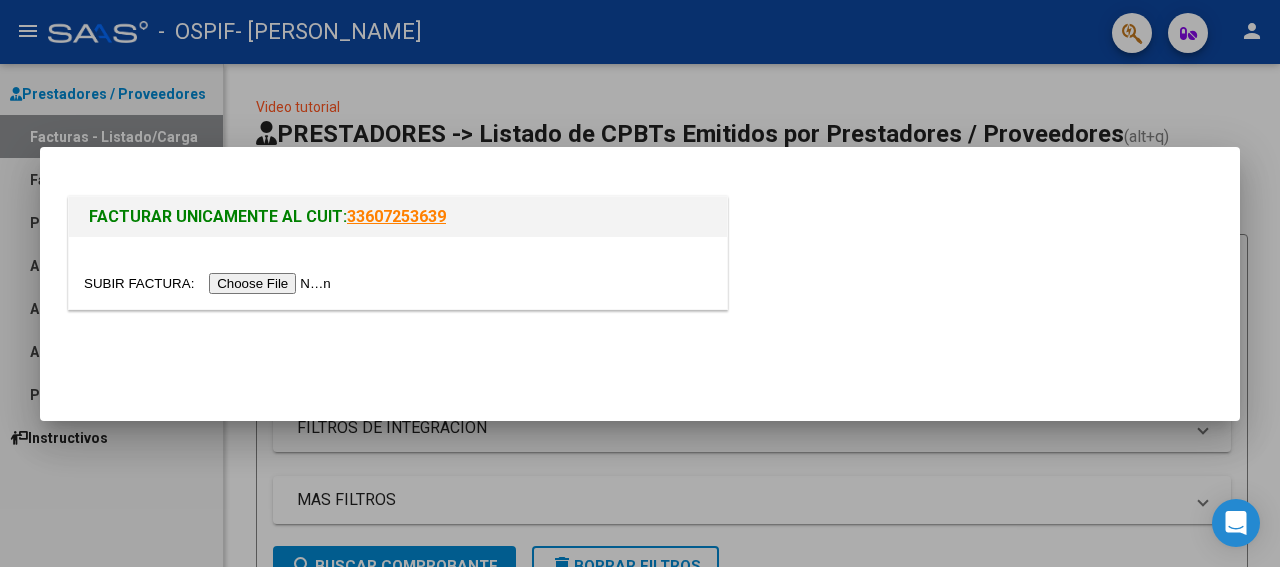 click at bounding box center [210, 283] 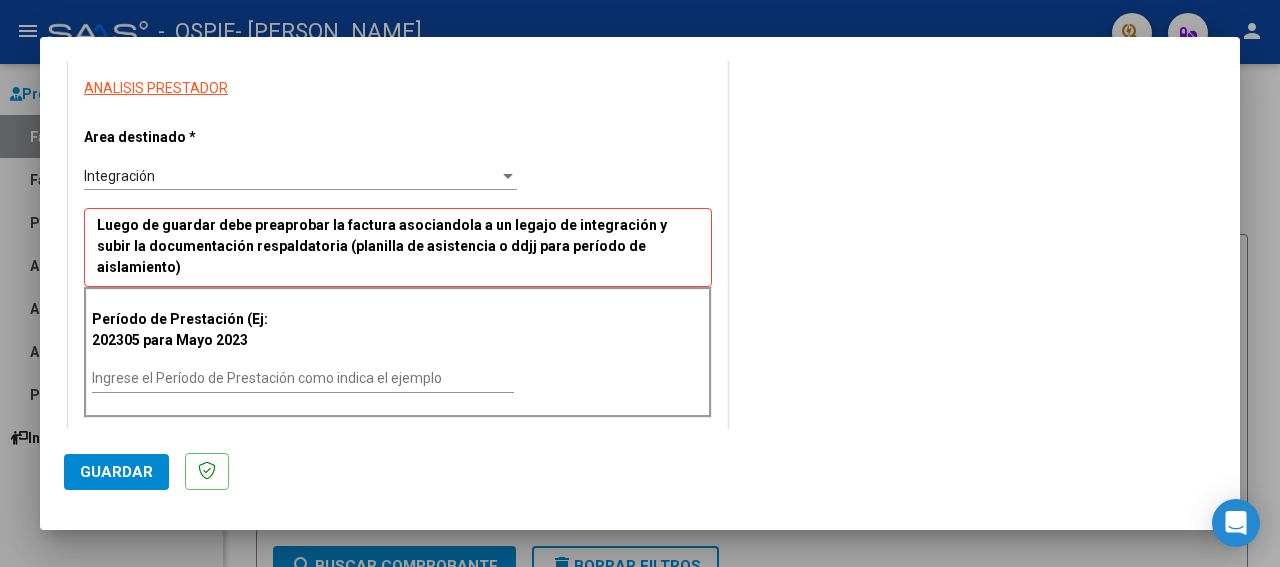 drag, startPoint x: 1235, startPoint y: 422, endPoint x: 783, endPoint y: 311, distance: 465.4299 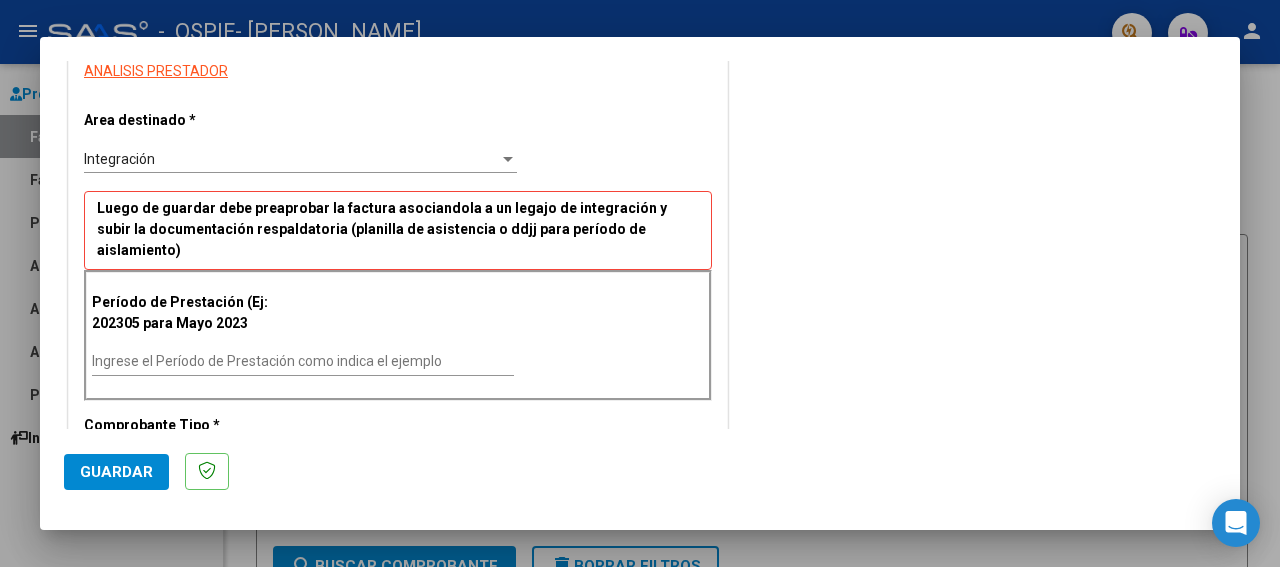 click on "Ingrese el Período de Prestación como indica el ejemplo" at bounding box center [303, 361] 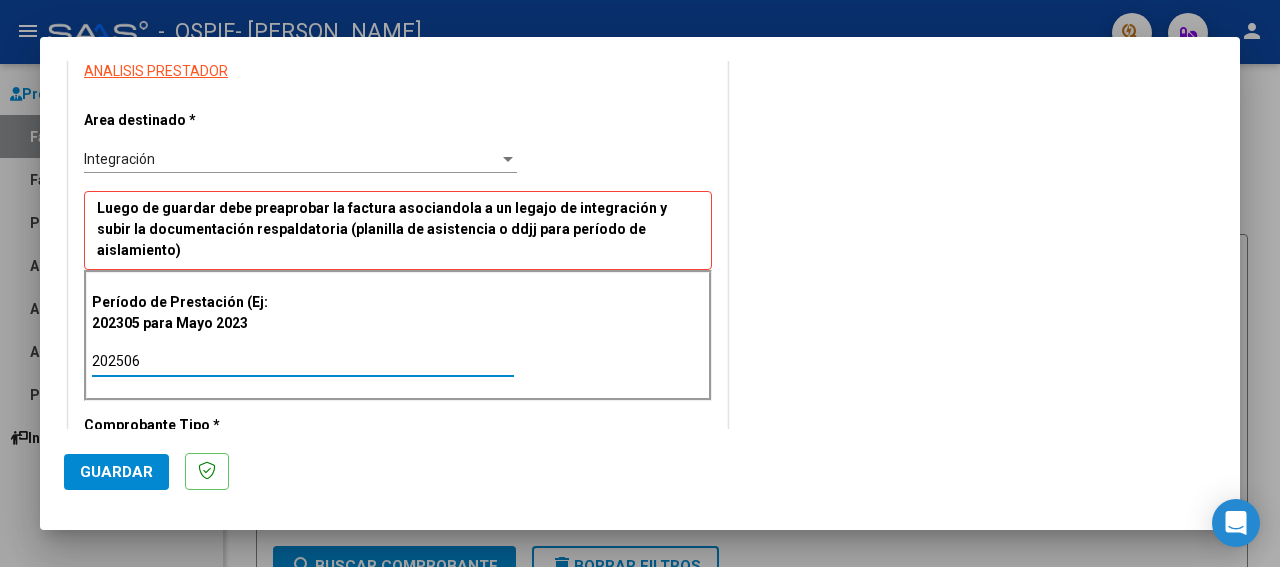 type on "202506" 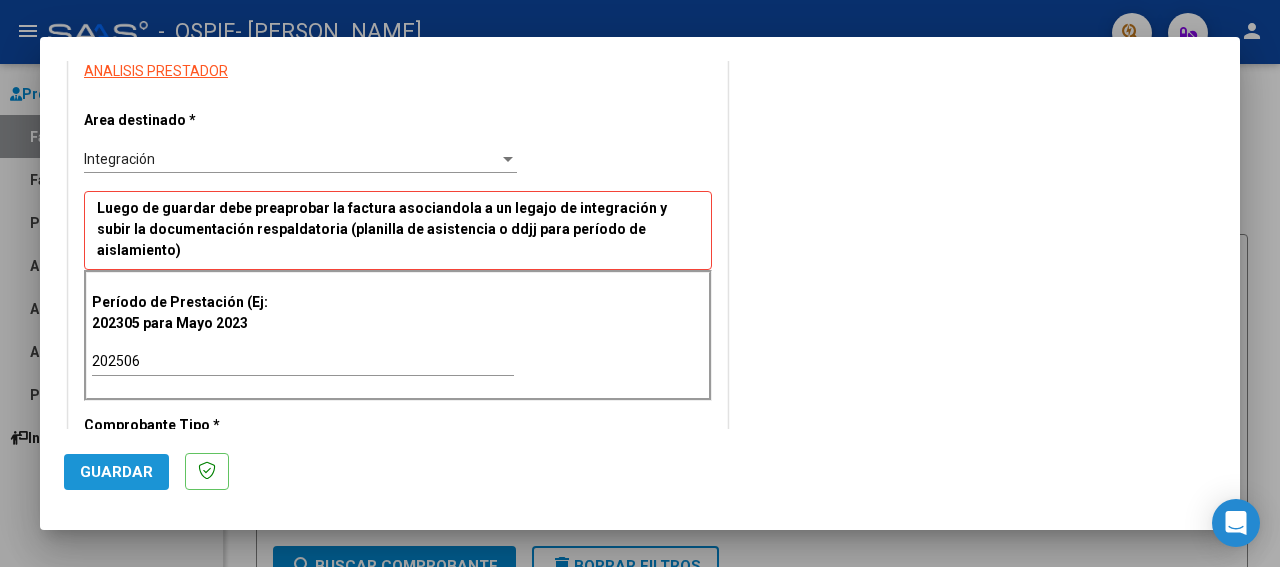 click on "Guardar" 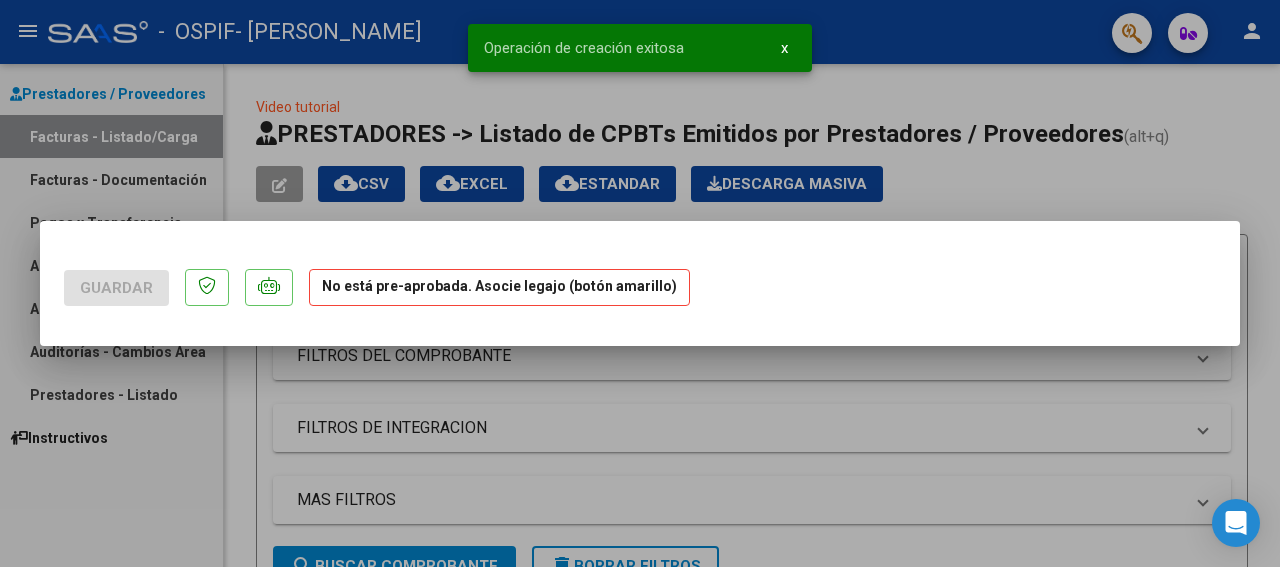 scroll, scrollTop: 0, scrollLeft: 0, axis: both 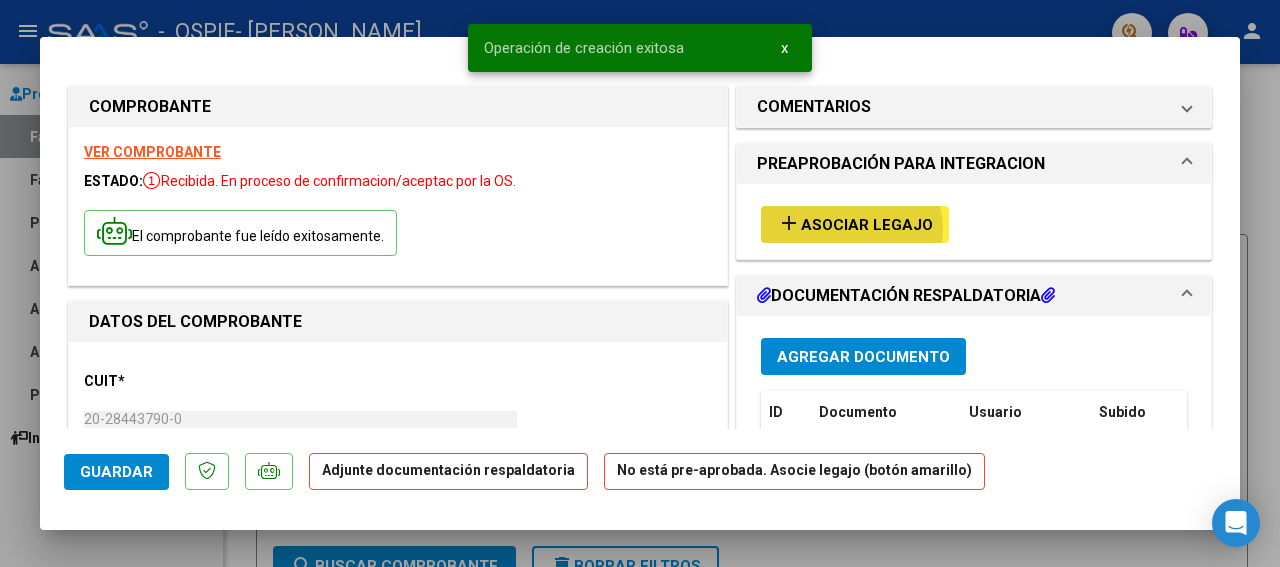 click on "Asociar Legajo" at bounding box center (867, 225) 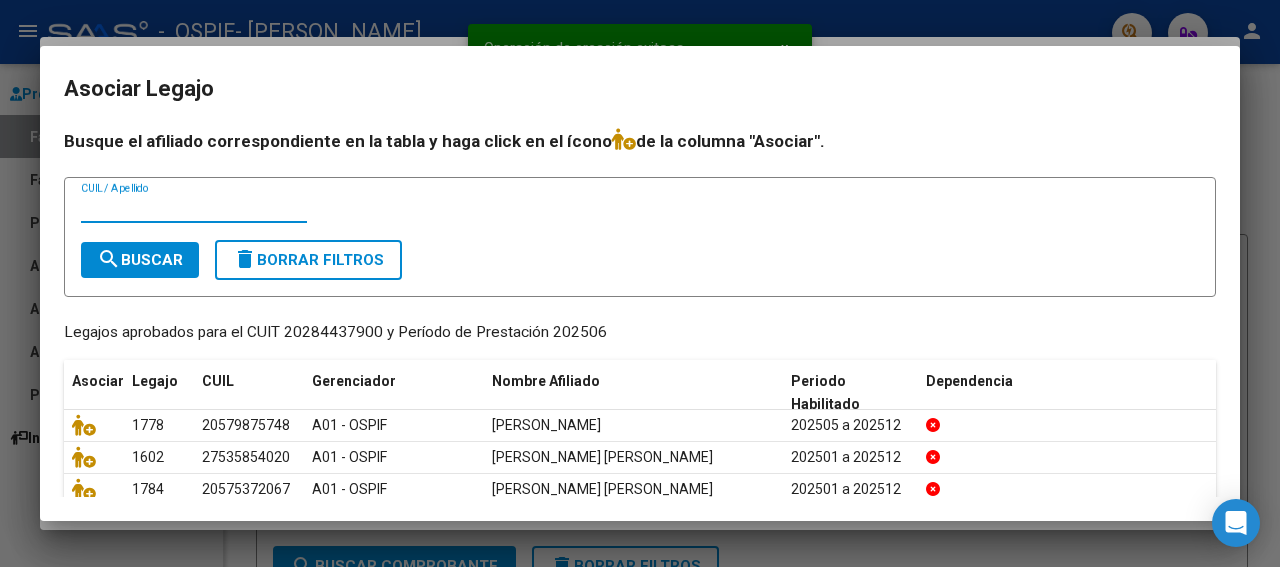 click on "CUIL / Apellido" at bounding box center (194, 208) 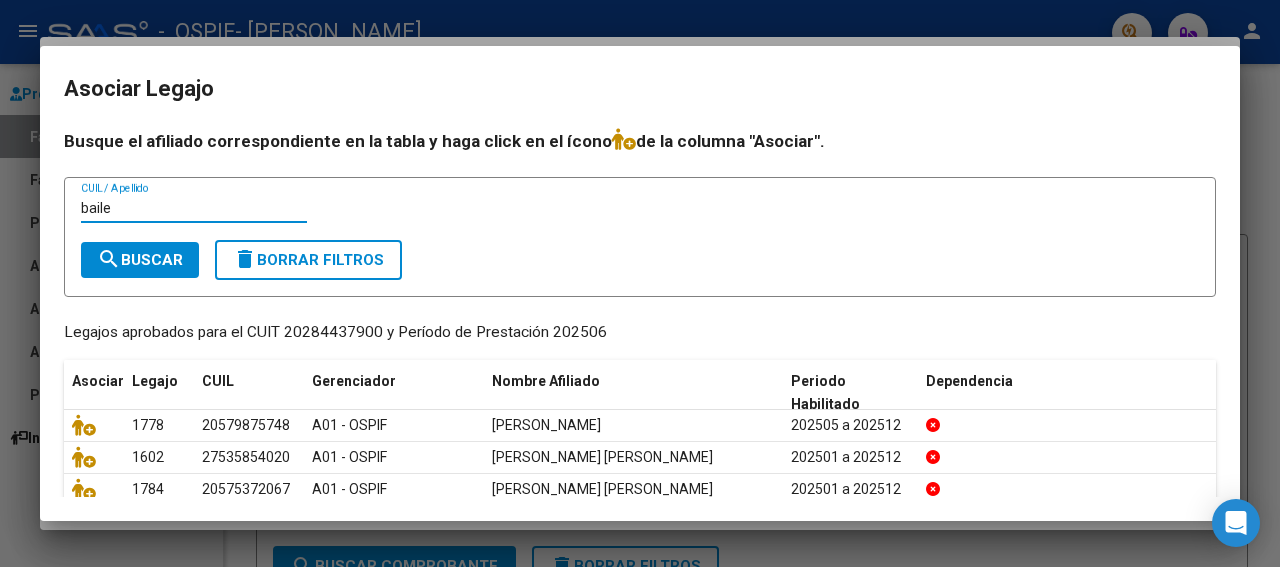 type on "baile" 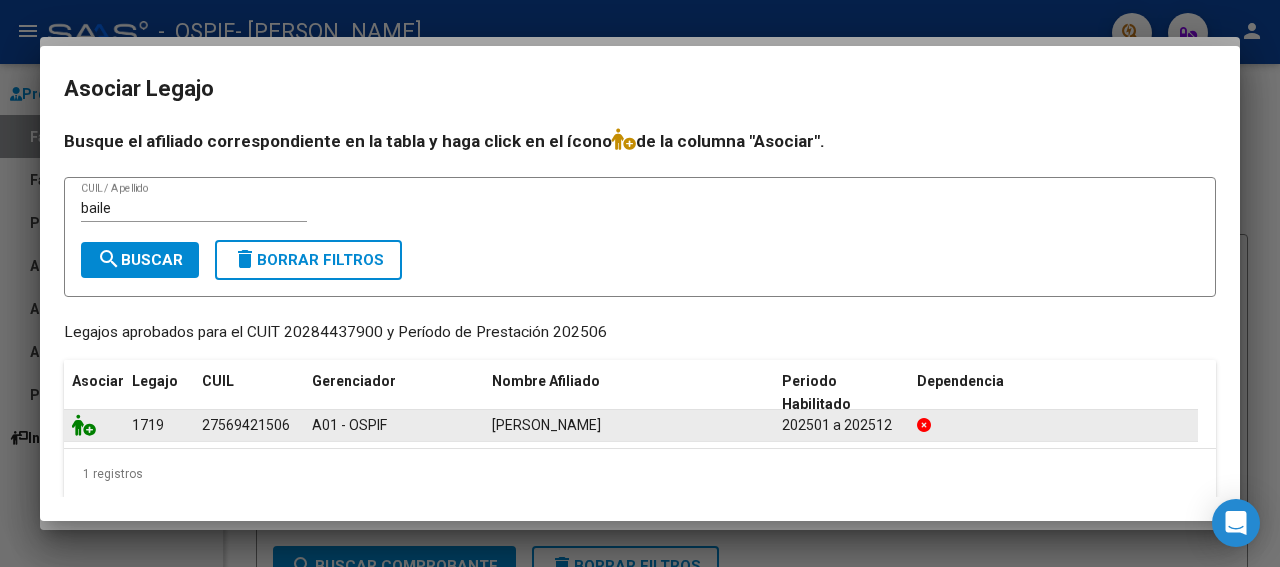 click 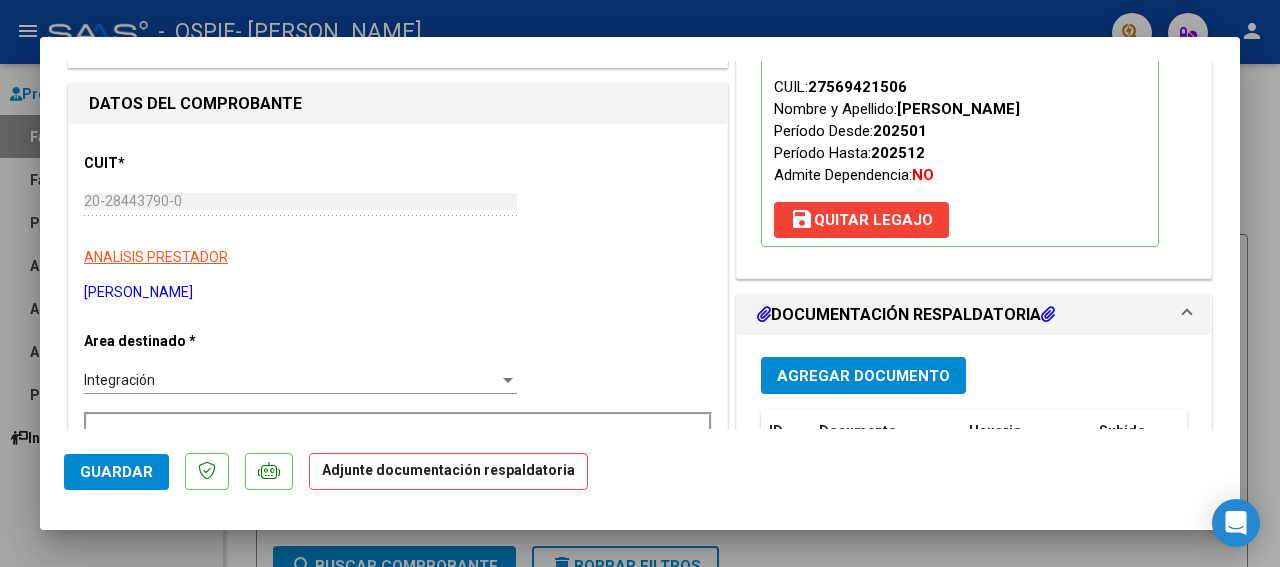 drag, startPoint x: 1235, startPoint y: 425, endPoint x: 814, endPoint y: 369, distance: 424.70813 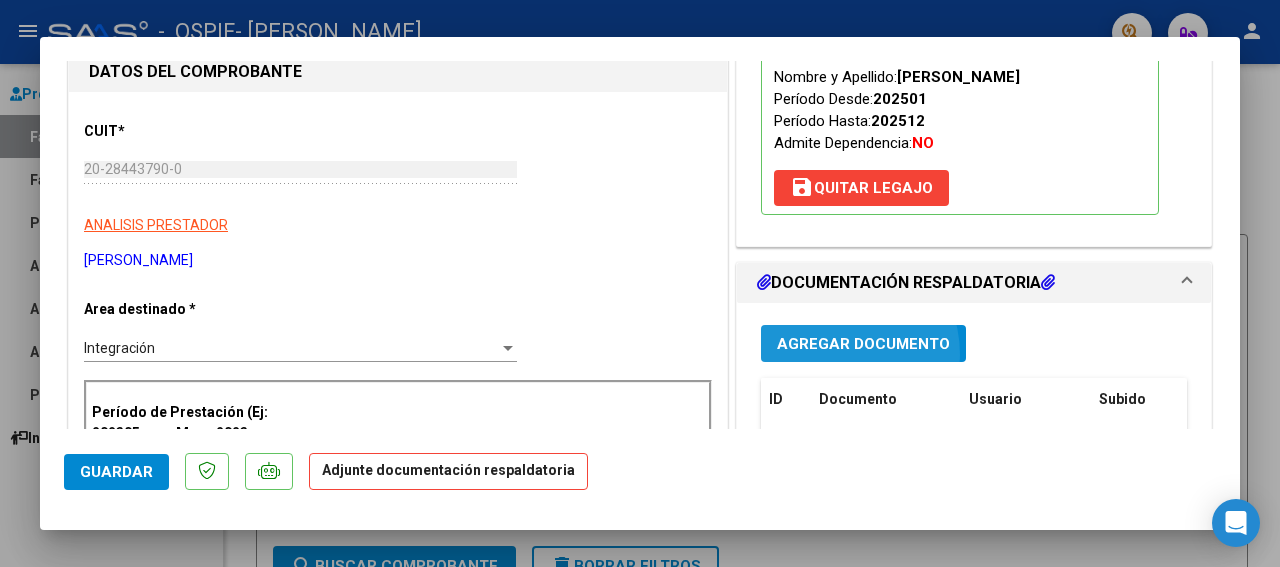 click on "Agregar Documento" at bounding box center [863, 343] 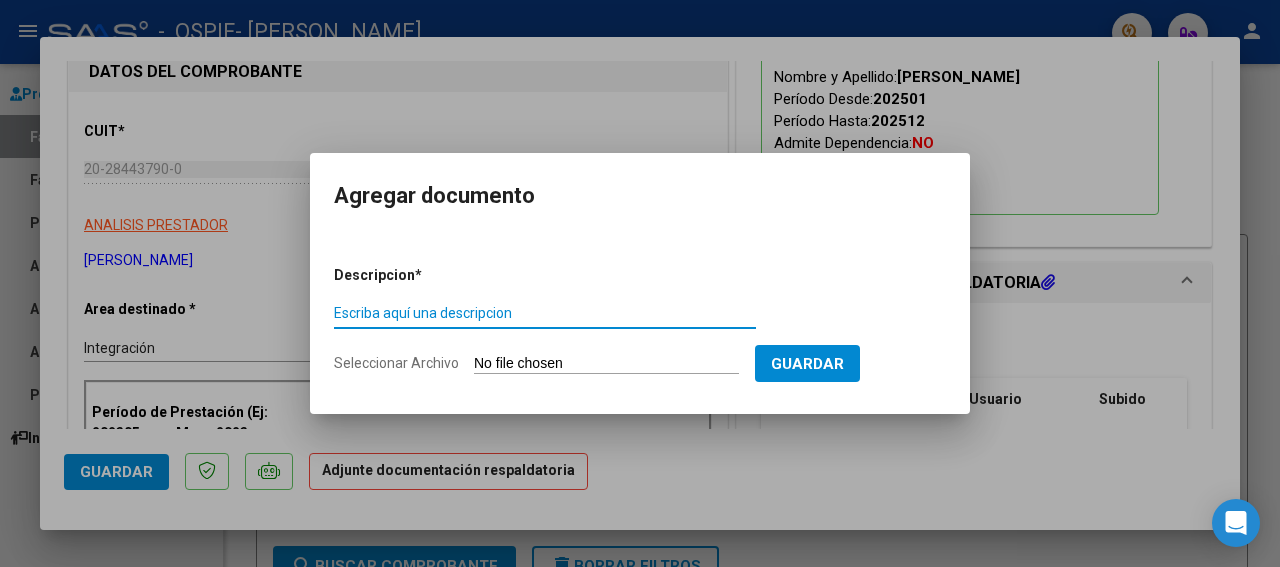 click on "Escriba aquí una descripcion" at bounding box center (545, 313) 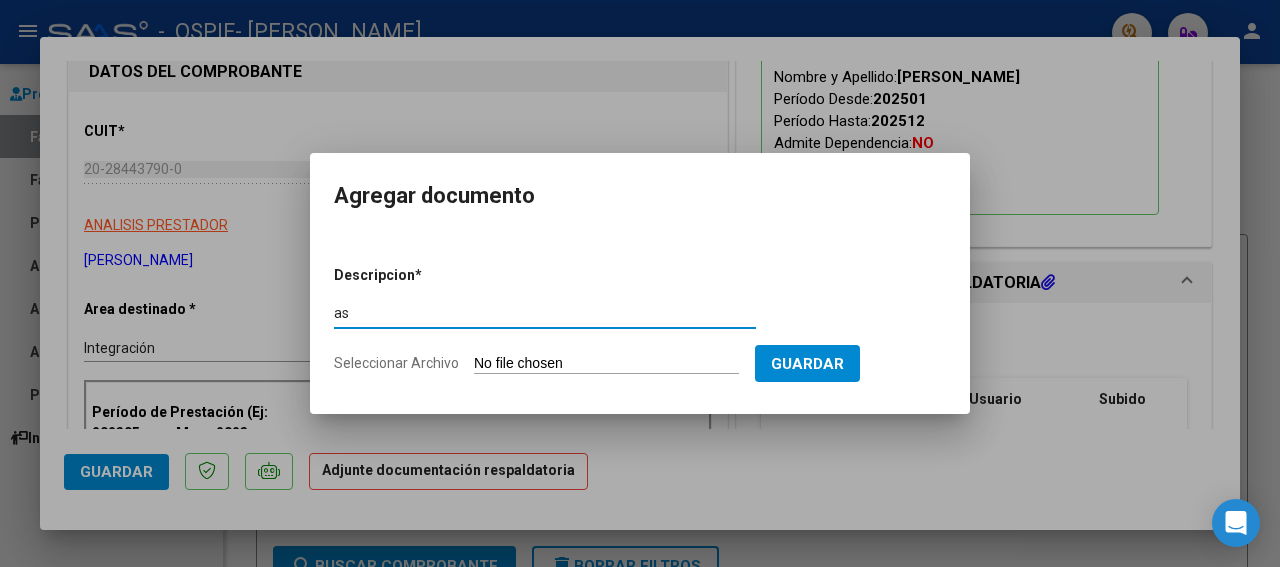 type on "a" 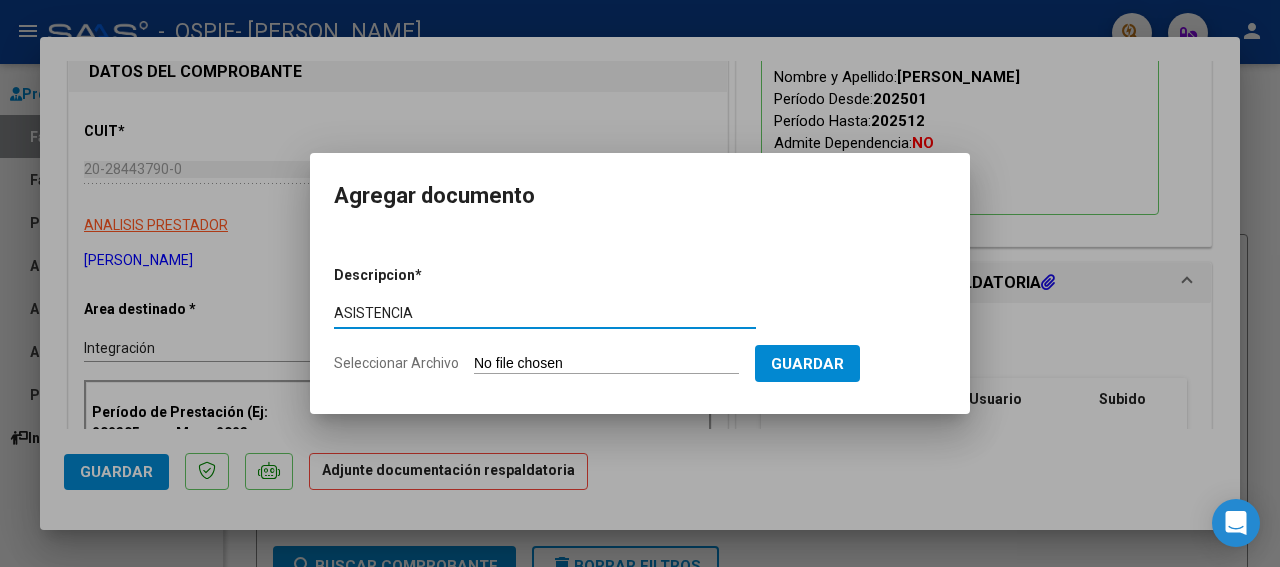 type on "ASISTENCIA" 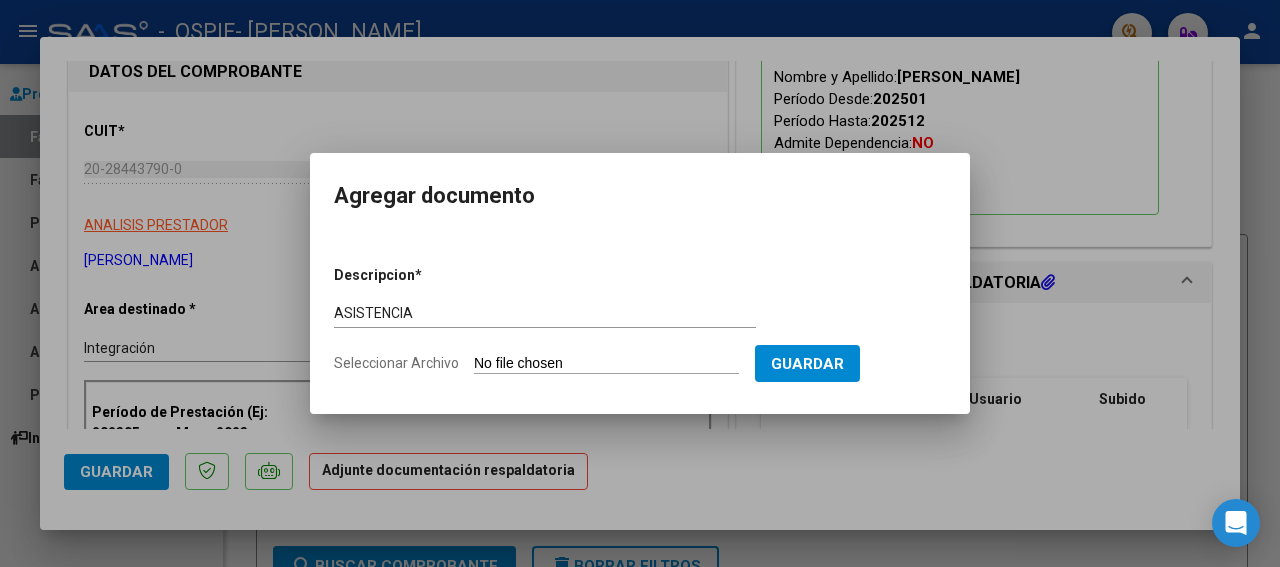 type on "C:\fakepath\BAILE [PERSON_NAME][DATE].jpg" 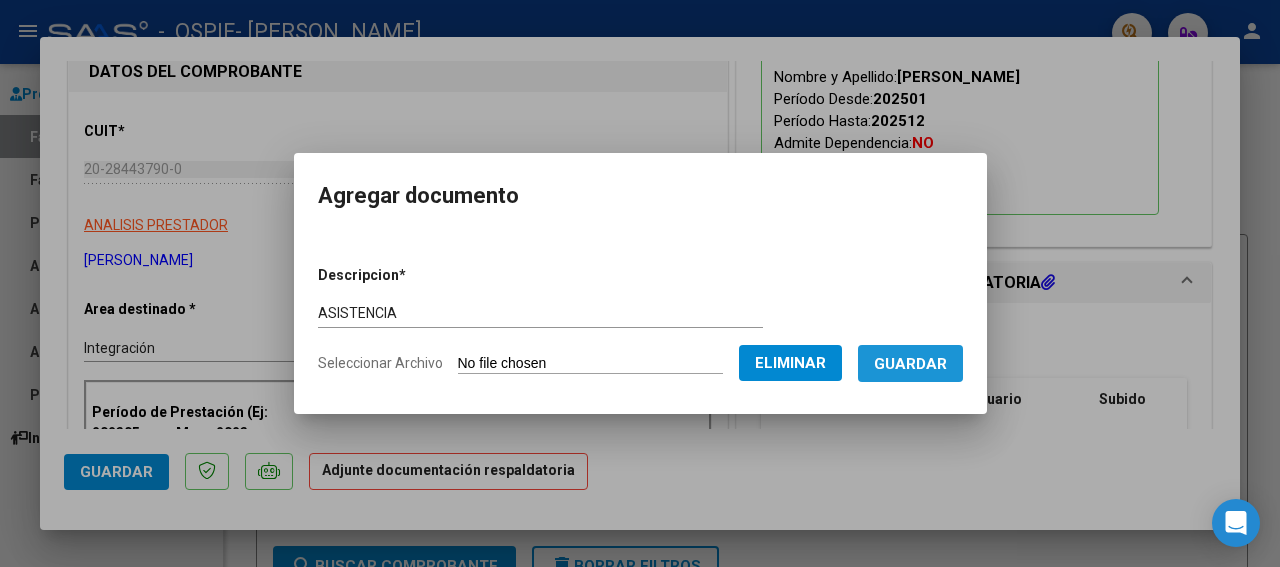 click on "Guardar" at bounding box center (910, 364) 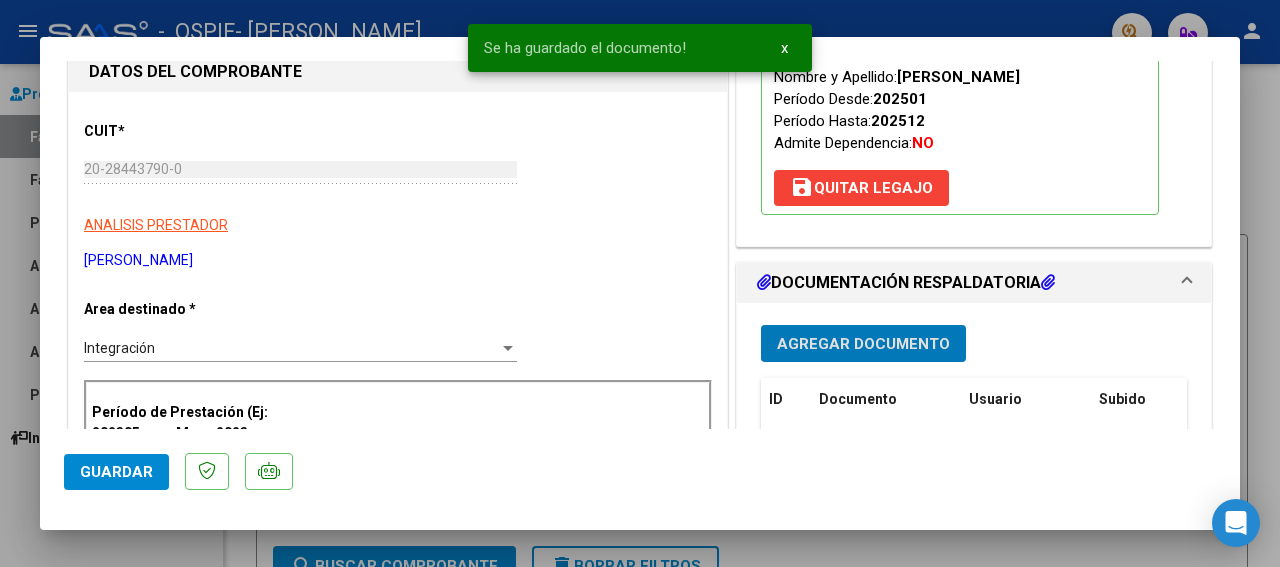 click on "Agregar Documento" at bounding box center [863, 344] 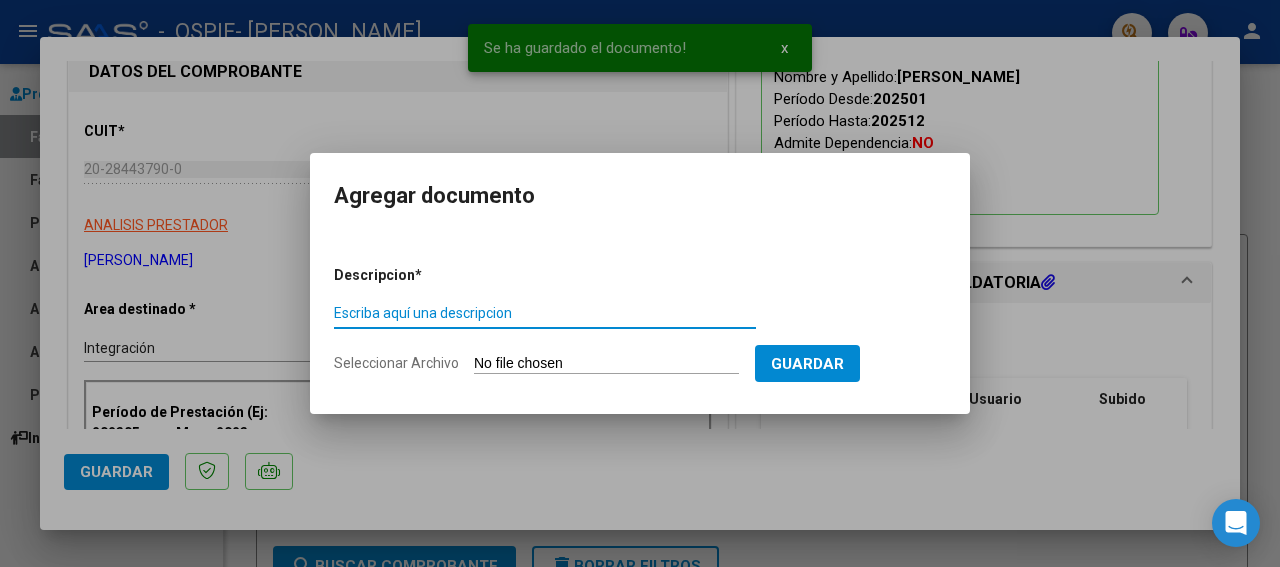 click on "Escriba aquí una descripcion" at bounding box center (545, 313) 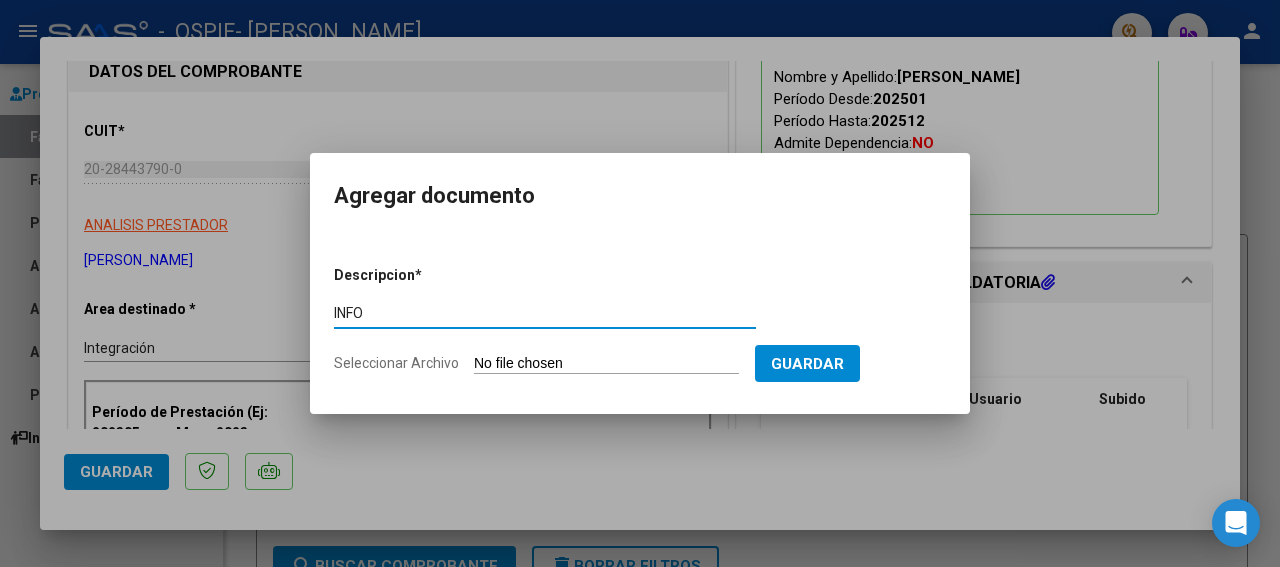 type on "INFO" 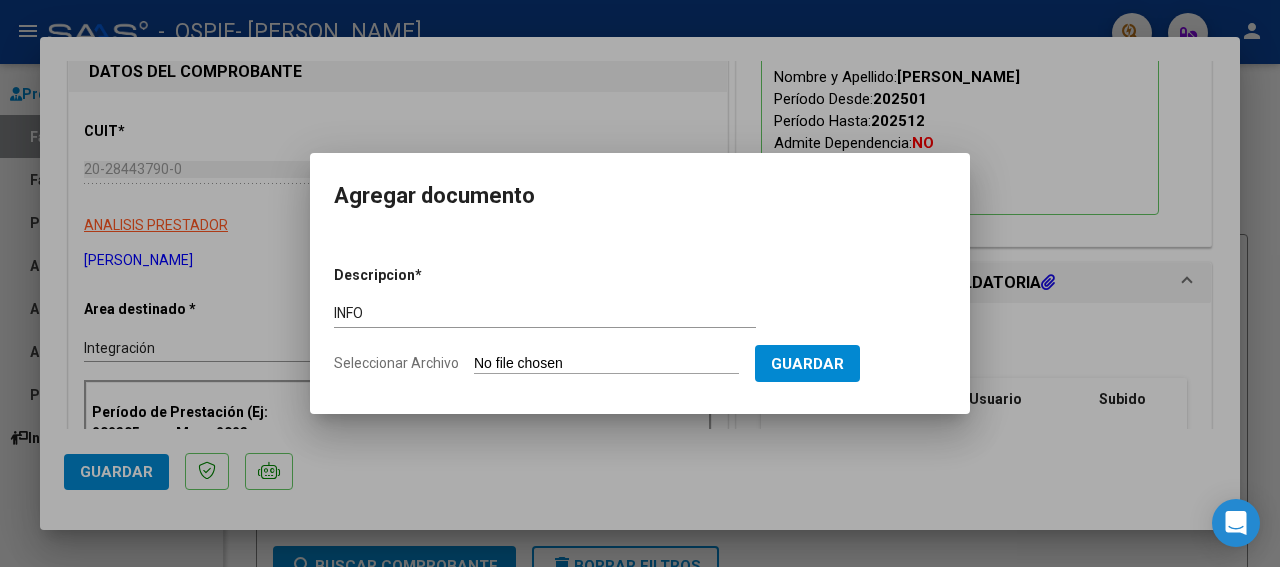 click on "Seleccionar Archivo" at bounding box center [606, 364] 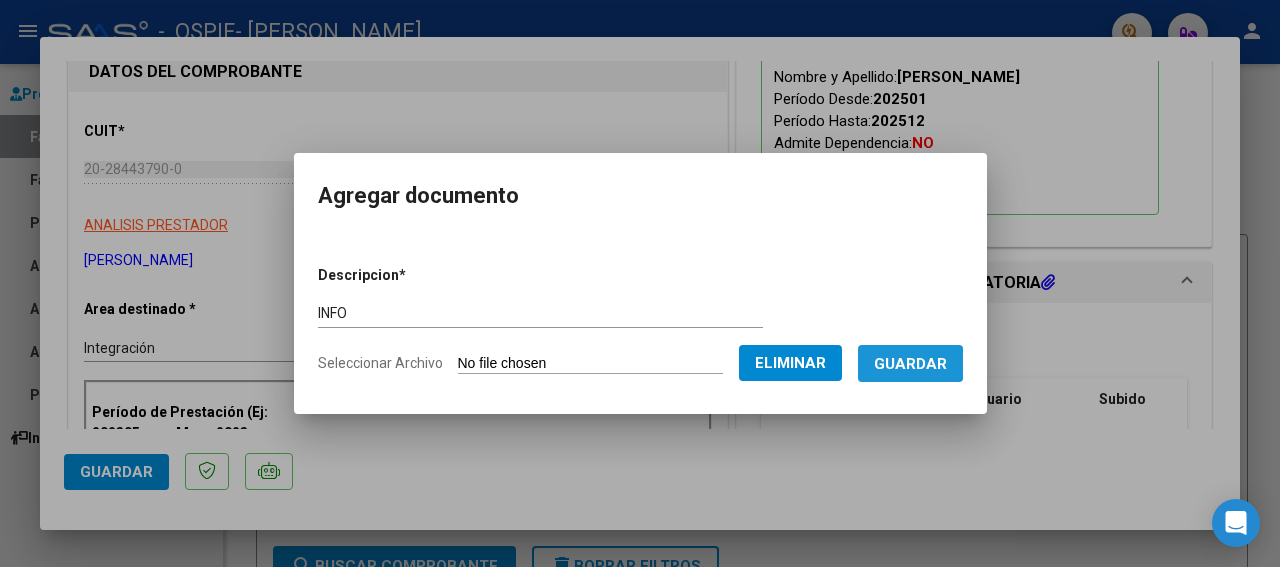 click on "Guardar" at bounding box center [910, 364] 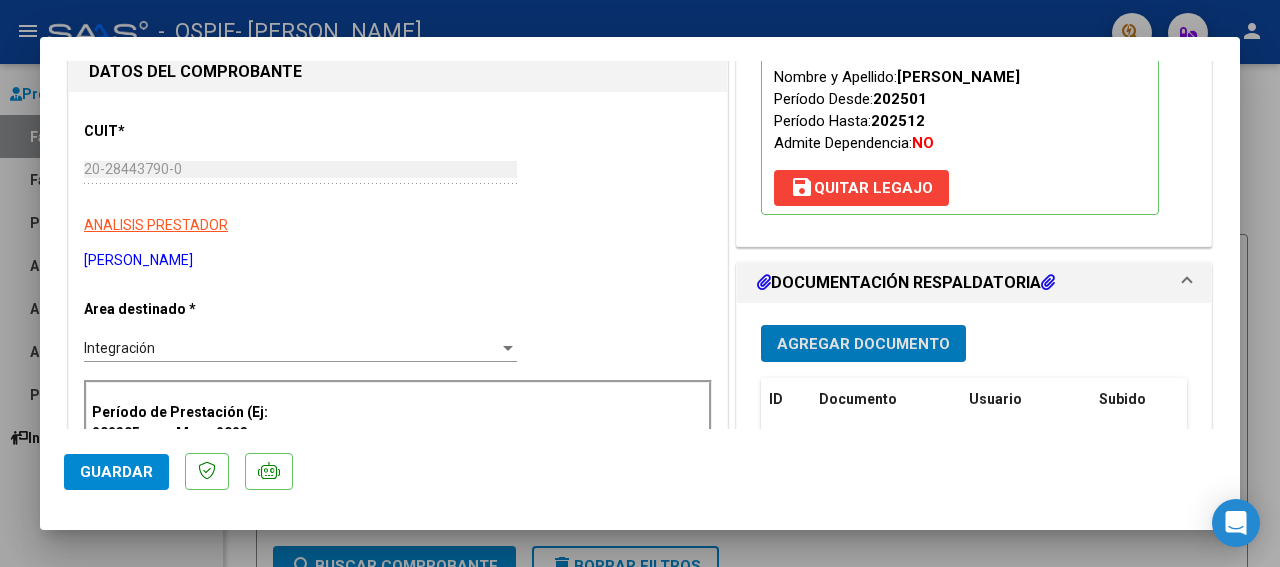 click on "Guardar" 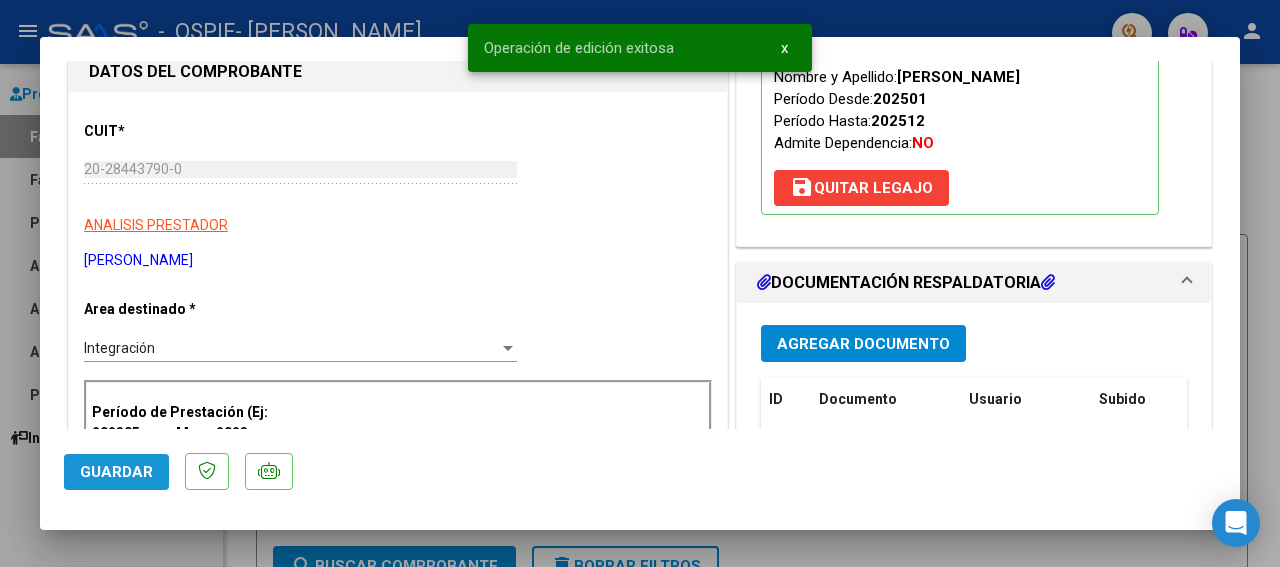 click on "Guardar" 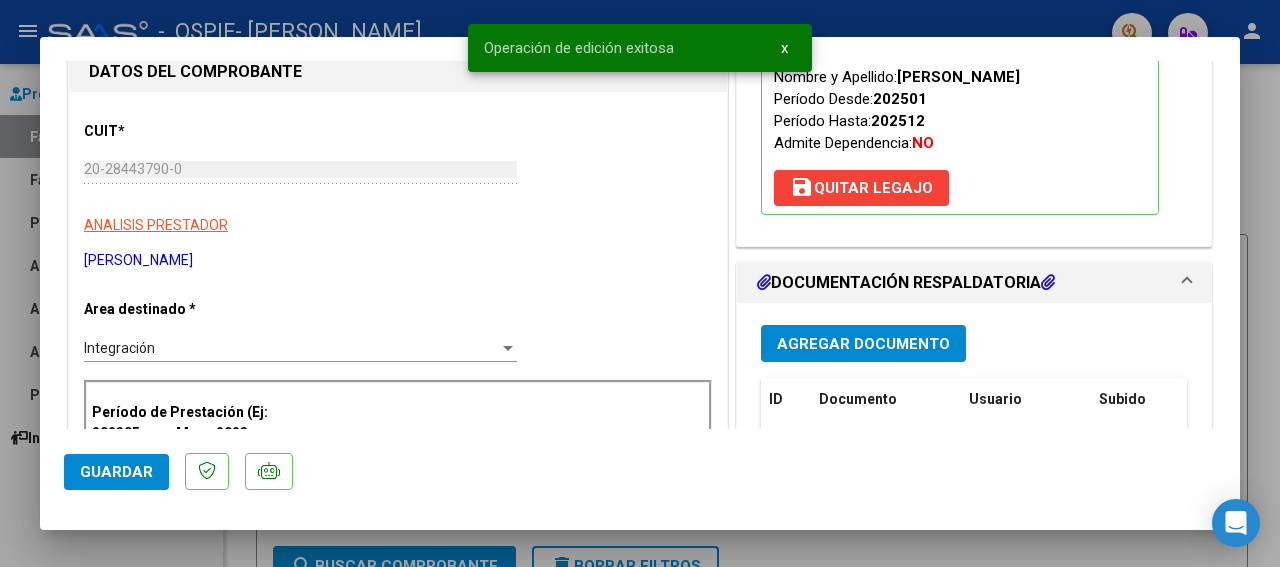 click at bounding box center (640, 283) 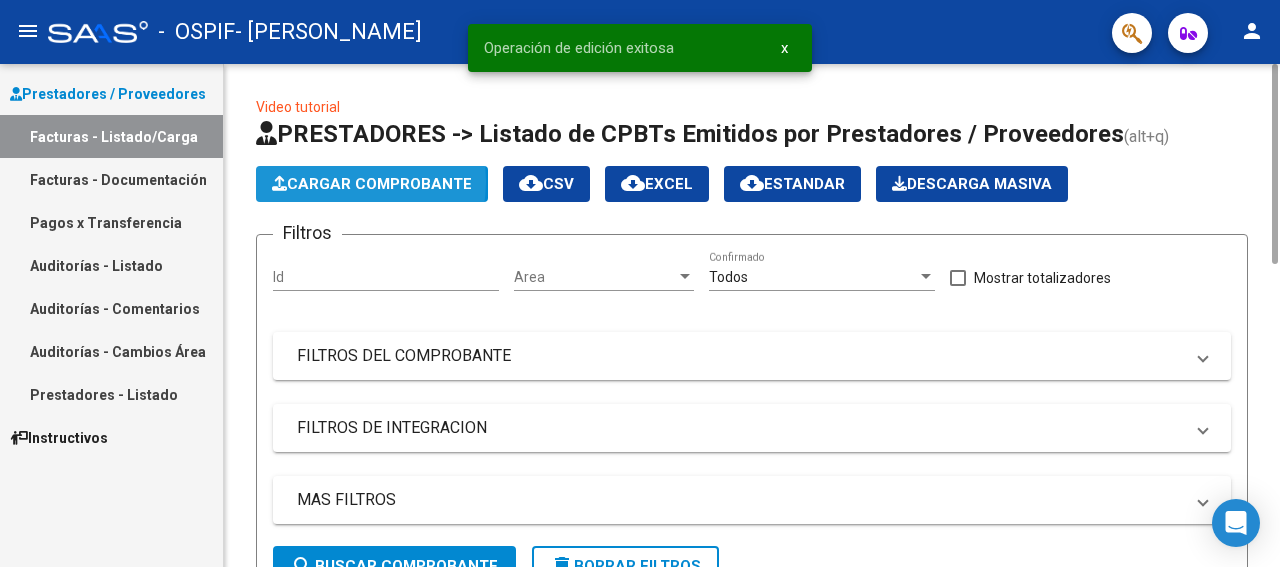 click on "Cargar Comprobante" 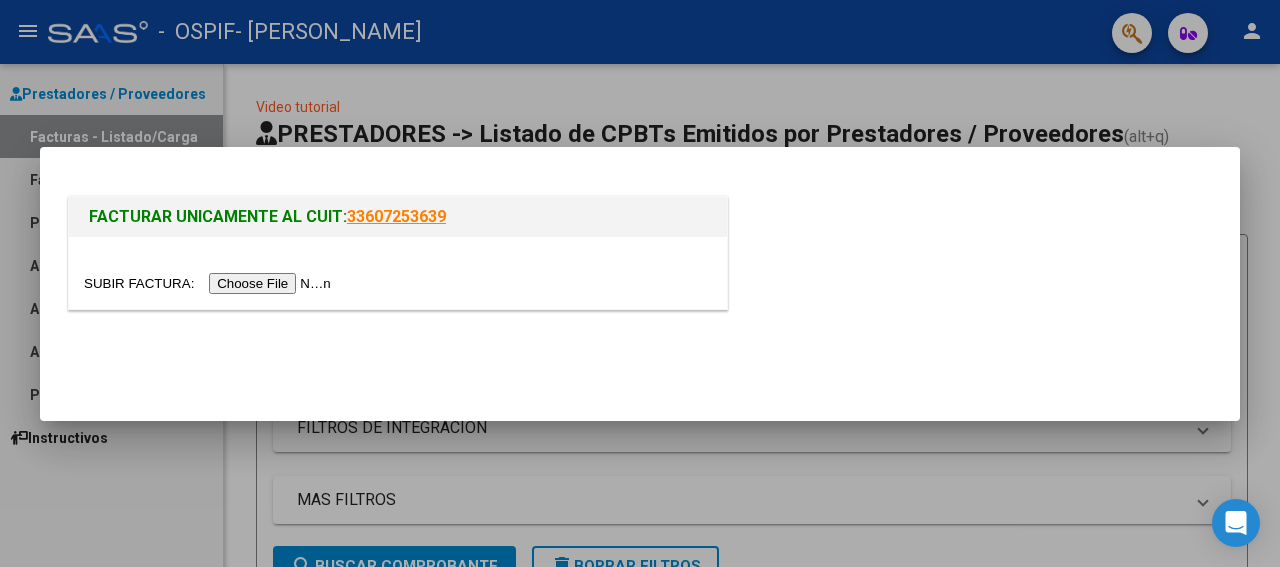 click at bounding box center [210, 283] 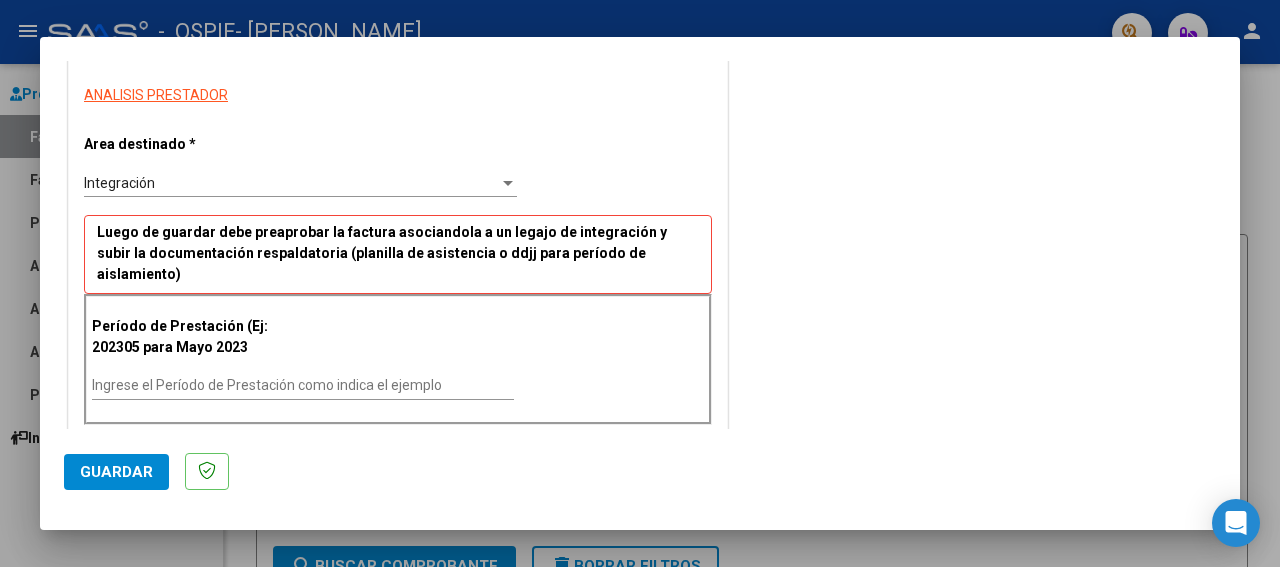scroll, scrollTop: 400, scrollLeft: 0, axis: vertical 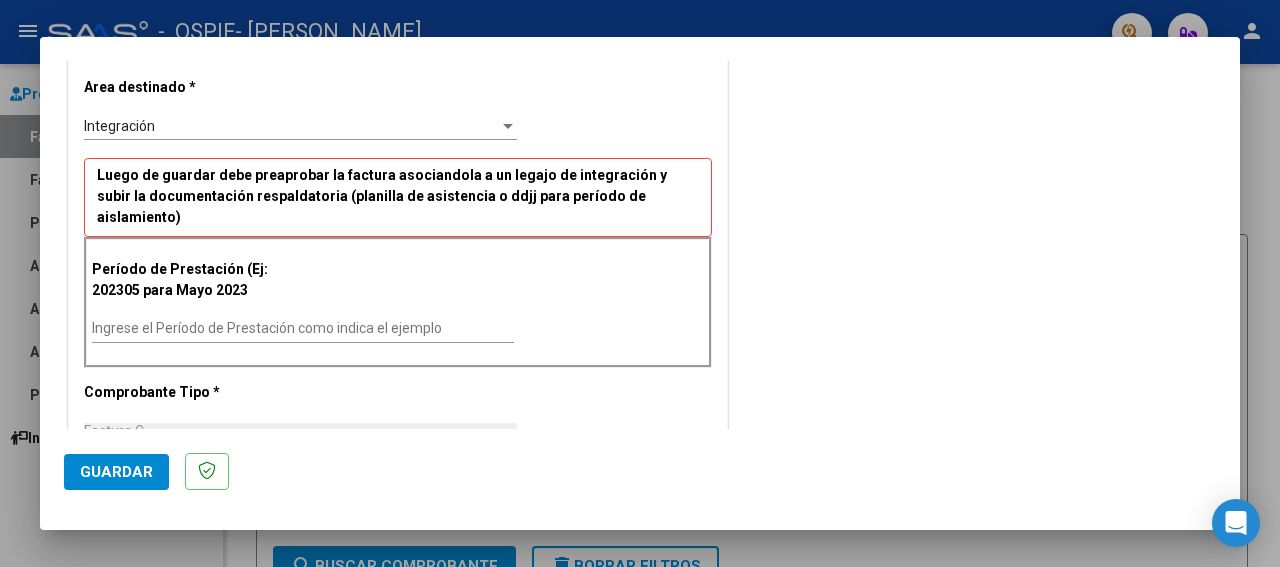 drag, startPoint x: 1230, startPoint y: 413, endPoint x: 254, endPoint y: 607, distance: 995.094 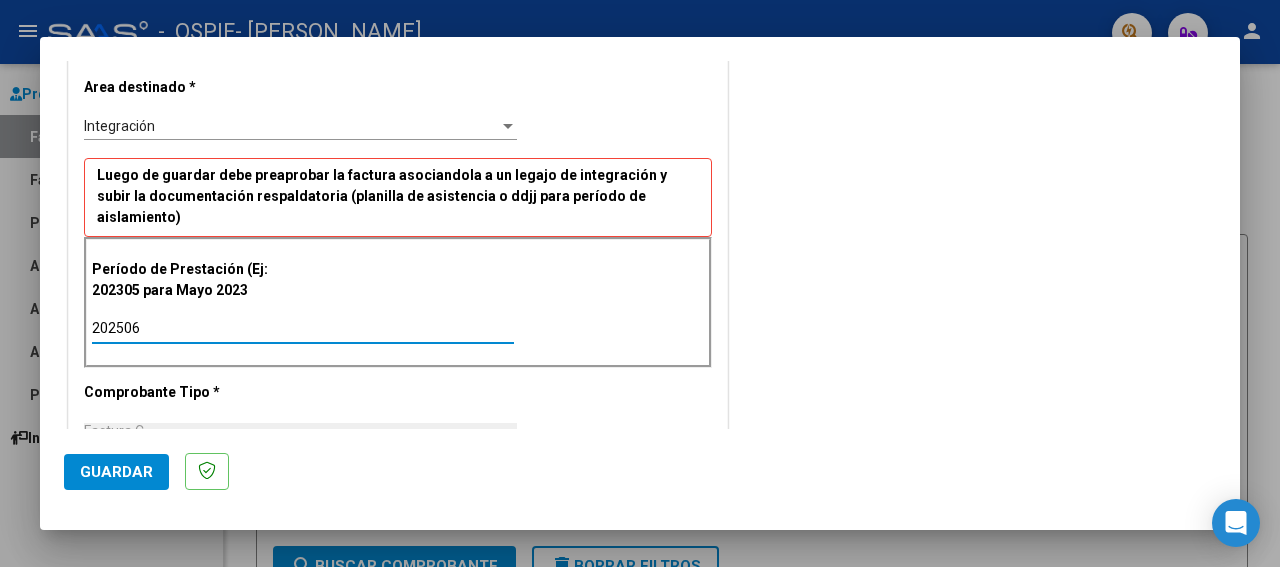 type on "202506" 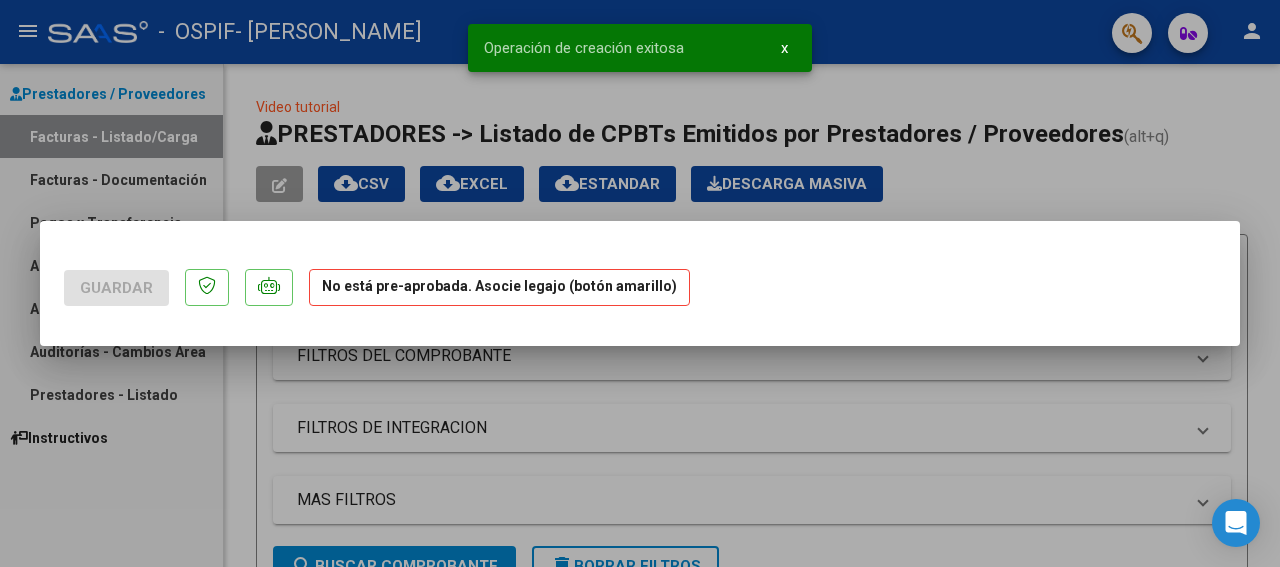 scroll, scrollTop: 0, scrollLeft: 0, axis: both 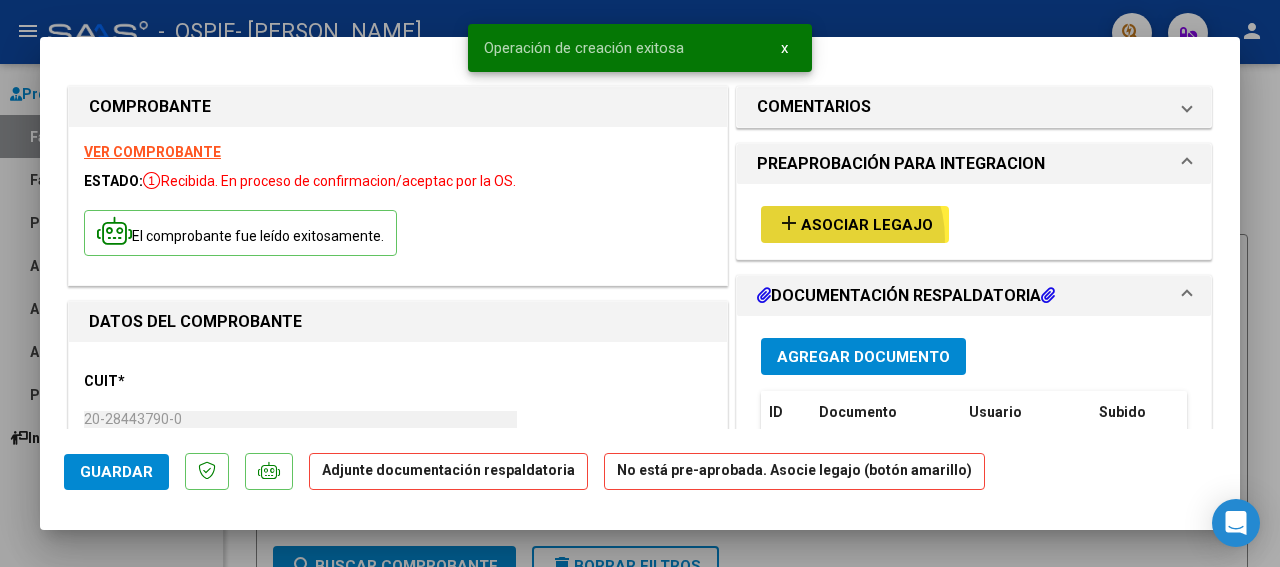 click on "add Asociar Legajo" at bounding box center (855, 224) 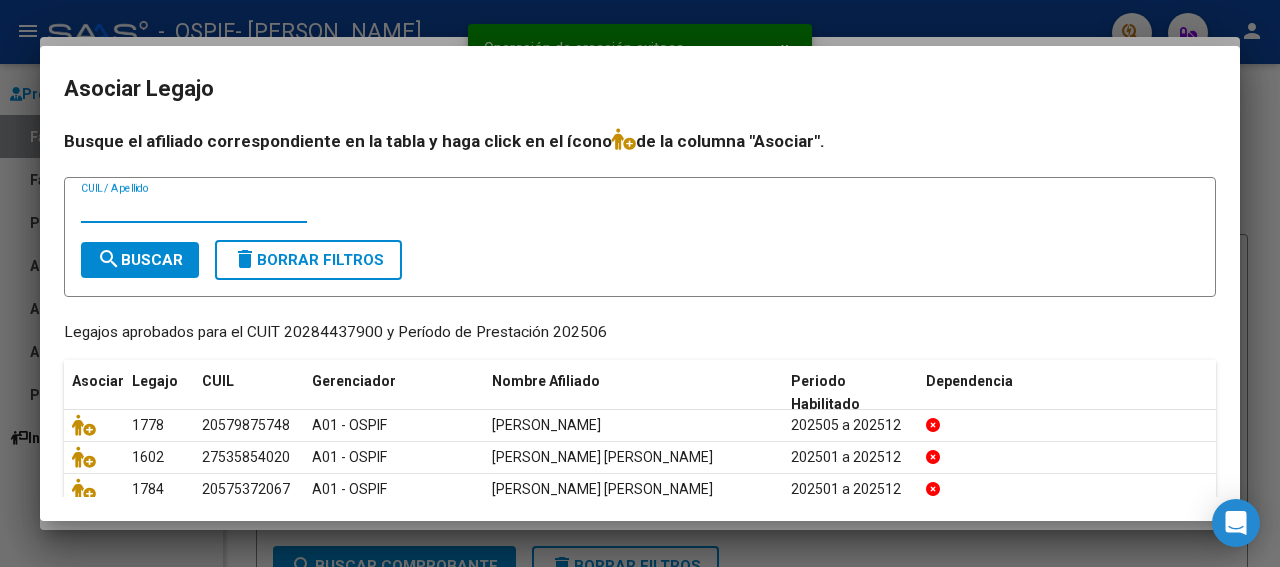 click on "CUIL / Apellido" at bounding box center [194, 208] 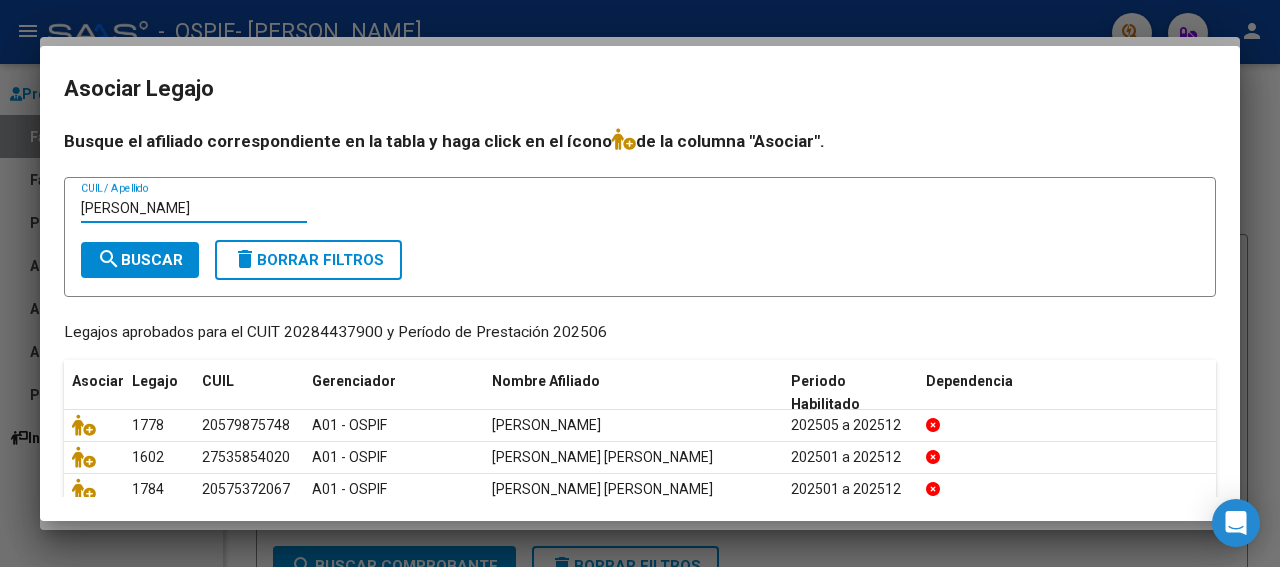 type on "[PERSON_NAME]" 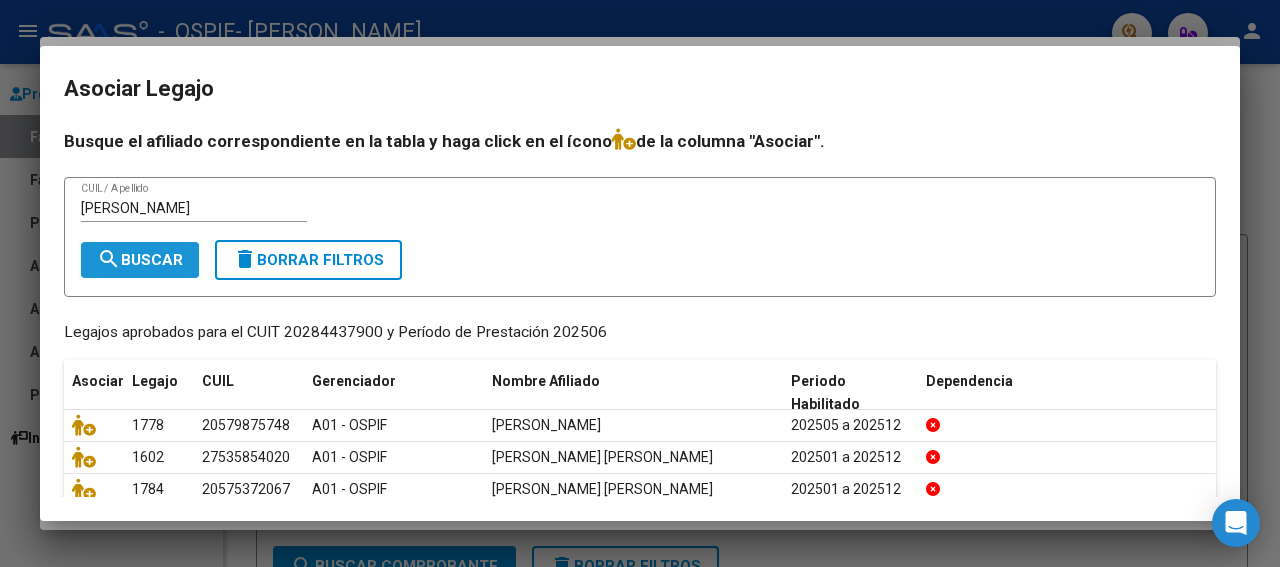click on "search  Buscar" at bounding box center [140, 260] 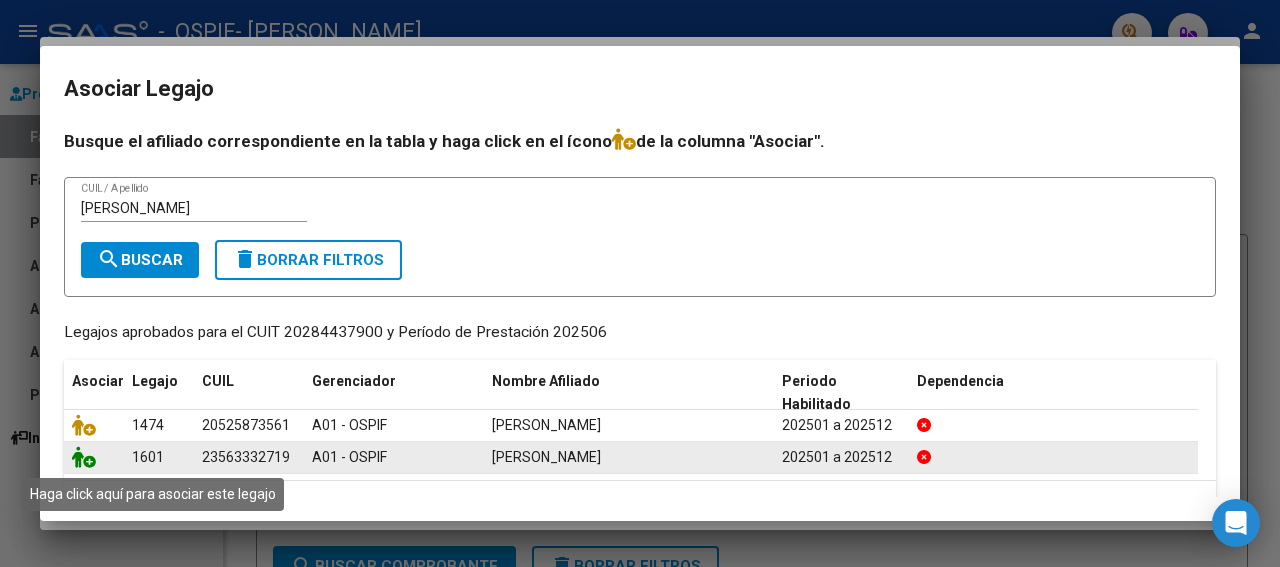 click 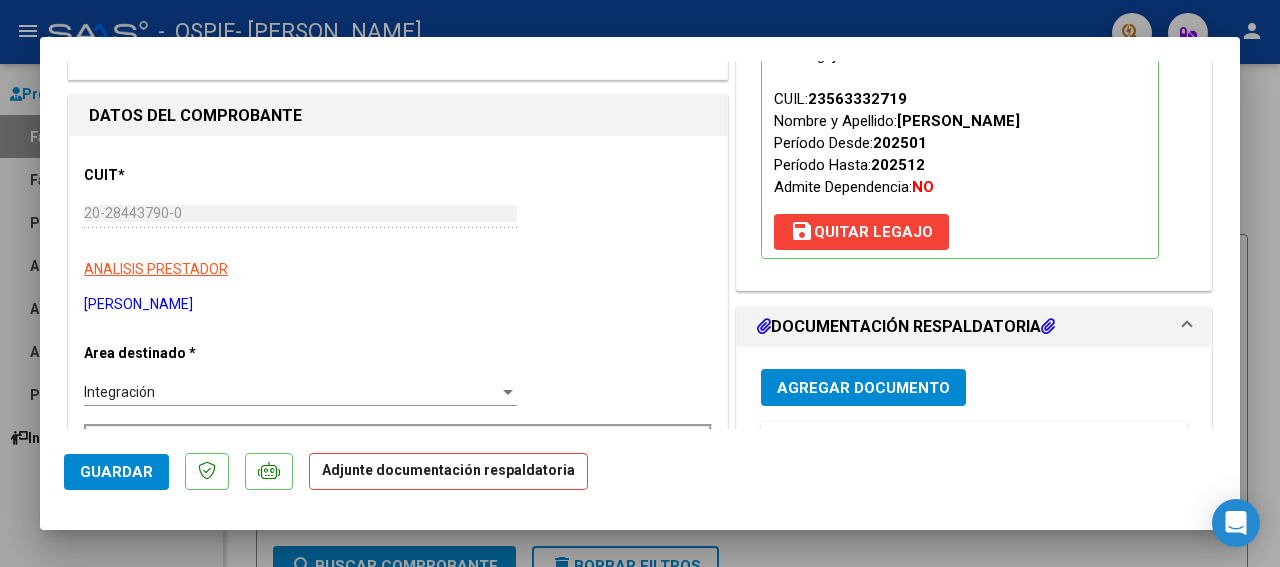 scroll, scrollTop: 300, scrollLeft: 0, axis: vertical 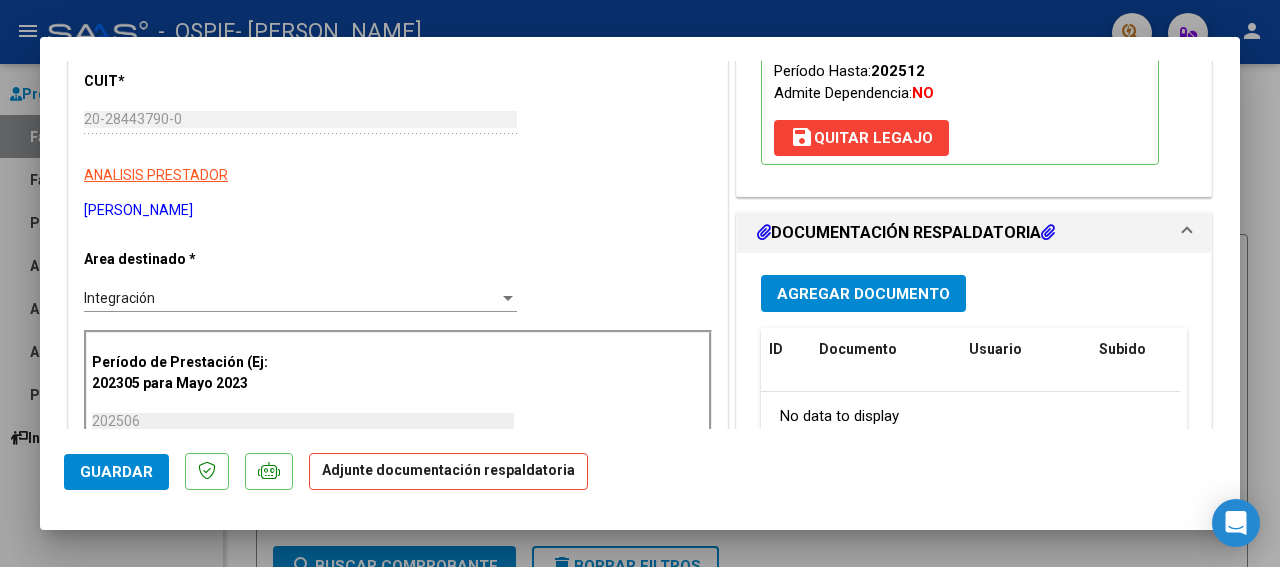 drag, startPoint x: 1229, startPoint y: 419, endPoint x: 857, endPoint y: 294, distance: 392.43982 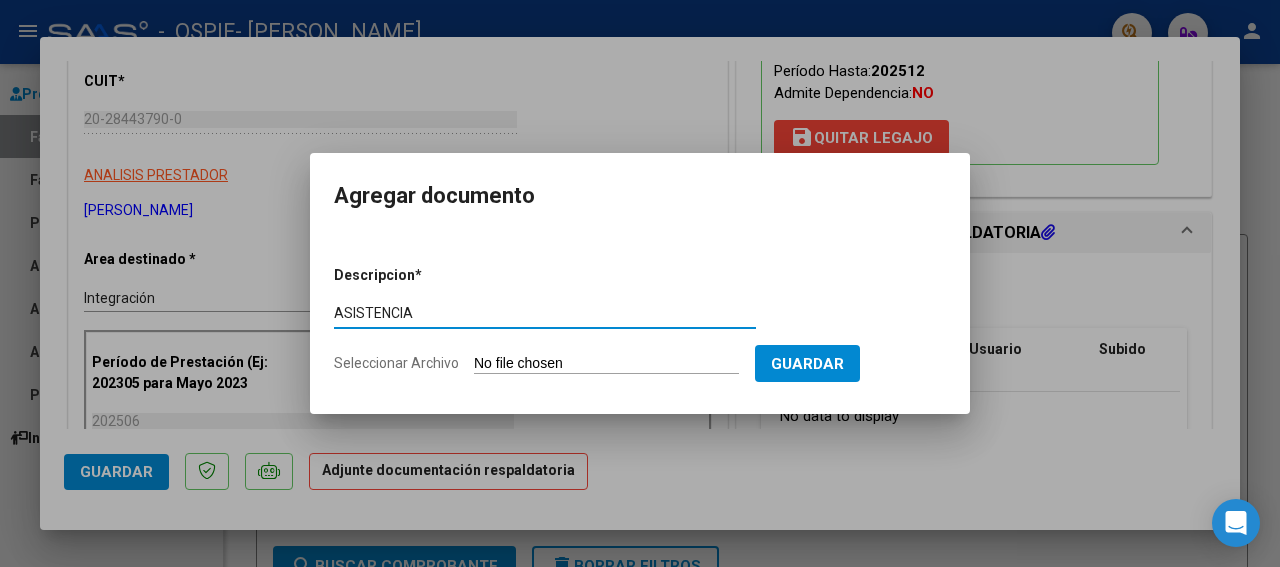 type on "ASISTENCIA" 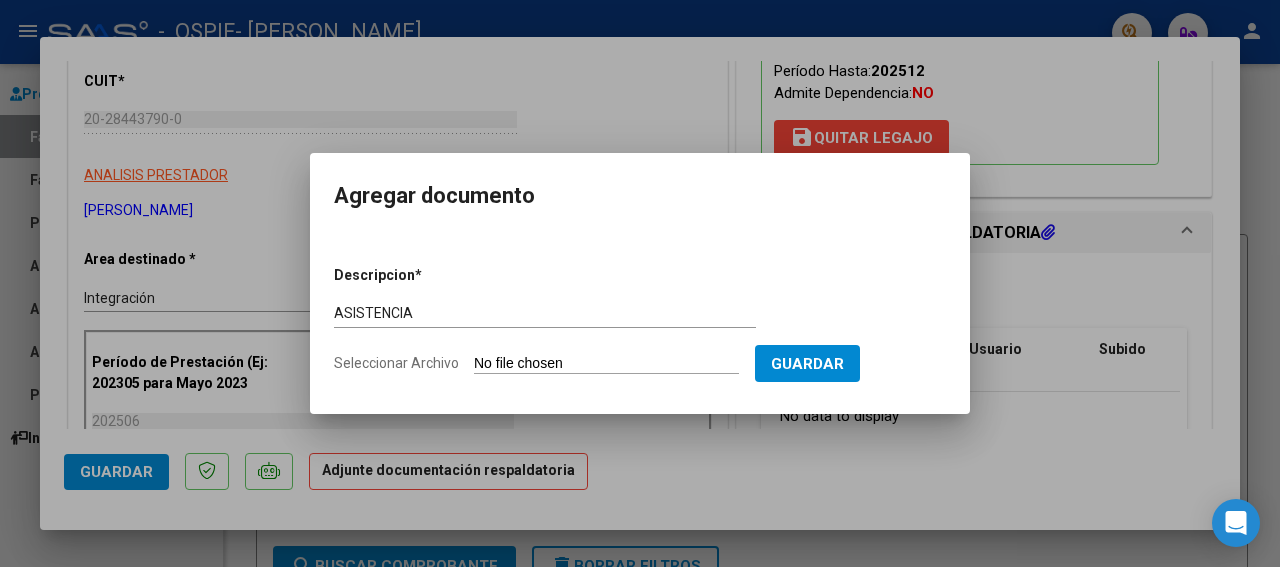 type on "C:\fakepath\[PERSON_NAME] [DATE].jpg" 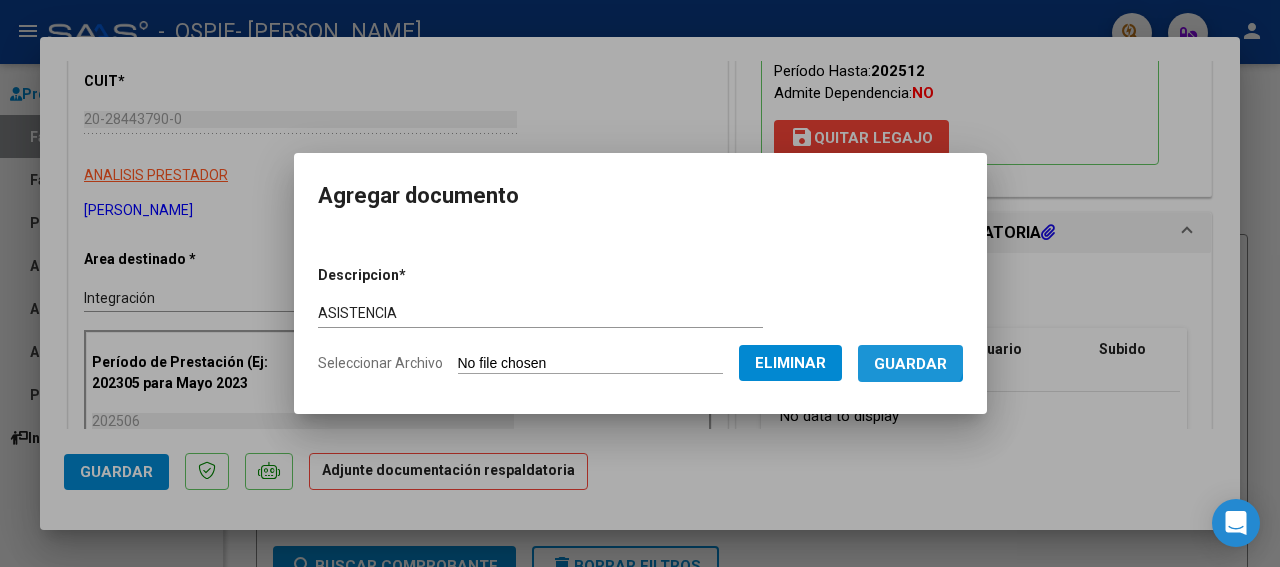 click on "Guardar" at bounding box center [910, 363] 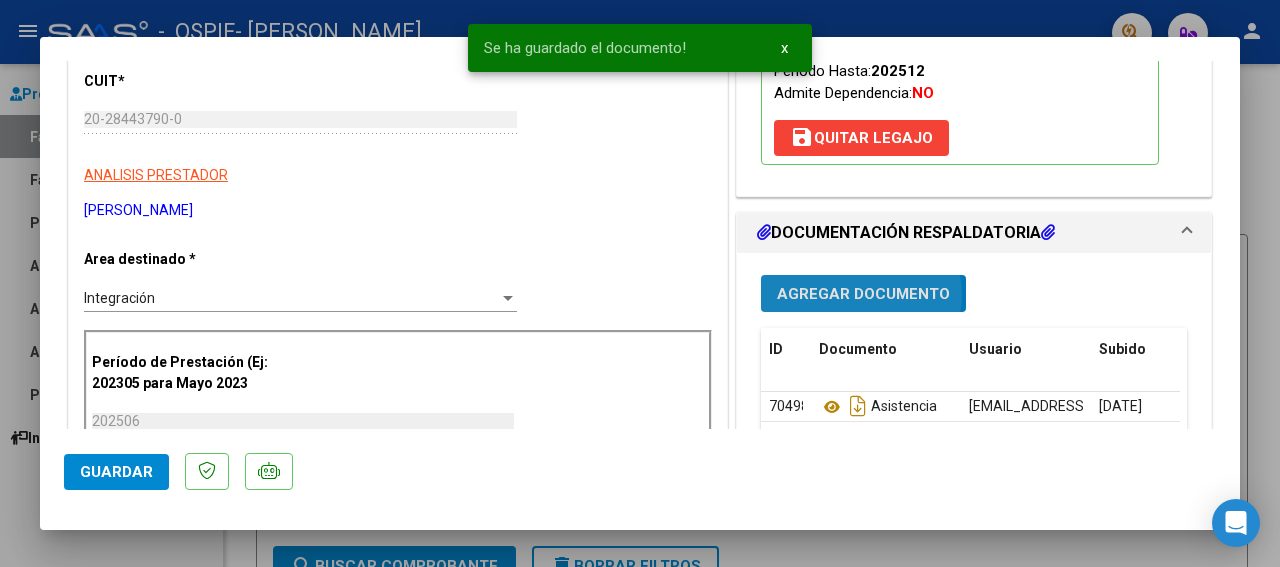 click on "Agregar Documento" at bounding box center (863, 294) 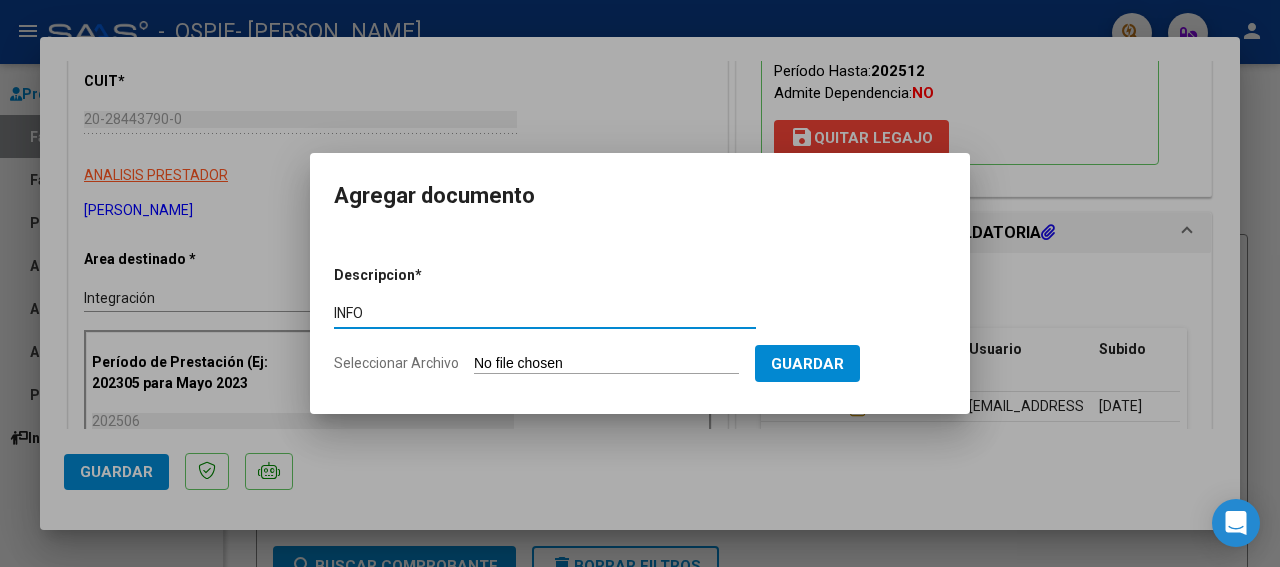 click on "INFO" at bounding box center (545, 313) 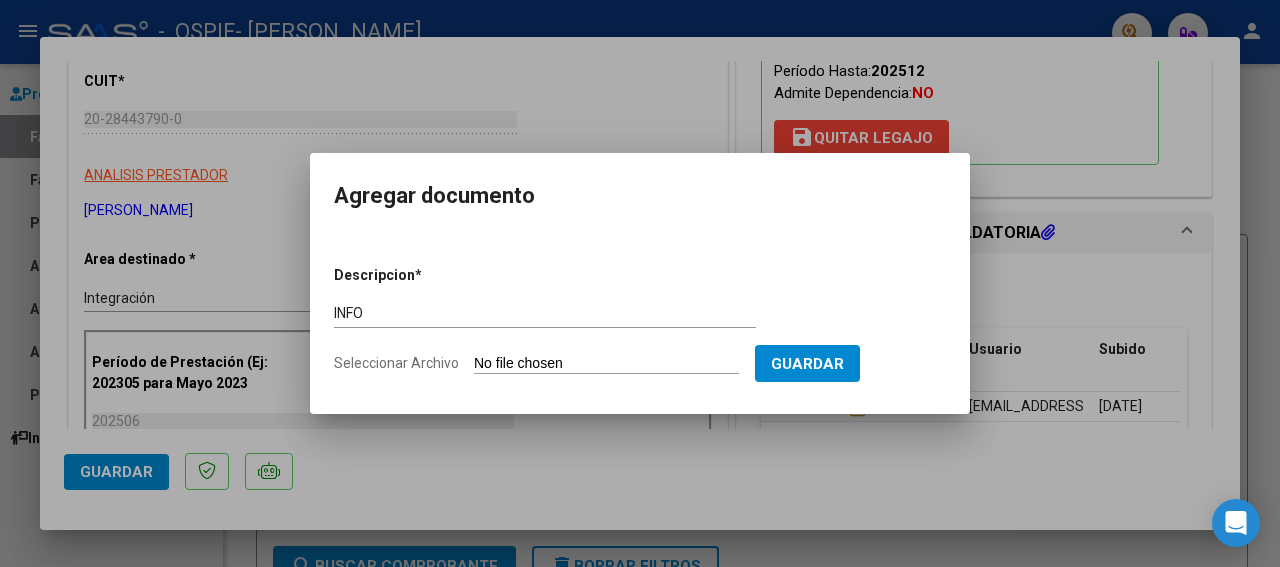 click on "Seleccionar Archivo" at bounding box center [606, 364] 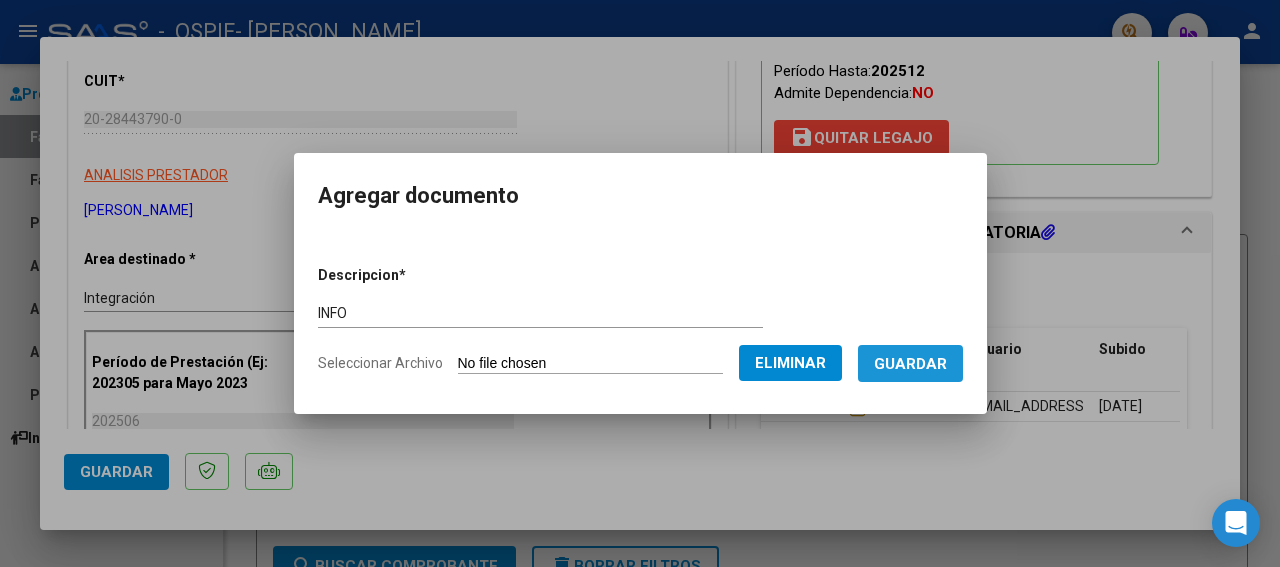 click on "Guardar" at bounding box center [910, 364] 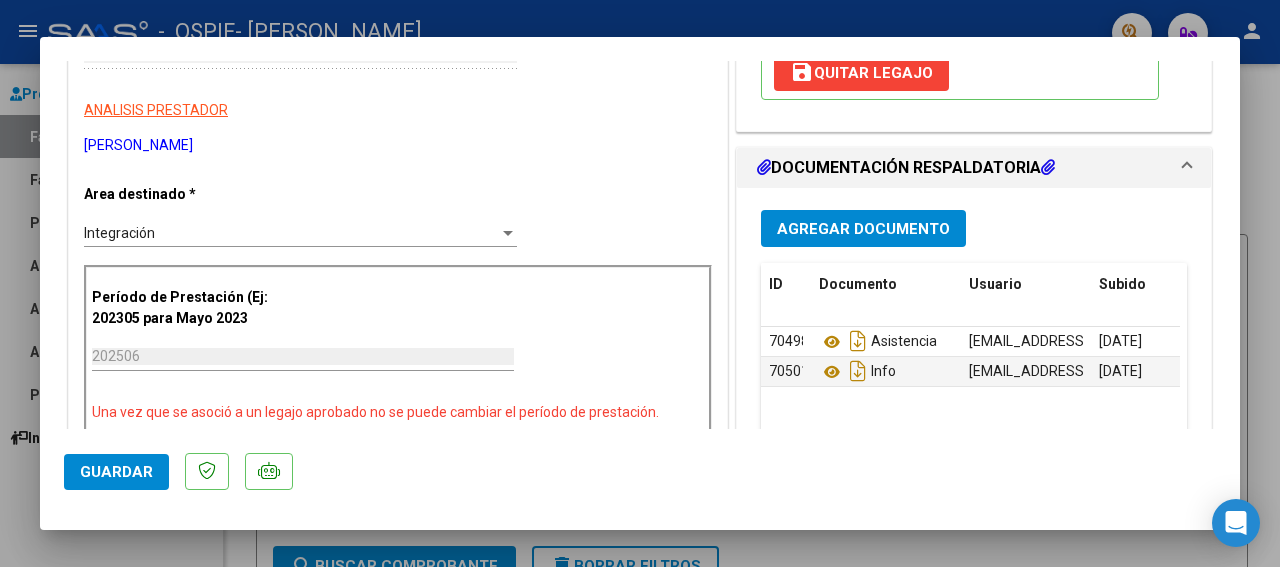 scroll, scrollTop: 450, scrollLeft: 0, axis: vertical 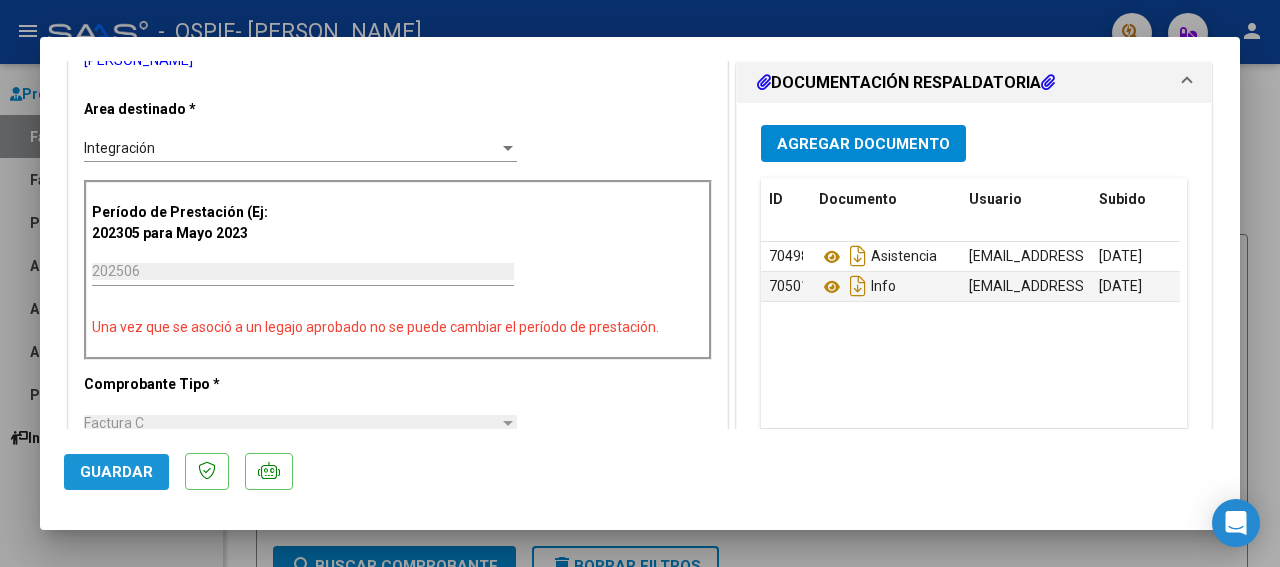click on "Guardar" 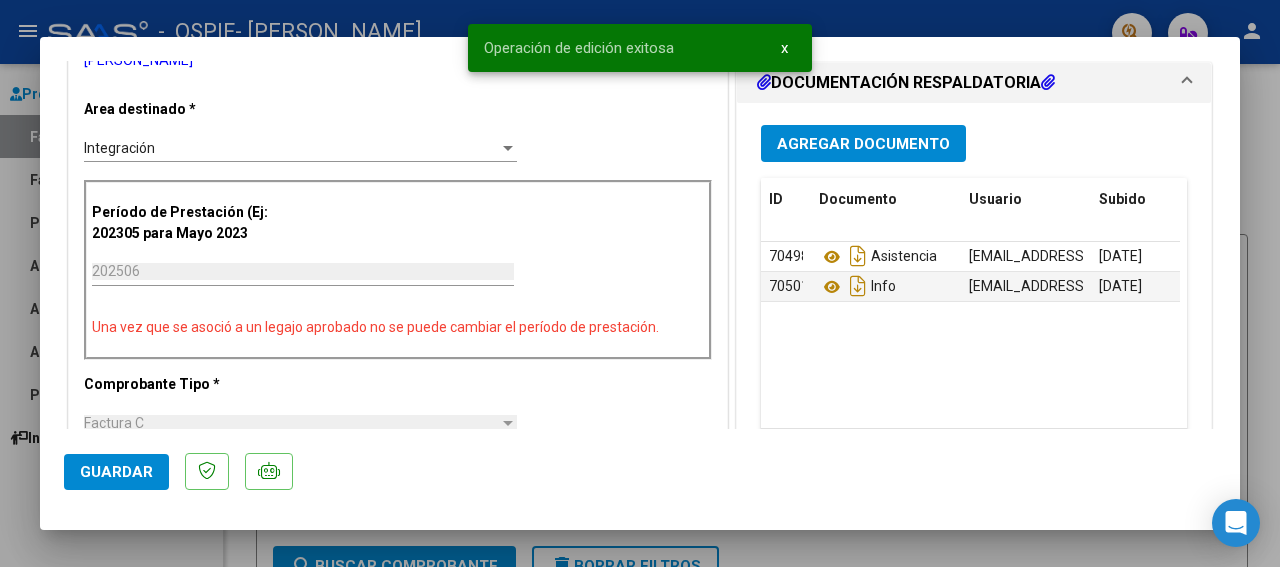 click at bounding box center (640, 283) 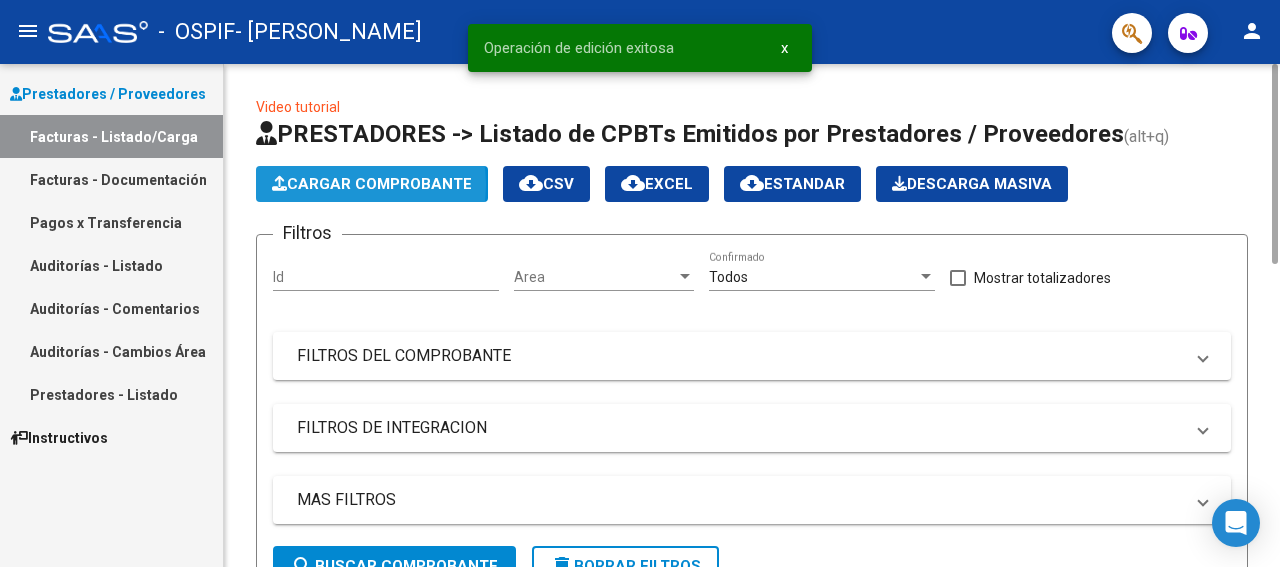 click on "Cargar Comprobante" 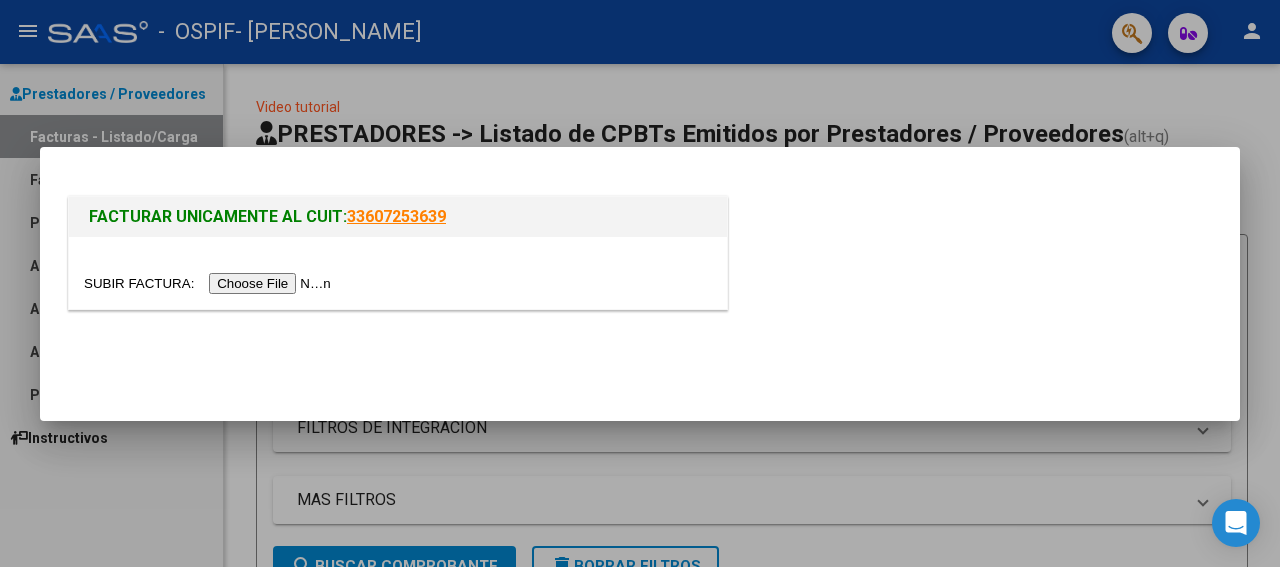 click at bounding box center (210, 283) 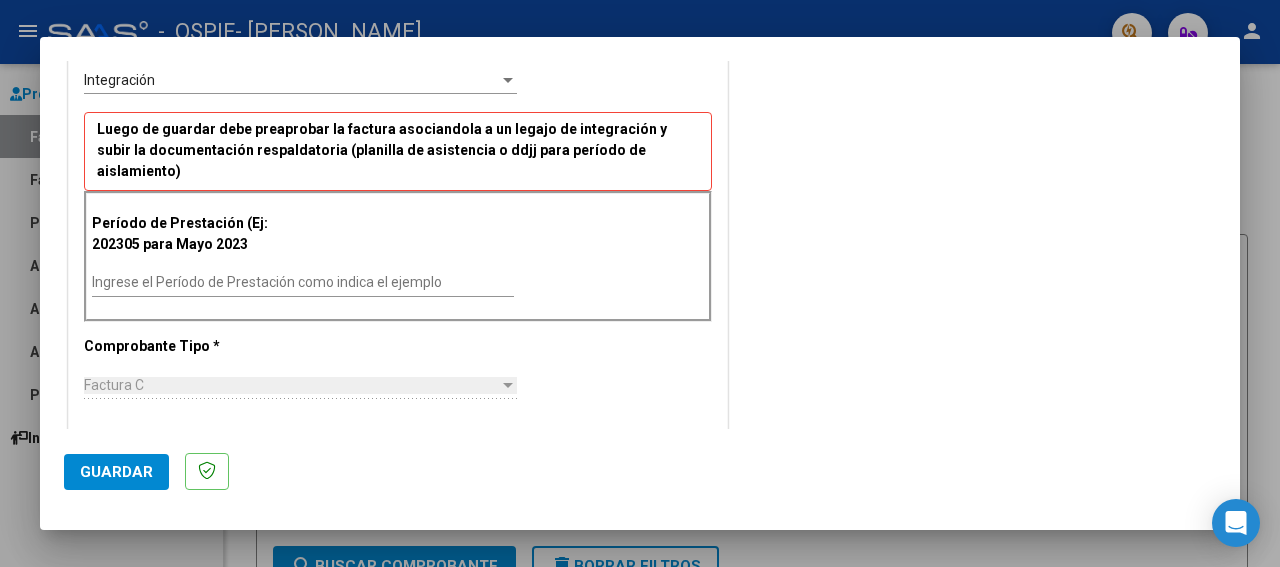 drag, startPoint x: 1230, startPoint y: 418, endPoint x: 457, endPoint y: 410, distance: 773.0414 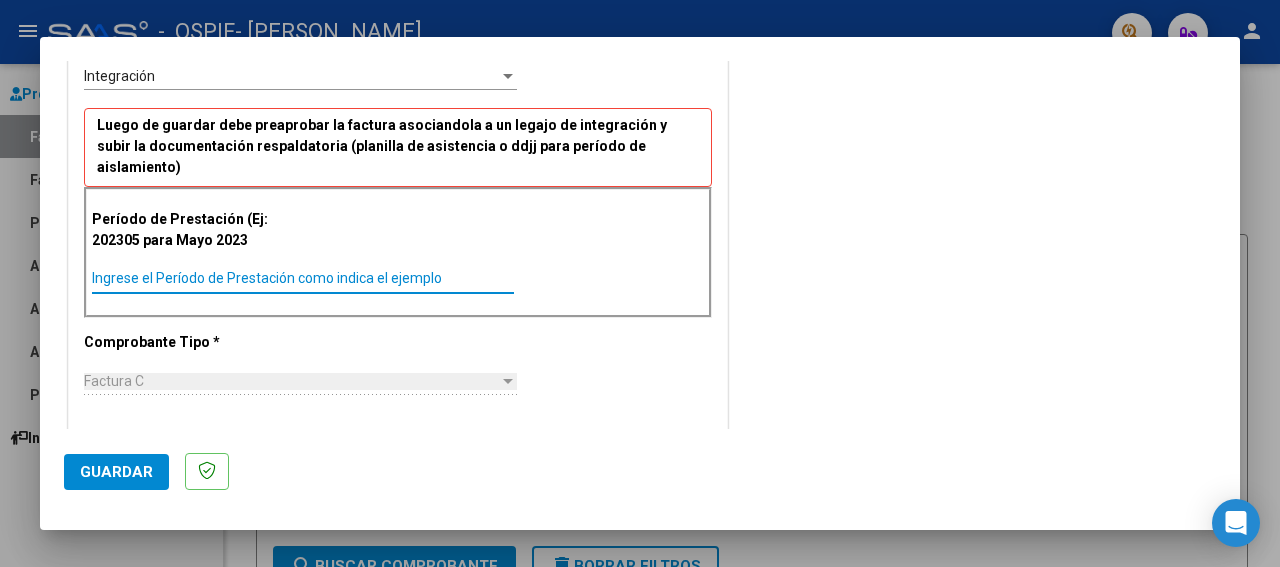 click on "Ingrese el Período de Prestación como indica el ejemplo" at bounding box center (303, 278) 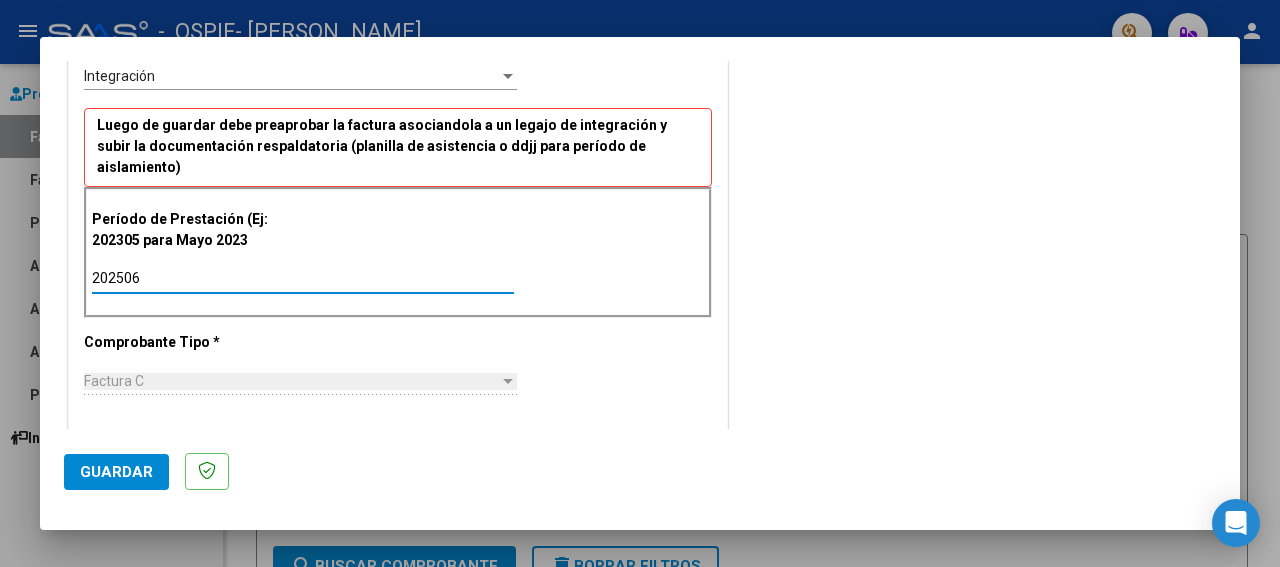 type on "202506" 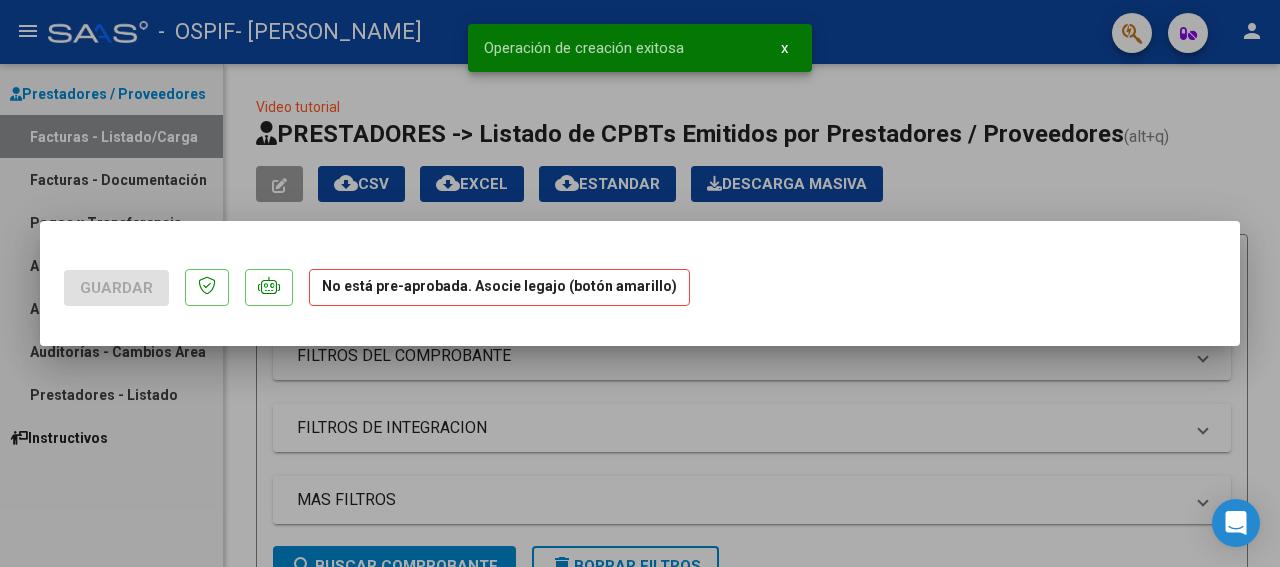 scroll, scrollTop: 0, scrollLeft: 0, axis: both 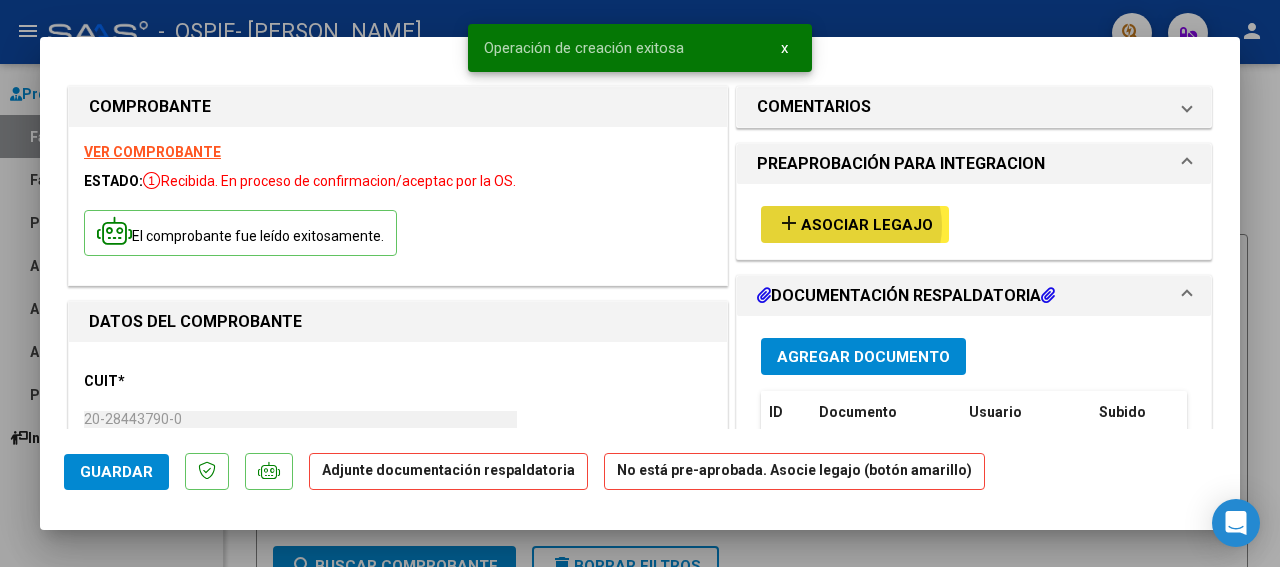 click on "Asociar Legajo" at bounding box center [867, 225] 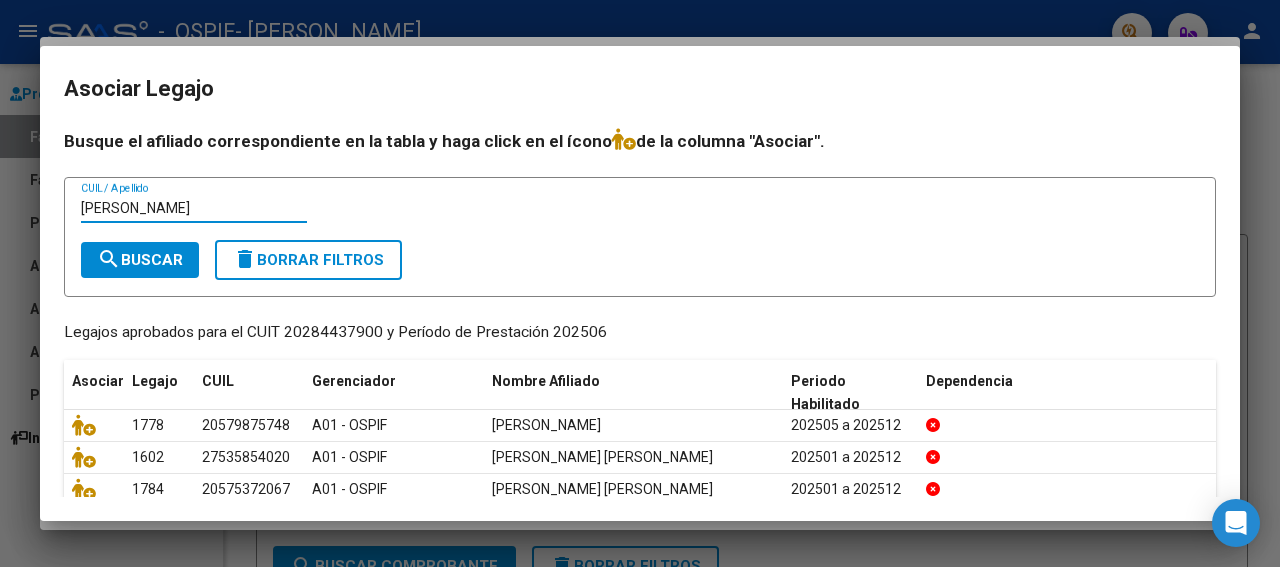 click on "[PERSON_NAME]" at bounding box center (194, 208) 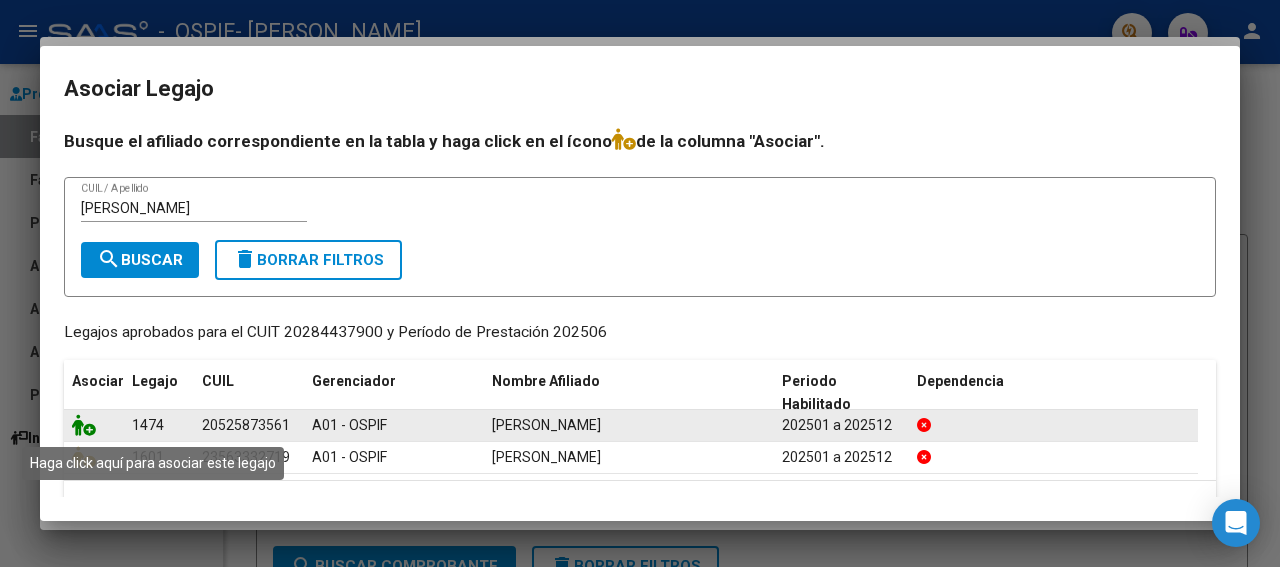 click 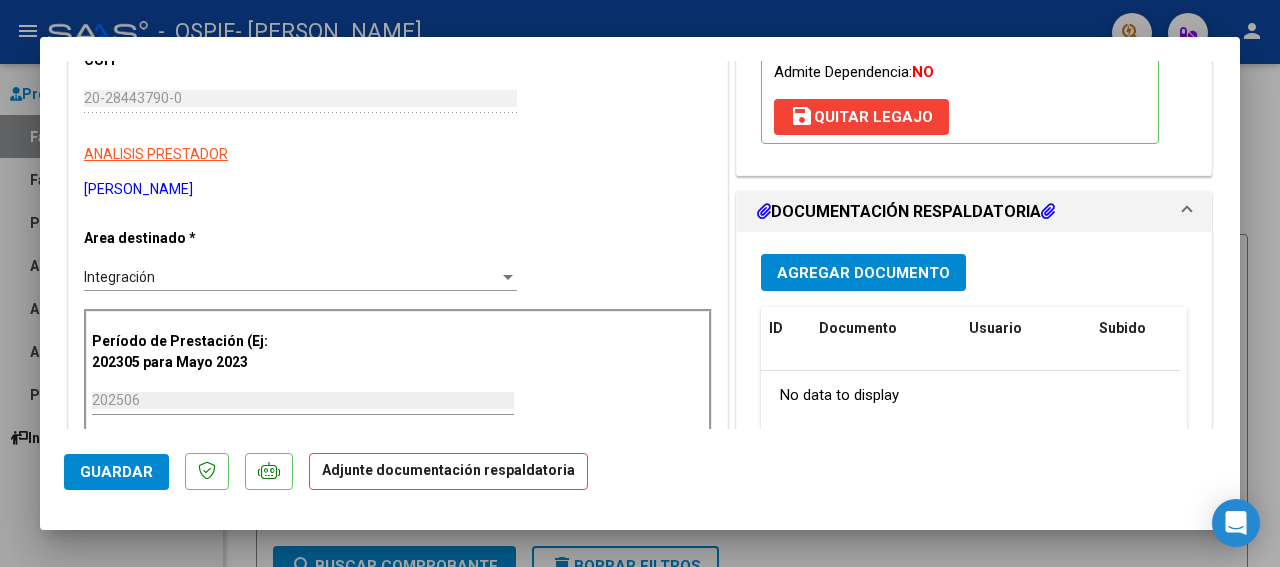 scroll, scrollTop: 333, scrollLeft: 0, axis: vertical 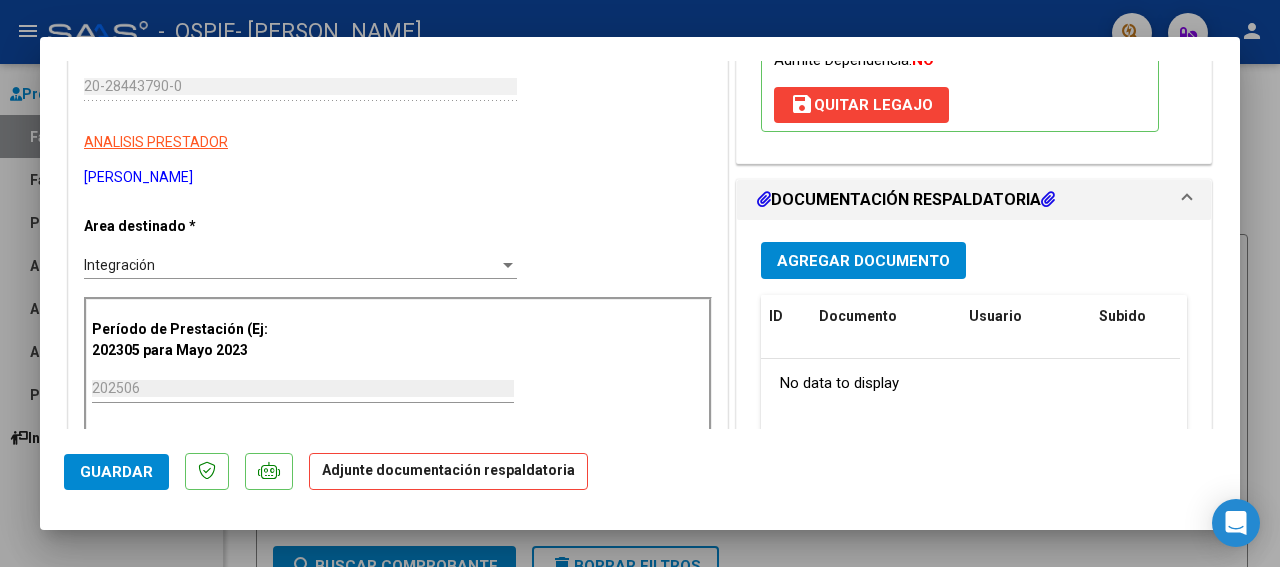drag, startPoint x: 1230, startPoint y: 417, endPoint x: 847, endPoint y: 260, distance: 413.92993 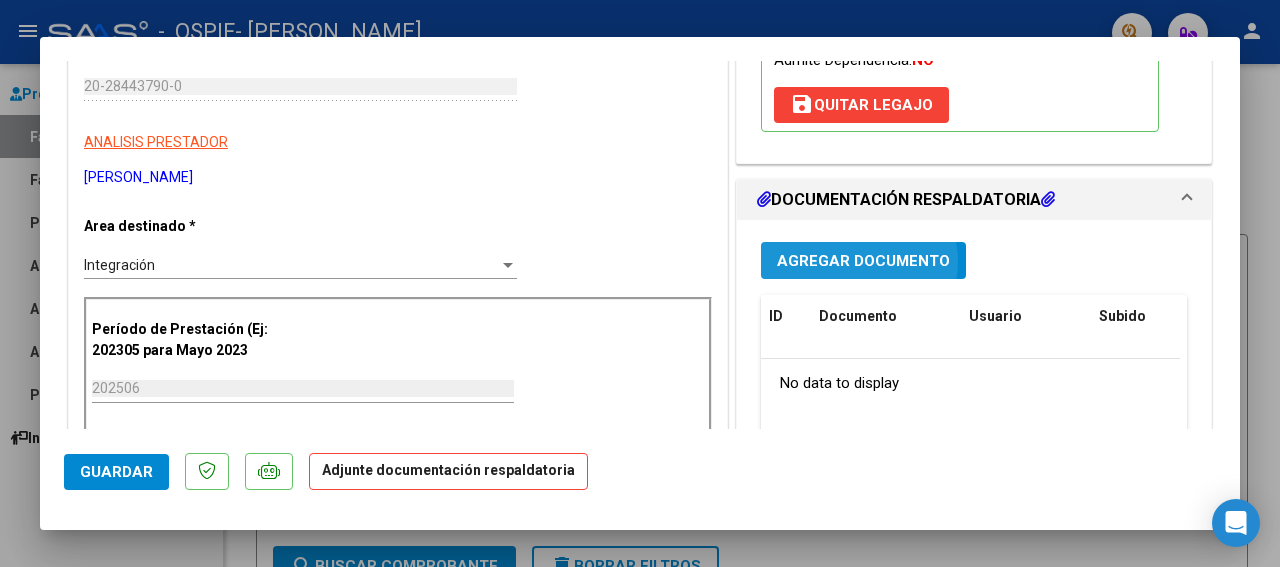 click on "Agregar Documento" at bounding box center (863, 261) 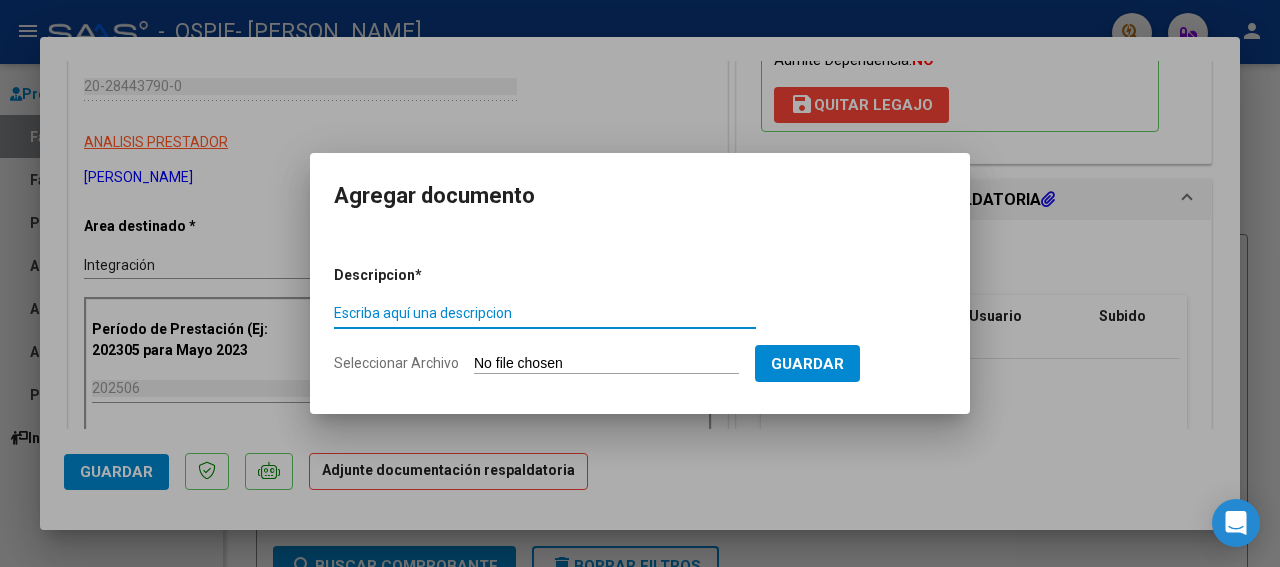 click on "Escriba aquí una descripcion" at bounding box center (545, 313) 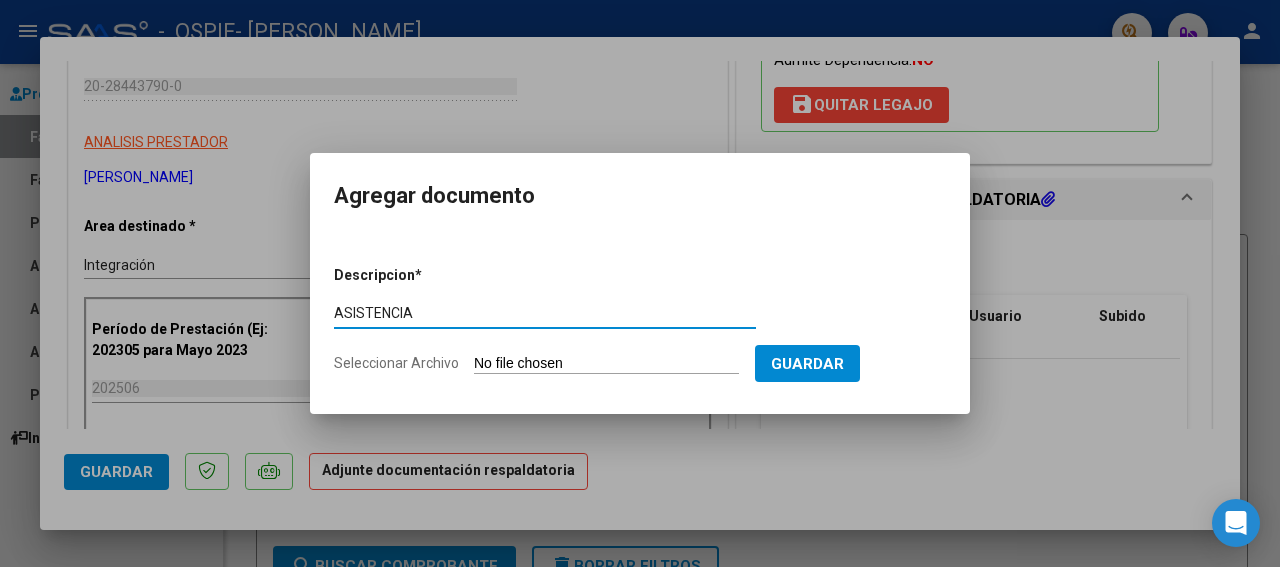 type on "ASISTENCIA" 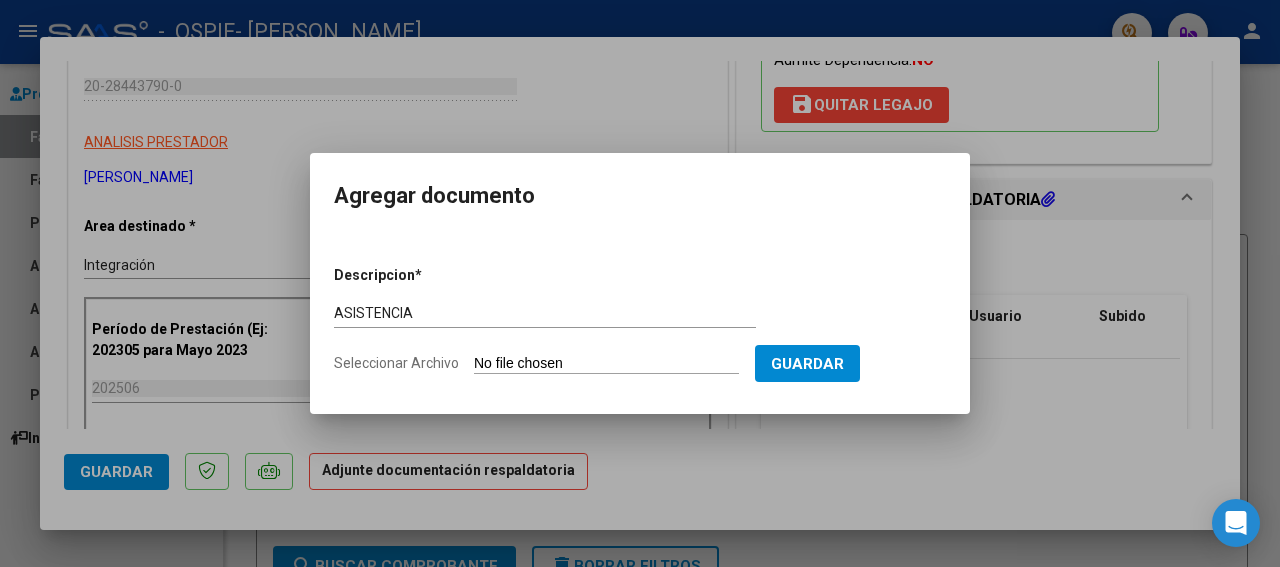 click on "Seleccionar Archivo" at bounding box center [606, 364] 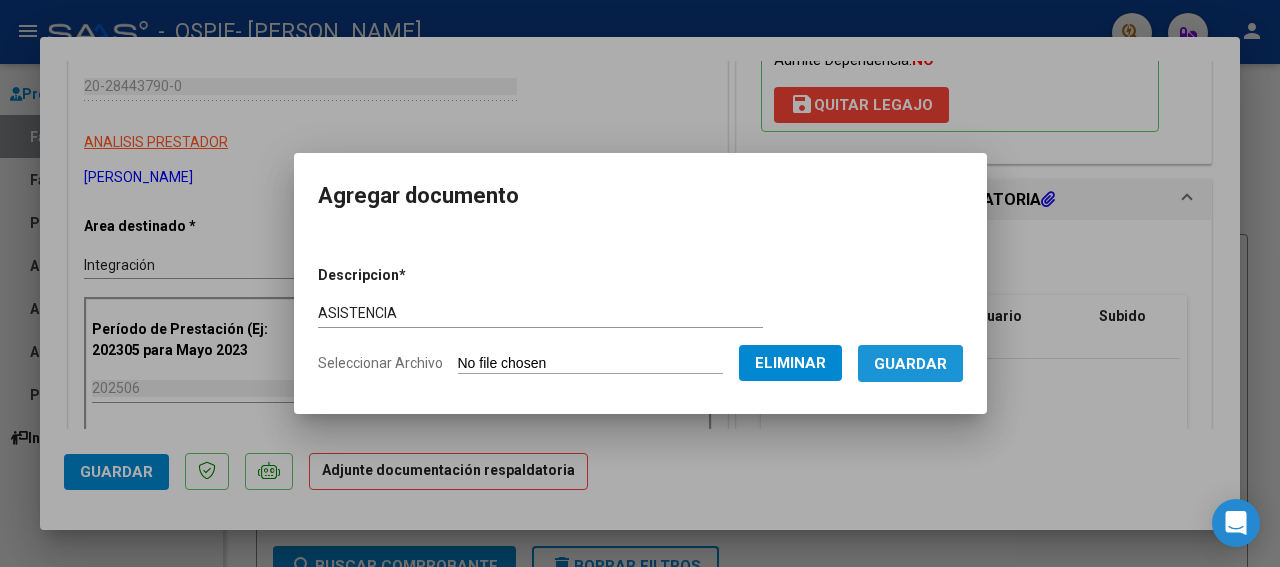 click on "Guardar" at bounding box center [910, 364] 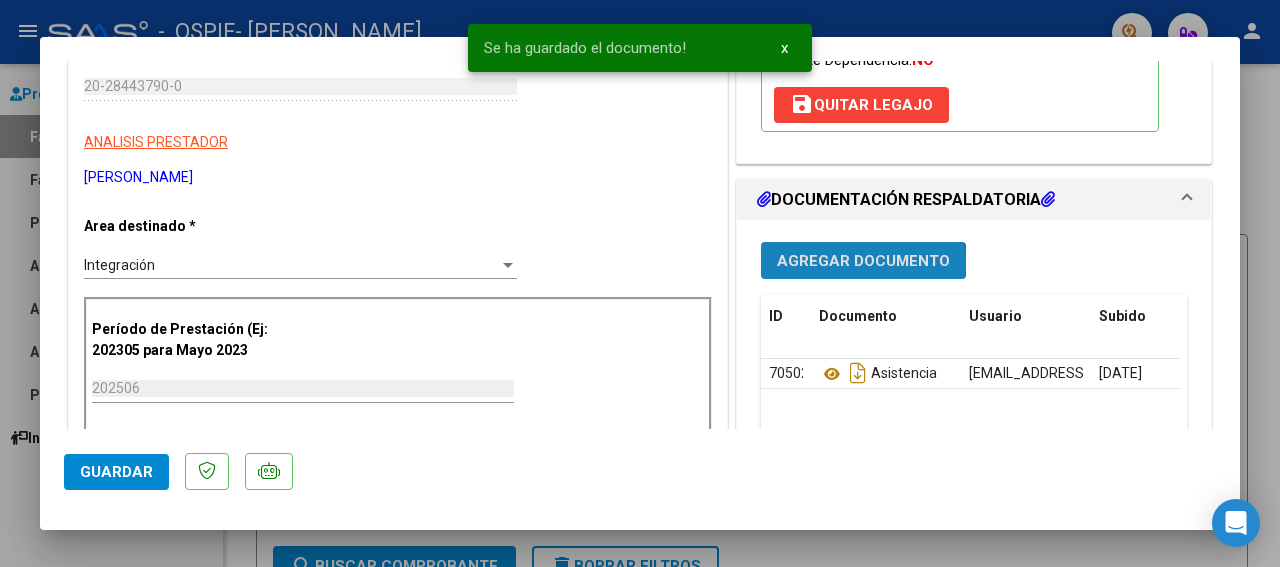 click on "Agregar Documento" at bounding box center [863, 261] 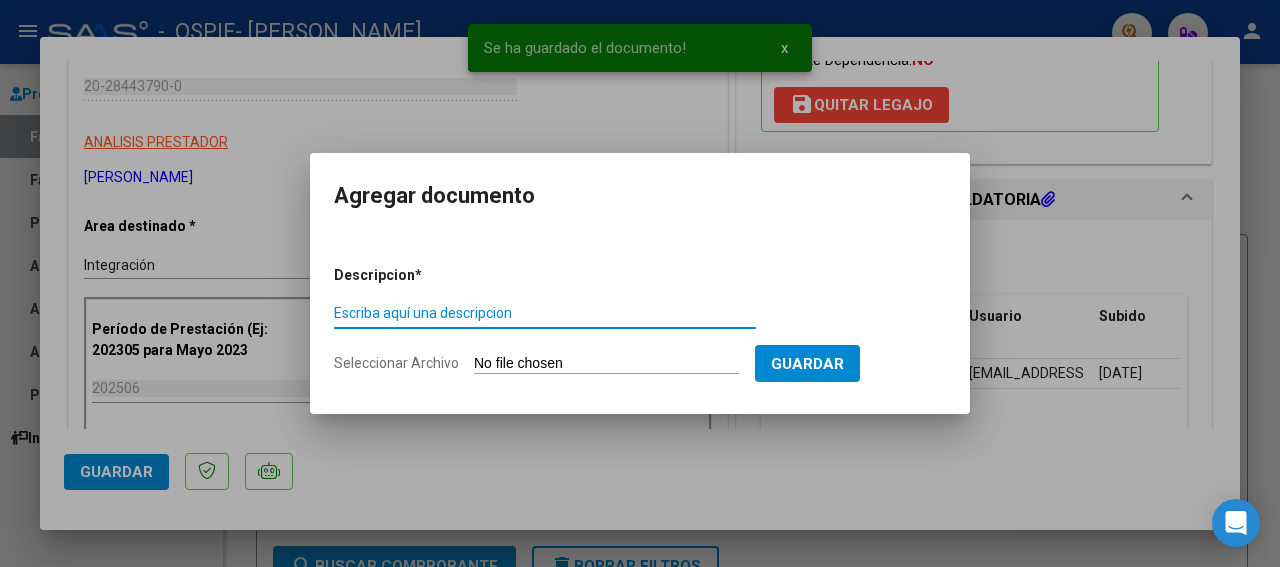 click on "Escriba aquí una descripcion" at bounding box center [545, 313] 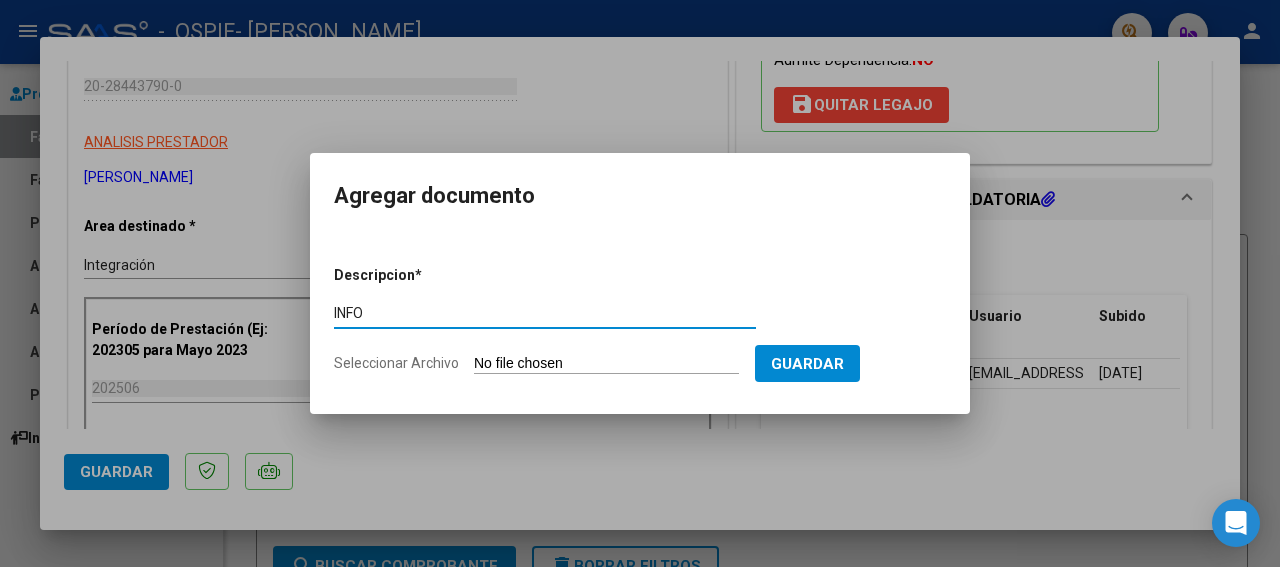 type on "INFO" 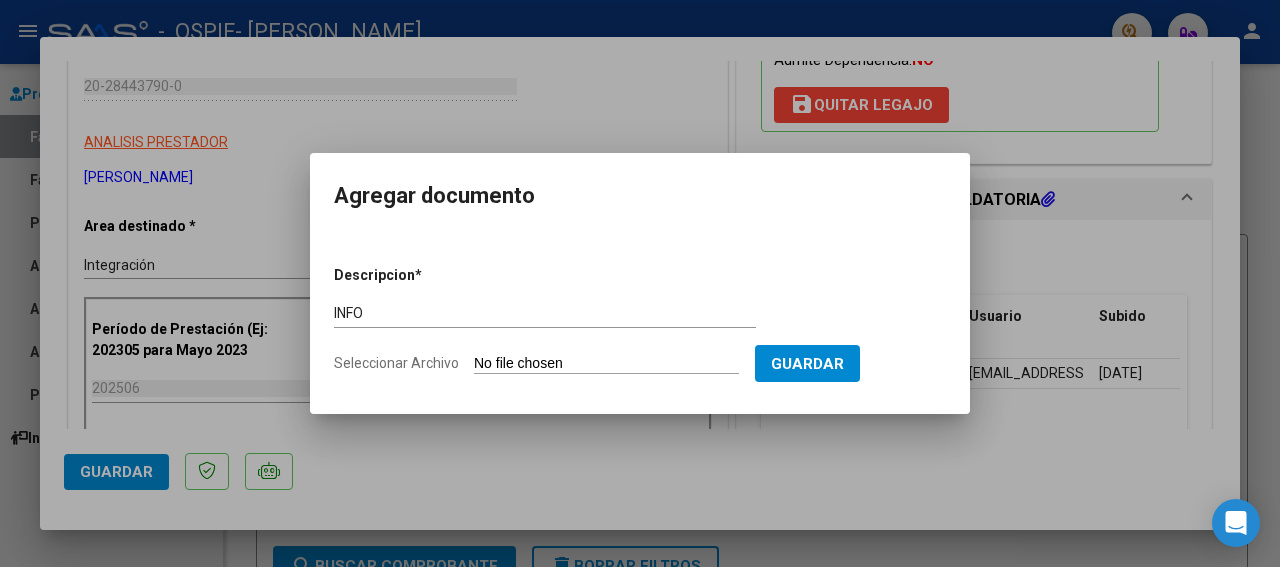 click on "Seleccionar Archivo" at bounding box center (606, 364) 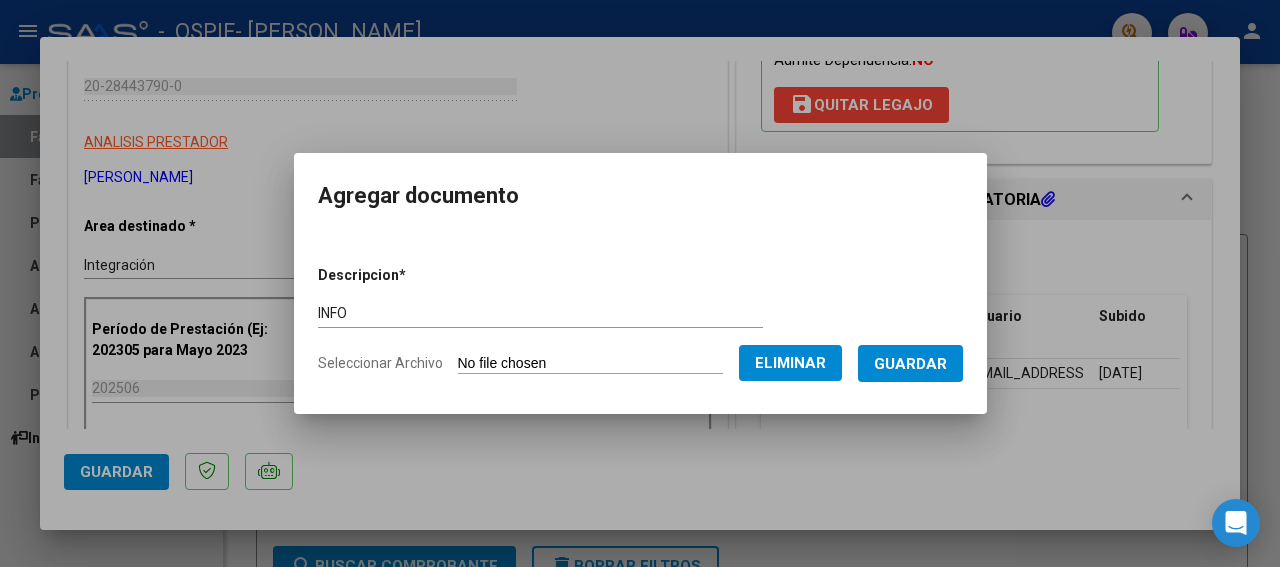click on "Guardar" at bounding box center [910, 364] 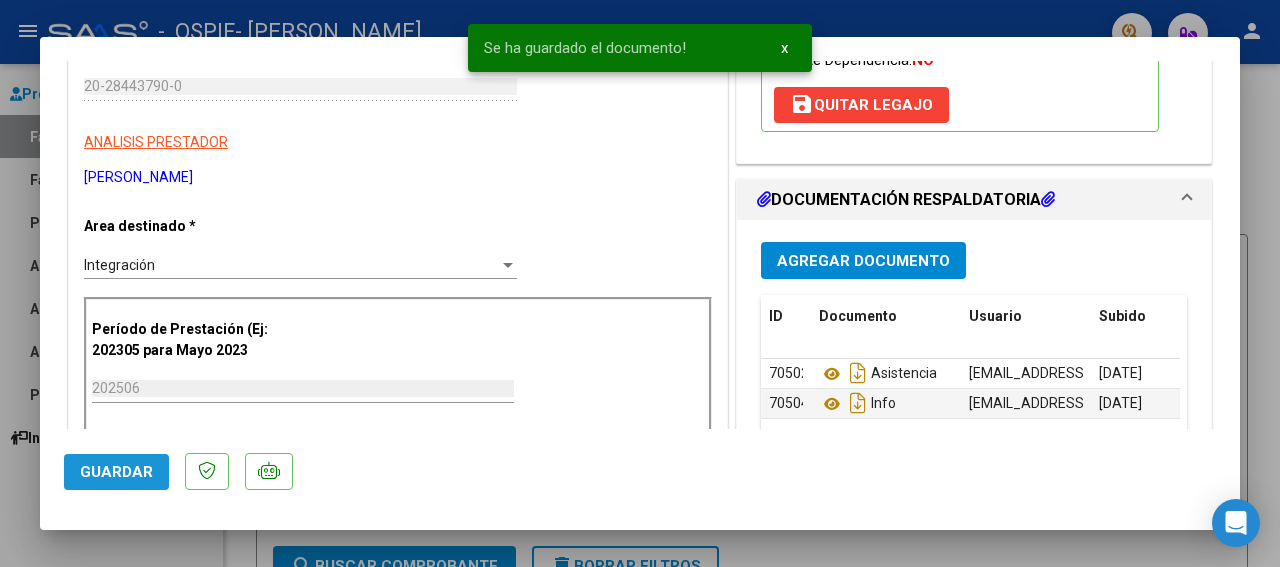 click on "Guardar" 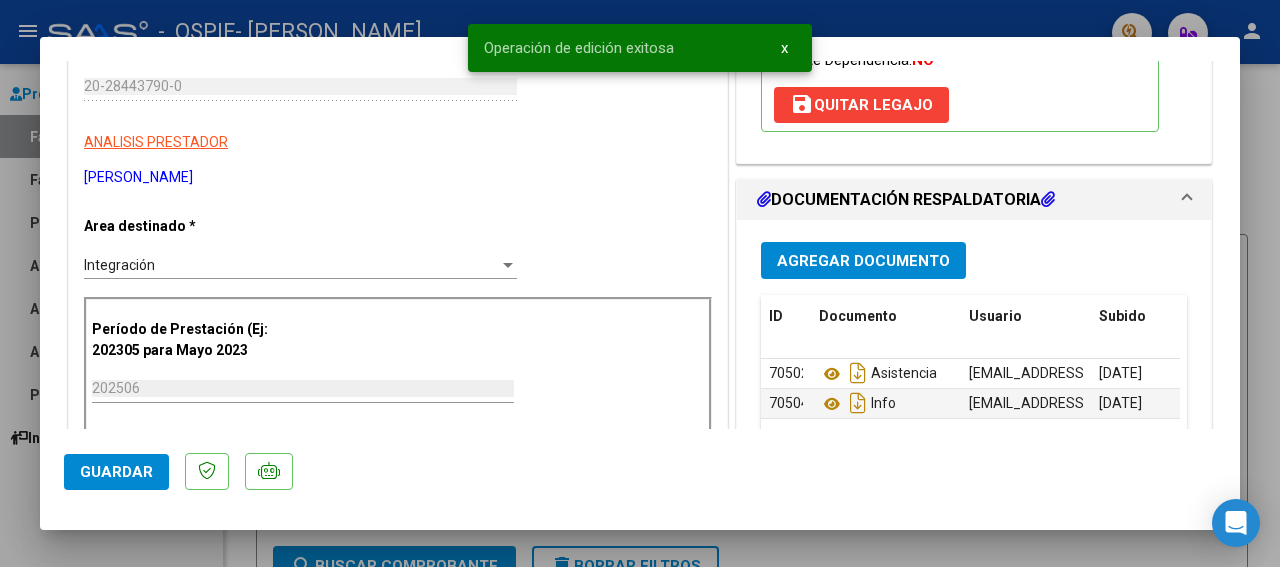 click at bounding box center [640, 283] 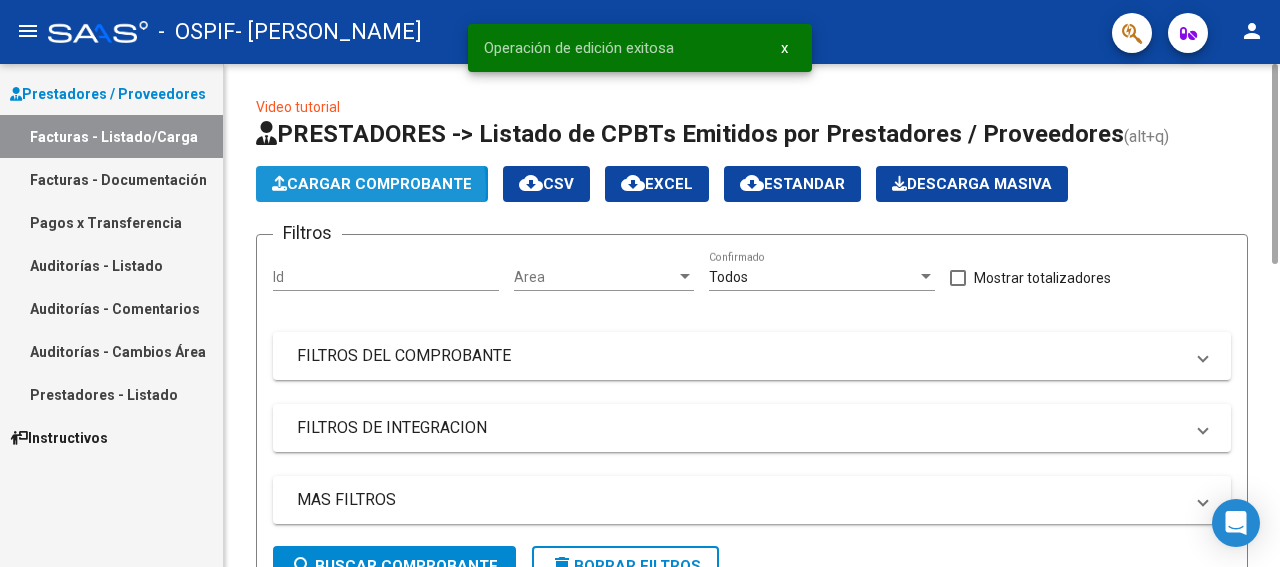 click on "Cargar Comprobante" 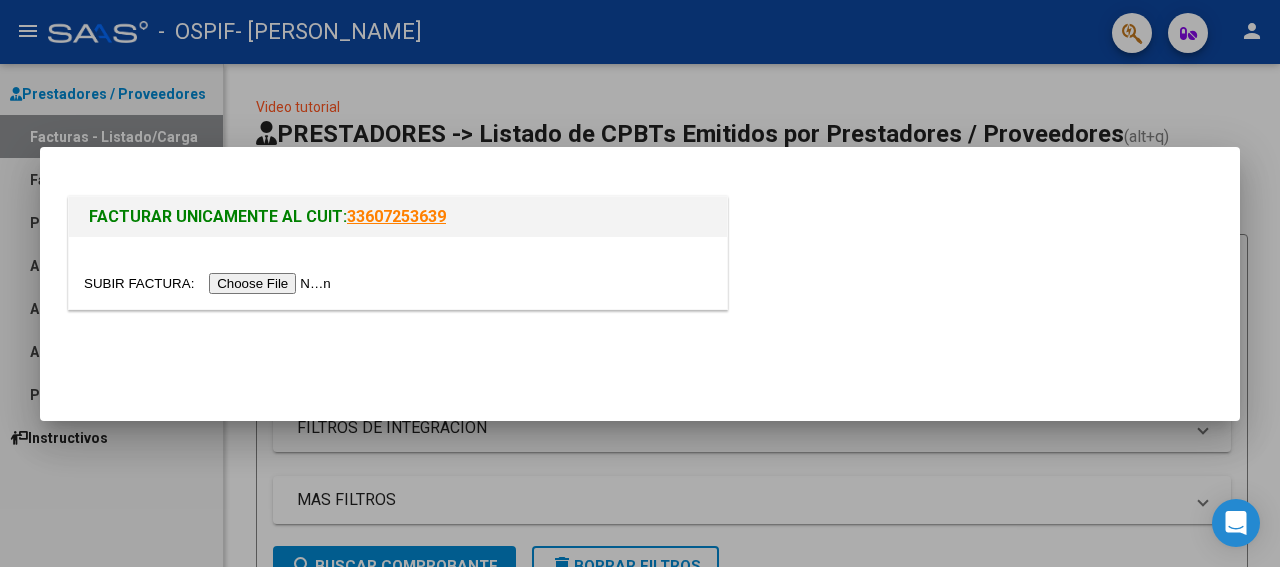 click at bounding box center [210, 283] 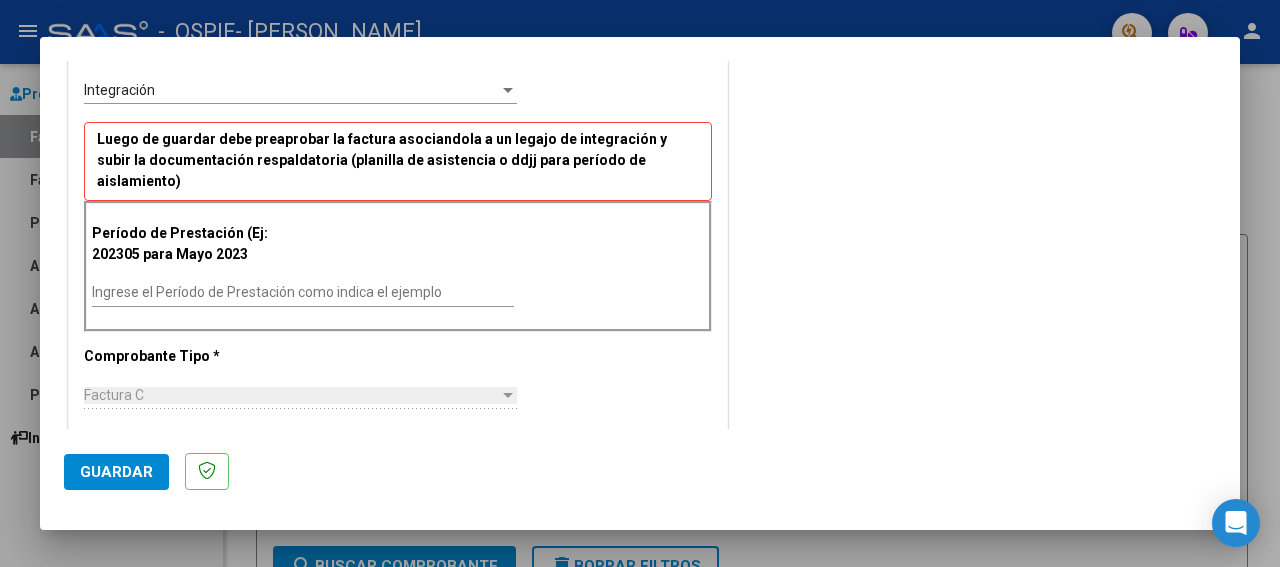 drag, startPoint x: 1236, startPoint y: 424, endPoint x: 221, endPoint y: 429, distance: 1015.0123 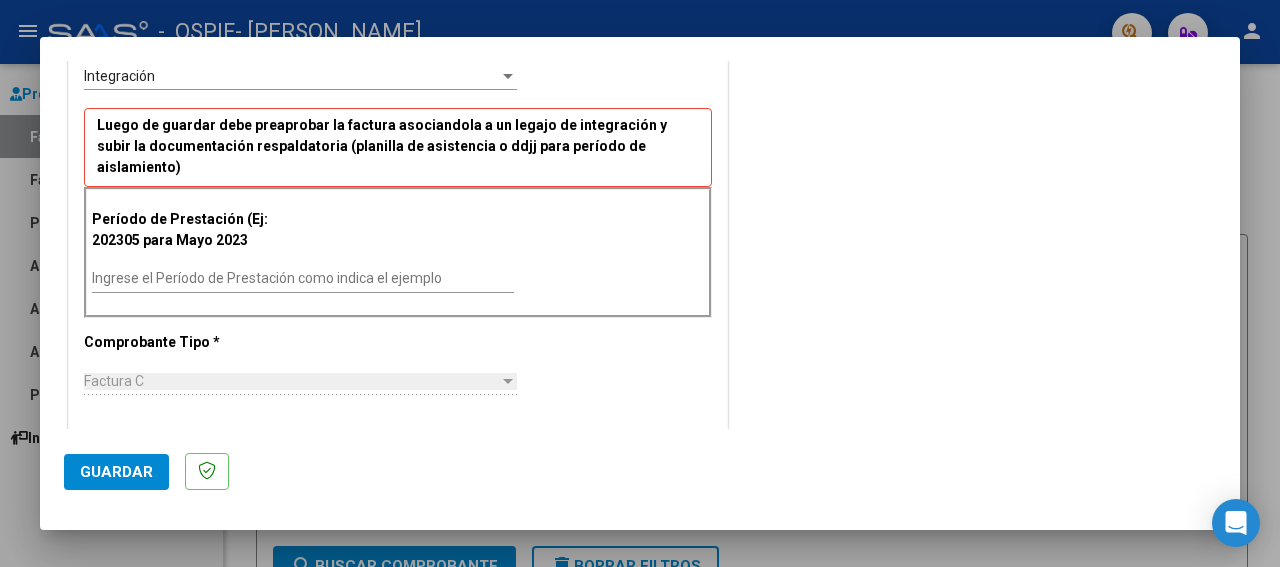 click on "Ingrese el Período de Prestación como indica el ejemplo" at bounding box center (303, 278) 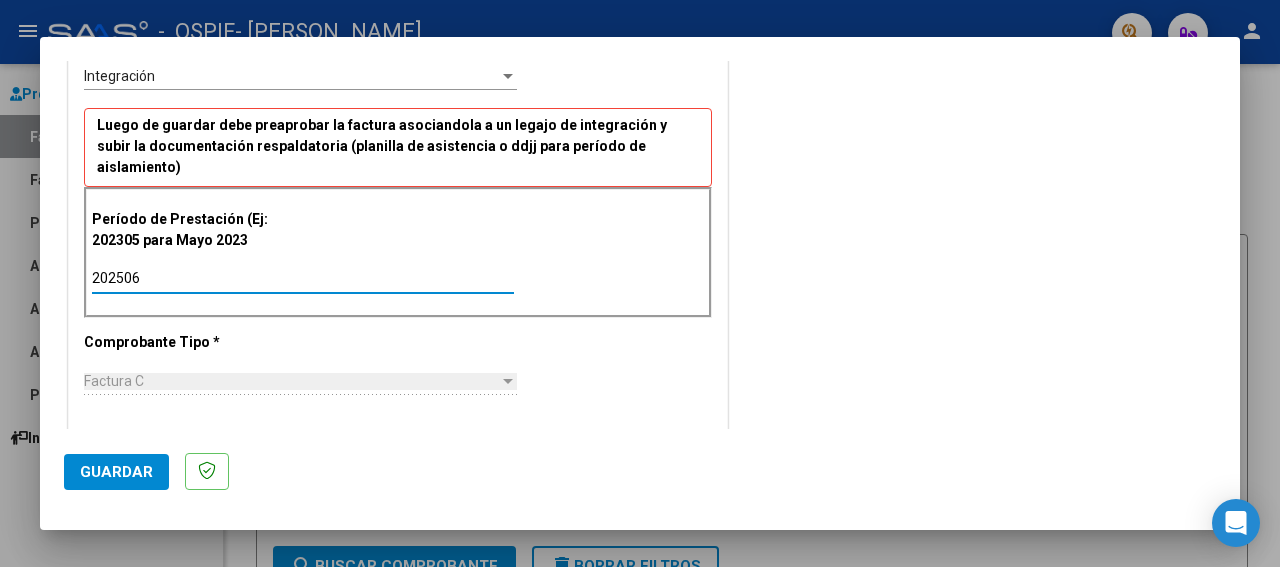 type on "202506" 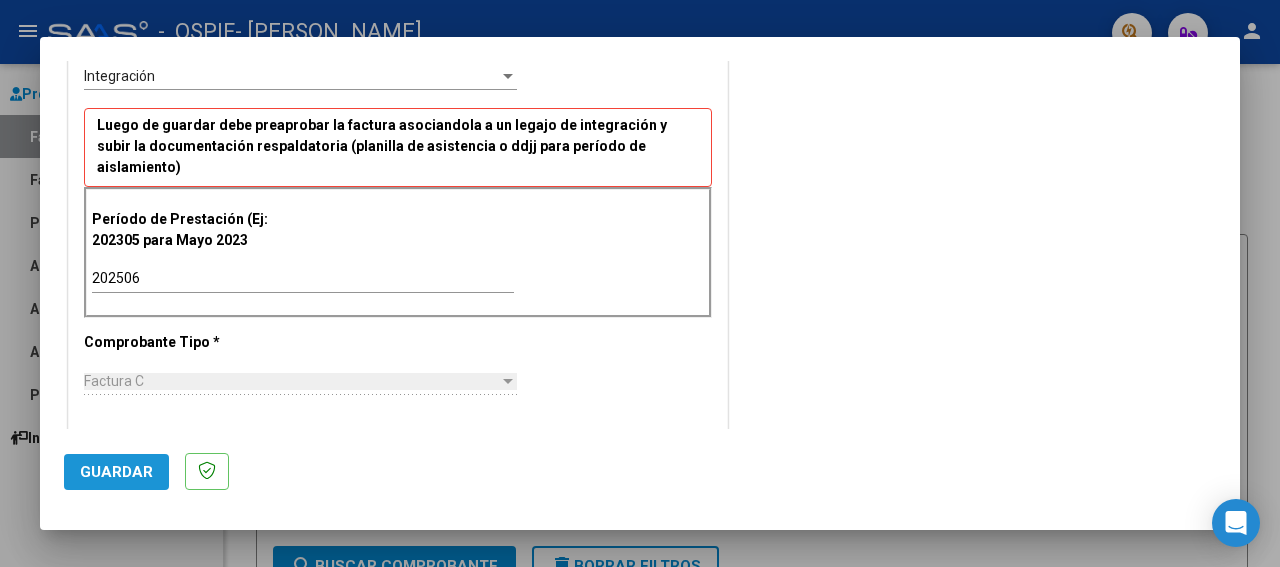 click on "Guardar" 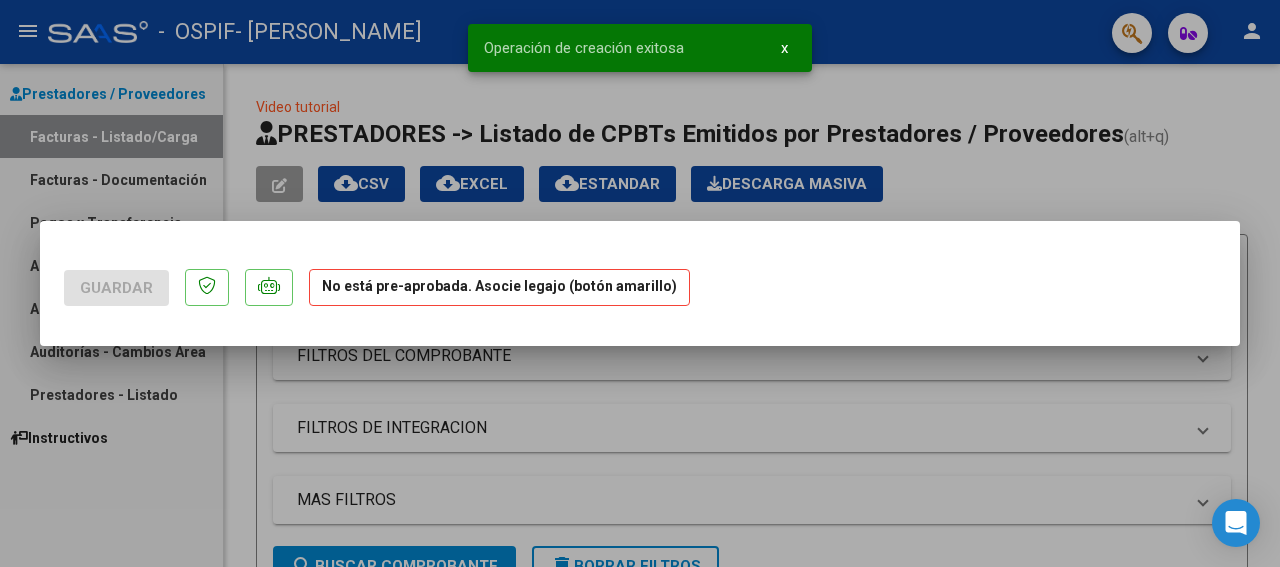 scroll, scrollTop: 0, scrollLeft: 0, axis: both 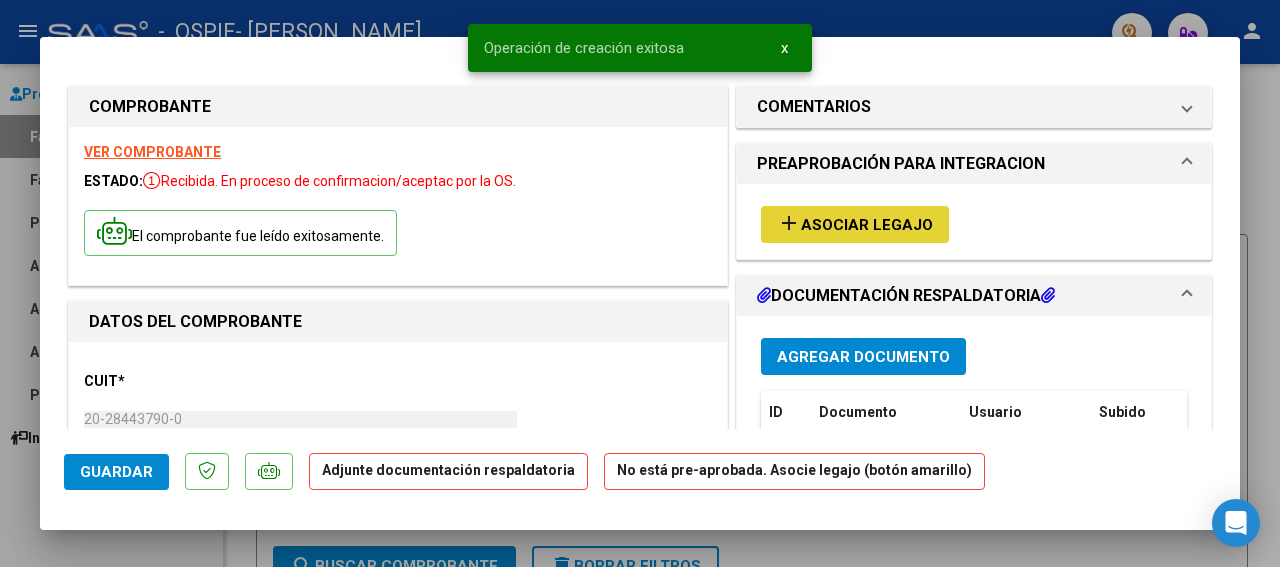 click on "Asociar Legajo" at bounding box center (867, 225) 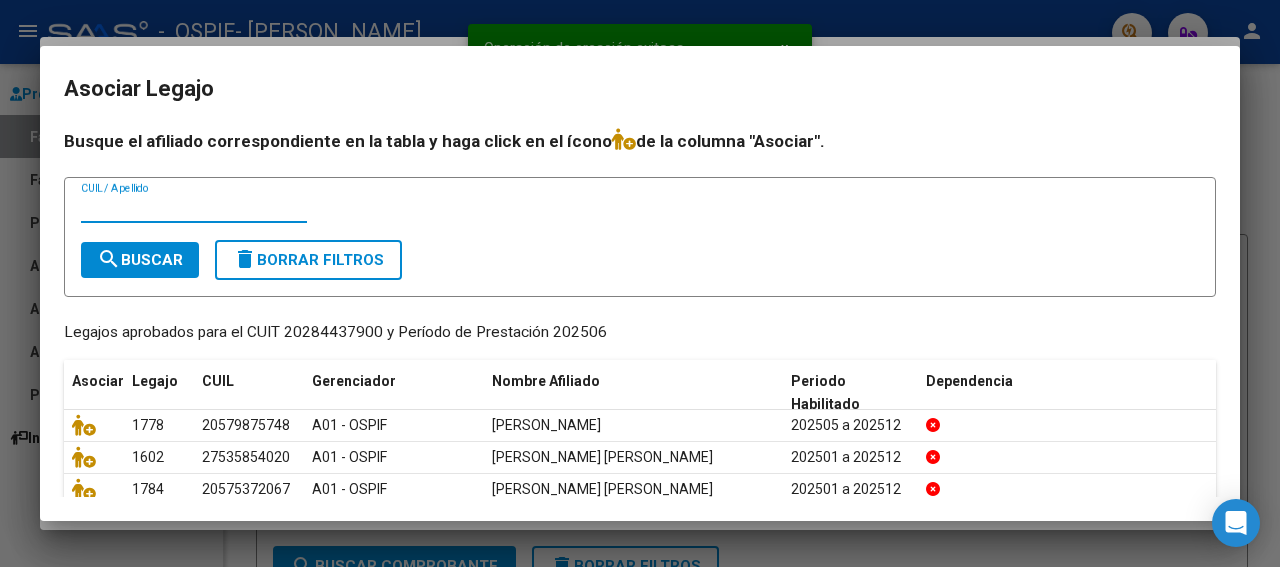 click on "CUIL / Apellido" at bounding box center [194, 208] 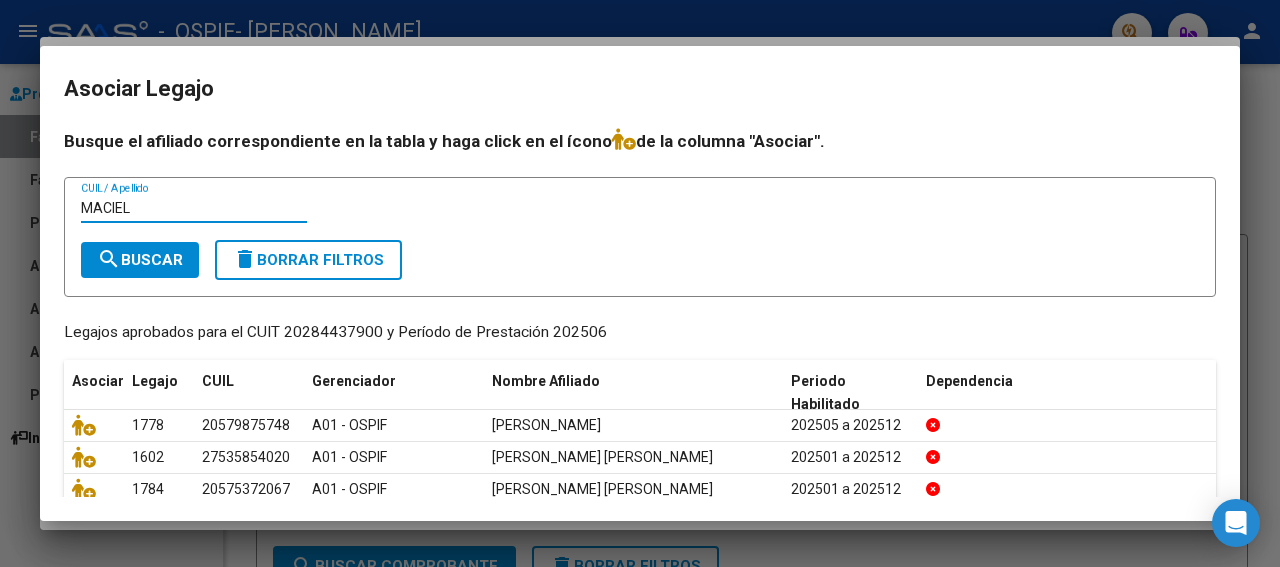 type on "MACIEL" 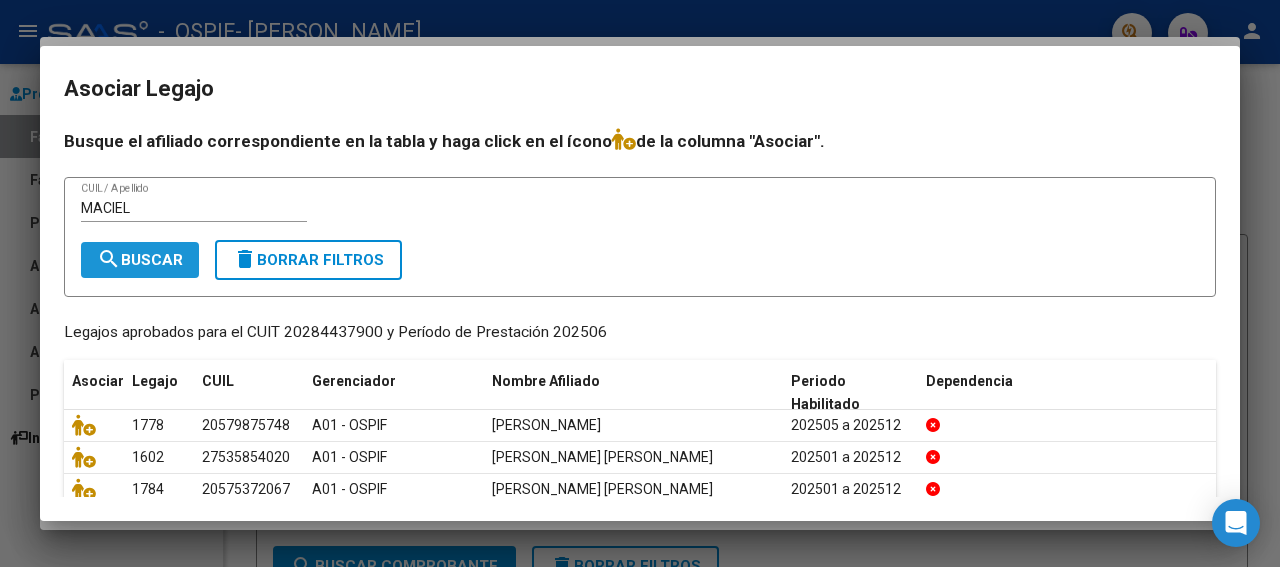 click on "search  Buscar" at bounding box center [140, 260] 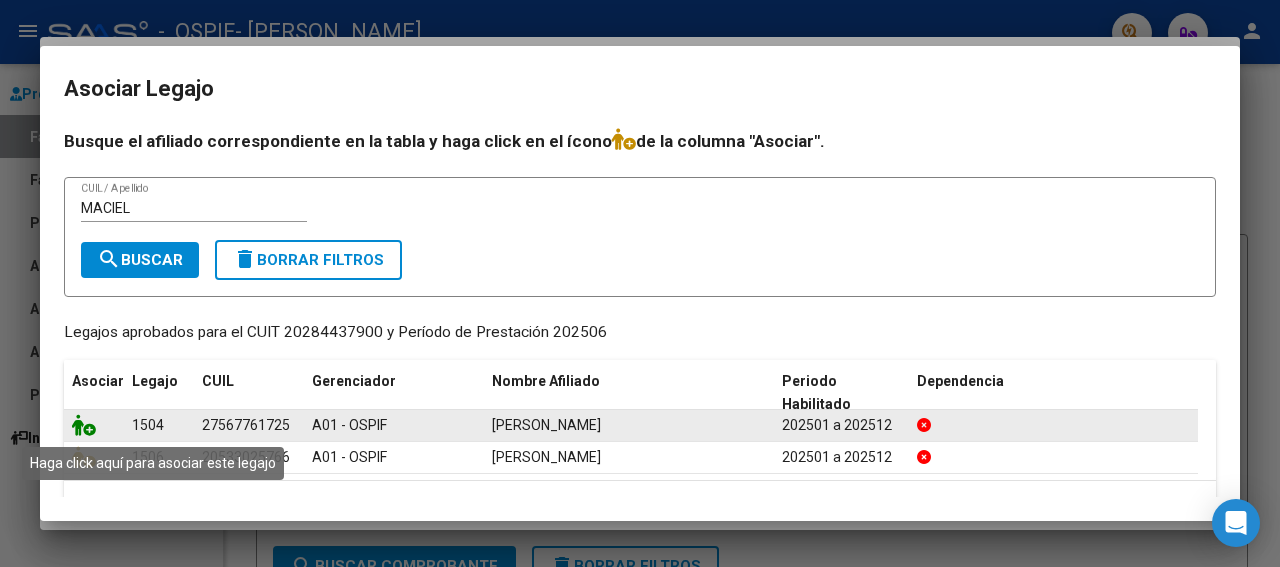 click 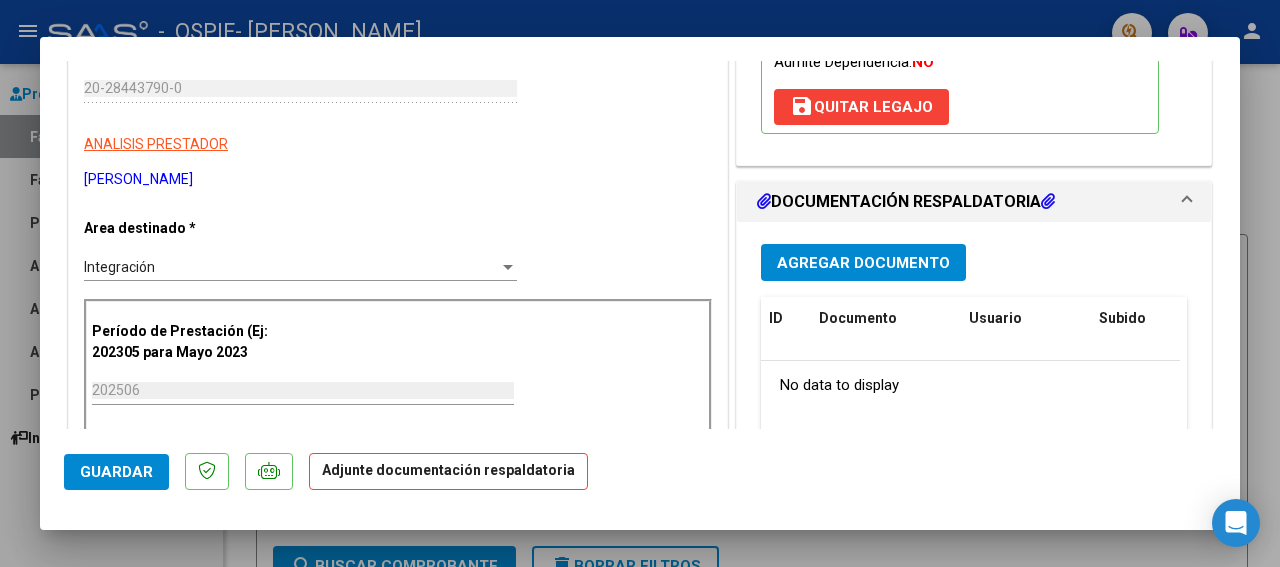 scroll, scrollTop: 333, scrollLeft: 0, axis: vertical 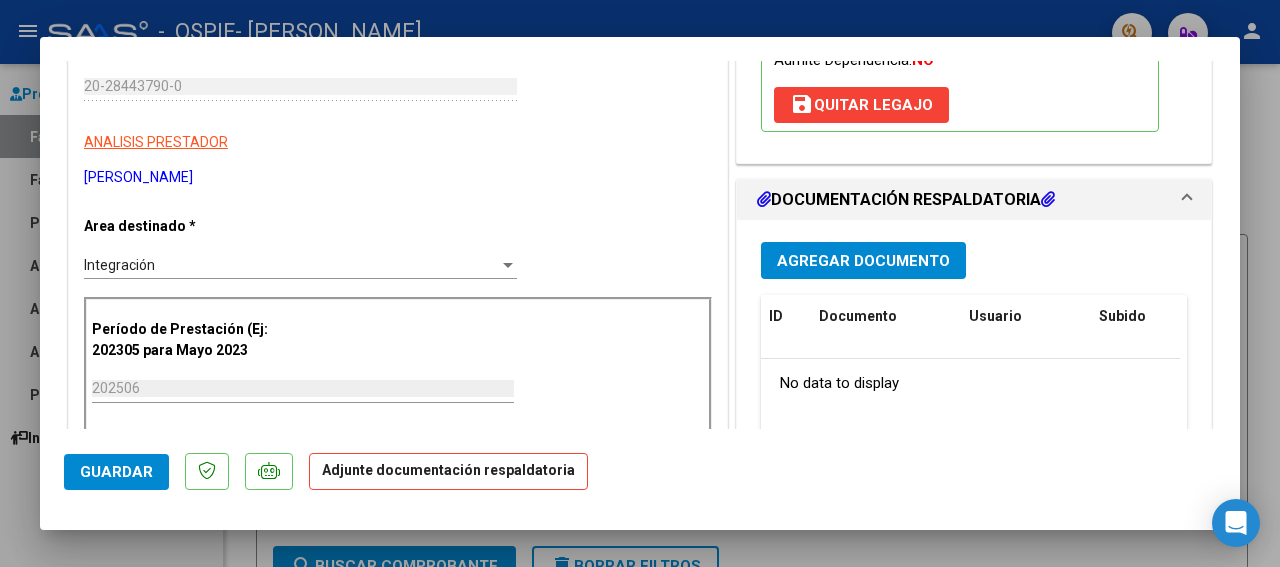 drag, startPoint x: 1230, startPoint y: 429, endPoint x: 814, endPoint y: 253, distance: 451.699 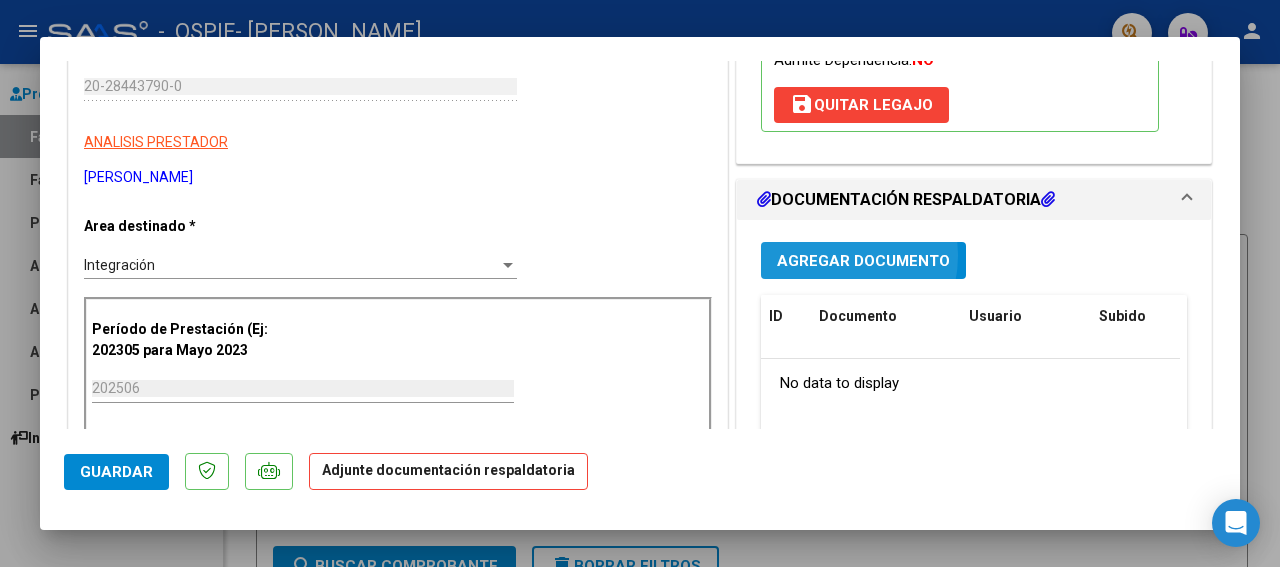 click on "Agregar Documento" at bounding box center (863, 261) 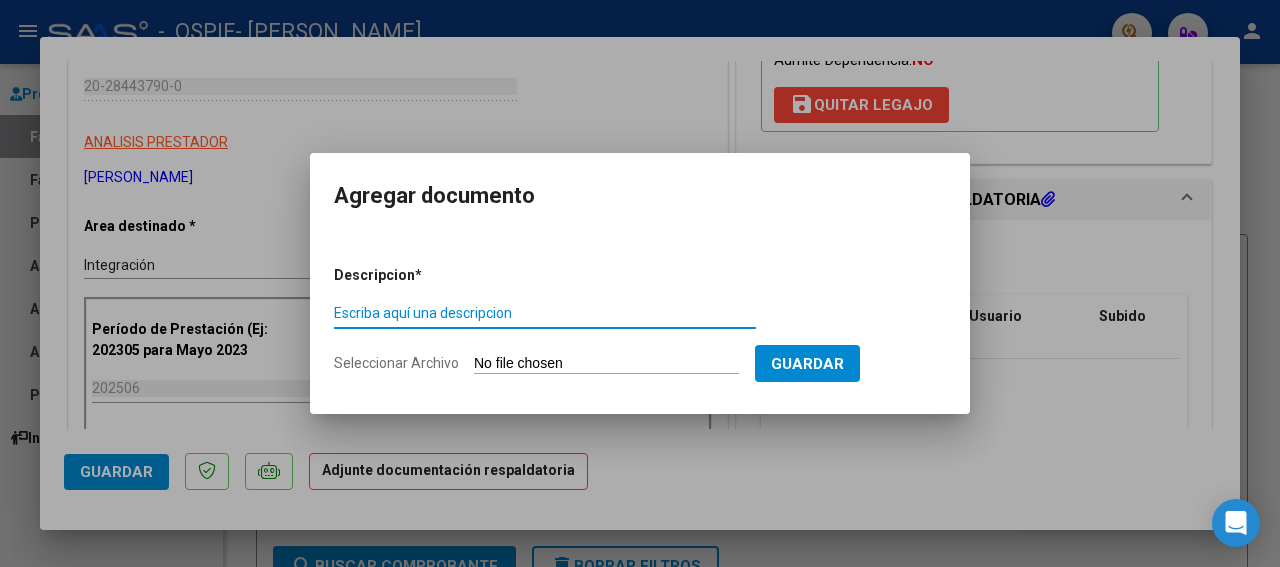click on "Escriba aquí una descripcion" at bounding box center (545, 313) 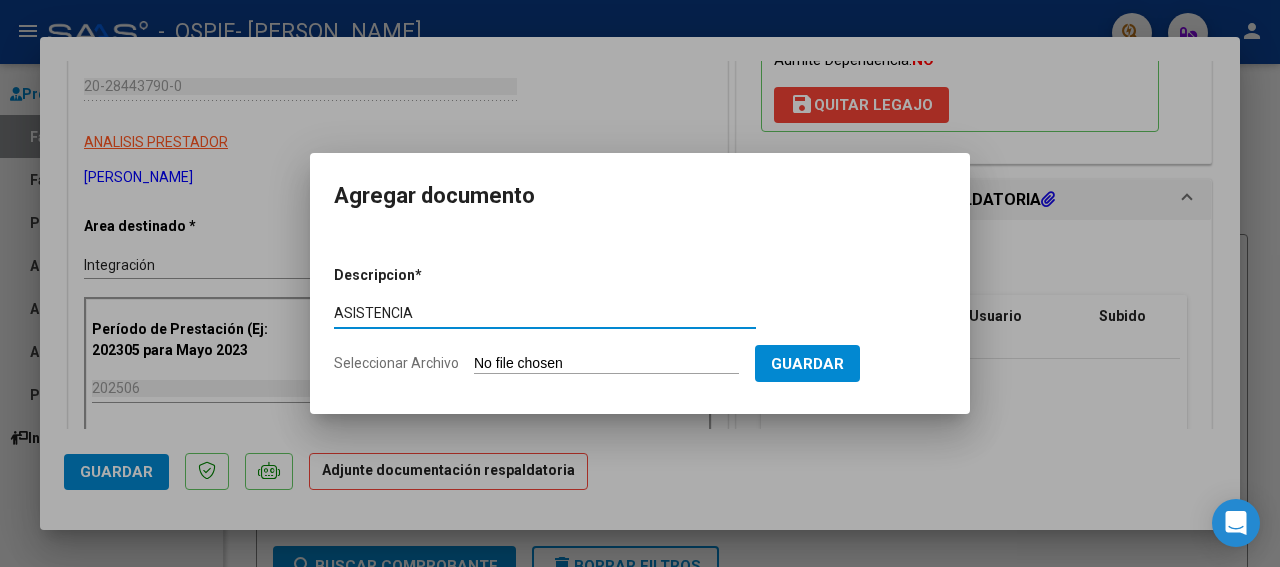 type on "ASISTENCIA" 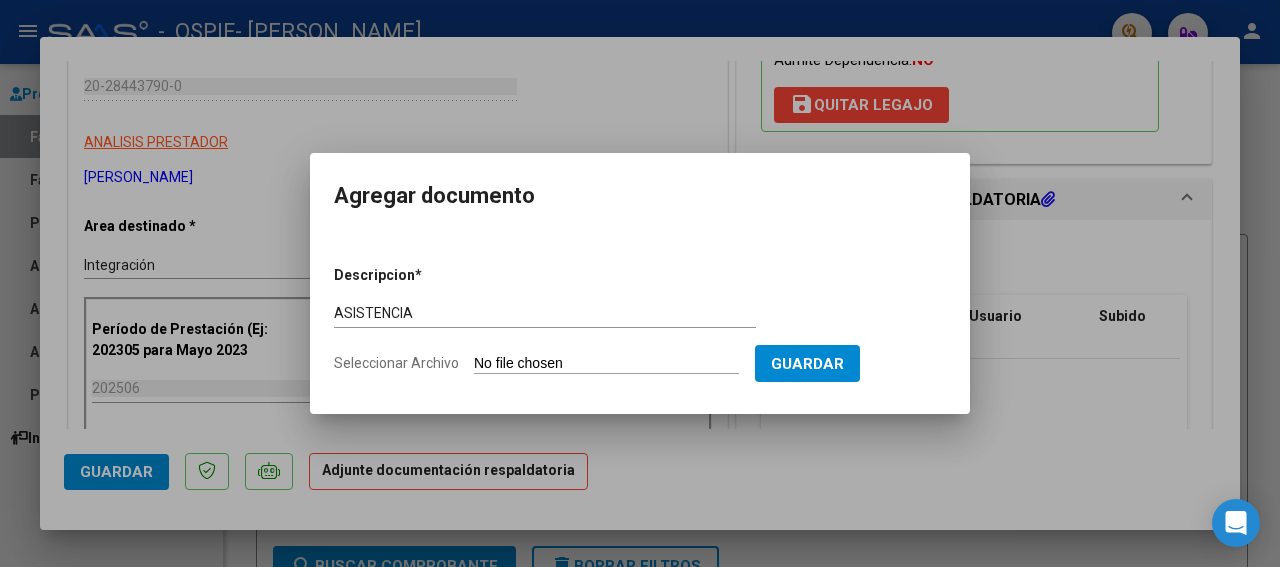 click on "Seleccionar Archivo" at bounding box center (606, 364) 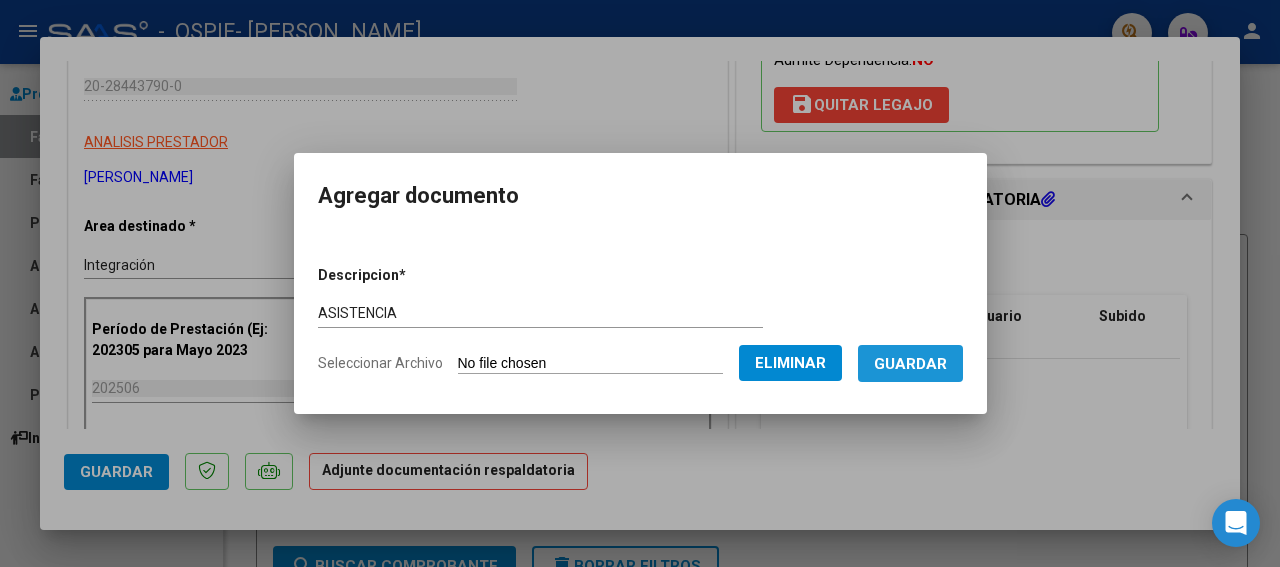 click on "Guardar" at bounding box center [910, 363] 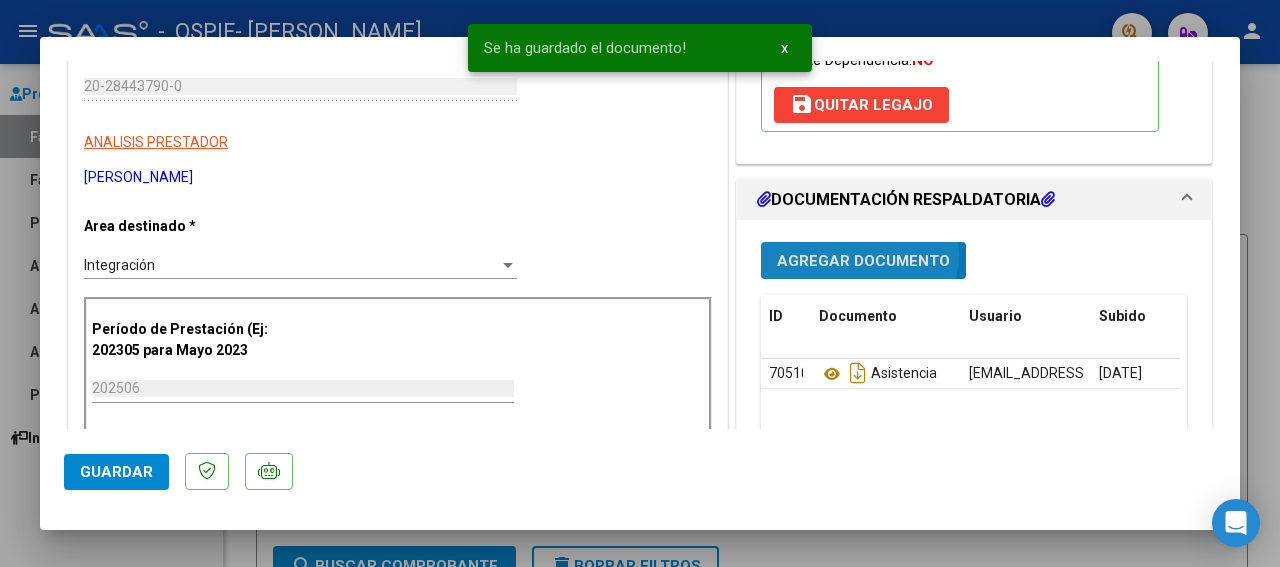 click on "Agregar Documento" at bounding box center [863, 261] 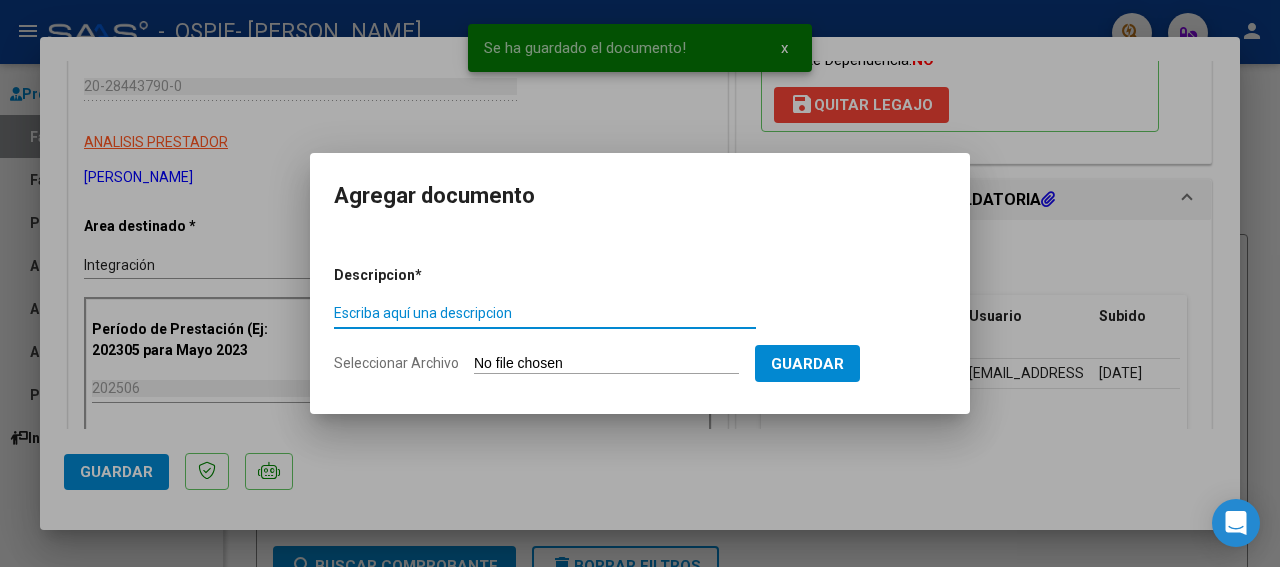 click on "Escriba aquí una descripcion" at bounding box center [545, 313] 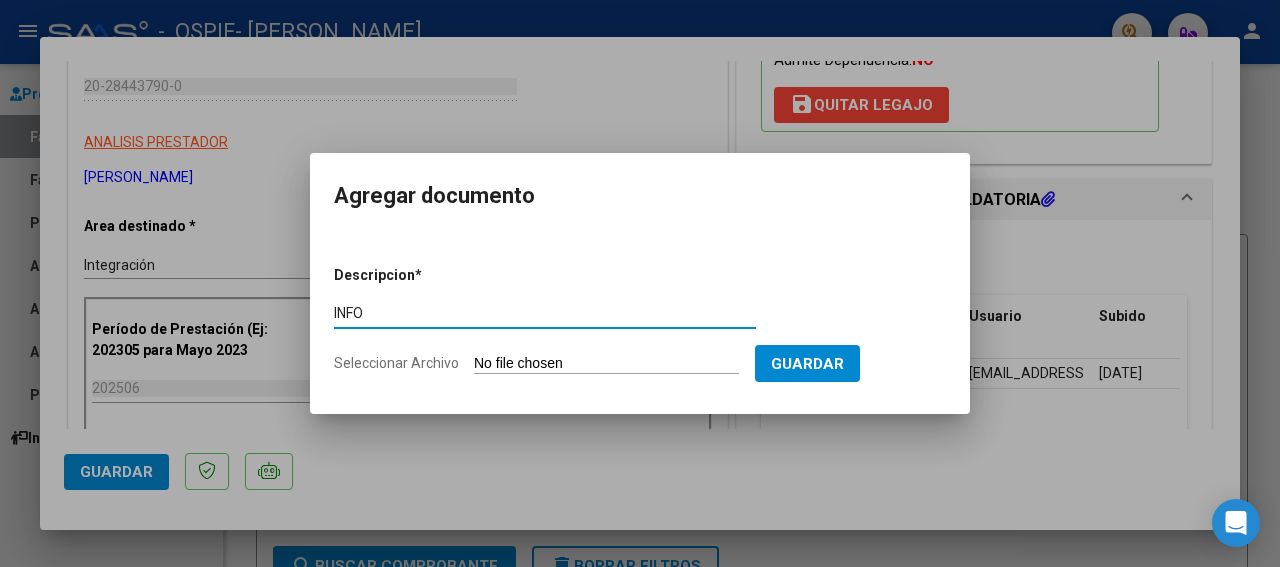 type on "INFO" 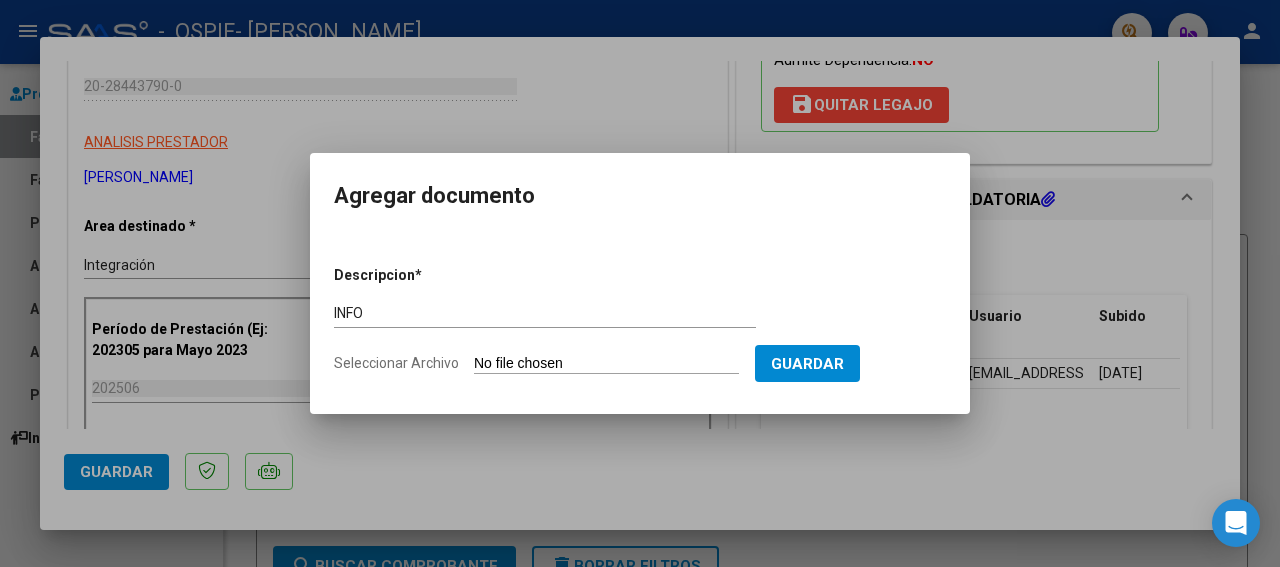 type on "C:\fakepath\INFO SEMESTRAL [PERSON_NAME]   2025.docx" 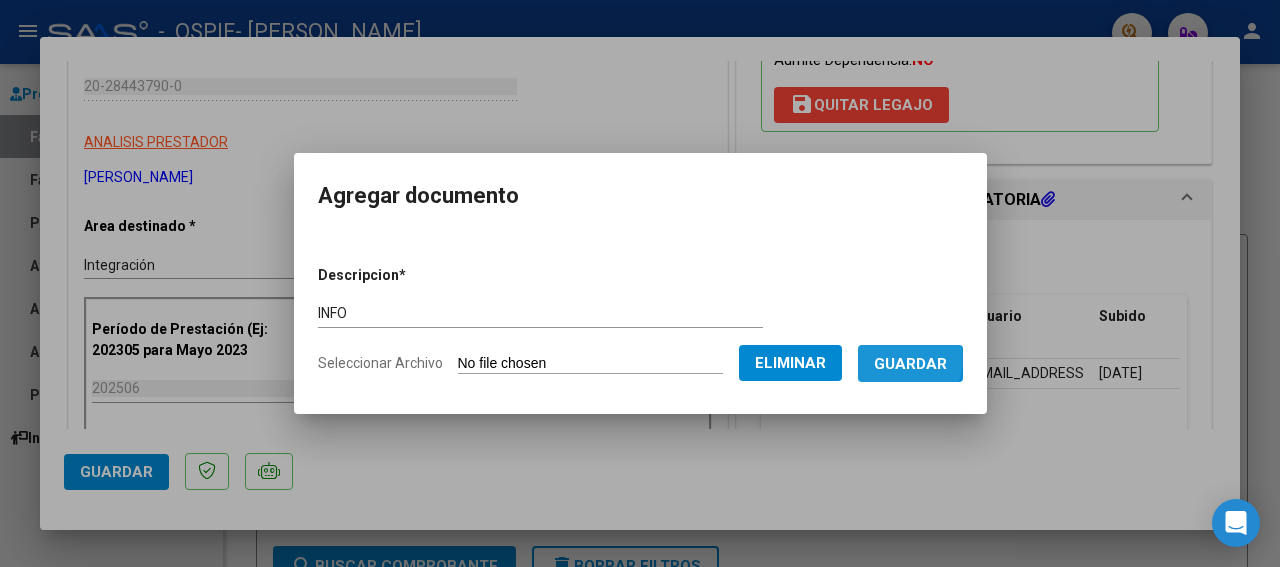 click on "Guardar" at bounding box center (910, 364) 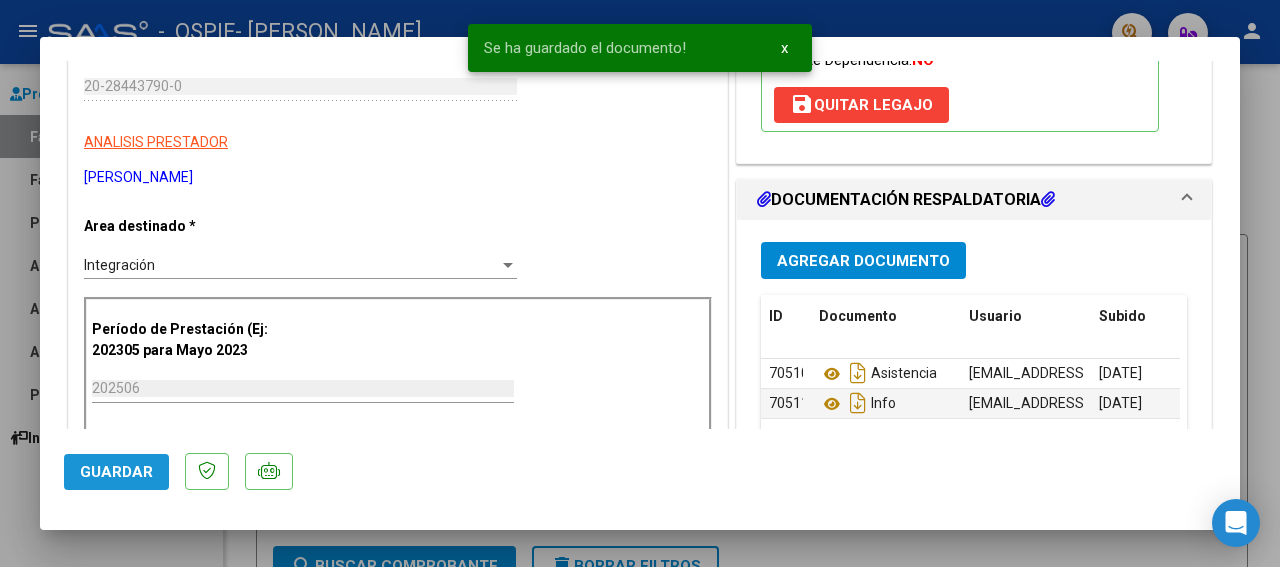 click on "Guardar" 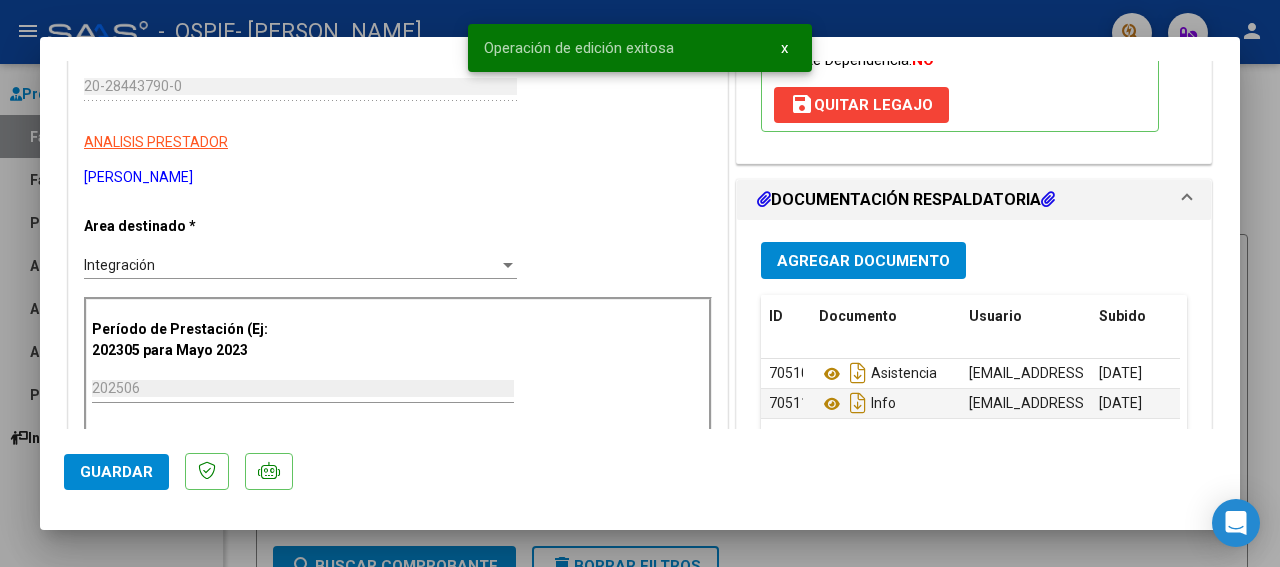 click at bounding box center (640, 283) 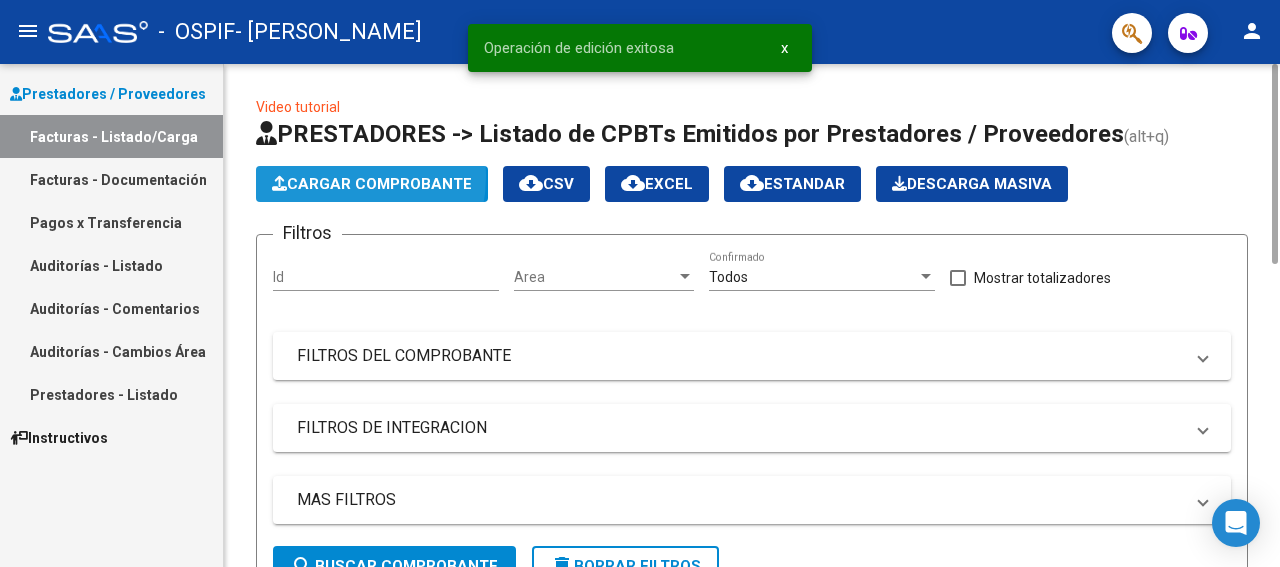 click on "Cargar Comprobante" 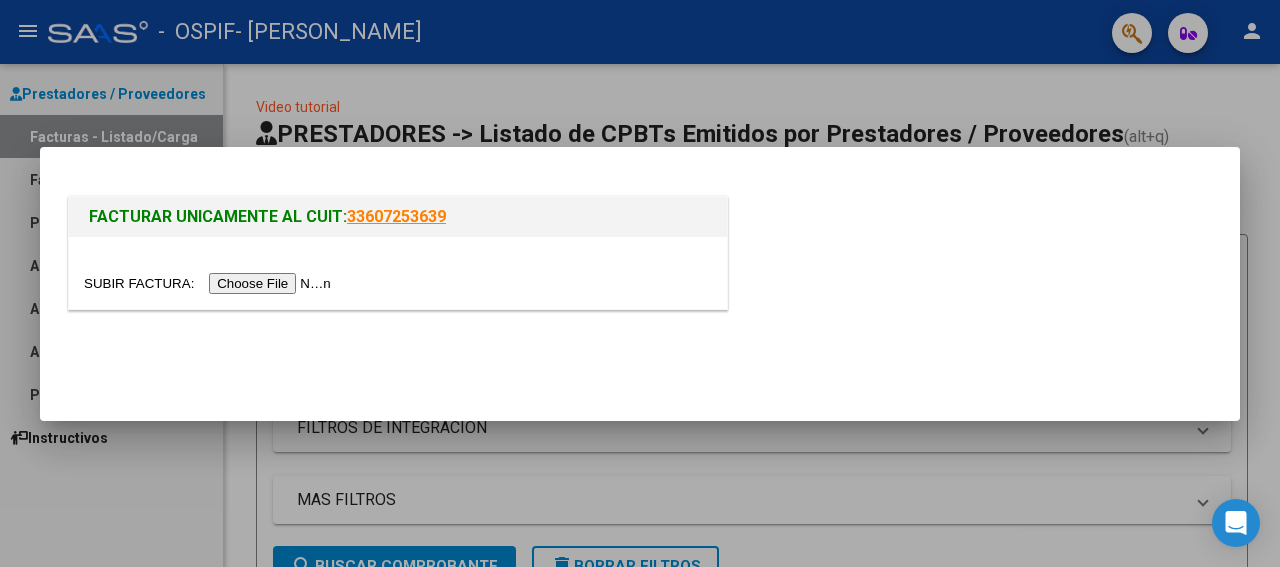 click at bounding box center [210, 283] 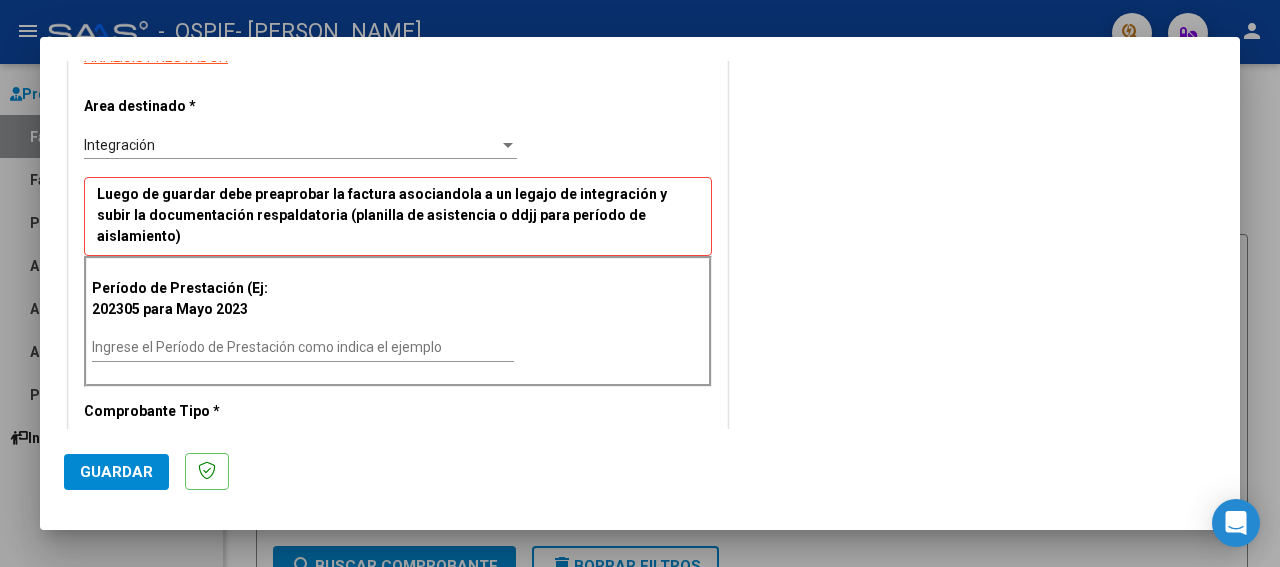 scroll, scrollTop: 433, scrollLeft: 0, axis: vertical 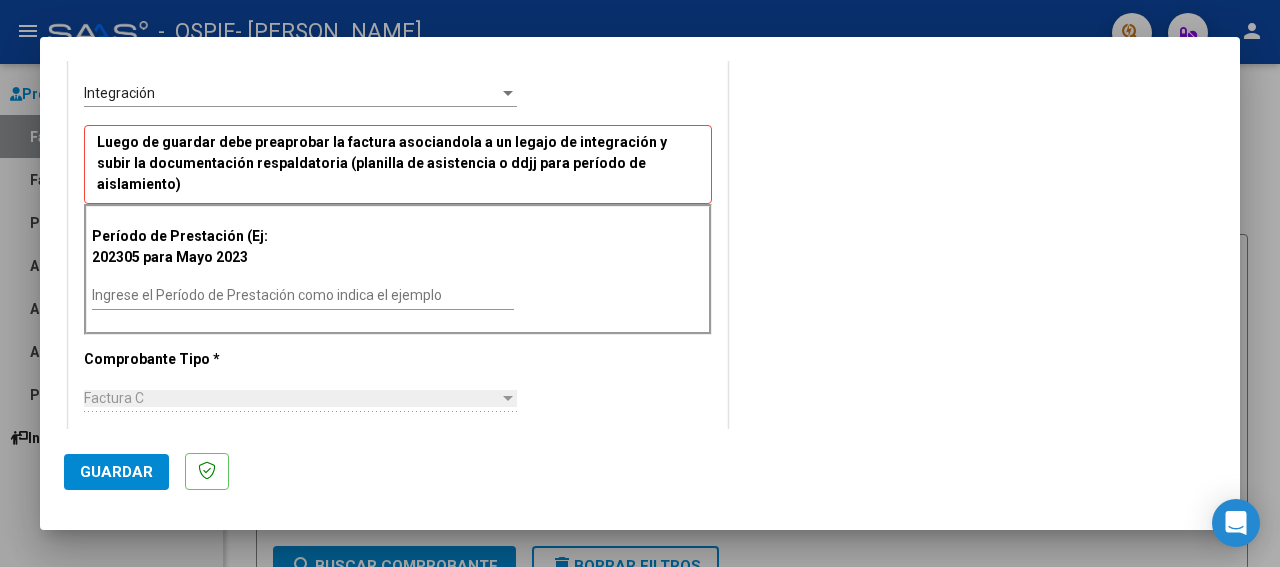 drag, startPoint x: 1227, startPoint y: 419, endPoint x: 415, endPoint y: 316, distance: 818.5066 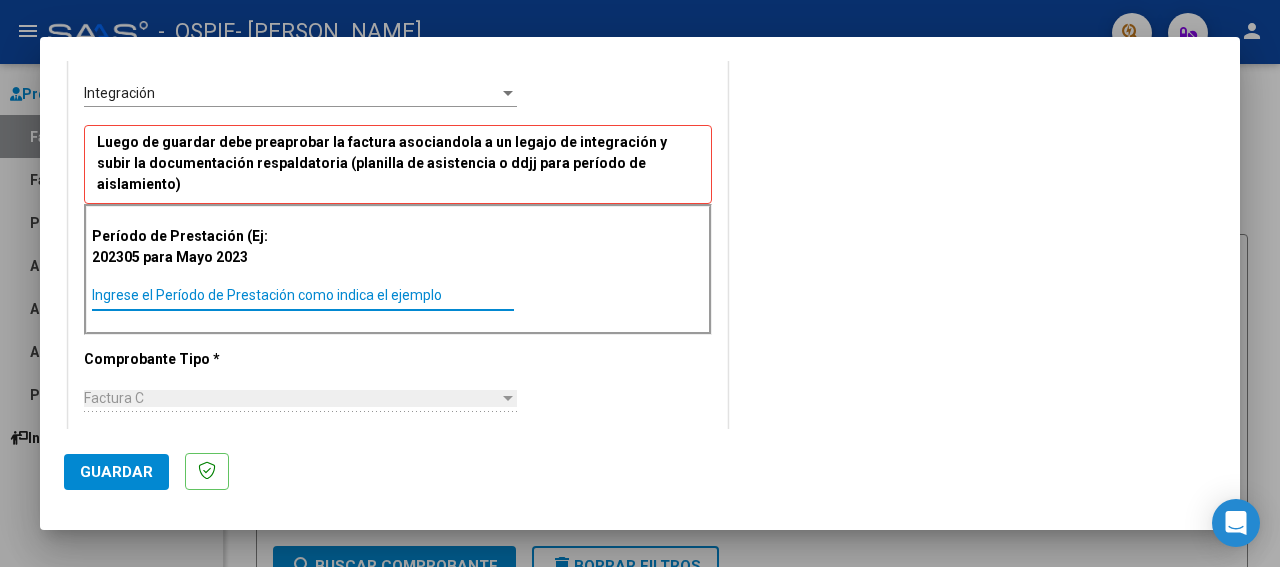 click on "Ingrese el Período de Prestación como indica el ejemplo" at bounding box center [303, 295] 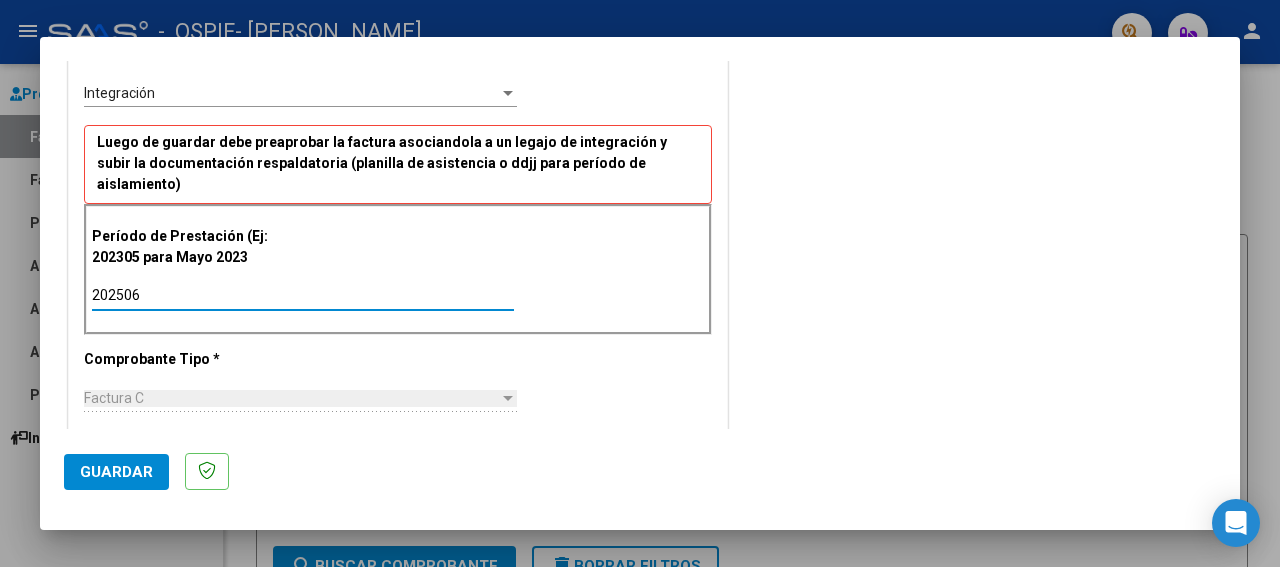type on "202506" 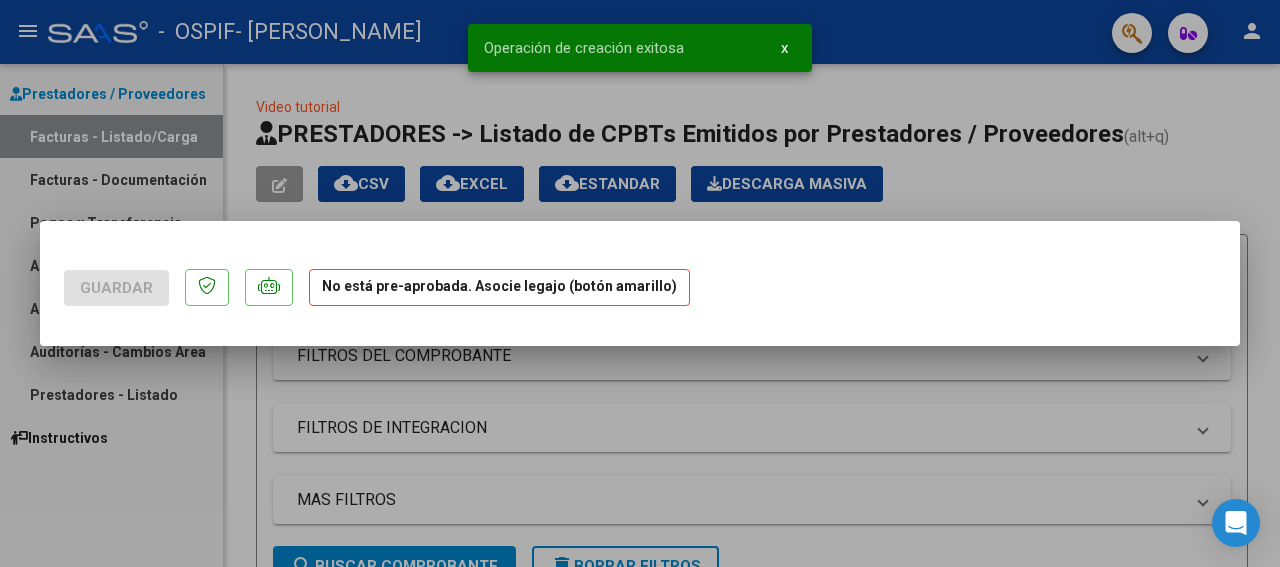 scroll, scrollTop: 0, scrollLeft: 0, axis: both 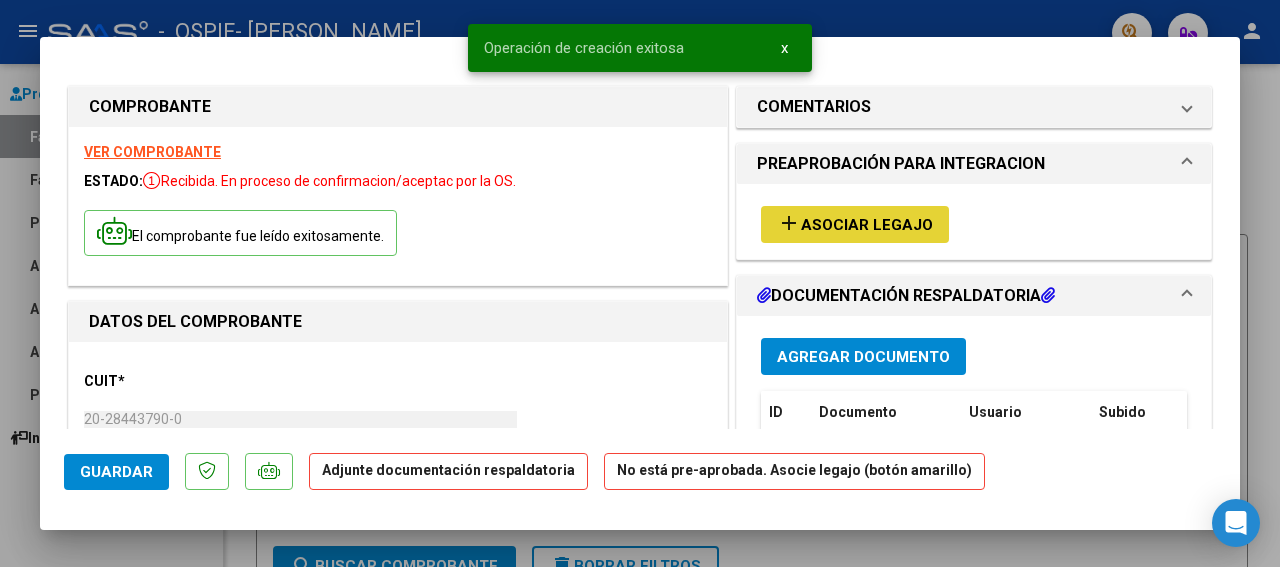 click on "Asociar Legajo" at bounding box center [867, 225] 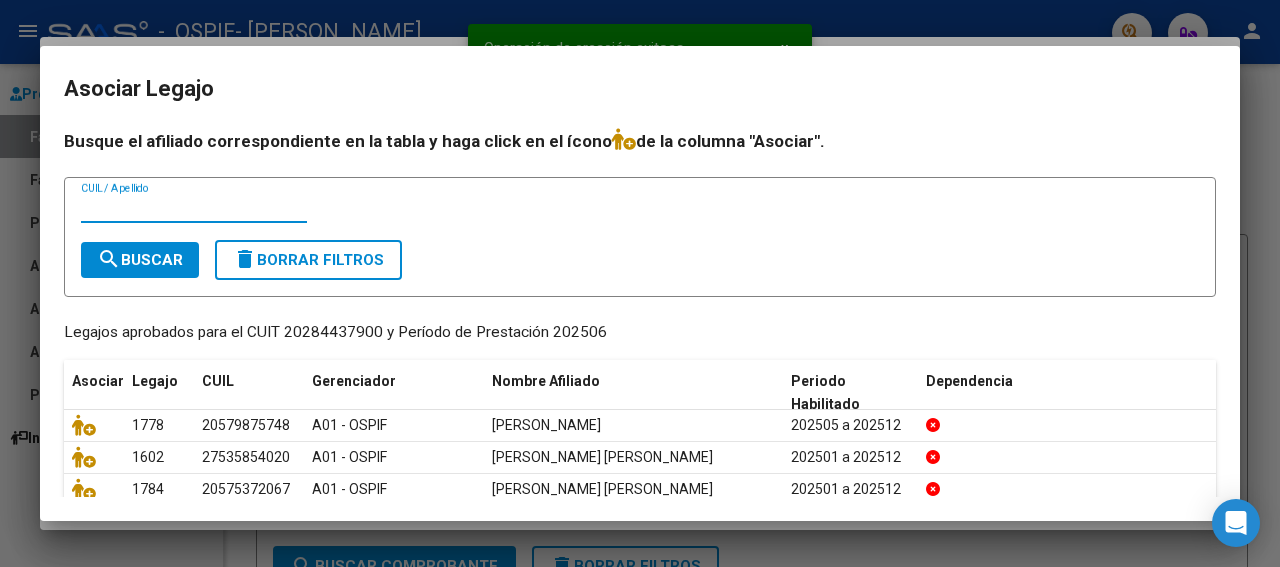 click on "CUIL / Apellido" at bounding box center [194, 208] 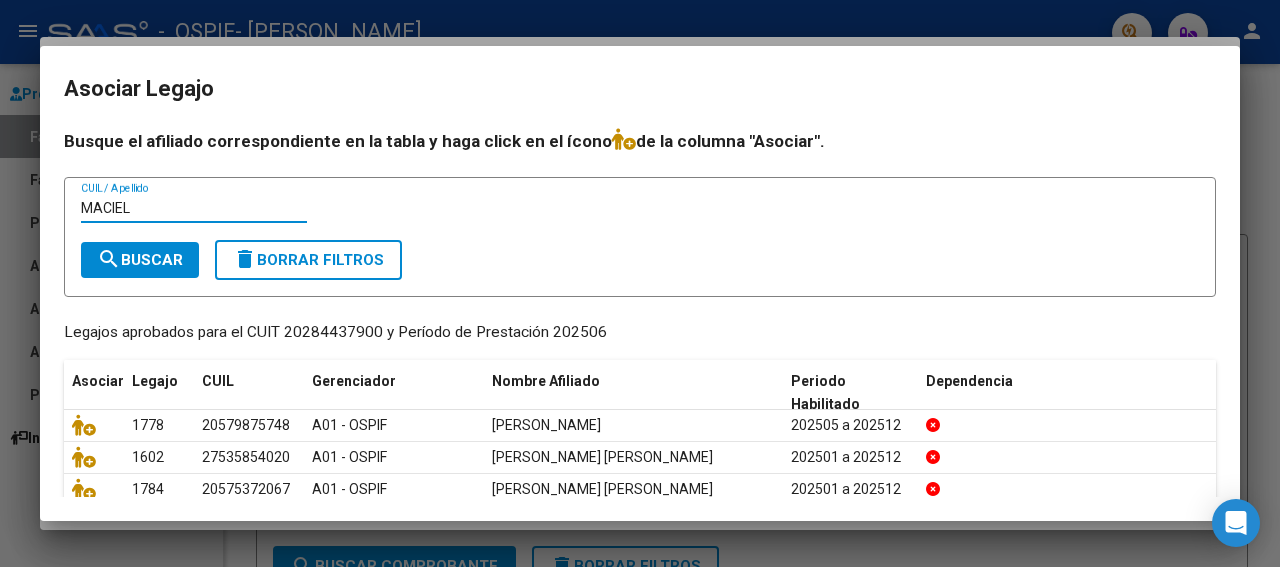 type on "MACIEL" 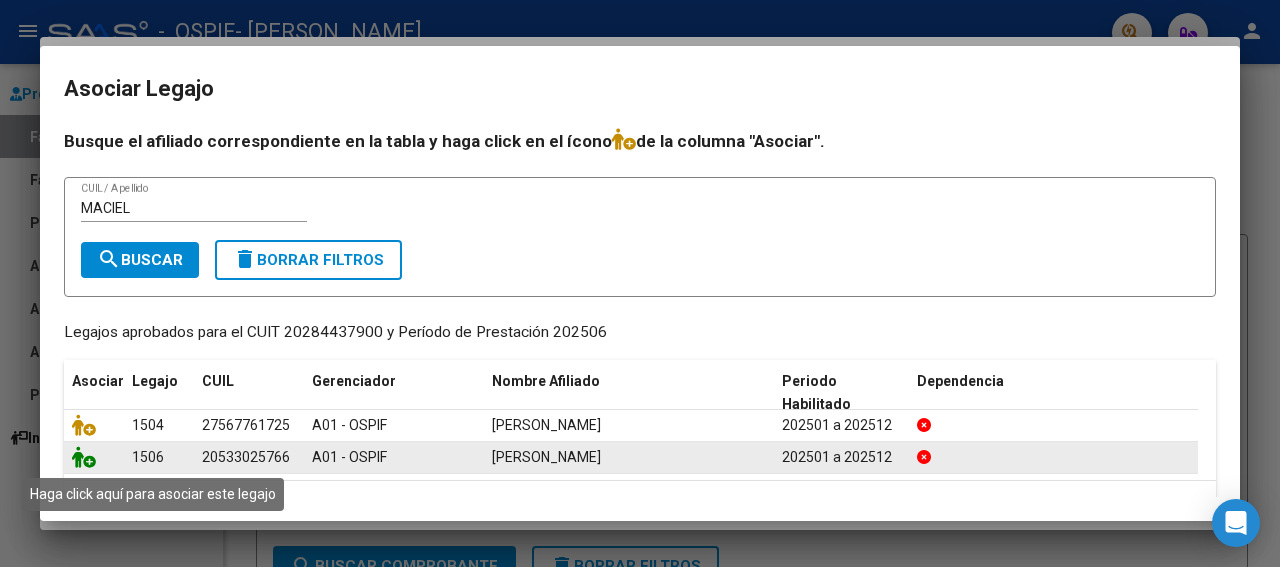 click 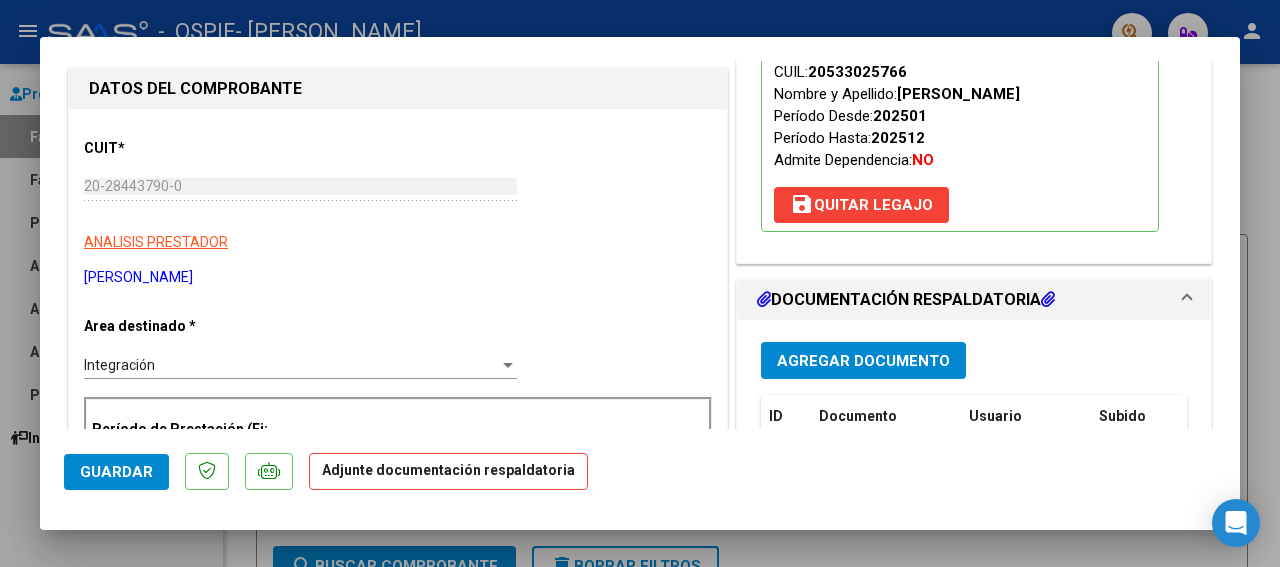 scroll, scrollTop: 283, scrollLeft: 0, axis: vertical 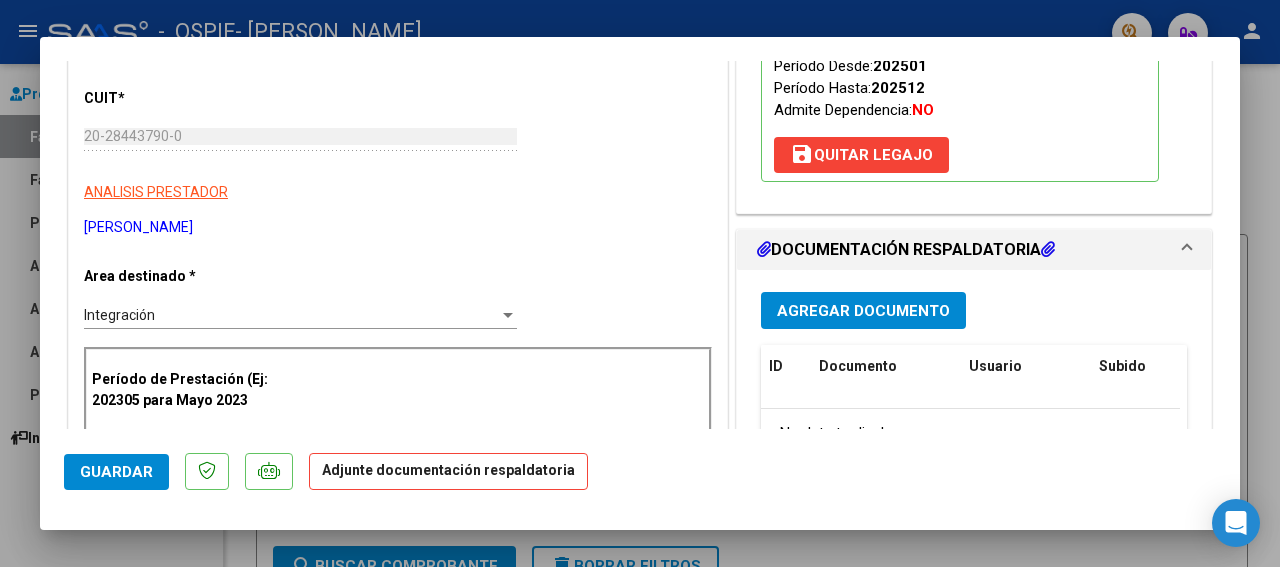 click on "Agregar Documento" at bounding box center [863, 311] 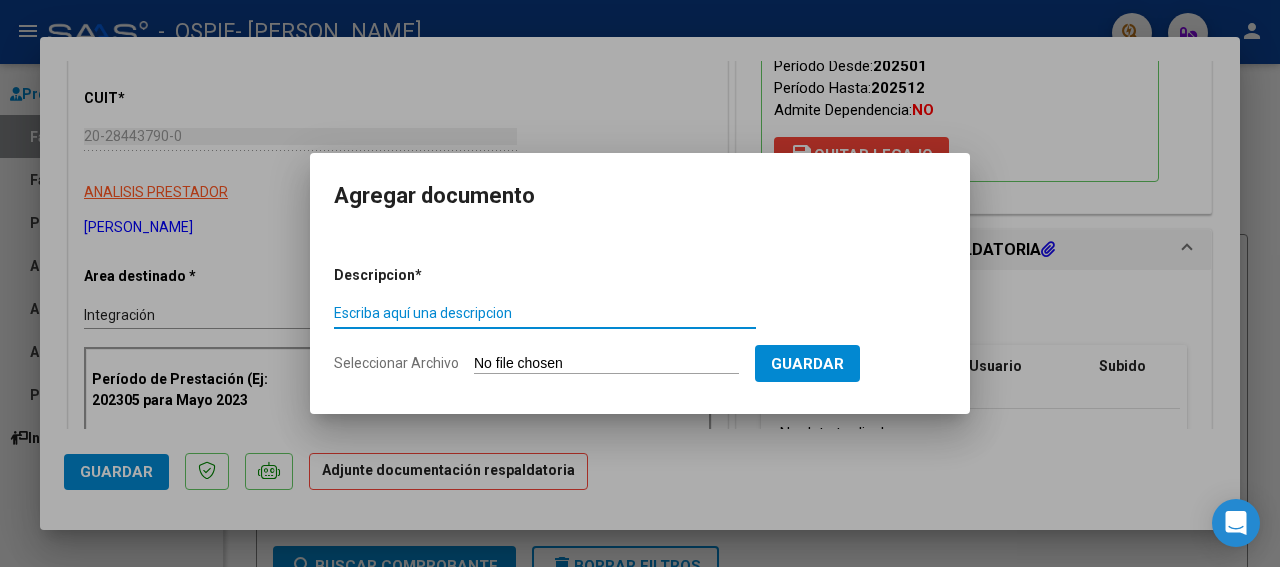 click on "Escriba aquí una descripcion" at bounding box center [545, 313] 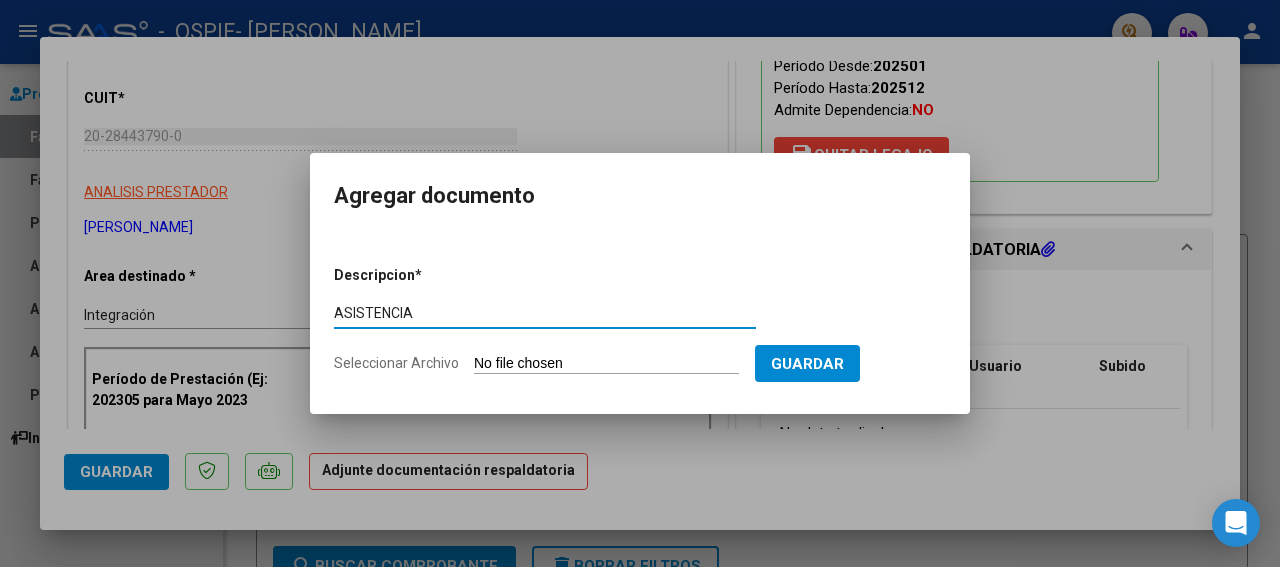type on "ASISTENCIA" 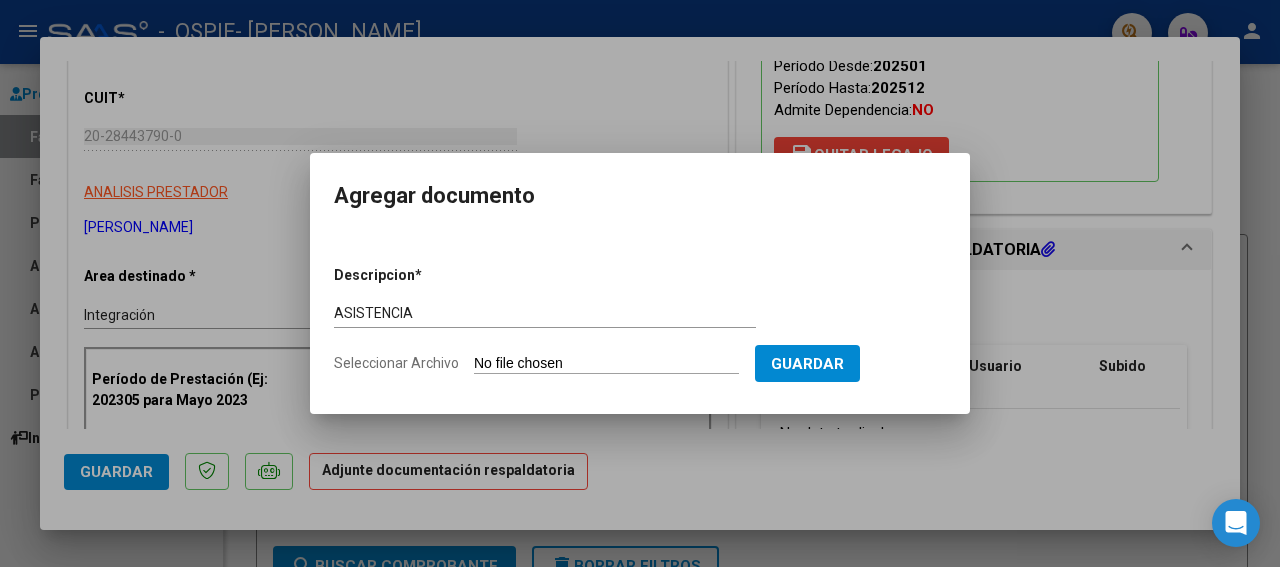 click on "Seleccionar Archivo" at bounding box center [606, 364] 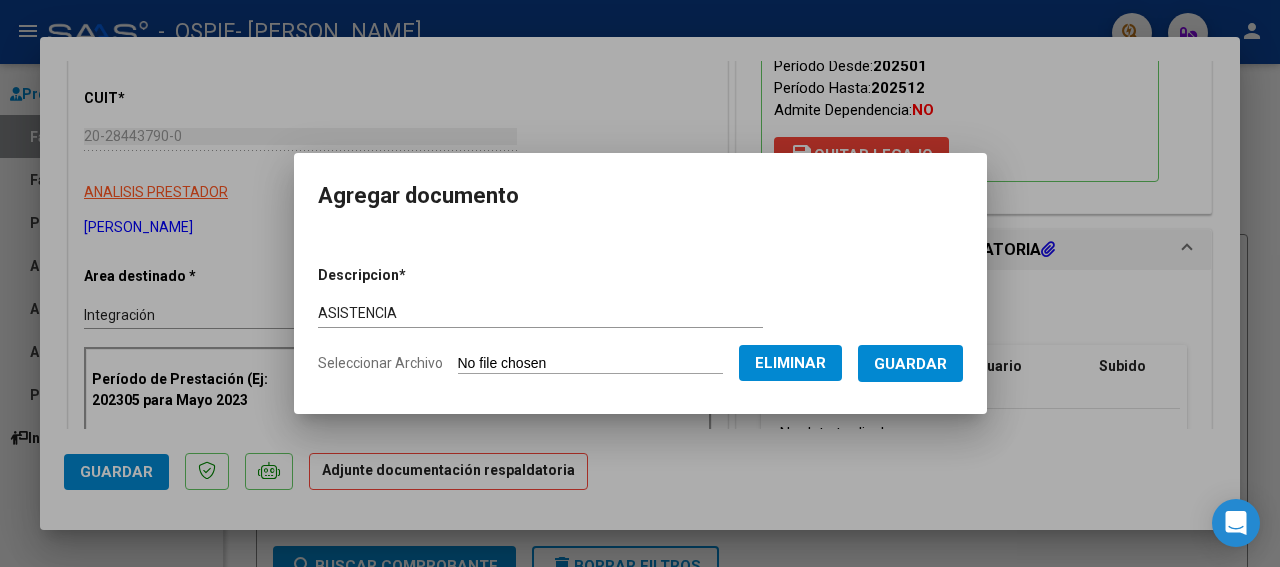 click on "Guardar" at bounding box center (910, 364) 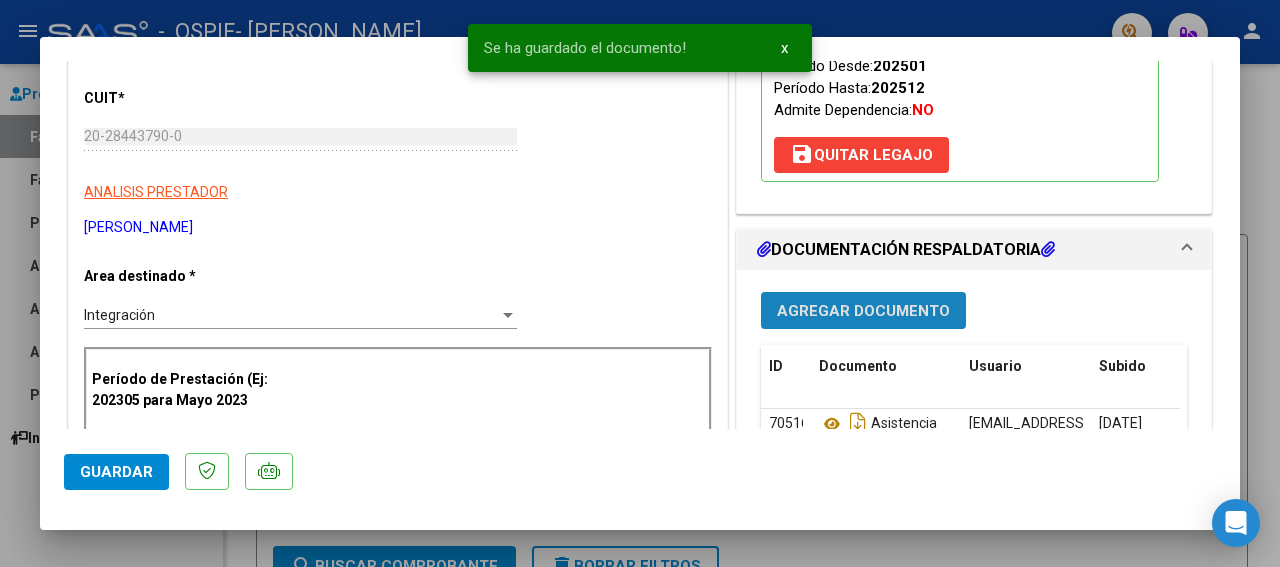 click on "Agregar Documento" at bounding box center [863, 310] 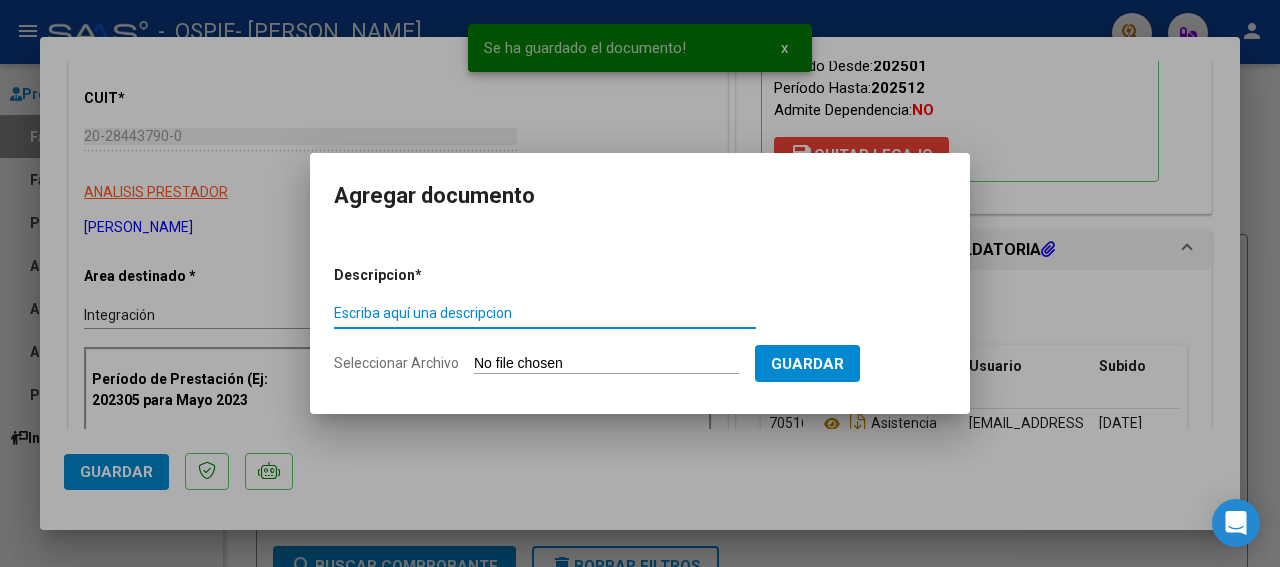 click on "Escriba aquí una descripcion" at bounding box center [545, 313] 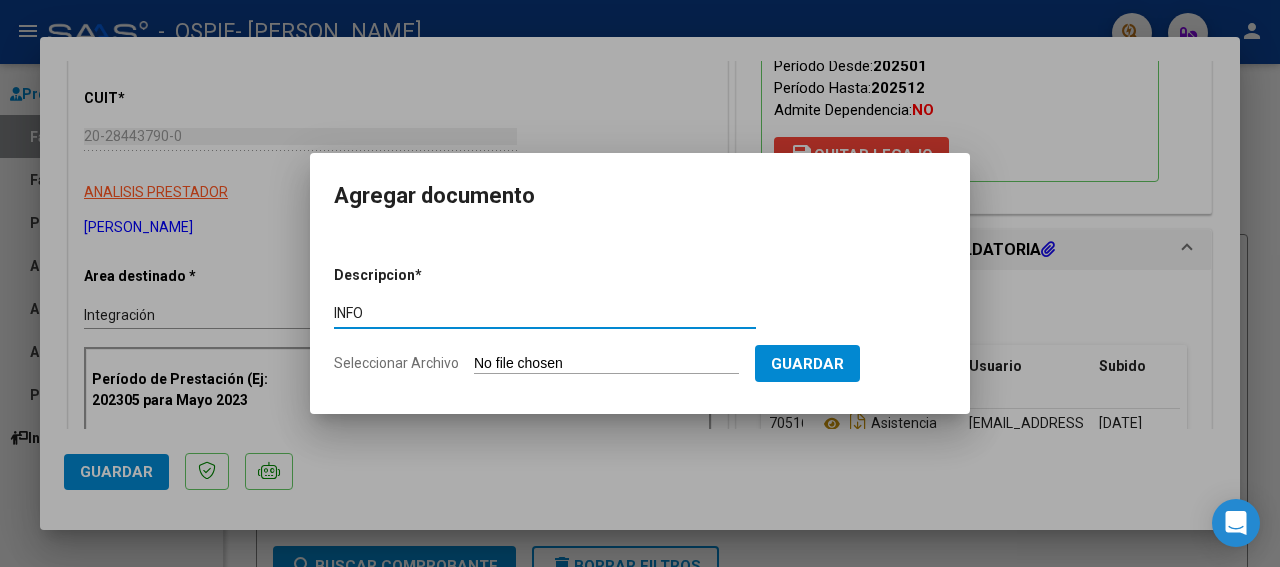 type on "INFO" 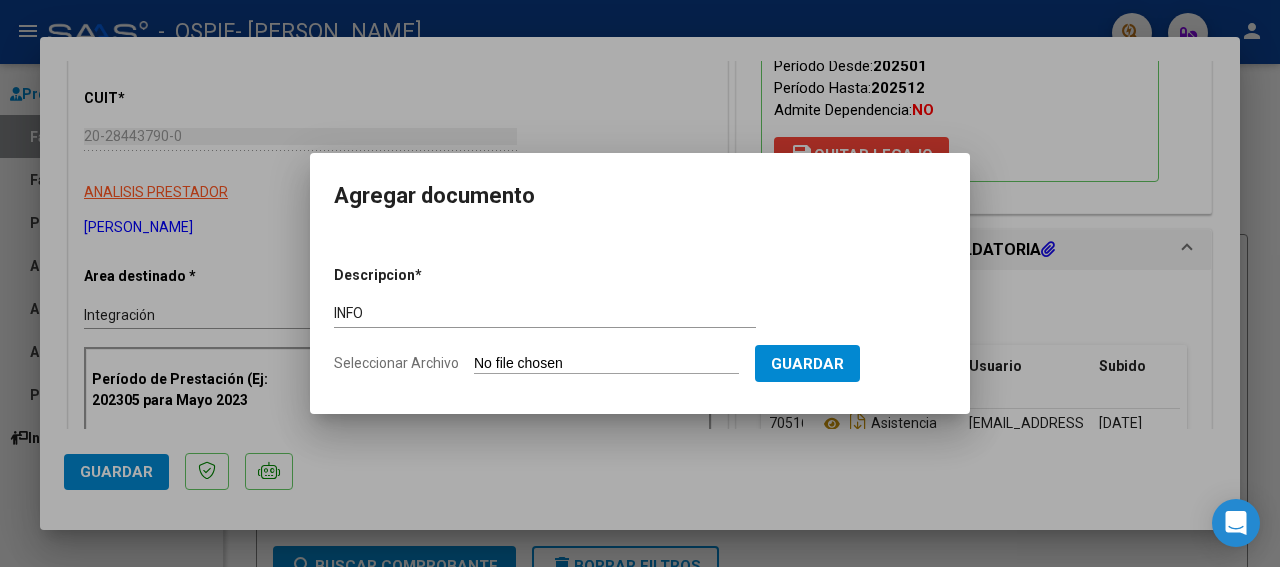 click on "Seleccionar Archivo" at bounding box center (606, 364) 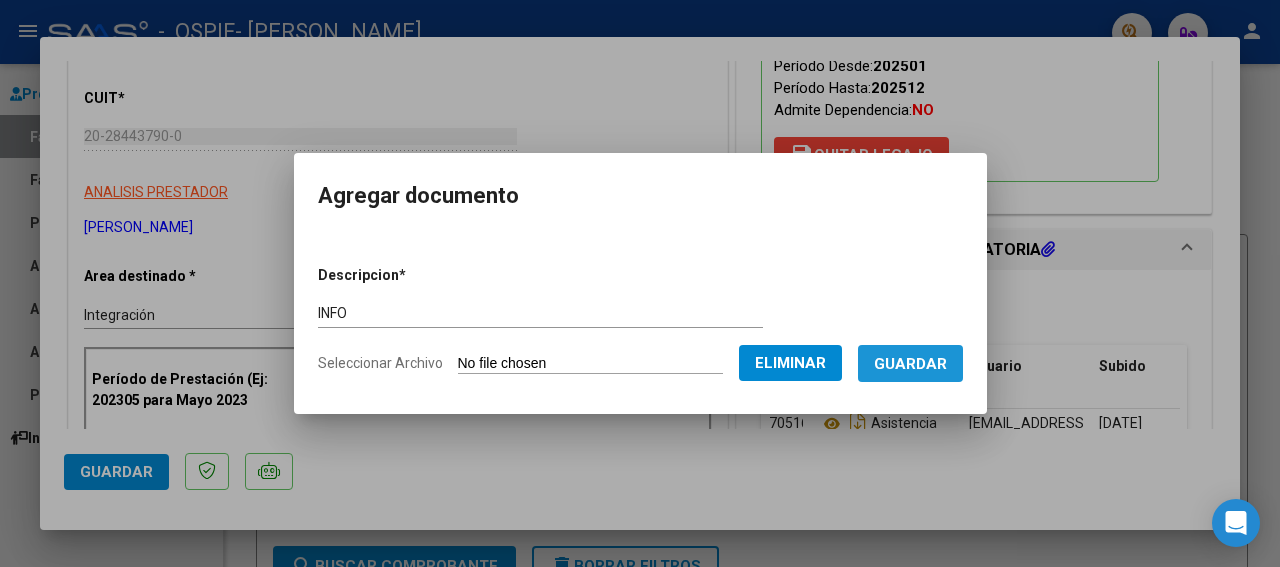 click on "Guardar" at bounding box center [910, 364] 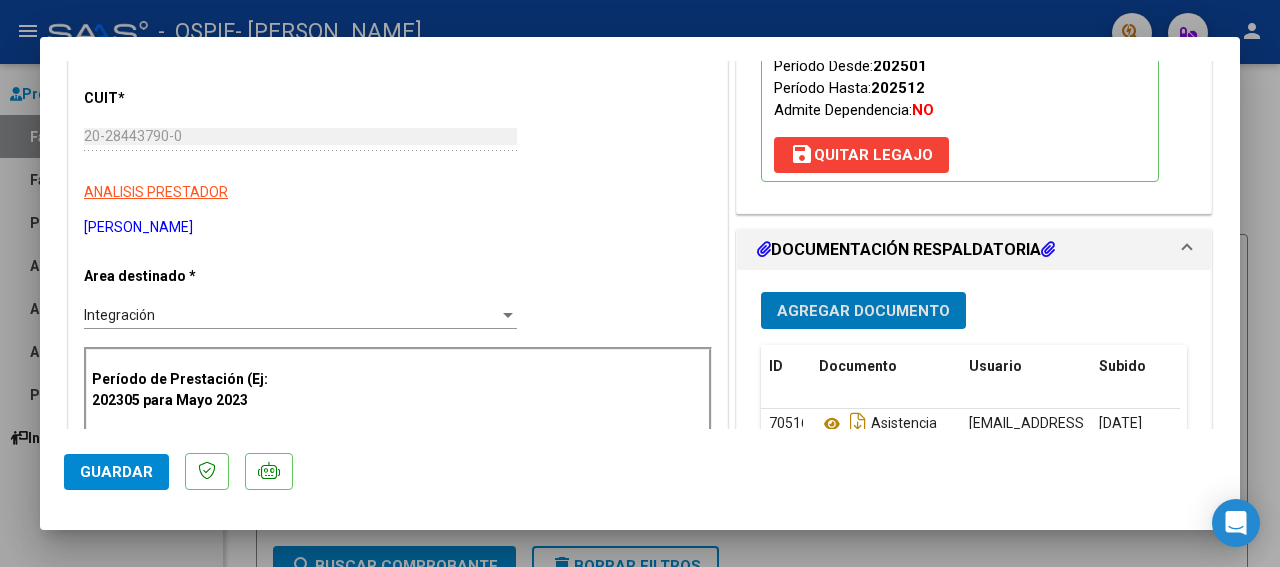 click on "Guardar" 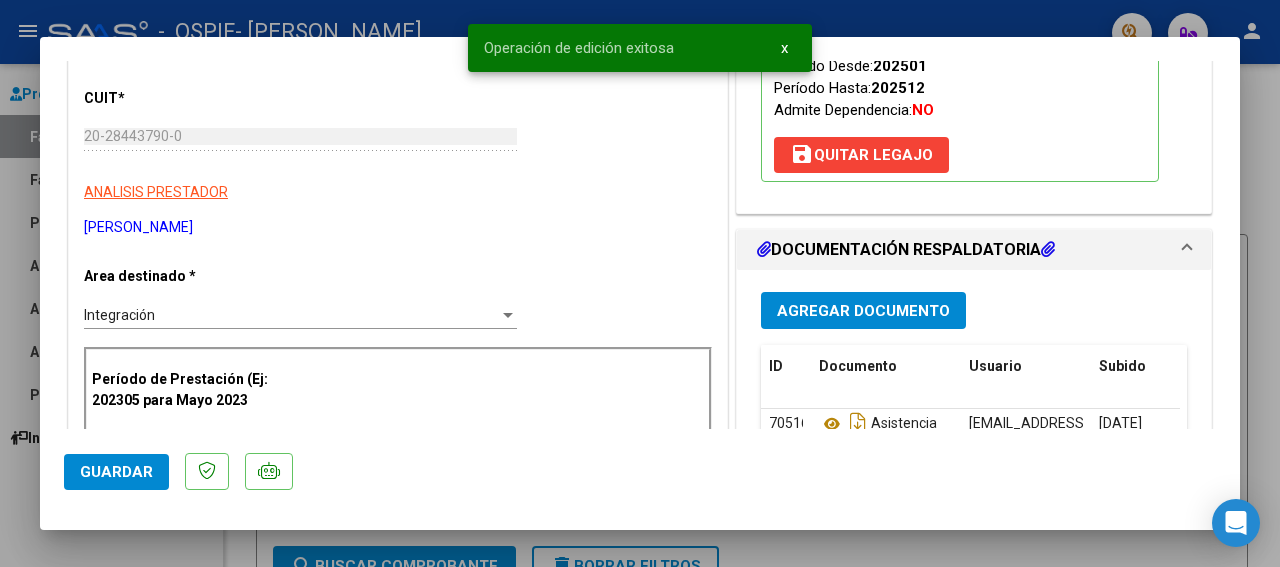 click at bounding box center [640, 283] 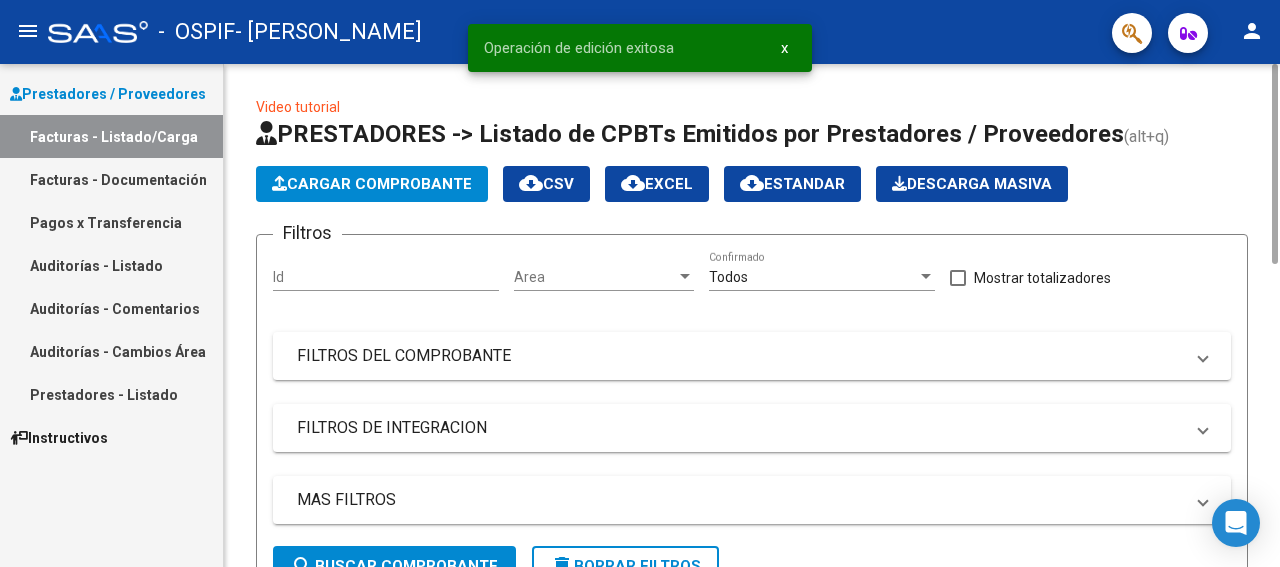 click on "Cargar Comprobante" 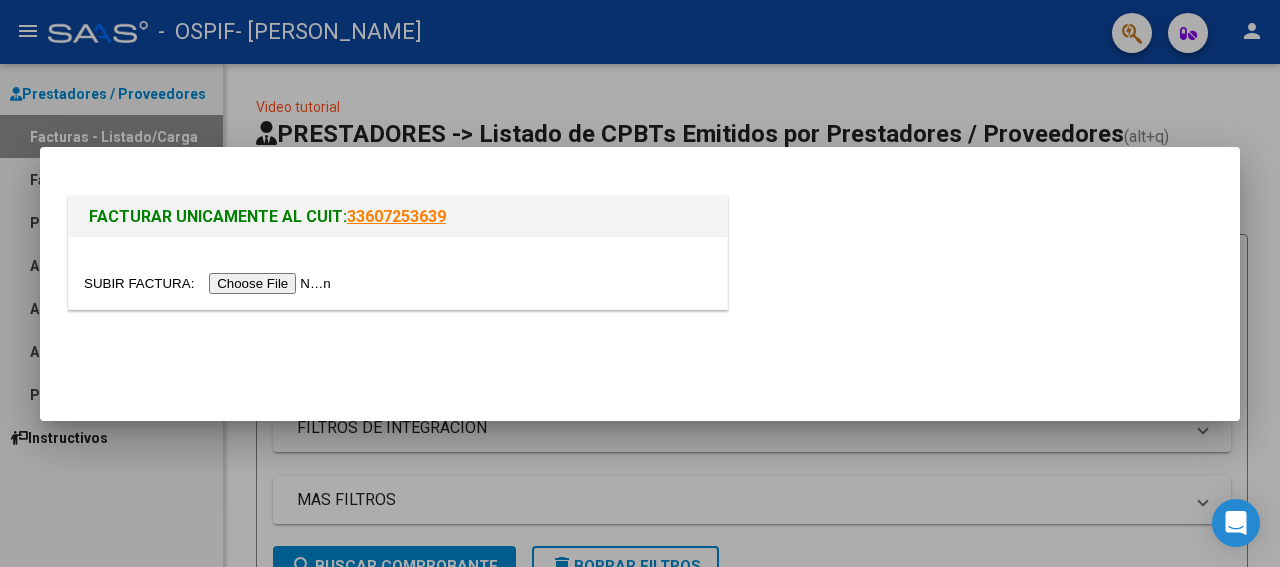 click at bounding box center [210, 283] 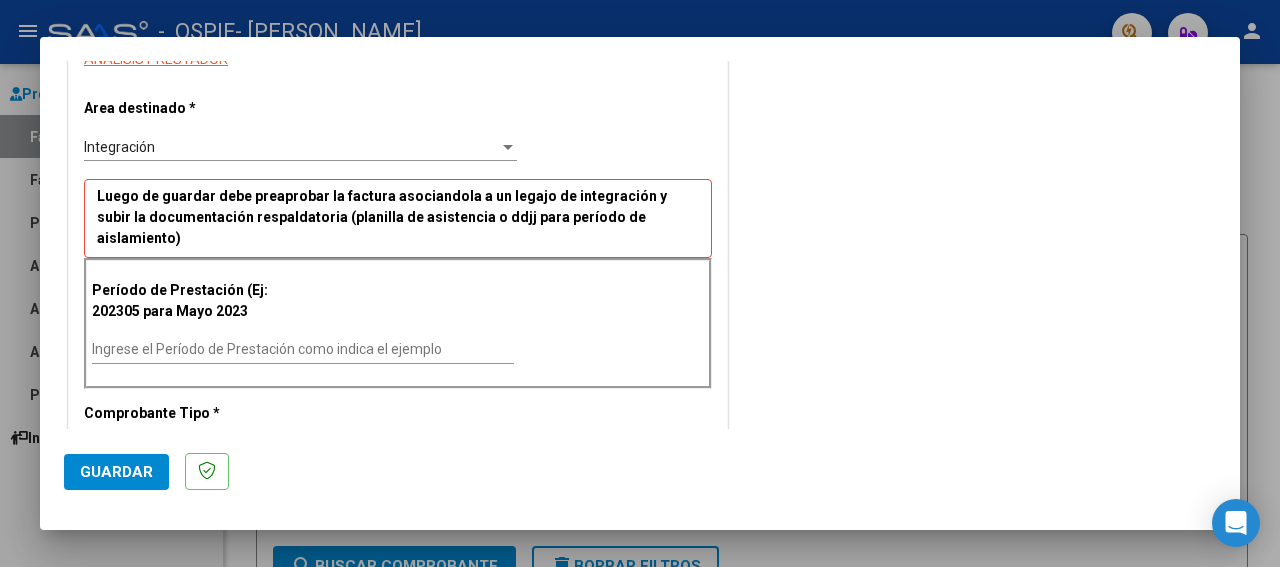 scroll, scrollTop: 433, scrollLeft: 0, axis: vertical 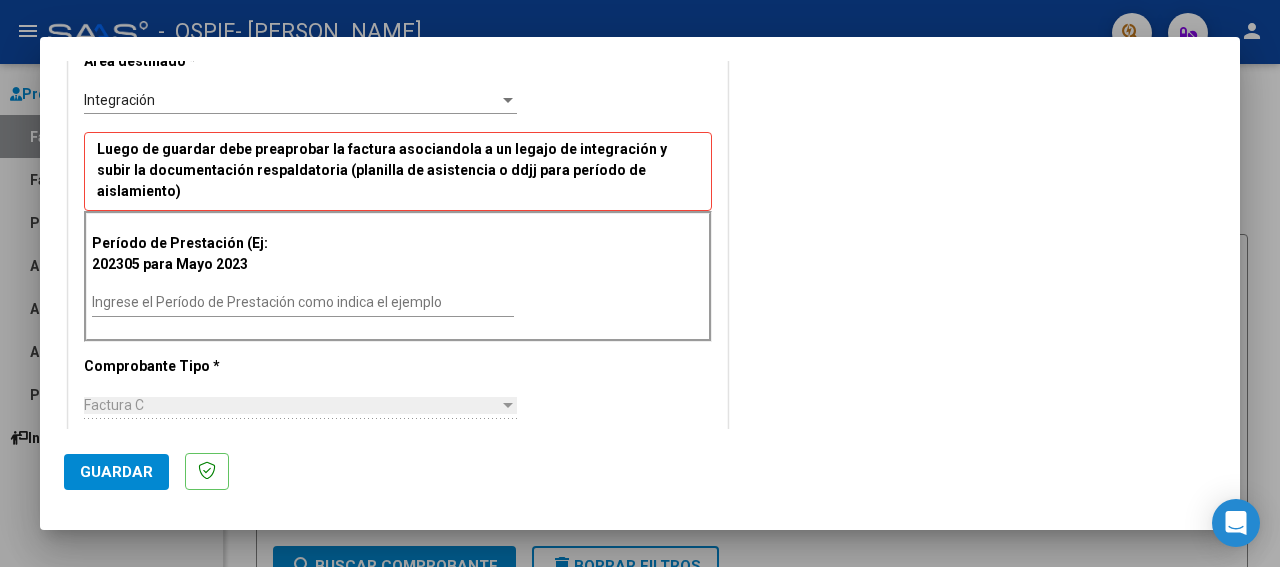 drag, startPoint x: 1228, startPoint y: 419, endPoint x: 553, endPoint y: 263, distance: 692.7922 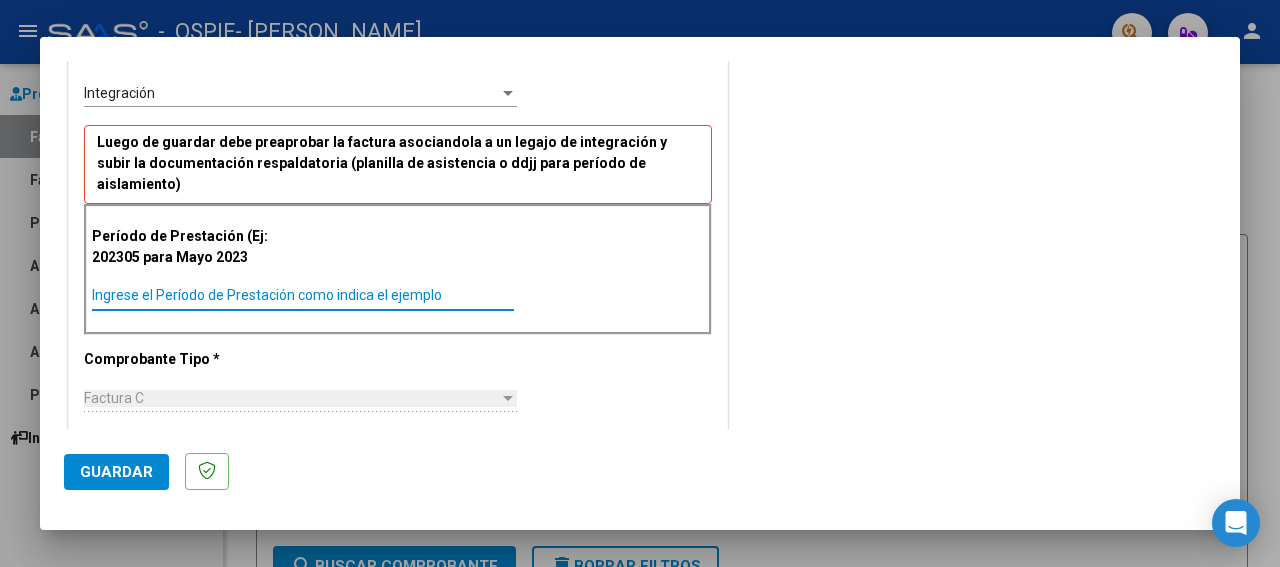 click on "Ingrese el Período de Prestación como indica el ejemplo" at bounding box center (303, 295) 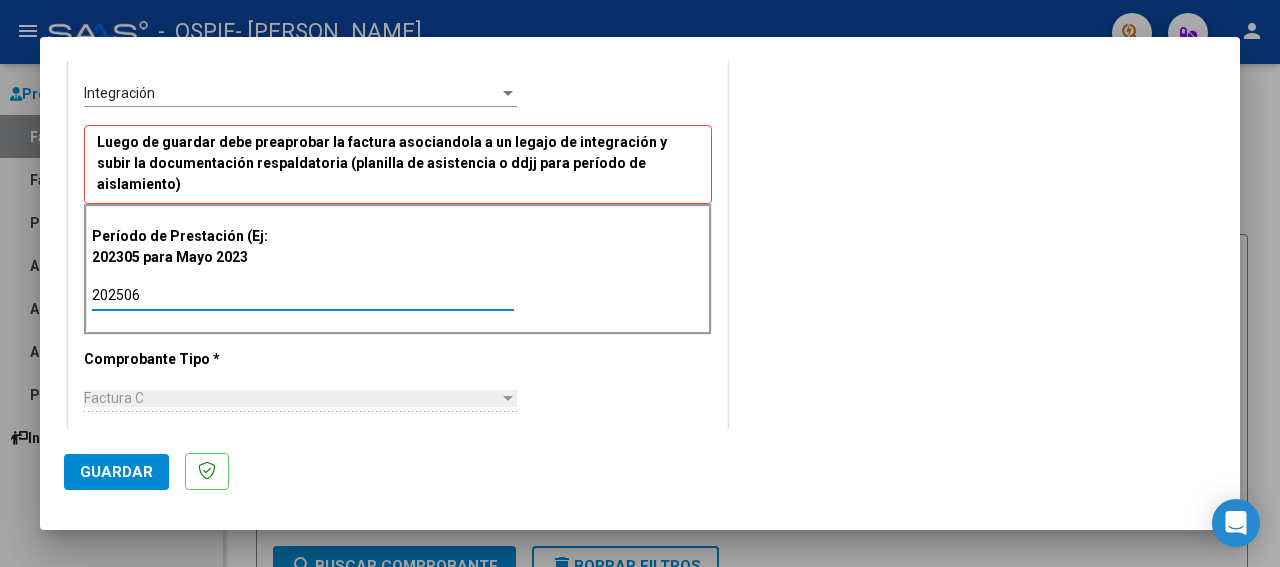 type on "202506" 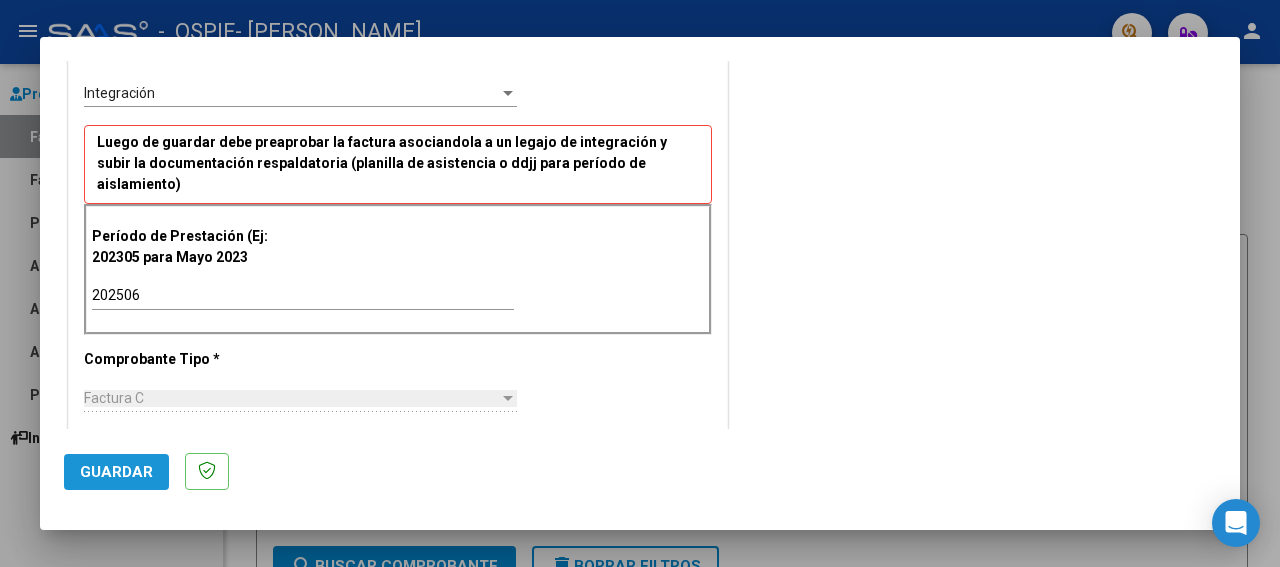 click on "Guardar" 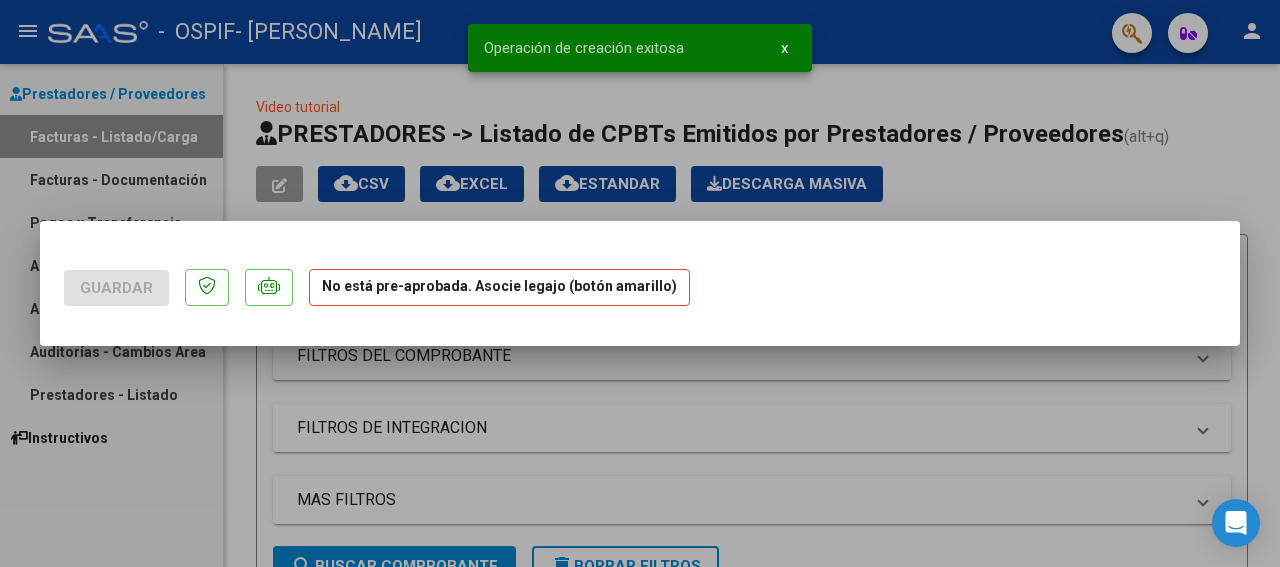 scroll, scrollTop: 0, scrollLeft: 0, axis: both 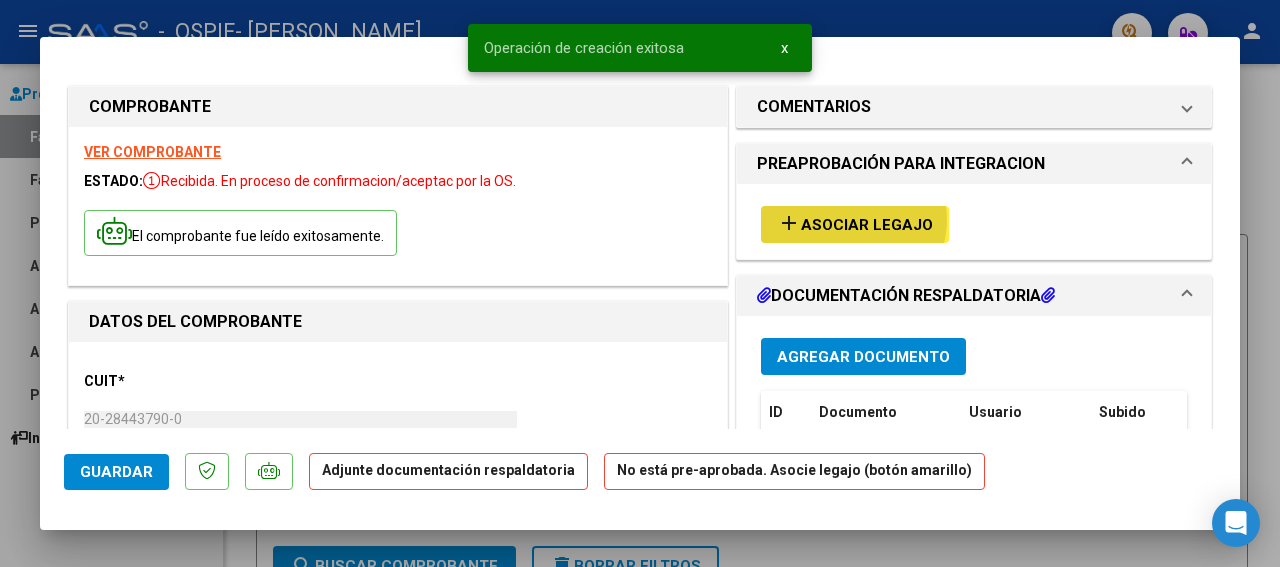 click on "Asociar Legajo" at bounding box center (867, 225) 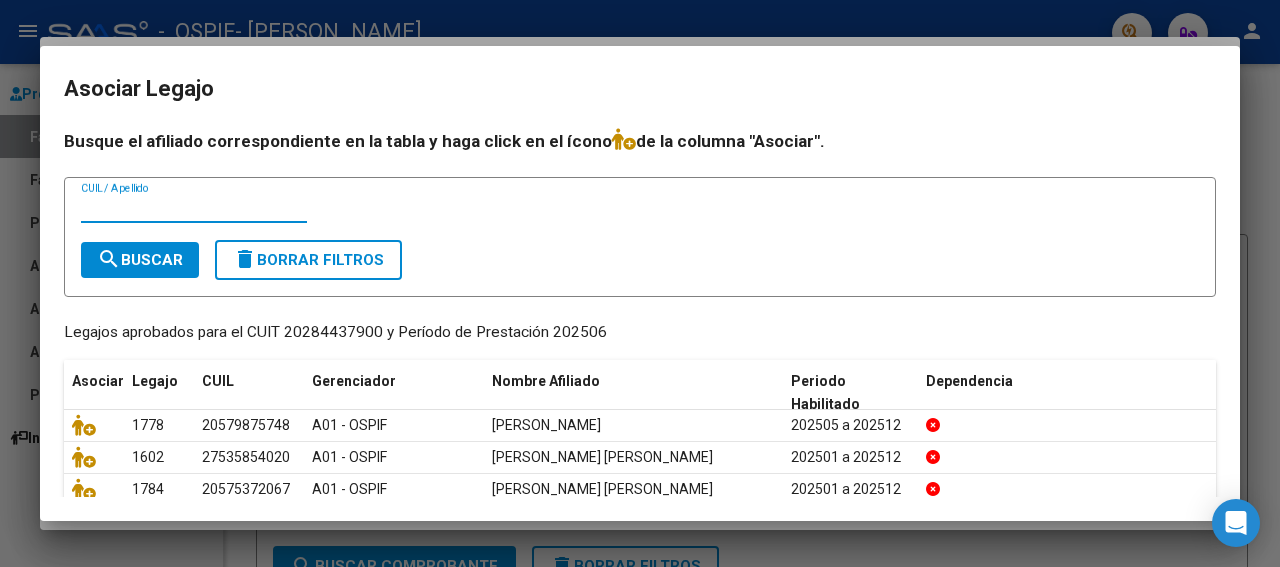 click on "CUIL / Apellido" at bounding box center [194, 208] 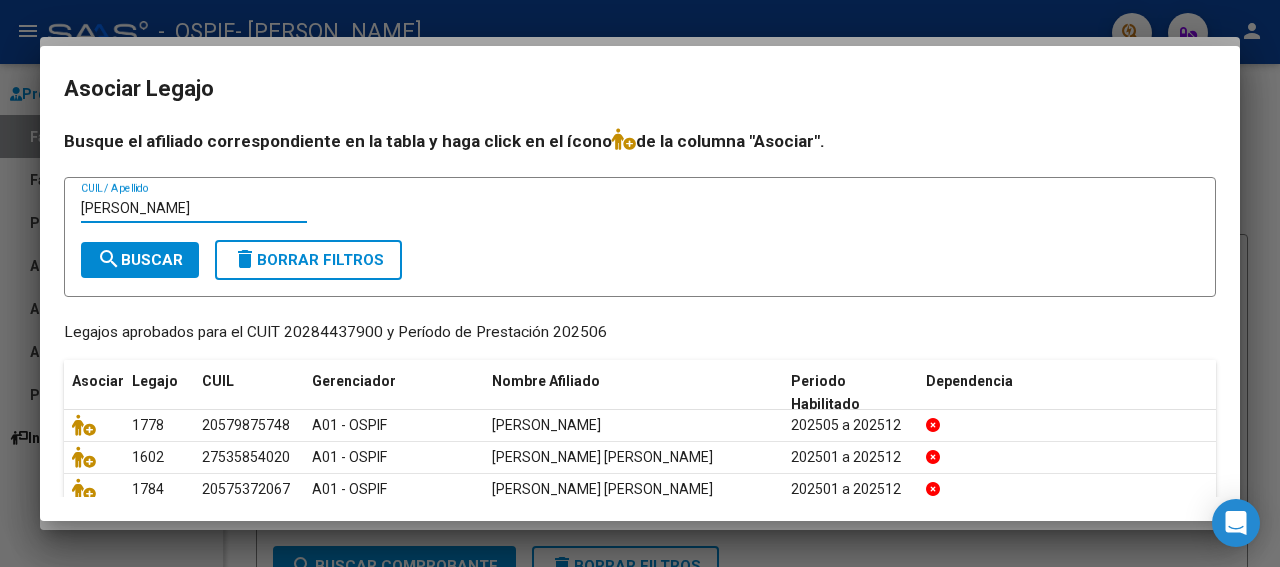 type on "[PERSON_NAME]" 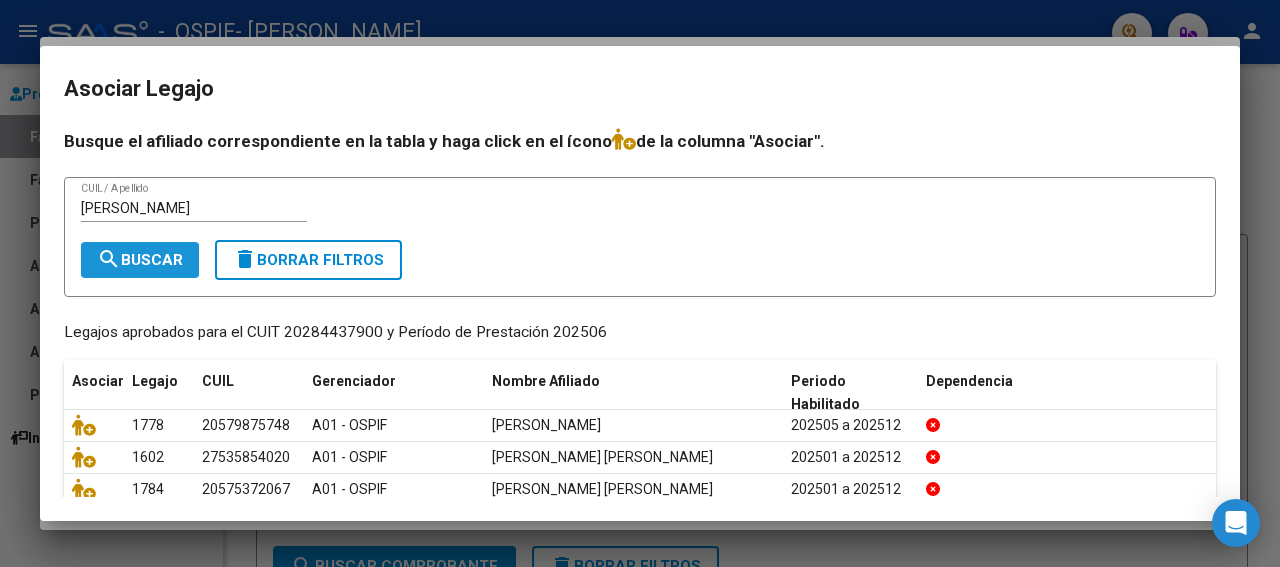 click on "search  Buscar" at bounding box center (140, 260) 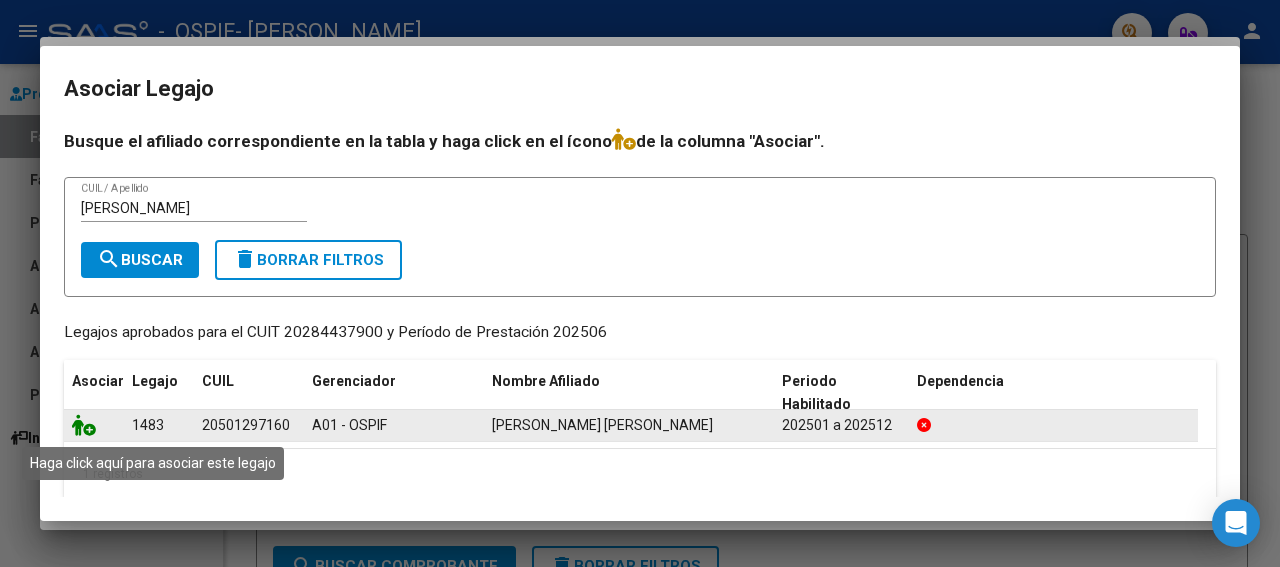 click 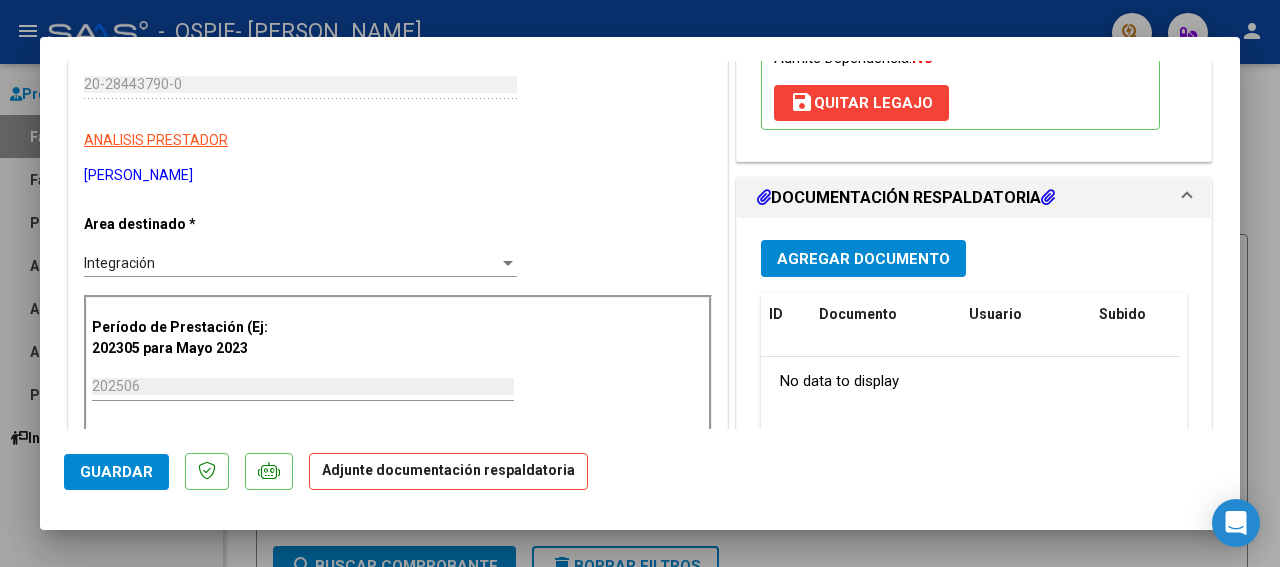 scroll, scrollTop: 350, scrollLeft: 0, axis: vertical 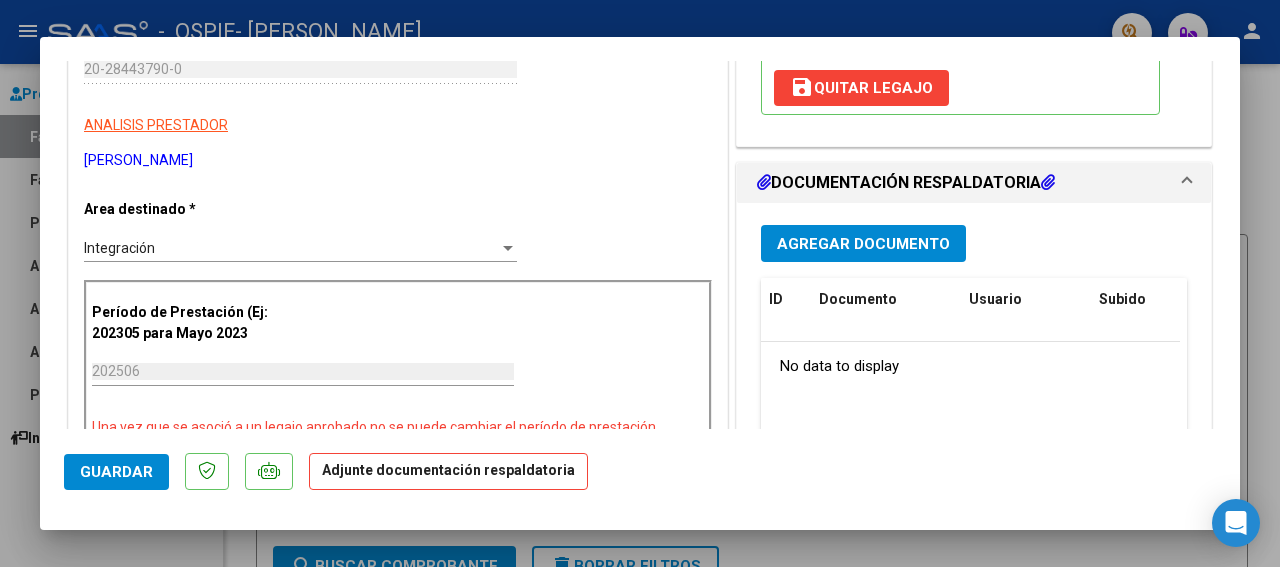 drag, startPoint x: 1231, startPoint y: 419, endPoint x: 952, endPoint y: 287, distance: 308.6503 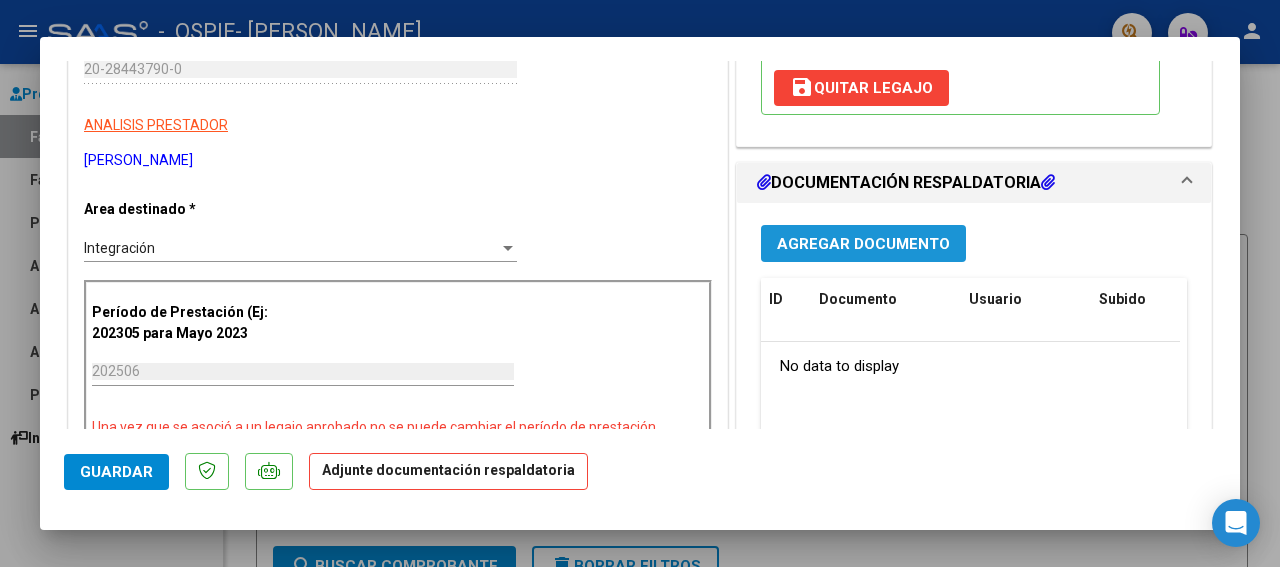 click on "Agregar Documento" at bounding box center [863, 244] 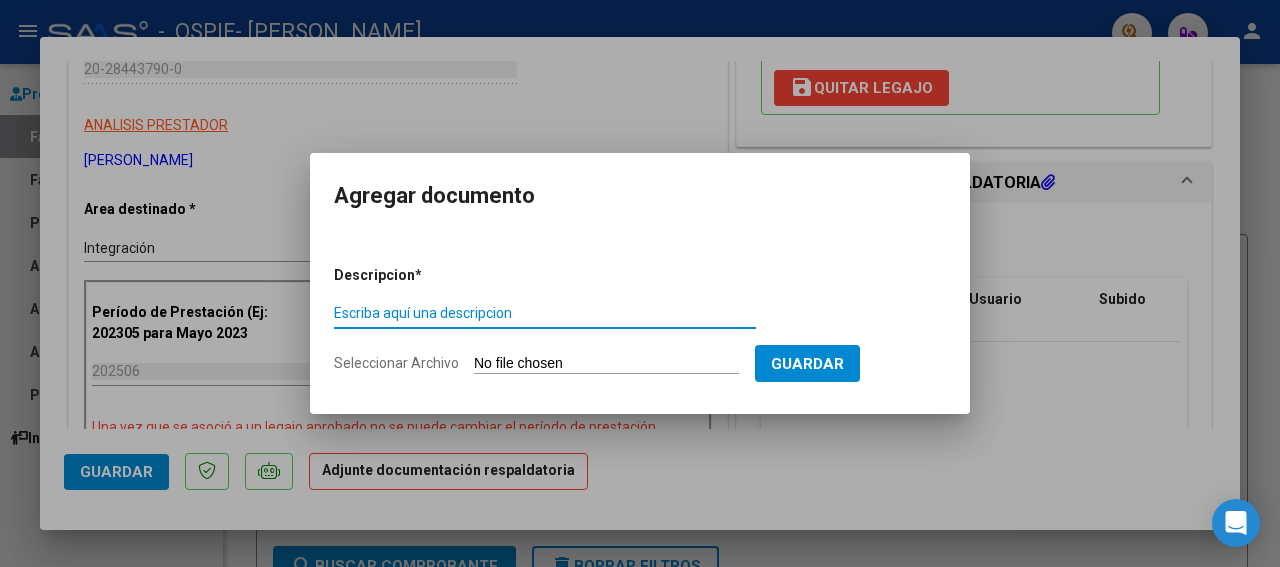 click on "Escriba aquí una descripcion" at bounding box center [545, 313] 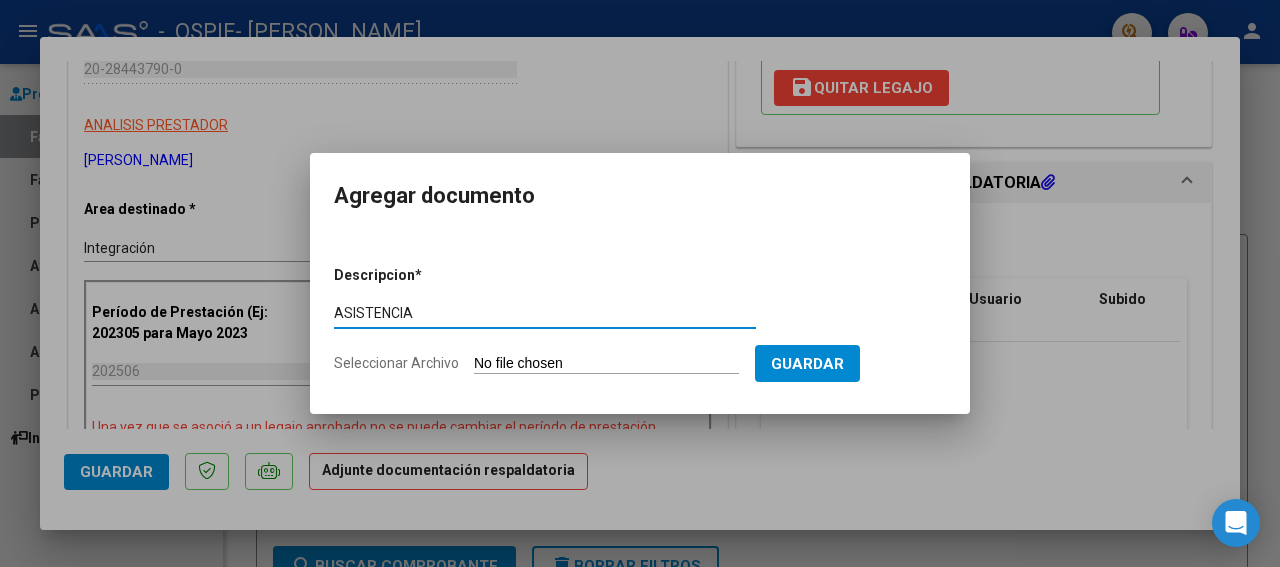type on "ASISTENCIA" 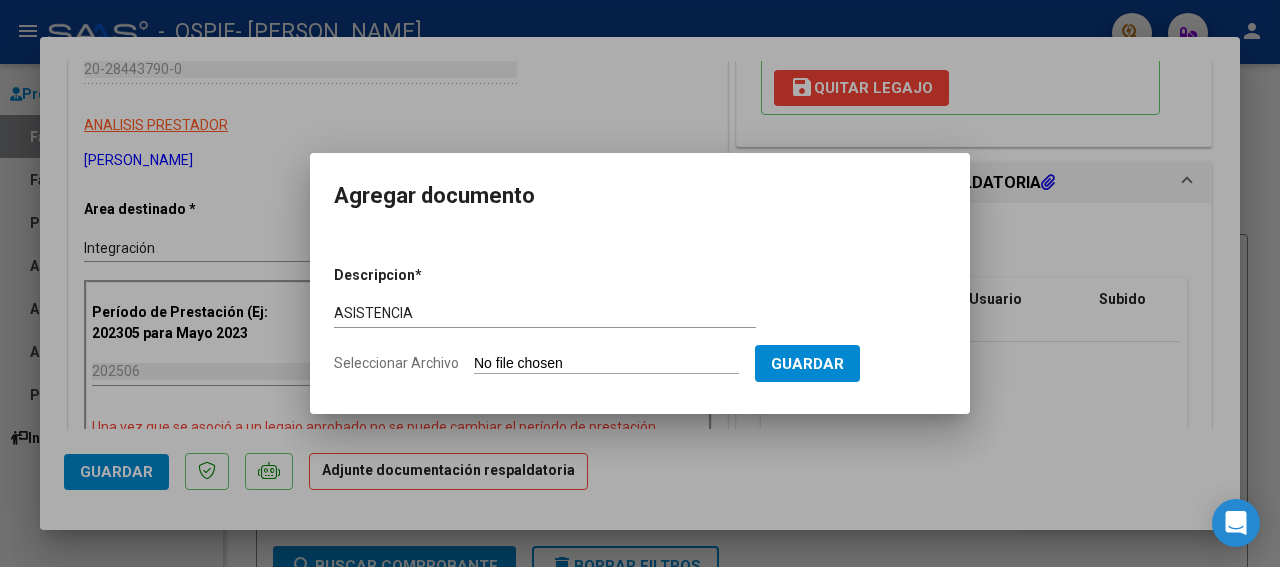 click on "Seleccionar Archivo" at bounding box center [606, 364] 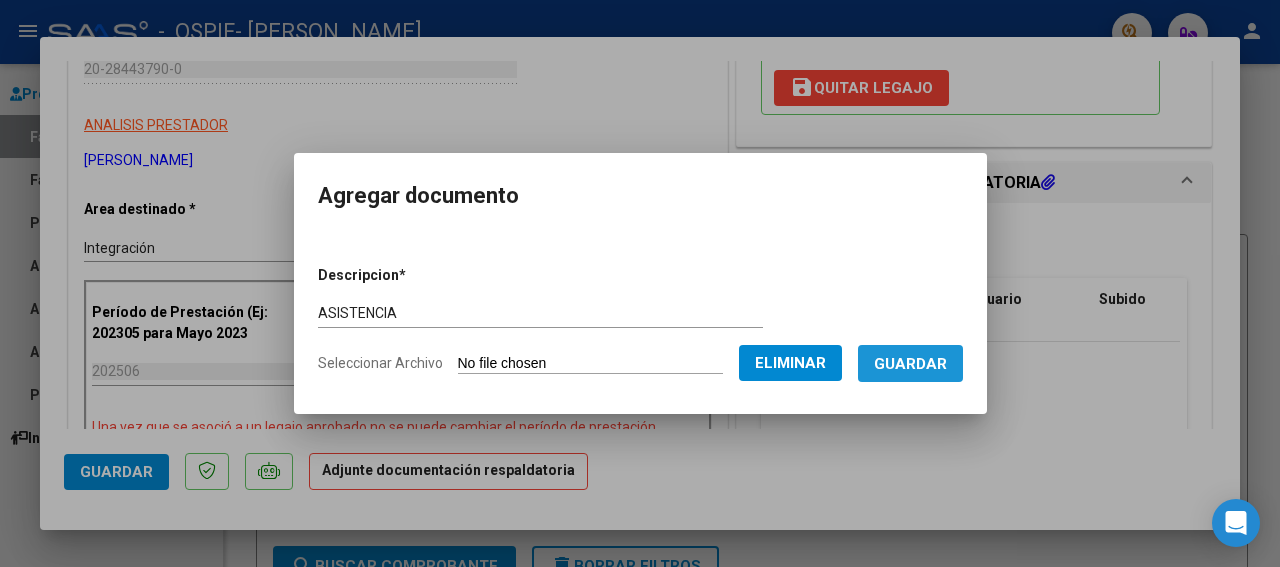 click on "Guardar" at bounding box center (910, 364) 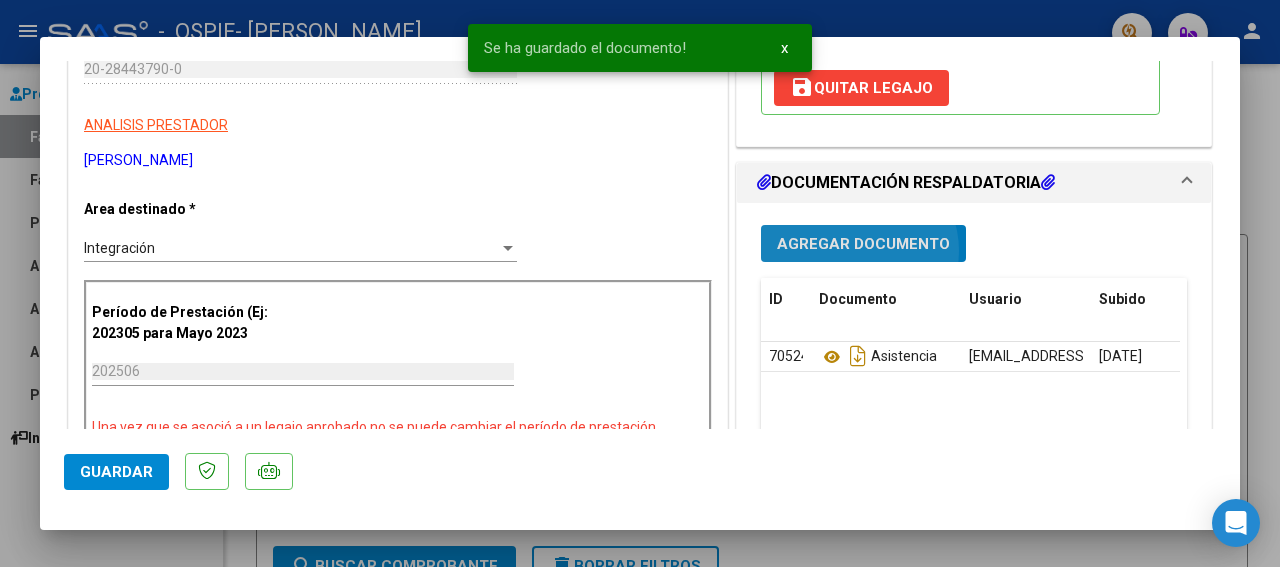 click on "Agregar Documento" at bounding box center [863, 244] 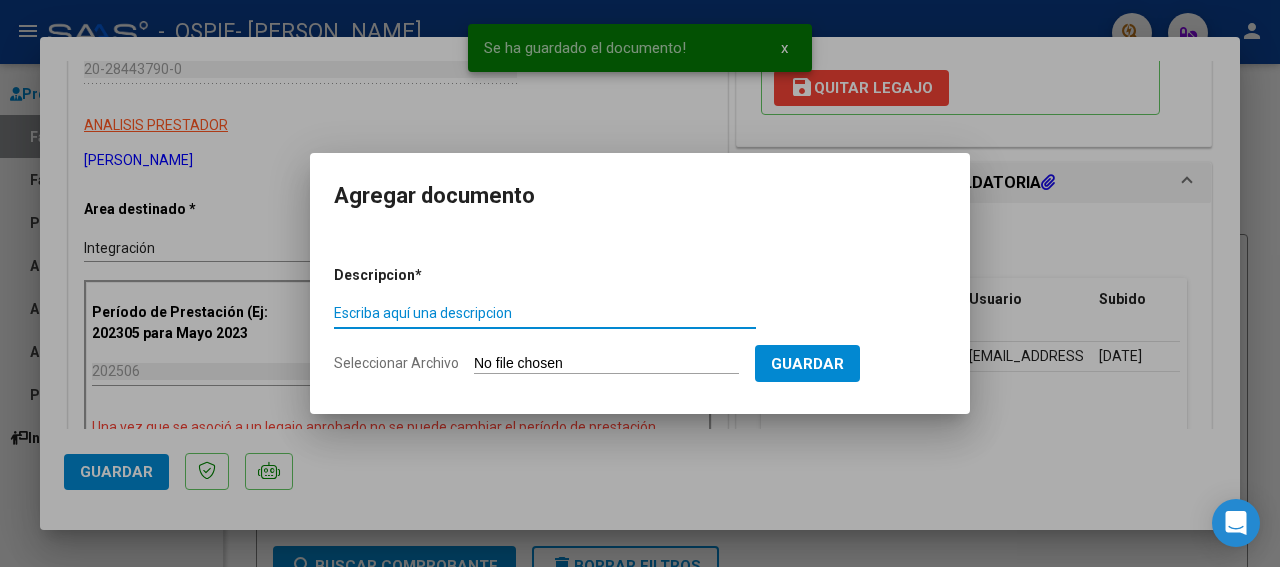 click on "Escriba aquí una descripcion" at bounding box center [545, 313] 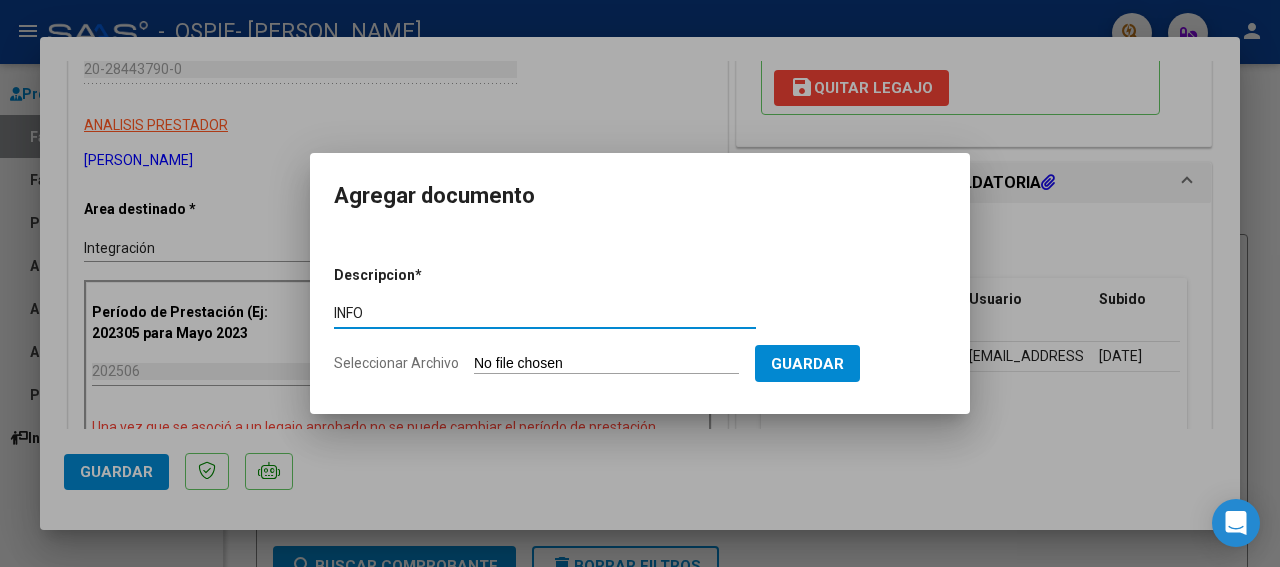 type on "INFO" 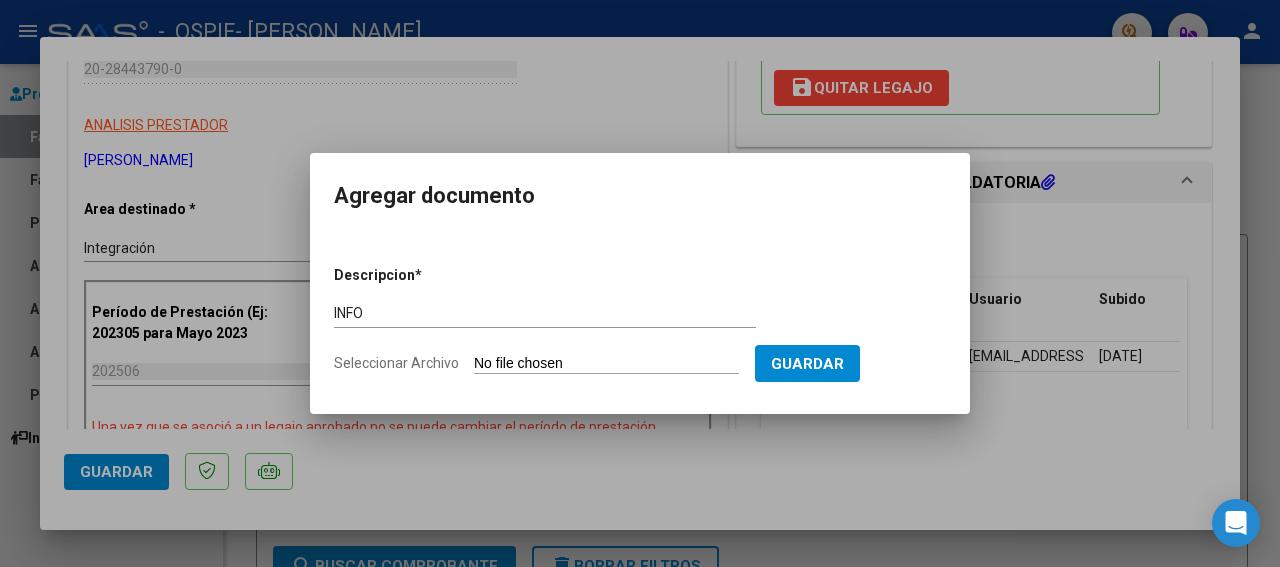 click on "Seleccionar Archivo" at bounding box center [606, 364] 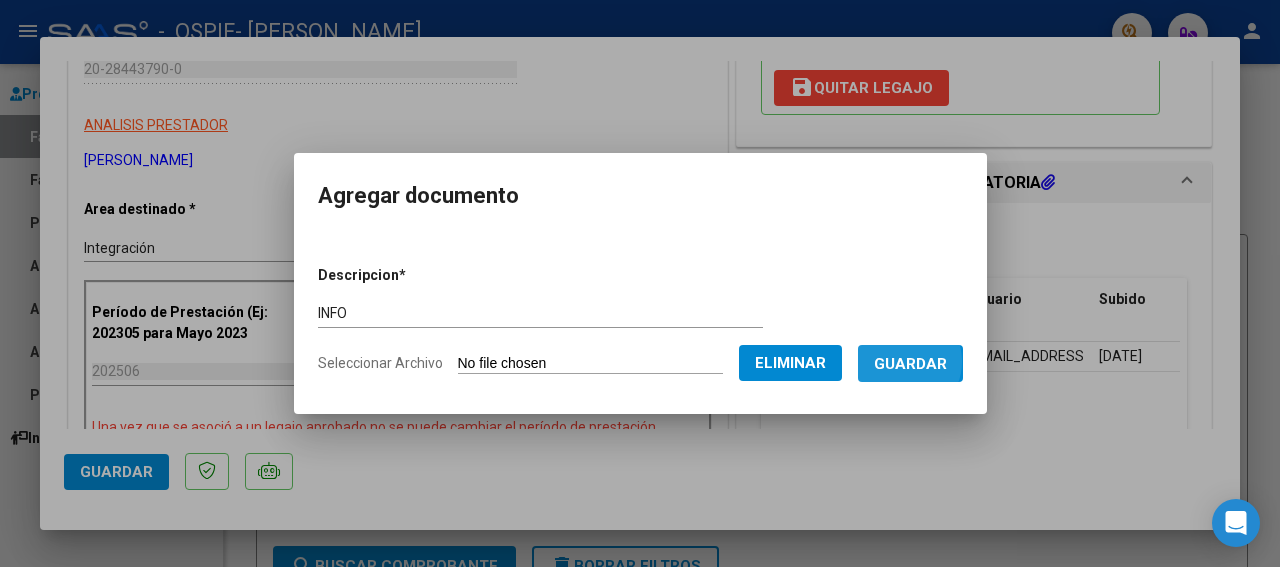 click on "Guardar" at bounding box center [910, 364] 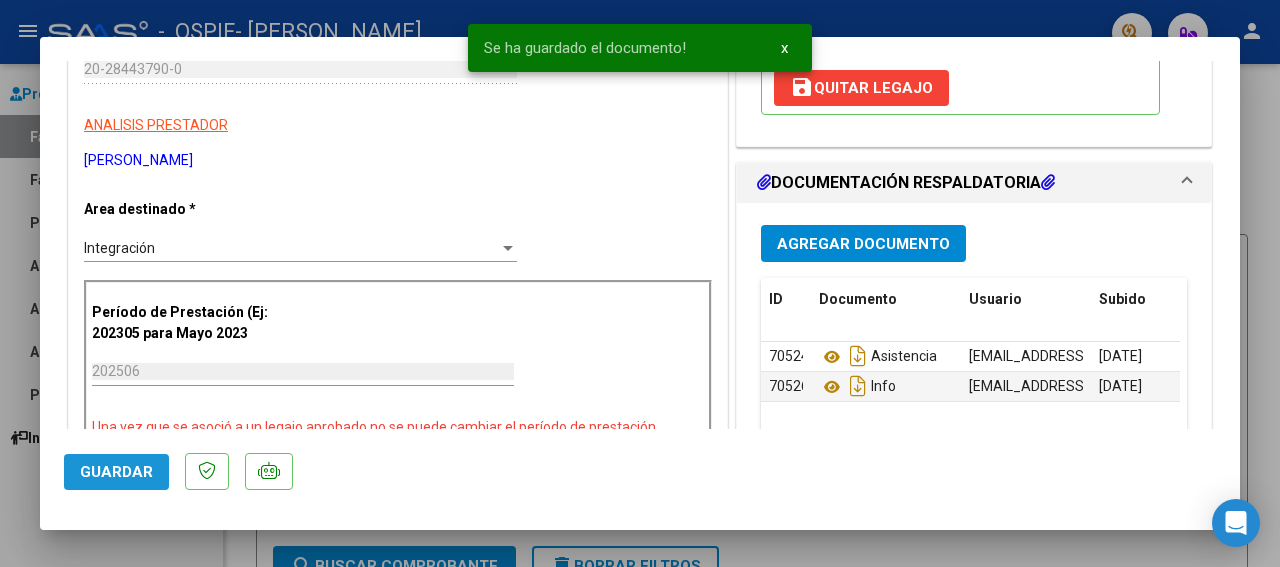 click on "Guardar" 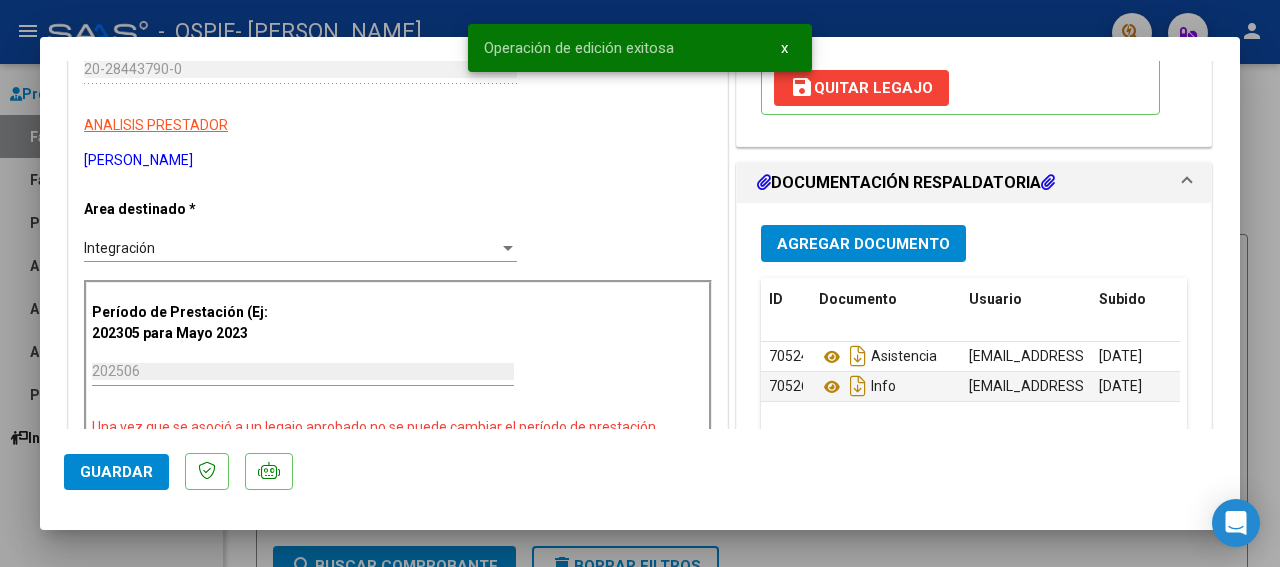 click at bounding box center (640, 283) 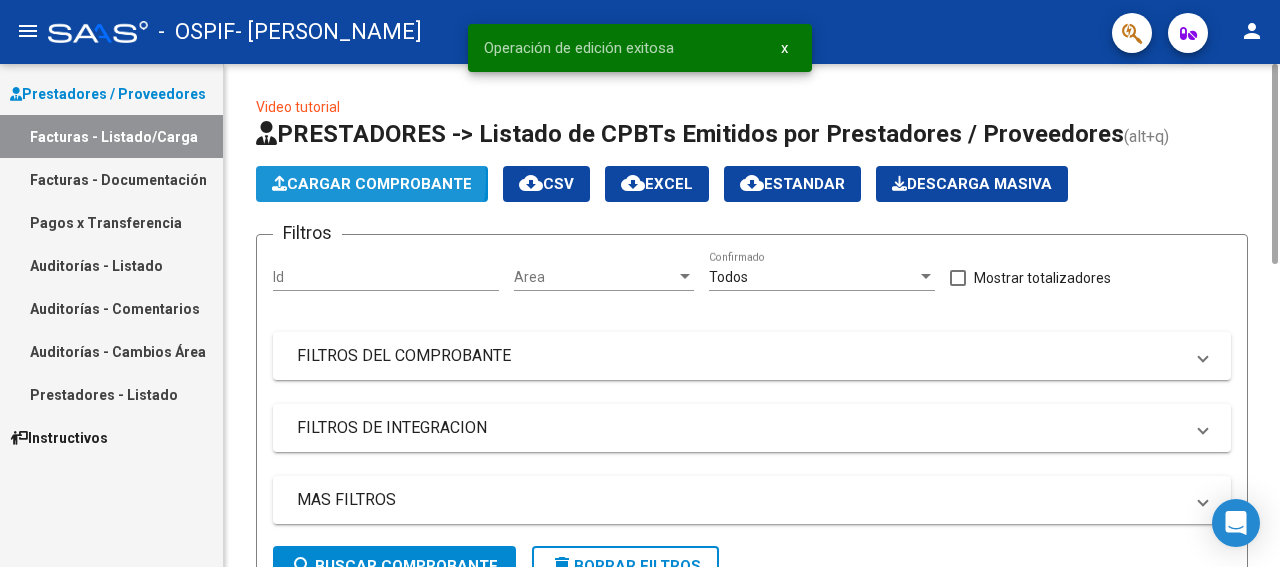 click on "Cargar Comprobante" 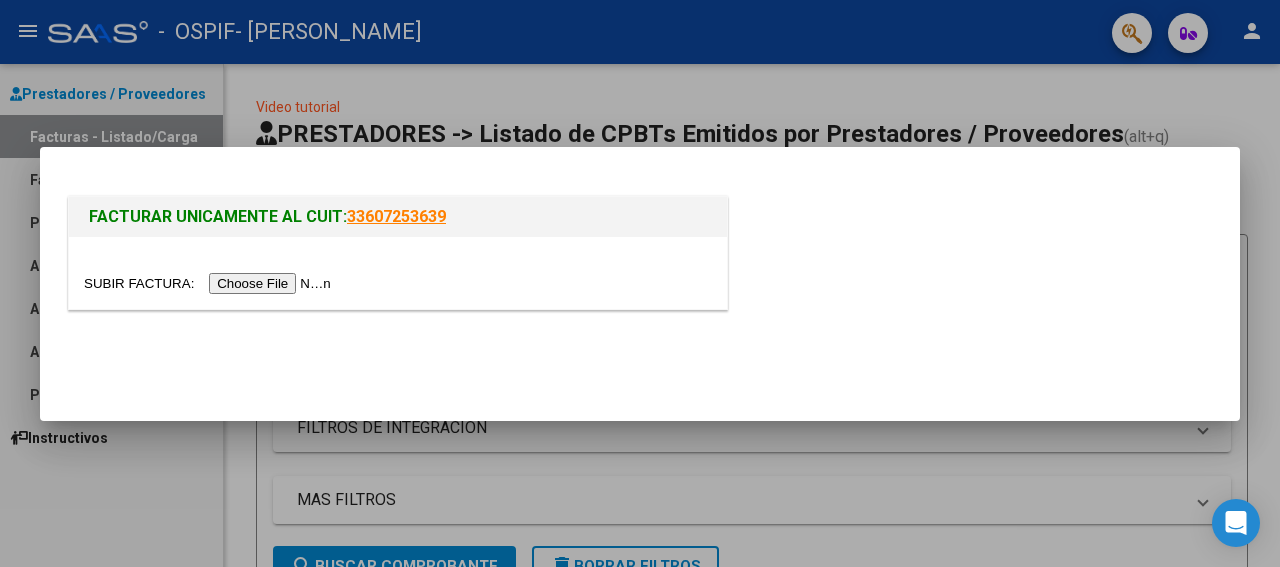 click at bounding box center (210, 283) 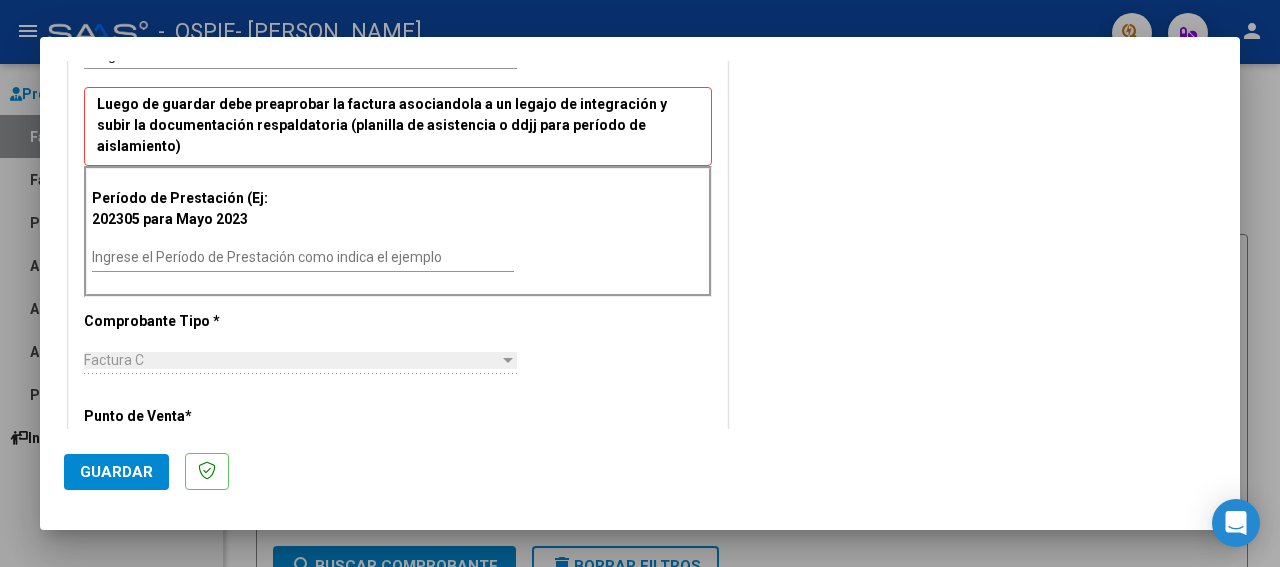 drag, startPoint x: 1227, startPoint y: 423, endPoint x: 379, endPoint y: 408, distance: 848.1326 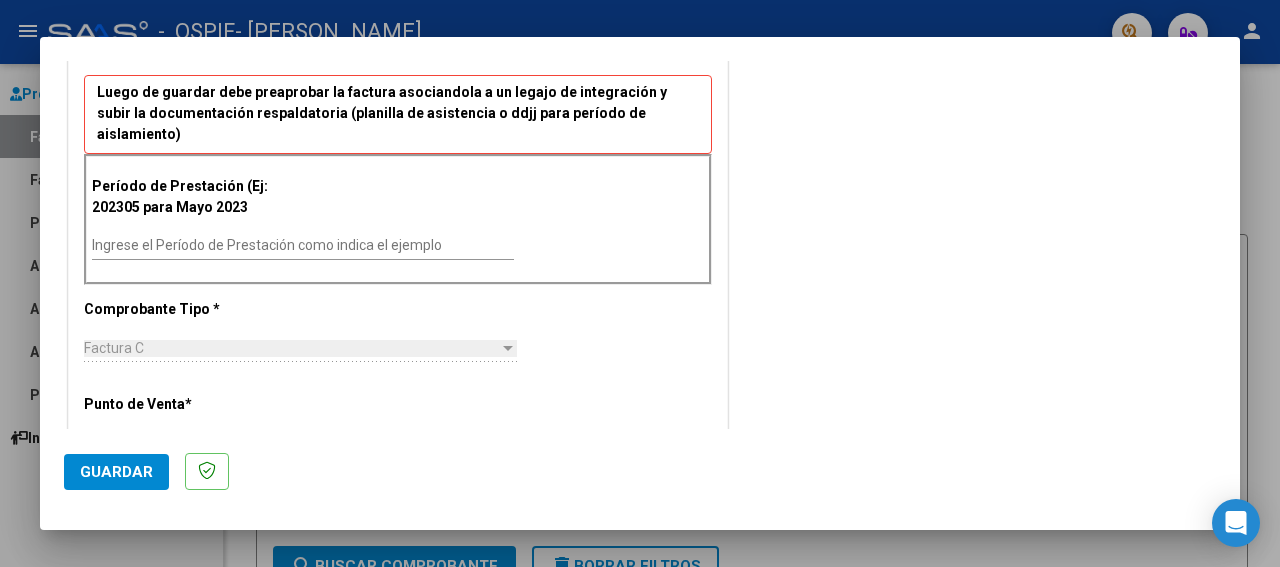 click on "Ingrese el Período de Prestación como indica el ejemplo" at bounding box center (303, 245) 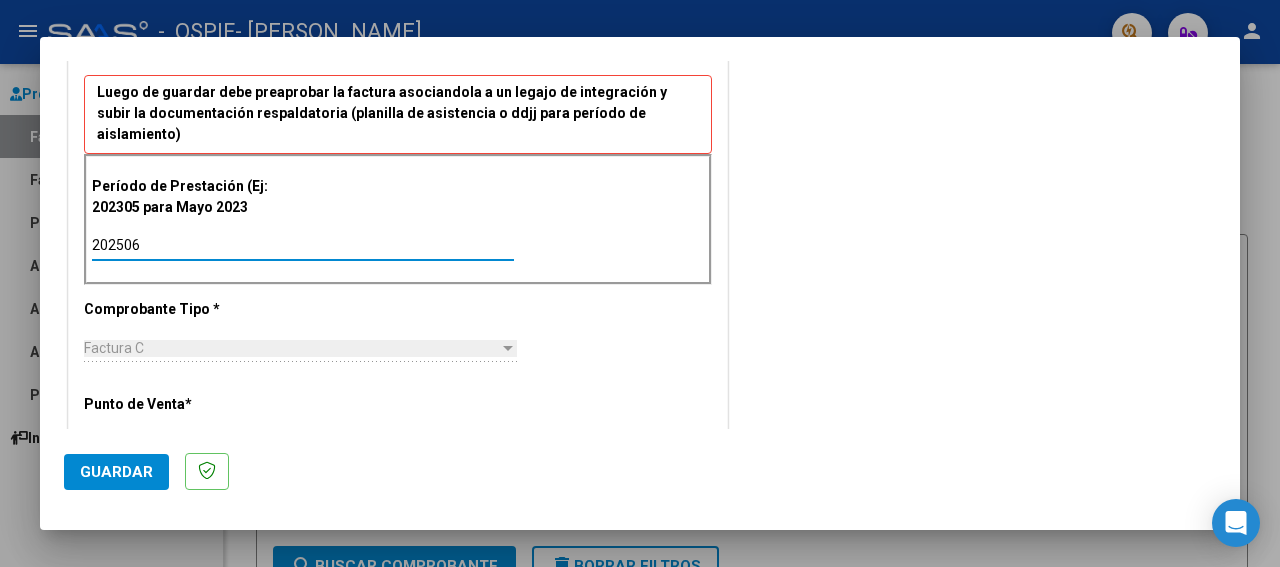 type on "202506" 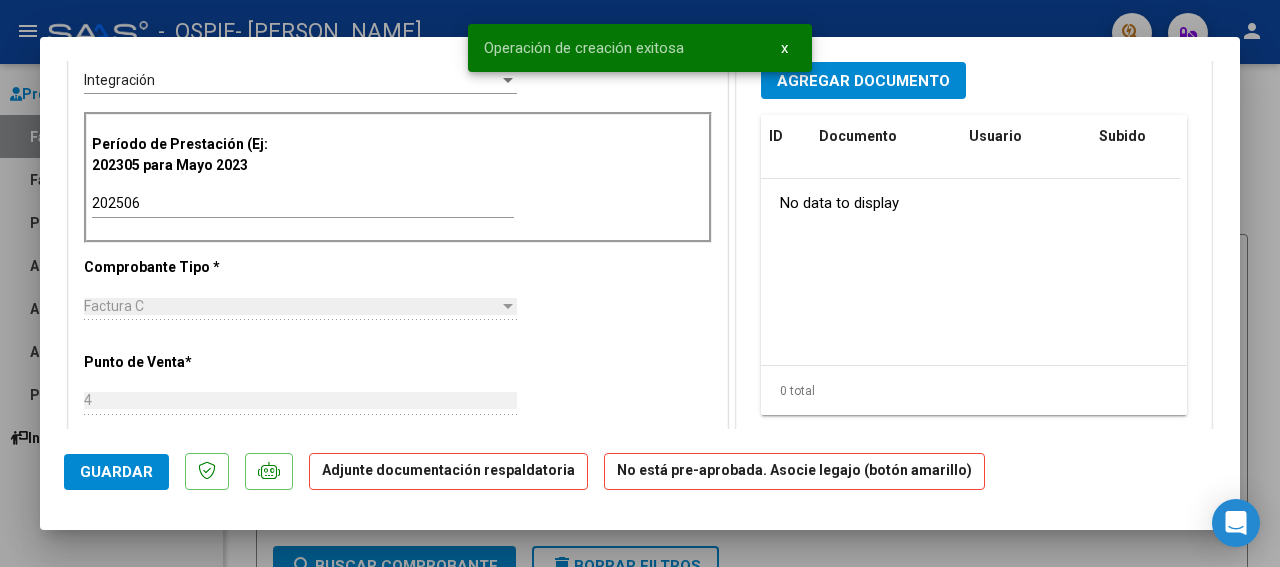 scroll, scrollTop: 0, scrollLeft: 0, axis: both 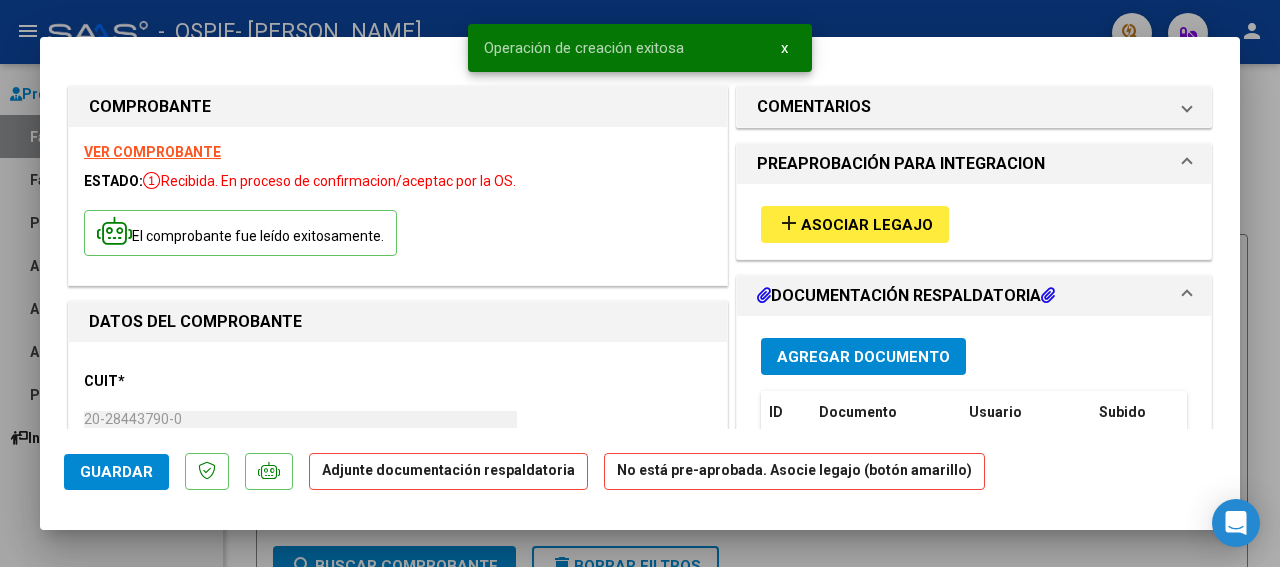 click on "Asociar Legajo" at bounding box center (867, 225) 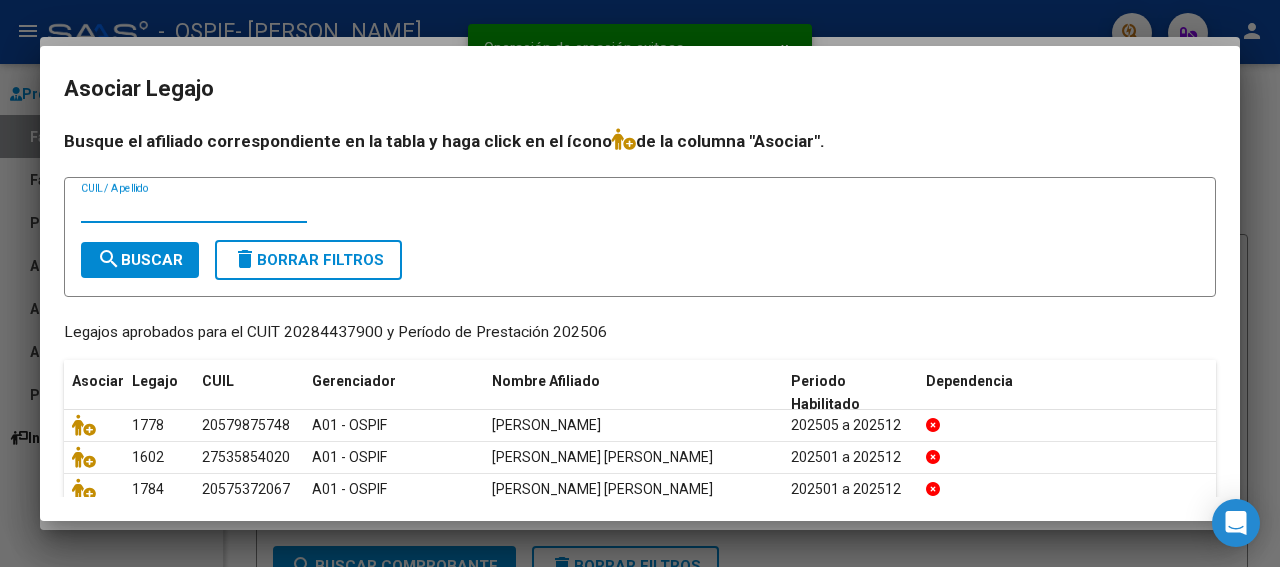 click on "CUIL / Apellido" at bounding box center [194, 208] 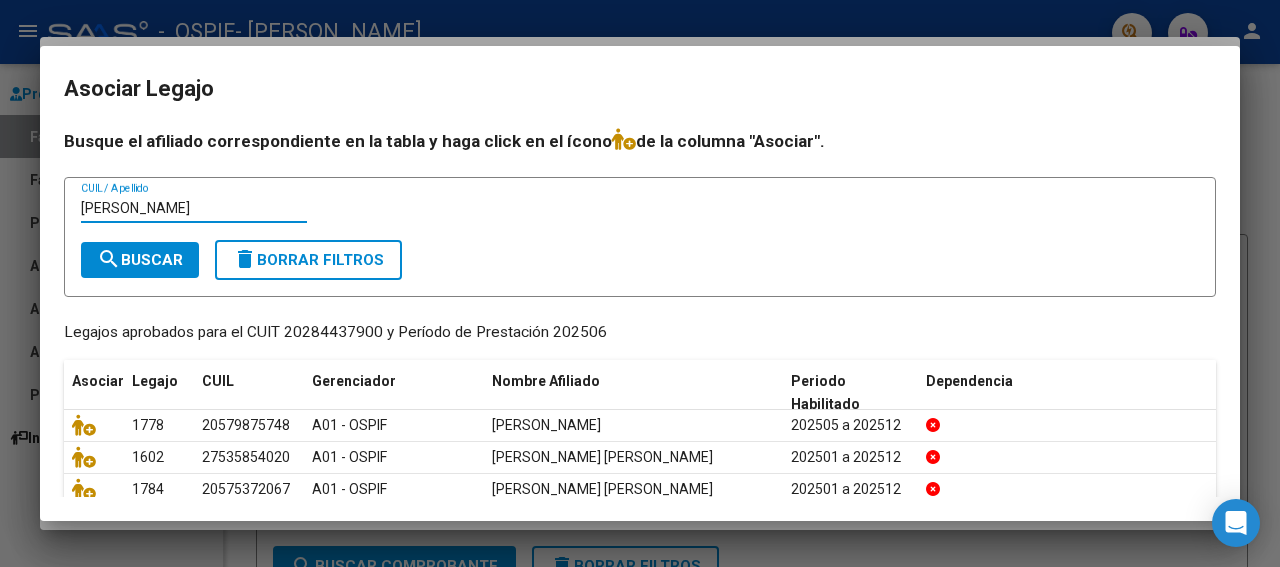 type on "[PERSON_NAME]" 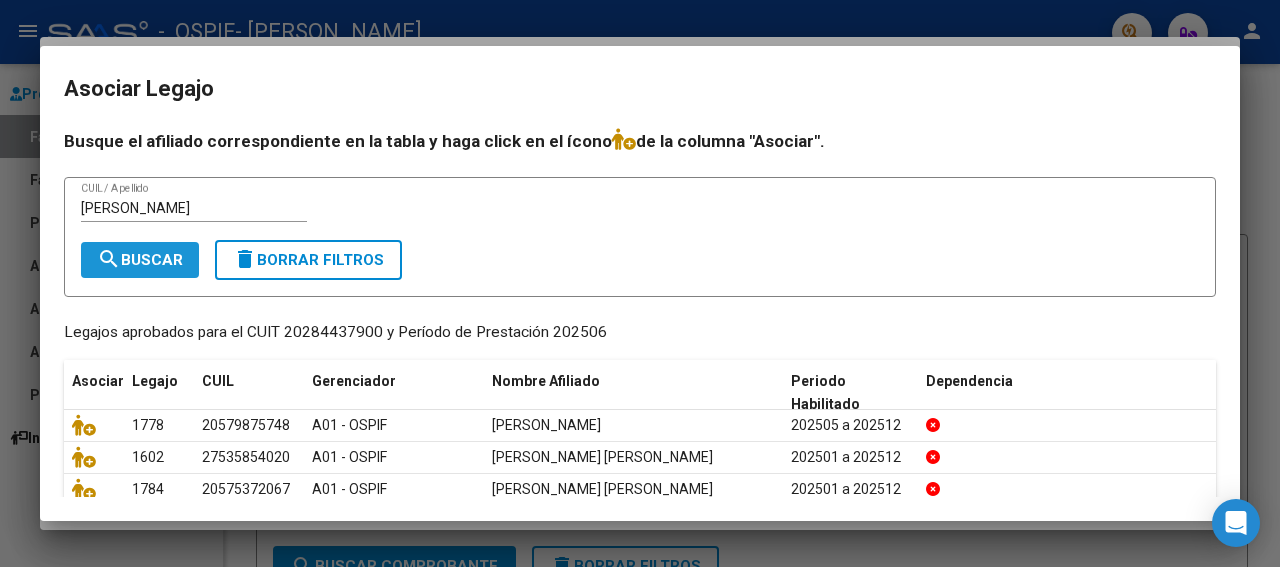 click on "search  Buscar" at bounding box center [140, 260] 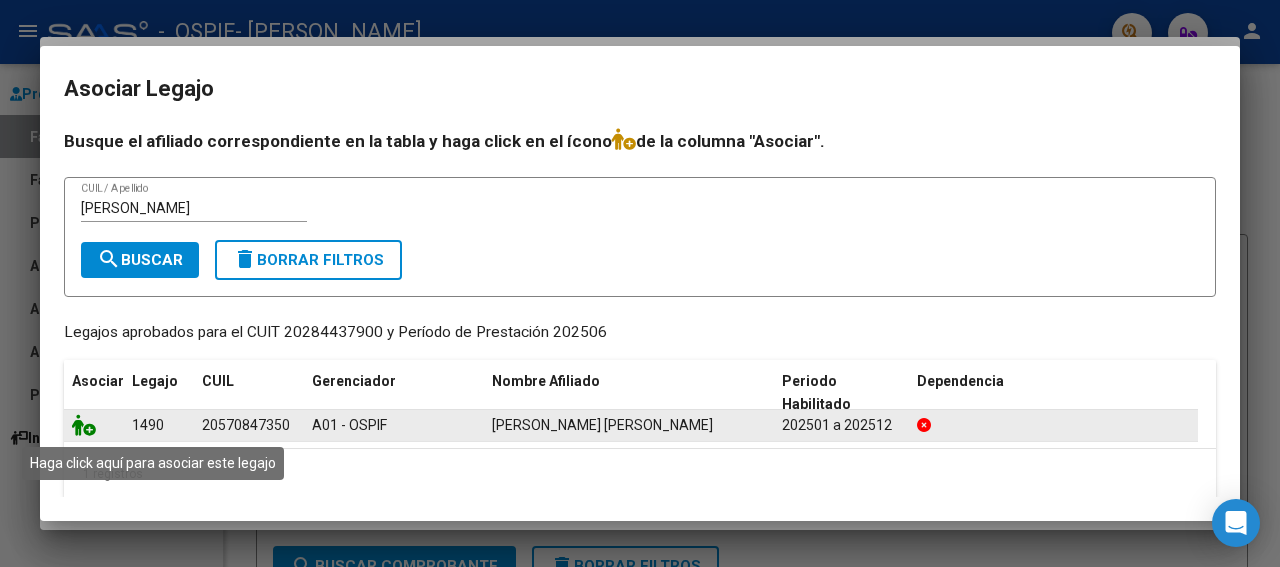 click 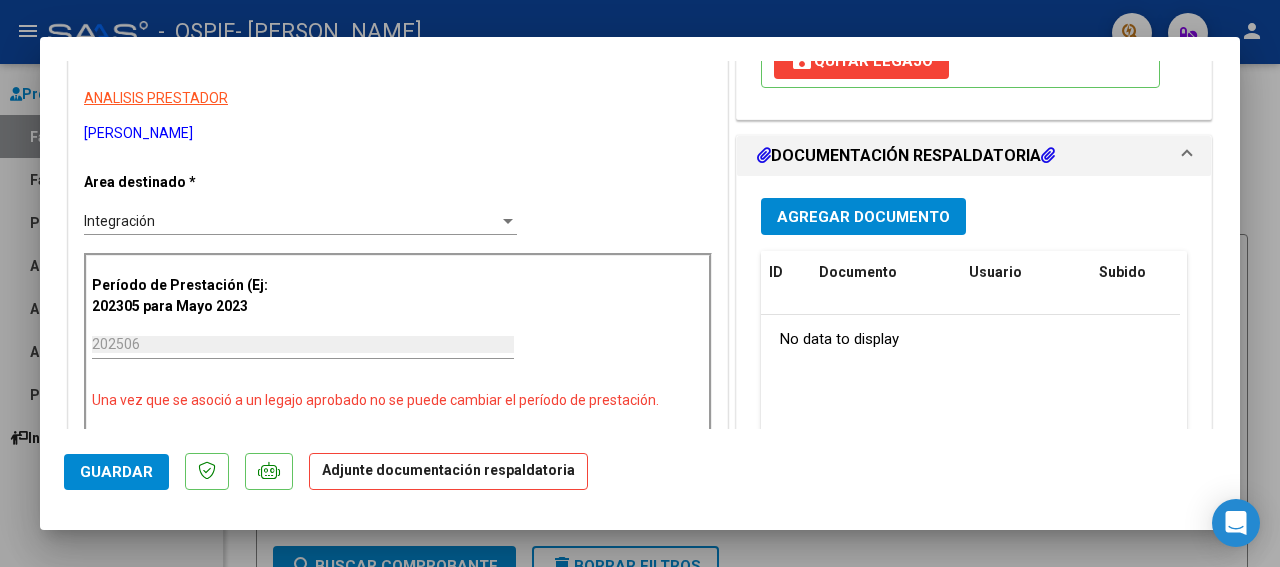 scroll, scrollTop: 400, scrollLeft: 0, axis: vertical 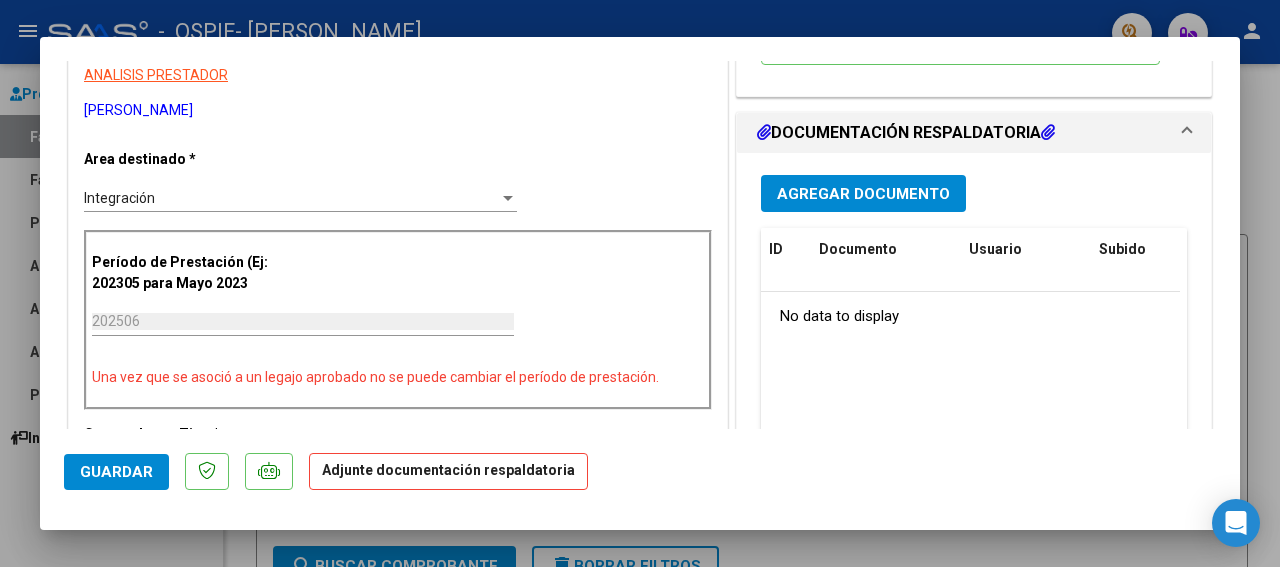 drag, startPoint x: 1233, startPoint y: 421, endPoint x: 929, endPoint y: 282, distance: 334.27084 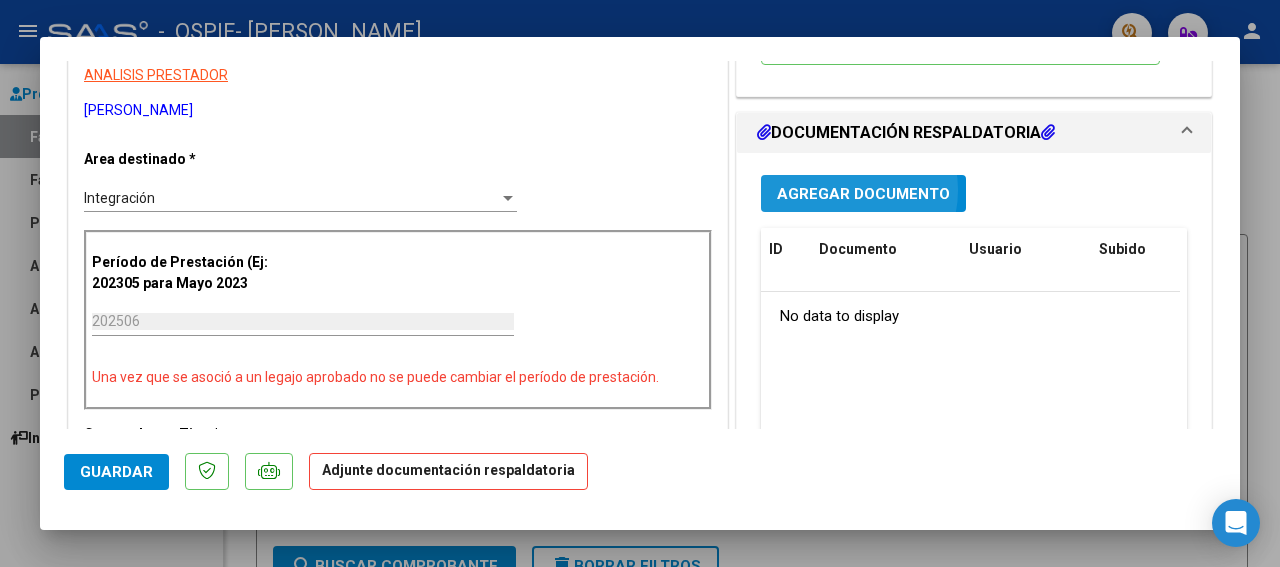 click on "Agregar Documento" at bounding box center (863, 194) 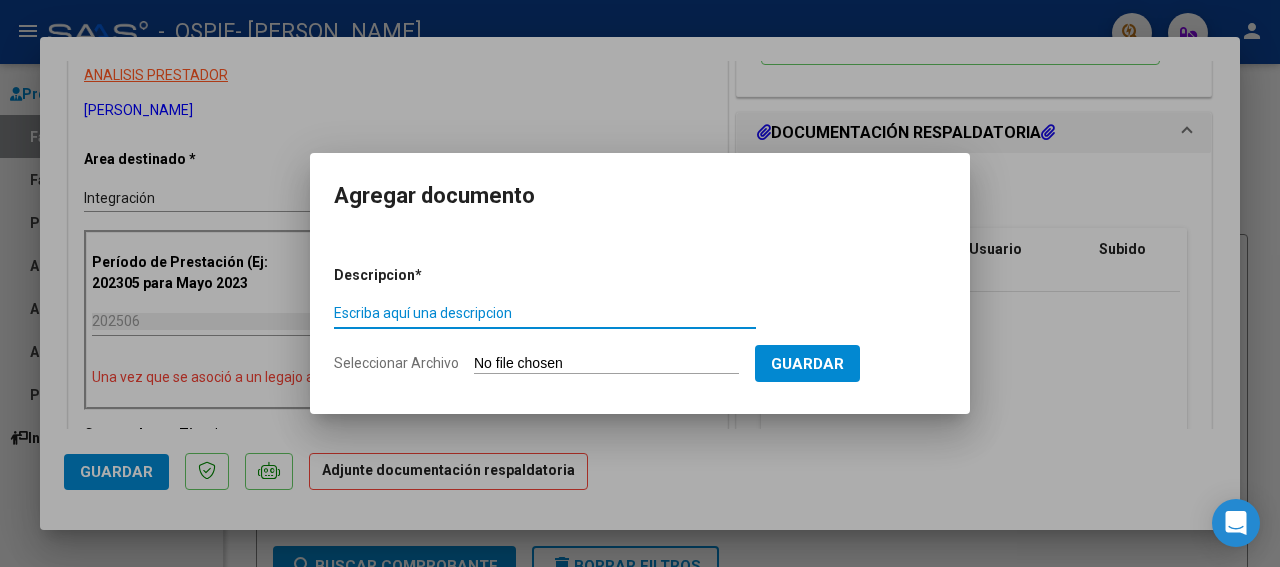 click on "Escriba aquí una descripcion" at bounding box center [545, 313] 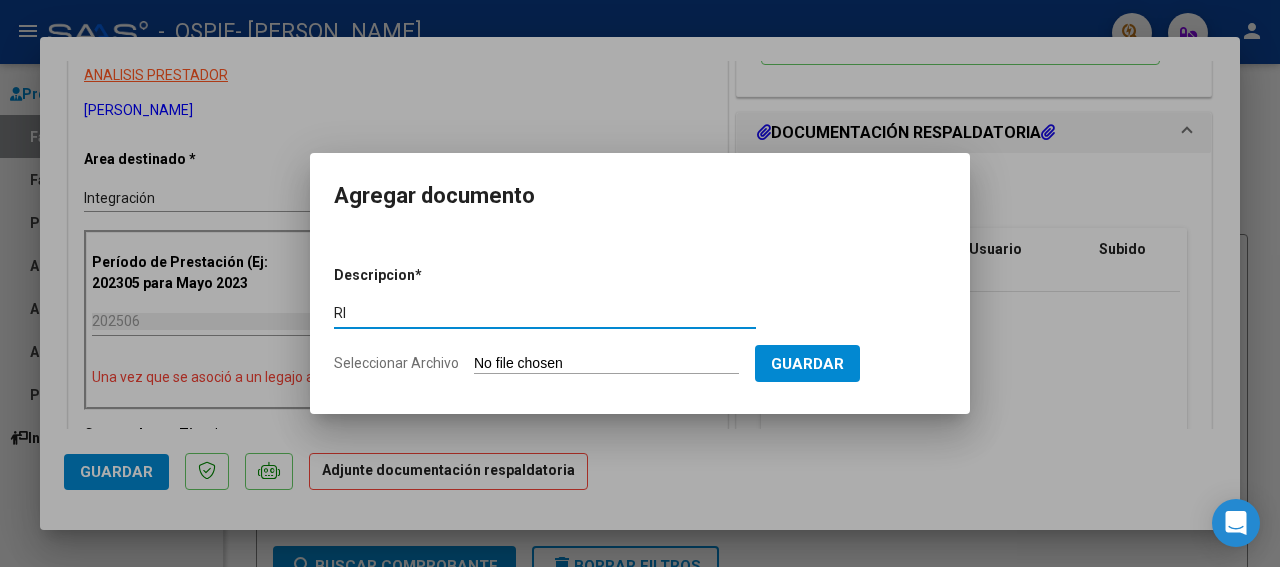 type on "R" 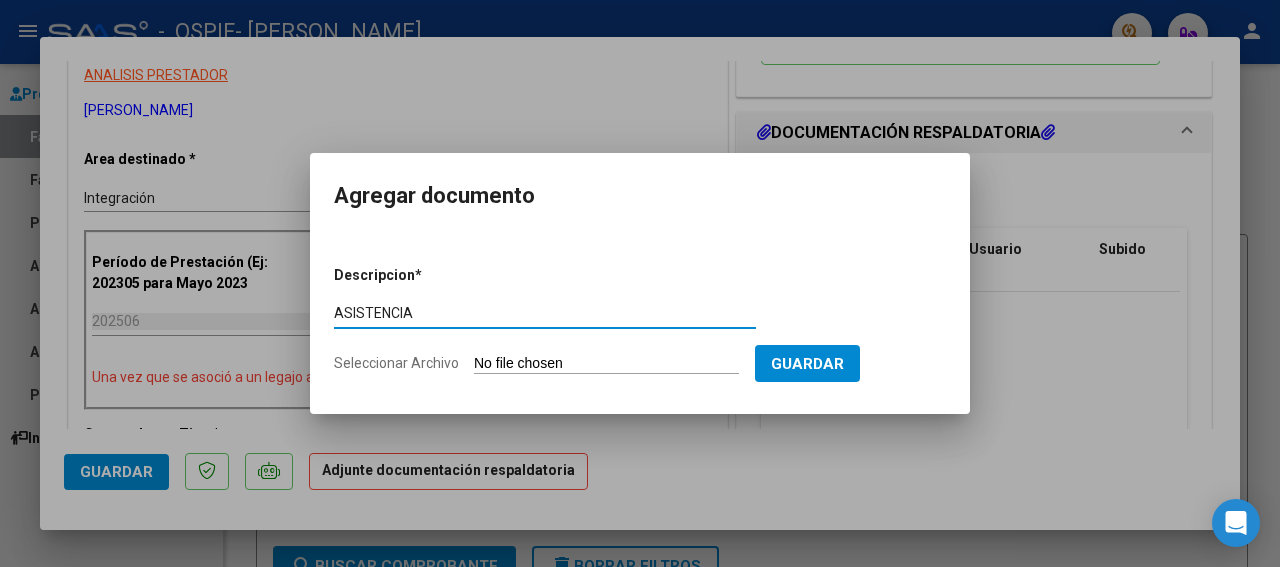 type on "ASISTENCIA" 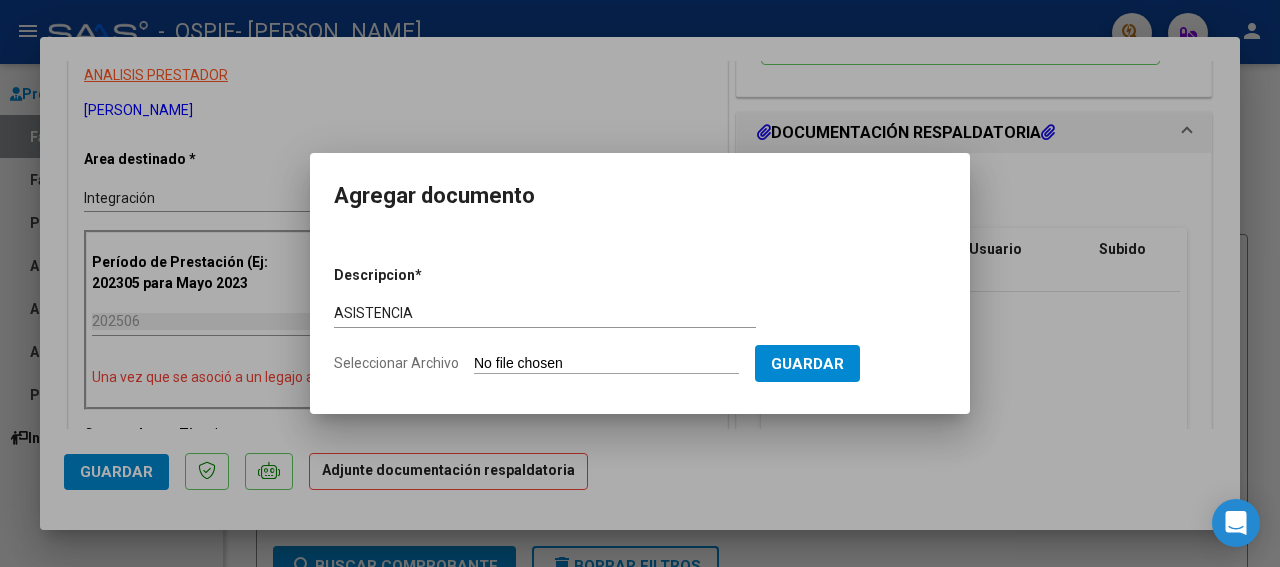 click on "Seleccionar Archivo" at bounding box center (606, 364) 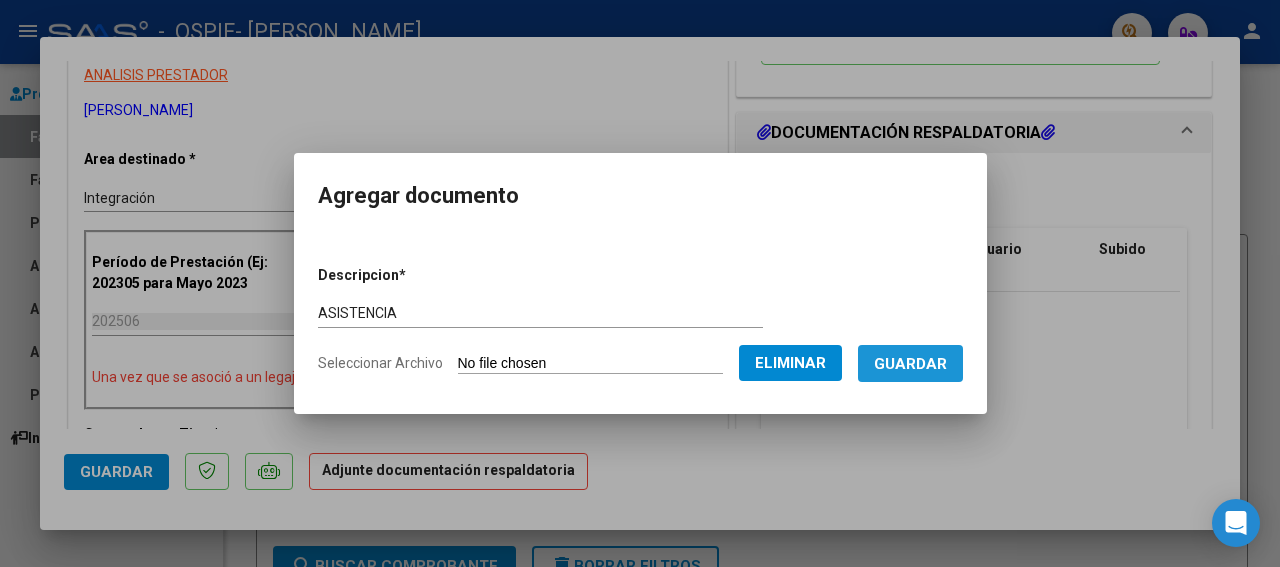 click on "Guardar" at bounding box center [910, 364] 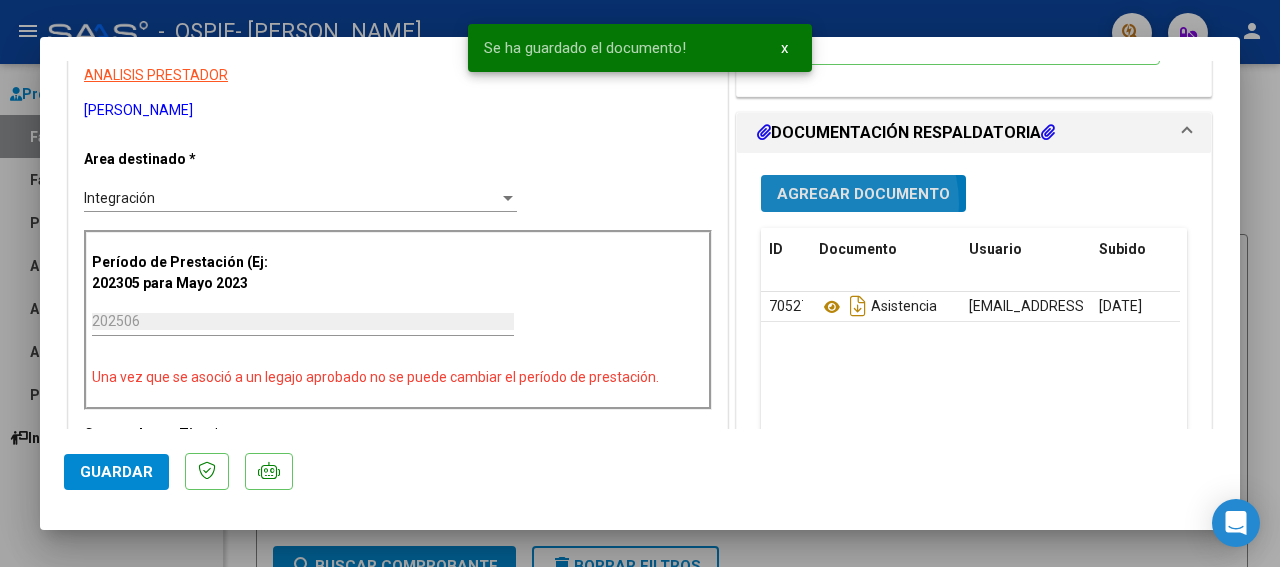 click on "Agregar Documento" at bounding box center [863, 193] 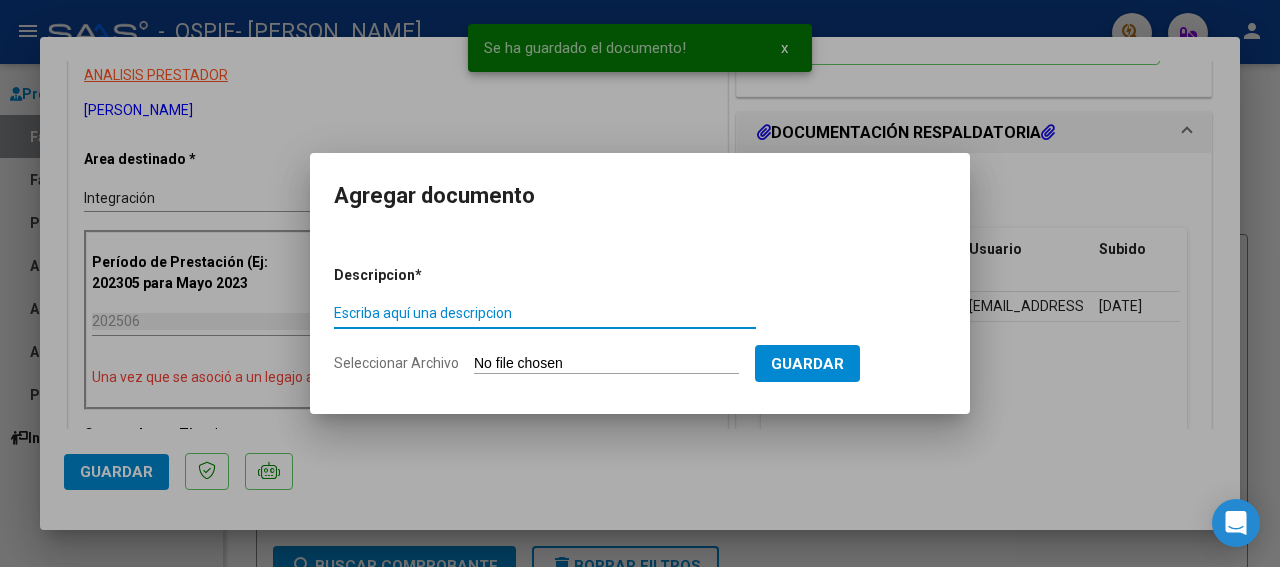 click on "Escriba aquí una descripcion" at bounding box center [545, 313] 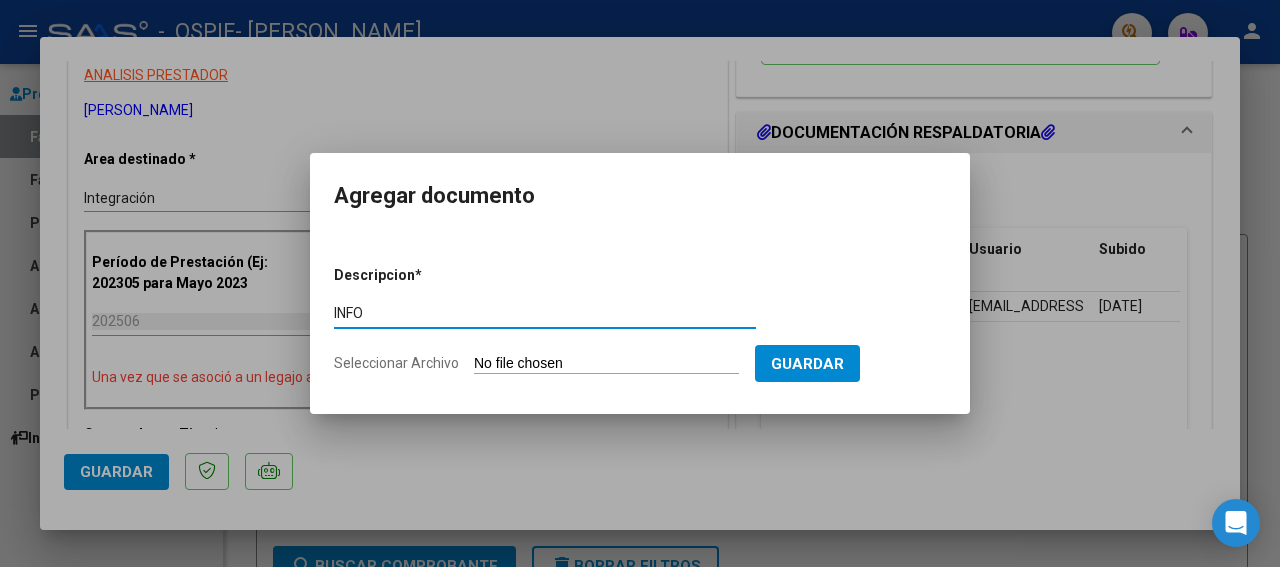 type on "INFO" 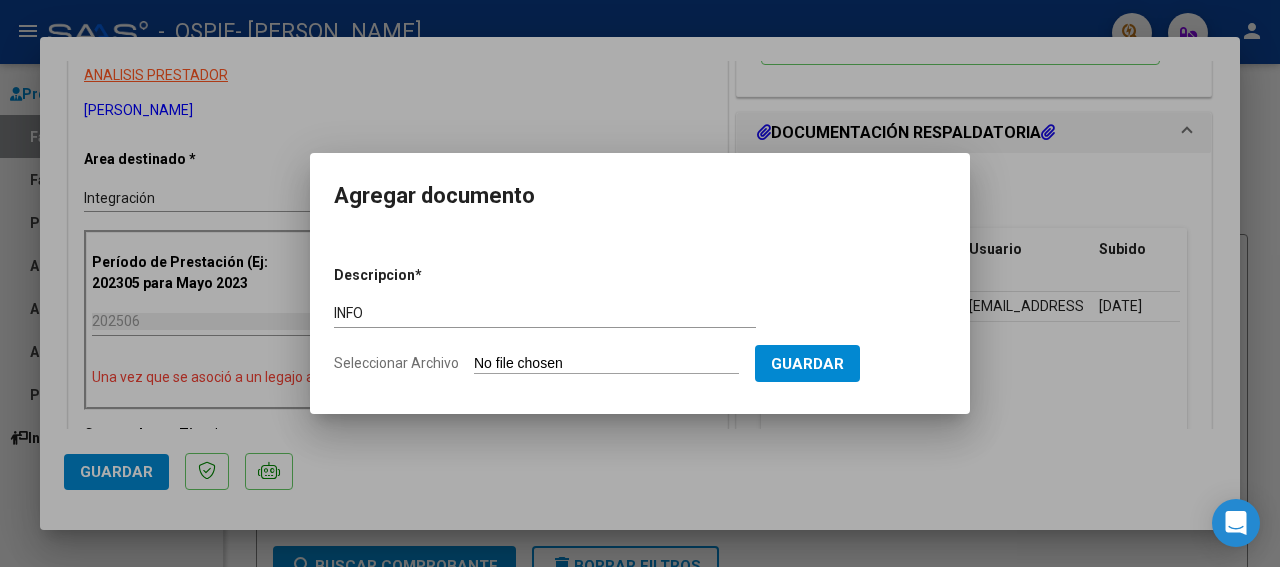click on "Seleccionar Archivo" at bounding box center (606, 364) 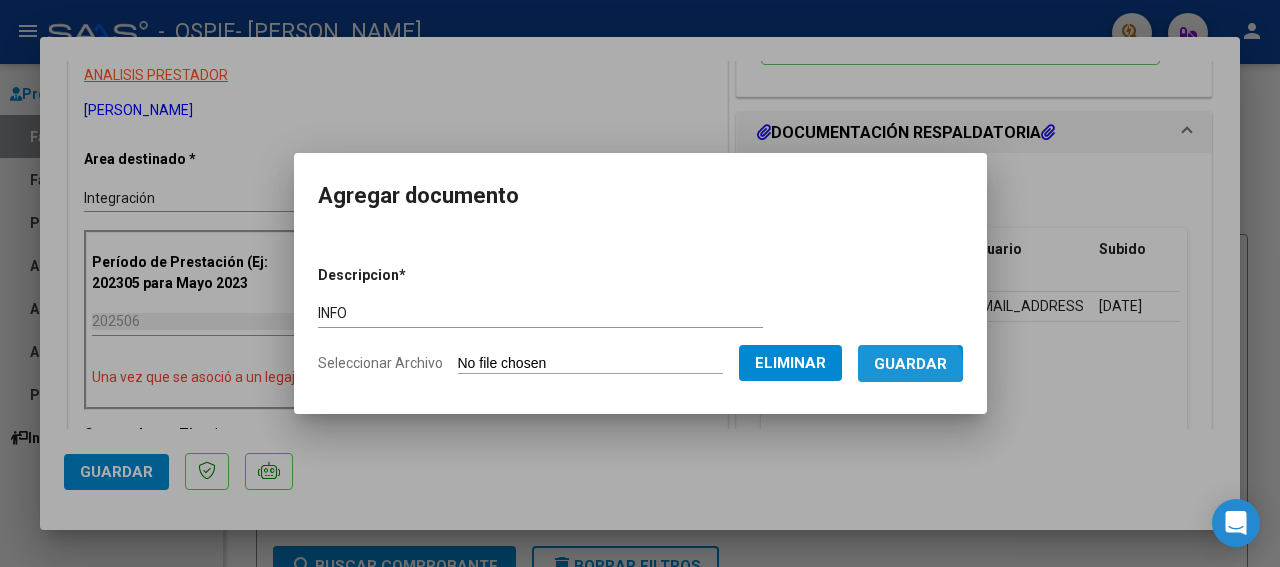 click on "Guardar" at bounding box center (910, 364) 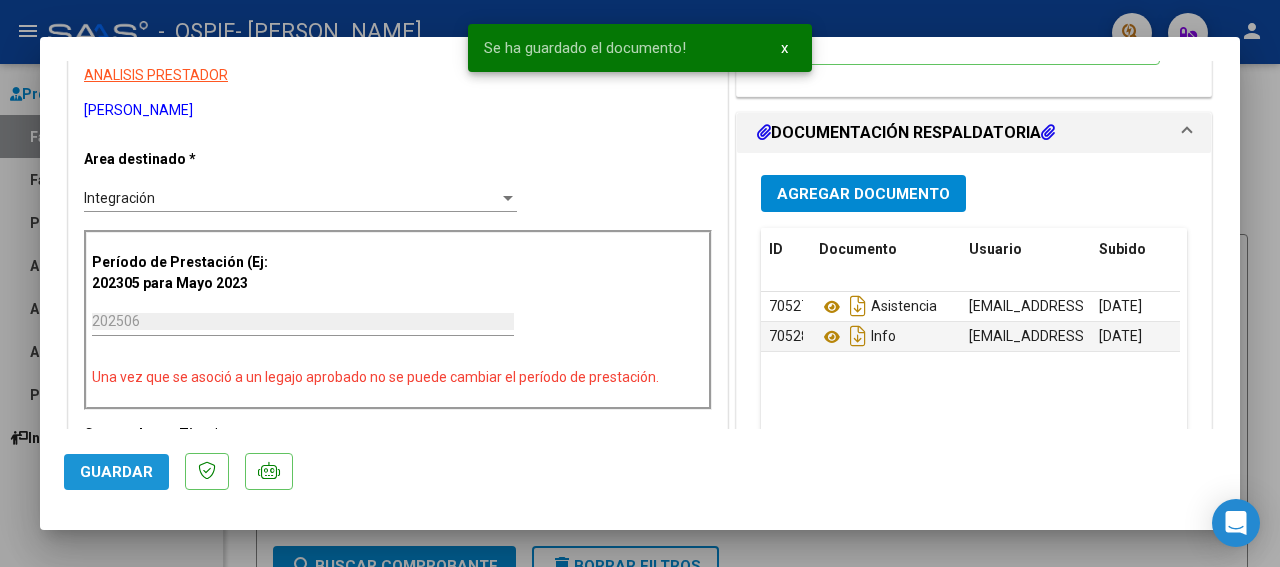click on "Guardar" 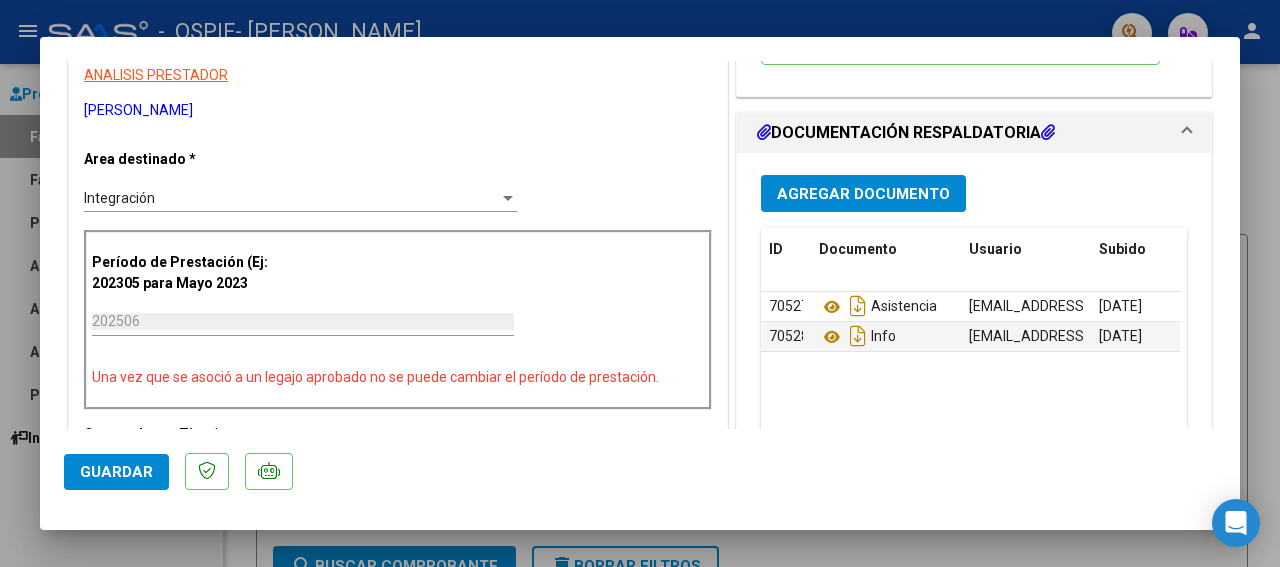 click at bounding box center [640, 283] 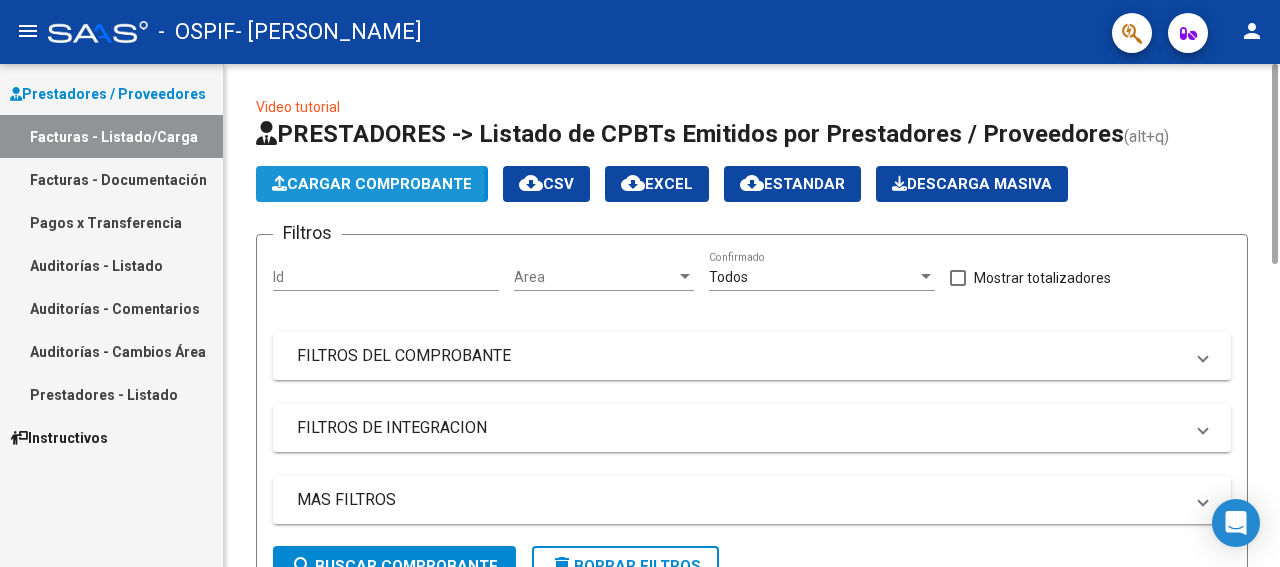 click on "Cargar Comprobante" 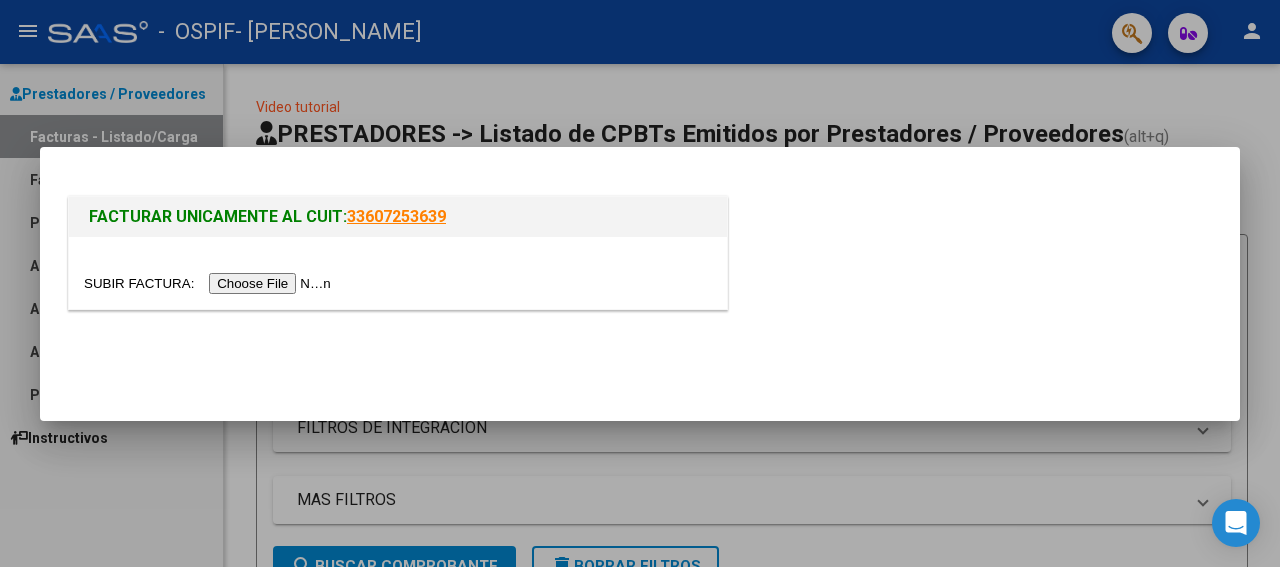 click at bounding box center [210, 283] 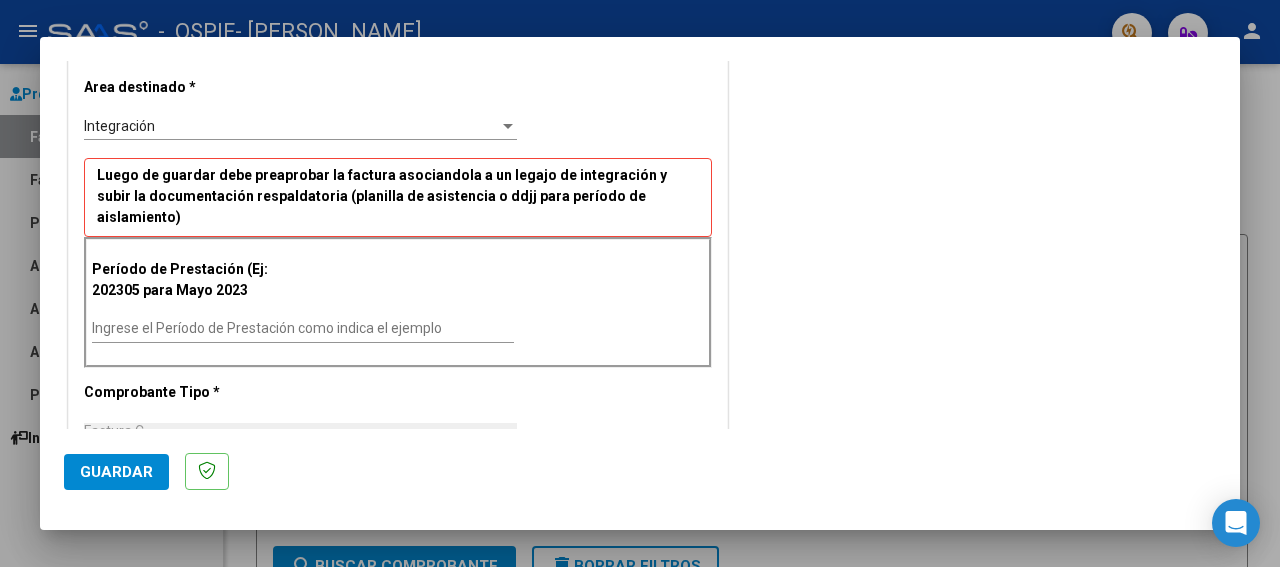 scroll, scrollTop: 450, scrollLeft: 0, axis: vertical 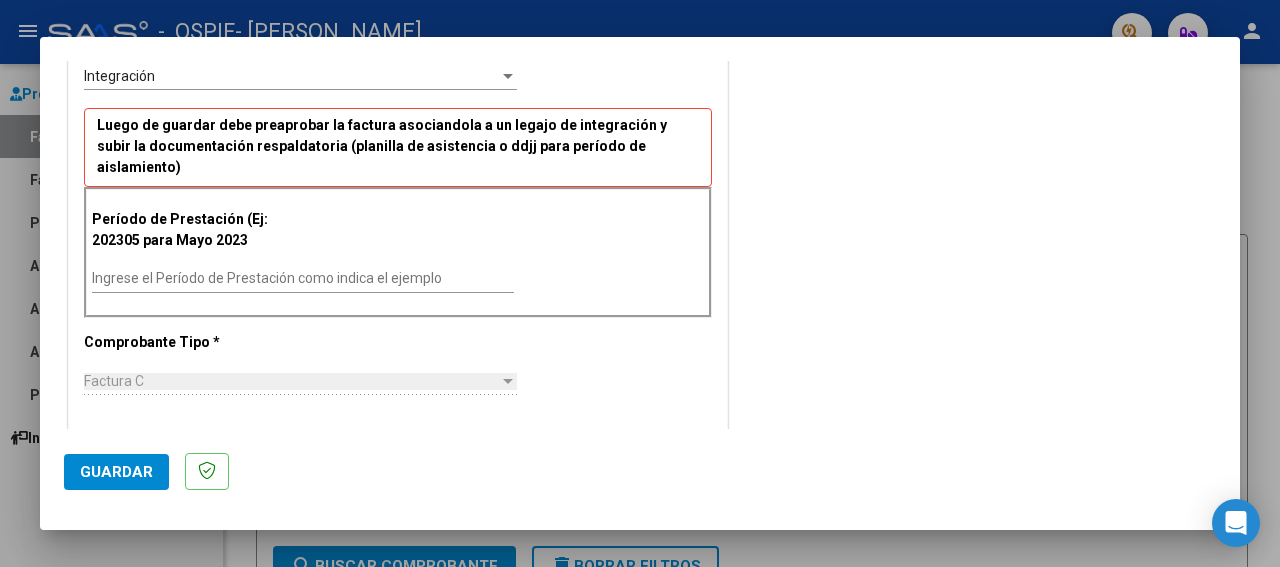 drag, startPoint x: 1232, startPoint y: 419, endPoint x: 215, endPoint y: 215, distance: 1037.2584 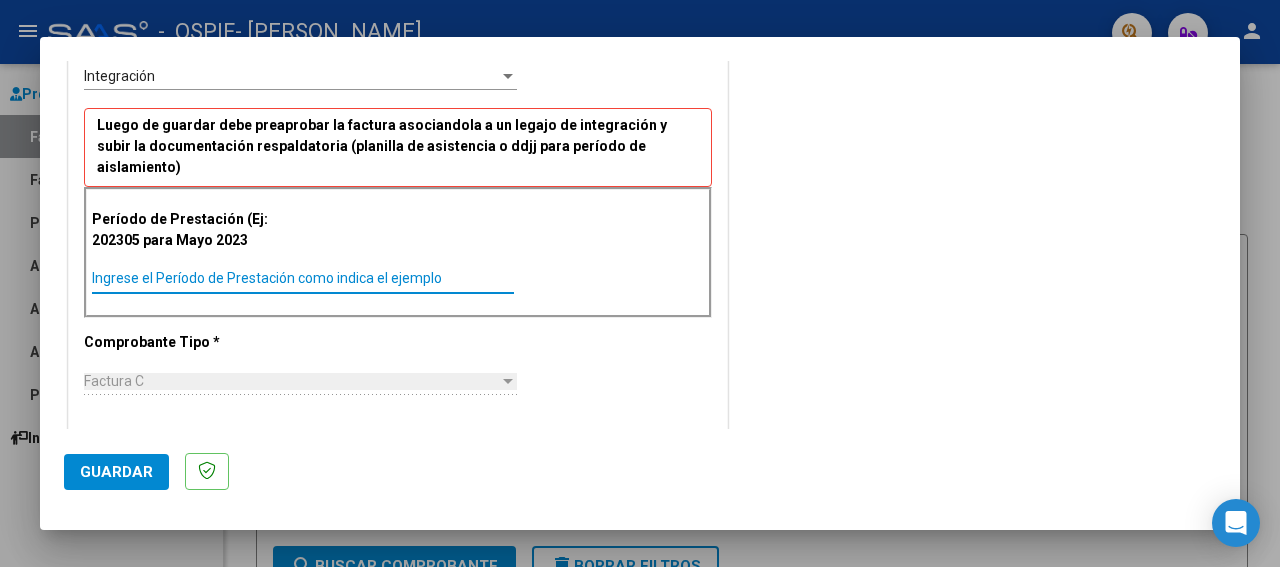 click on "Ingrese el Período de Prestación como indica el ejemplo" at bounding box center [303, 278] 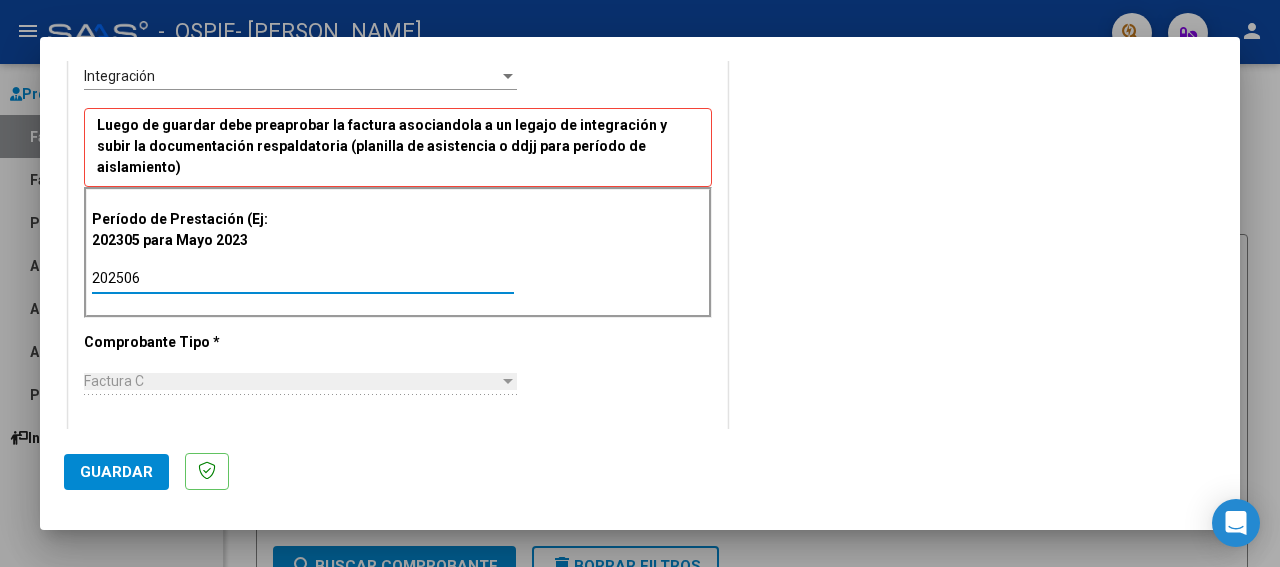 type on "202506" 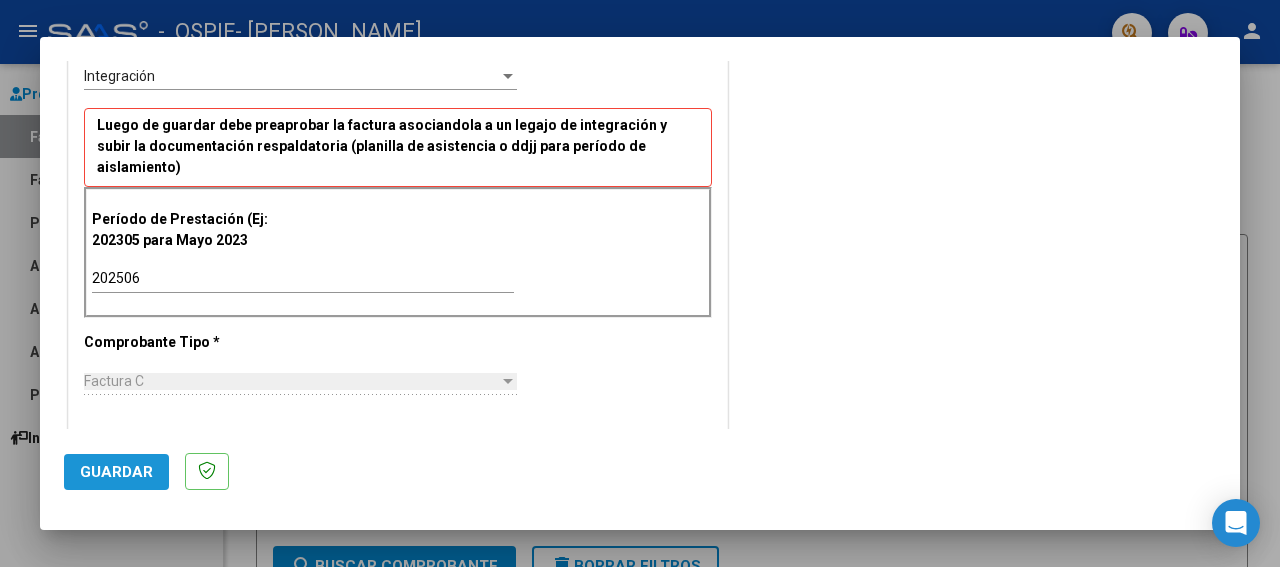 click on "Guardar" 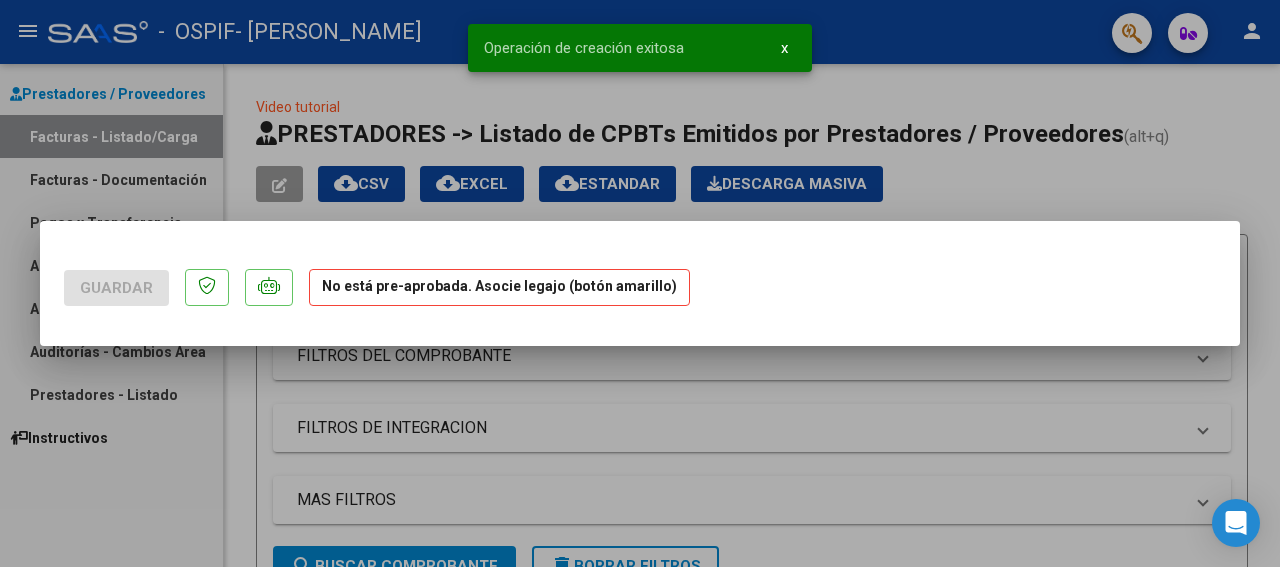 scroll, scrollTop: 0, scrollLeft: 0, axis: both 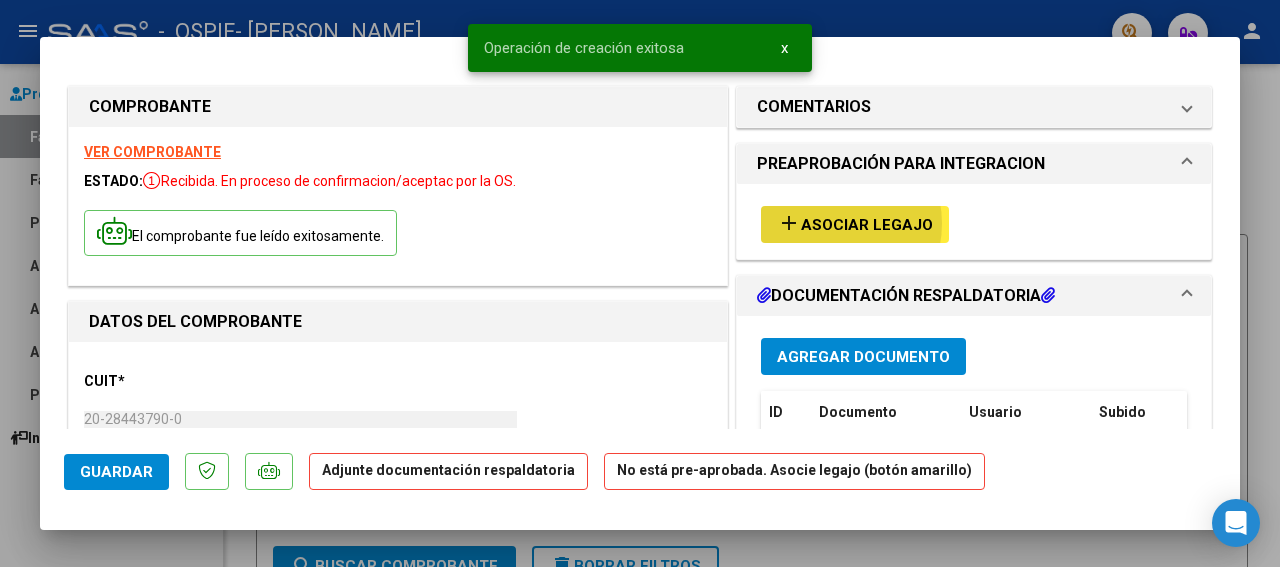 click on "Asociar Legajo" at bounding box center [867, 225] 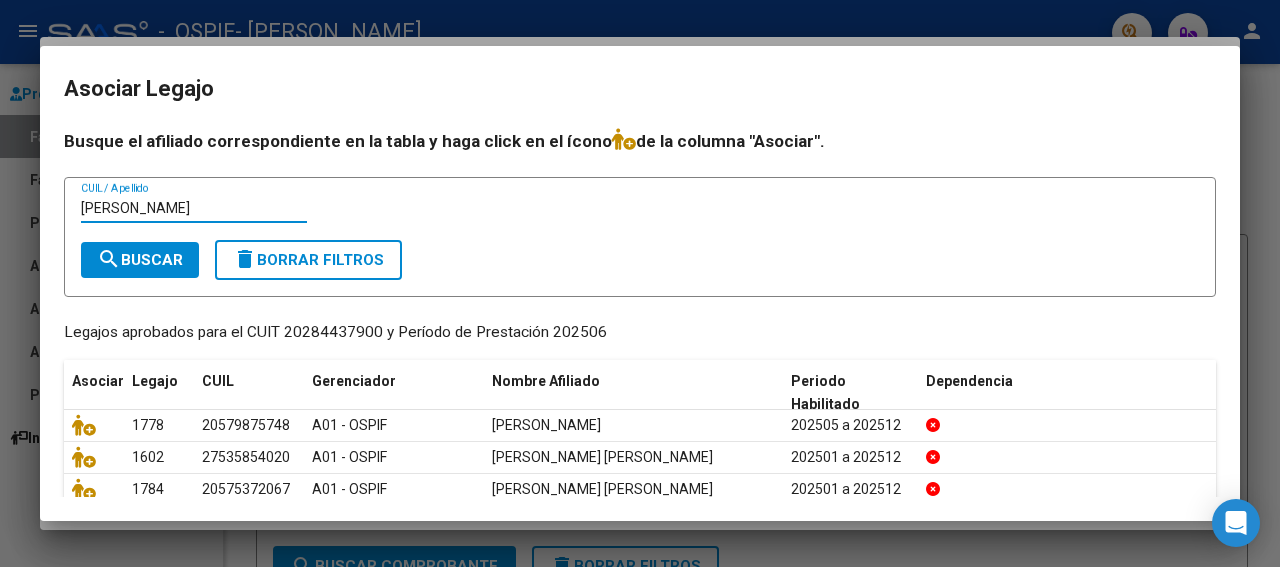 type on "[PERSON_NAME]" 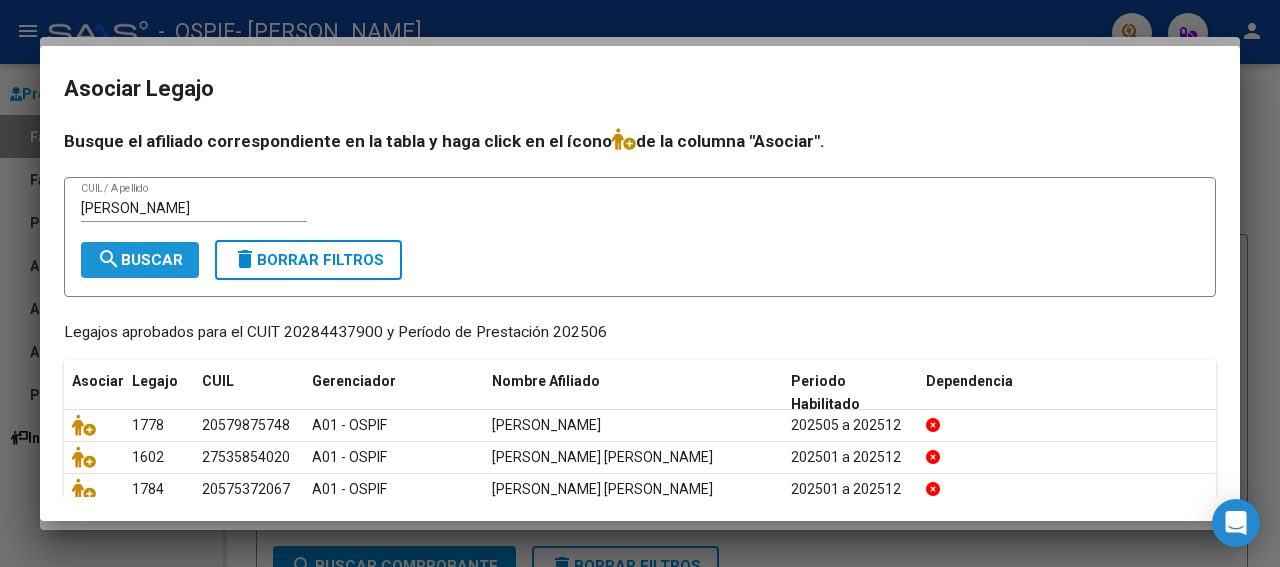 click on "search  Buscar" at bounding box center [140, 260] 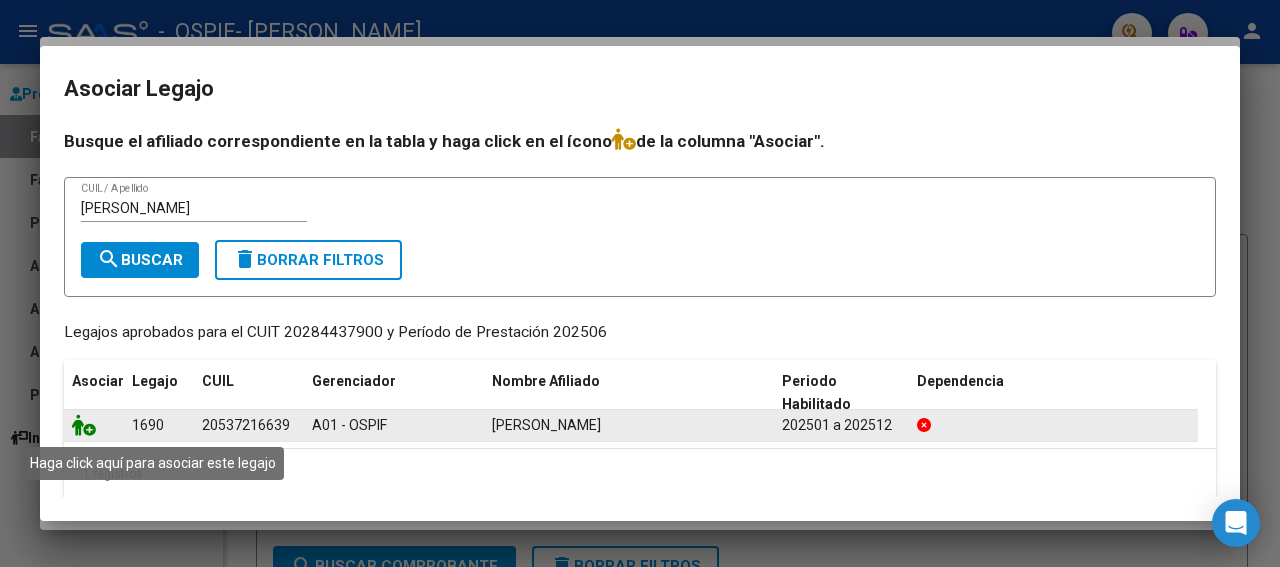 click 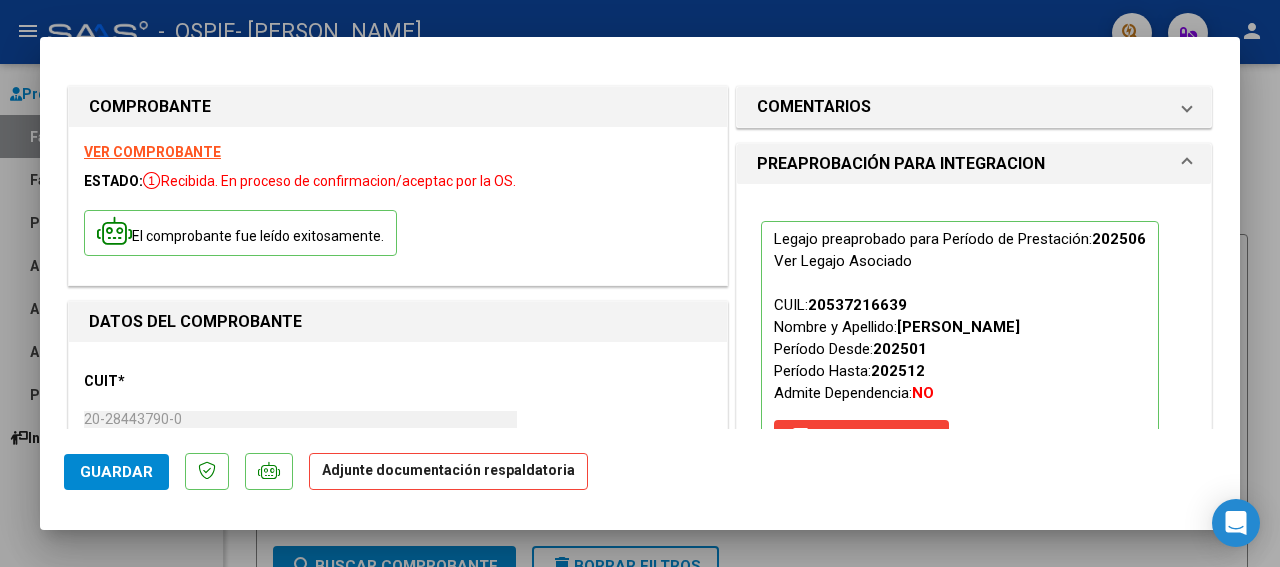 click on "COMPROBANTE VER COMPROBANTE       ESTADO:   Recibida. En proceso de confirmacion/aceptac por la OS.     El comprobante fue leído exitosamente.  DATOS DEL COMPROBANTE CUIT  *   20-28443790-0 Ingresar CUIT  ANALISIS PRESTADOR  [PERSON_NAME] [PERSON_NAME]  Area destinado * Integración Seleccionar Area Período de Prestación (Ej: 202305 para [DATE]    202506 Ingrese el Período de Prestación como indica el ejemplo   Una vez que se asoció a un legajo aprobado no se puede cambiar el período de prestación.   Comprobante Tipo * Factura C Seleccionar Tipo Punto de Venta  *   4 Ingresar el Nro.  Número  *   2127 Ingresar el Nro.  Monto  *   $ 61.853,05 Ingresar el [GEOGRAPHIC_DATA].  *   [DATE] Ingresar la fecha  CAE / CAEA (no ingrese CAI)    75260621221304 Ingresar el CAE o CAEA (no ingrese CAI)  Fecha de Vencimiento    Ingresar la fecha  Ref. Externa    Ingresar la ref.  N° Liquidación    Ingresar el N° Liquidación  COMENTARIOS Comentarios del Prestador / Gerenciador:  202506  NO" at bounding box center (640, 245) 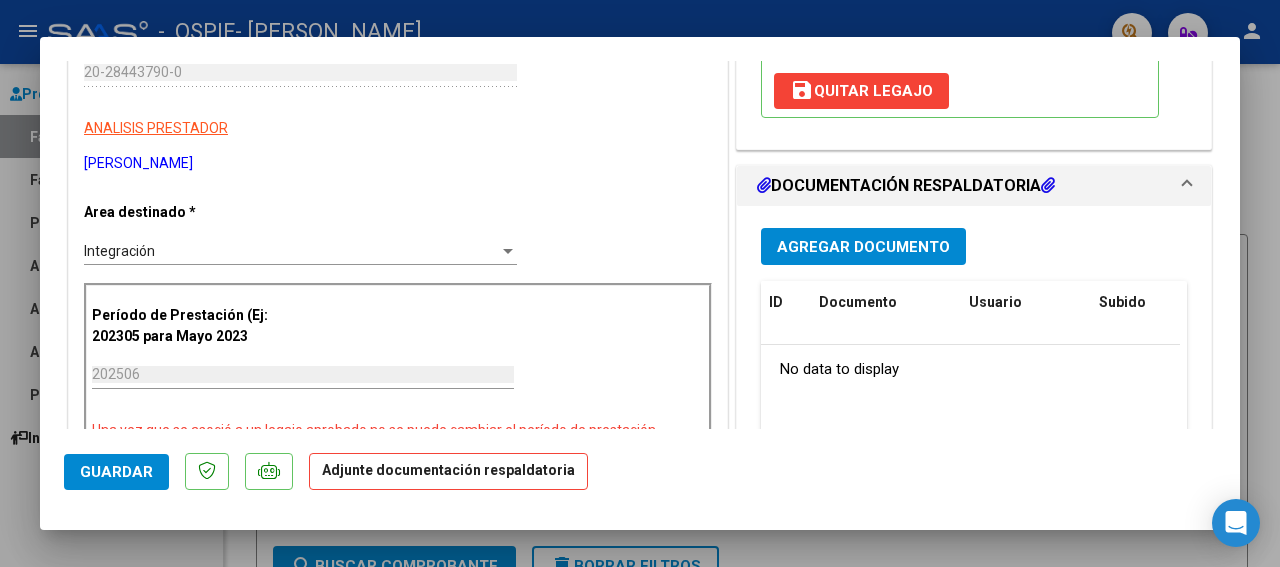 scroll, scrollTop: 350, scrollLeft: 0, axis: vertical 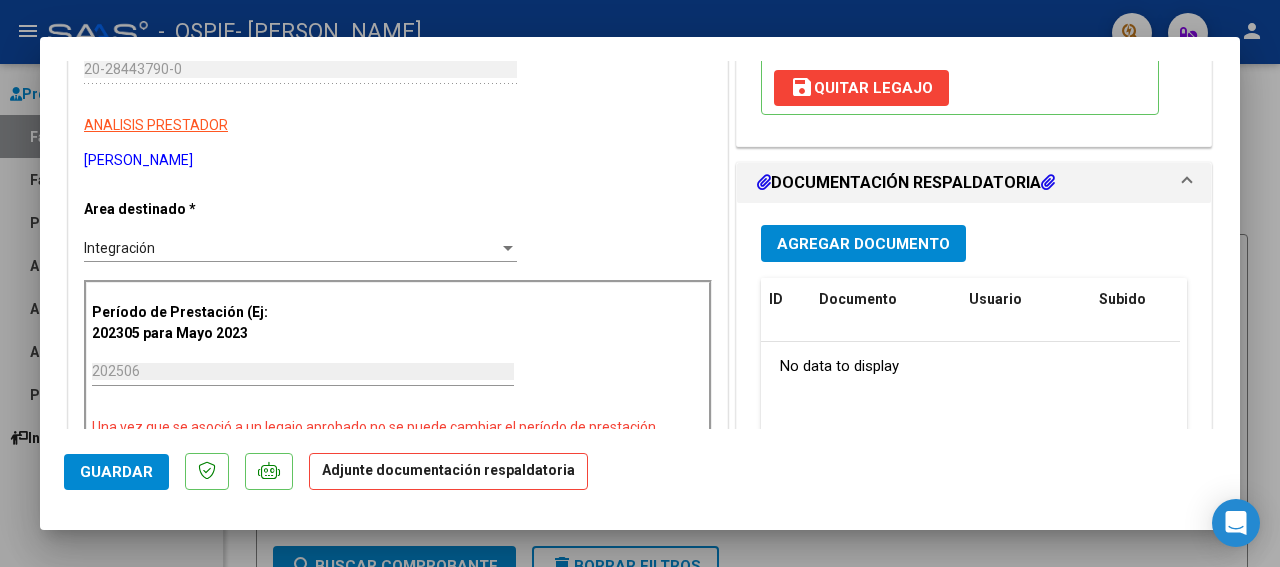 drag, startPoint x: 1227, startPoint y: 419, endPoint x: 851, endPoint y: 240, distance: 416.43365 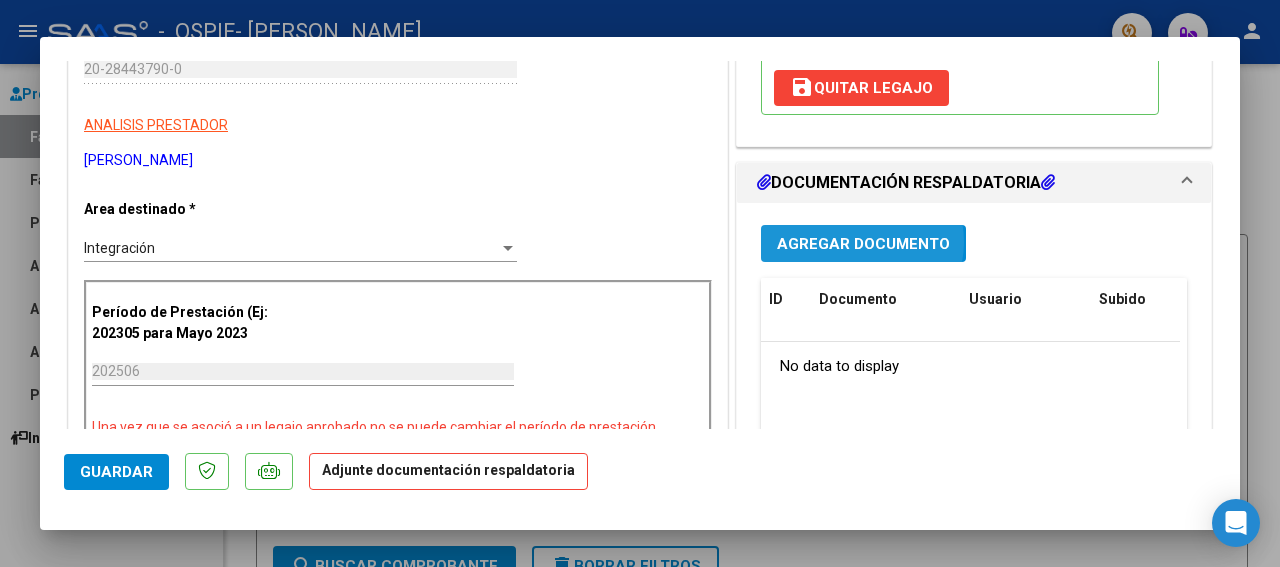 click on "Agregar Documento" at bounding box center [863, 244] 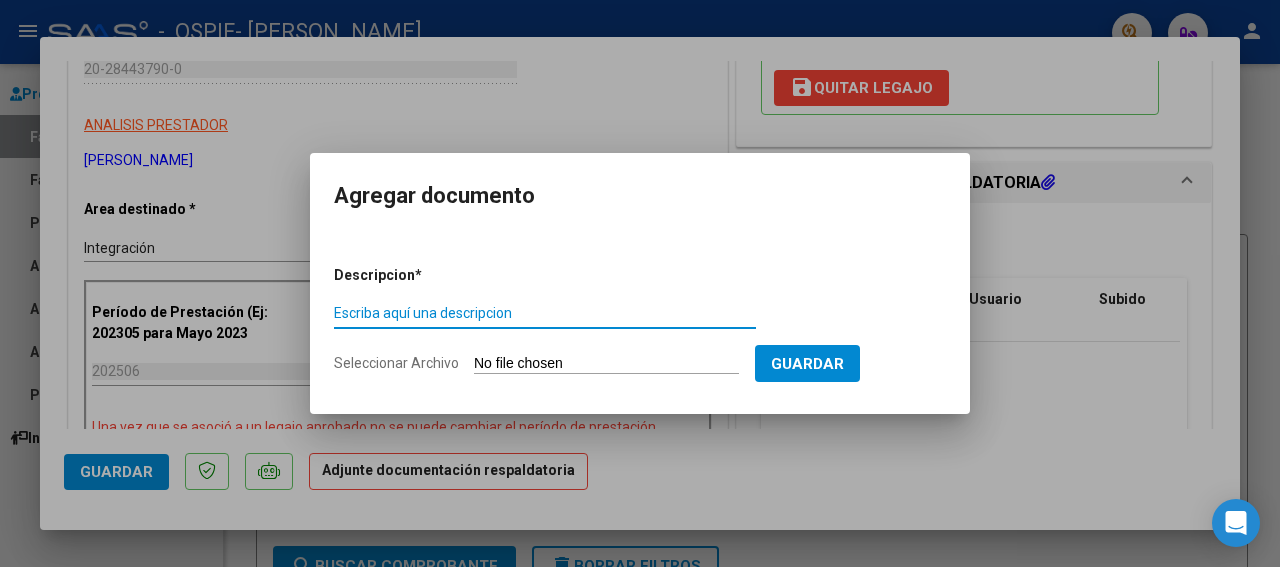 click on "Escriba aquí una descripcion" at bounding box center (545, 313) 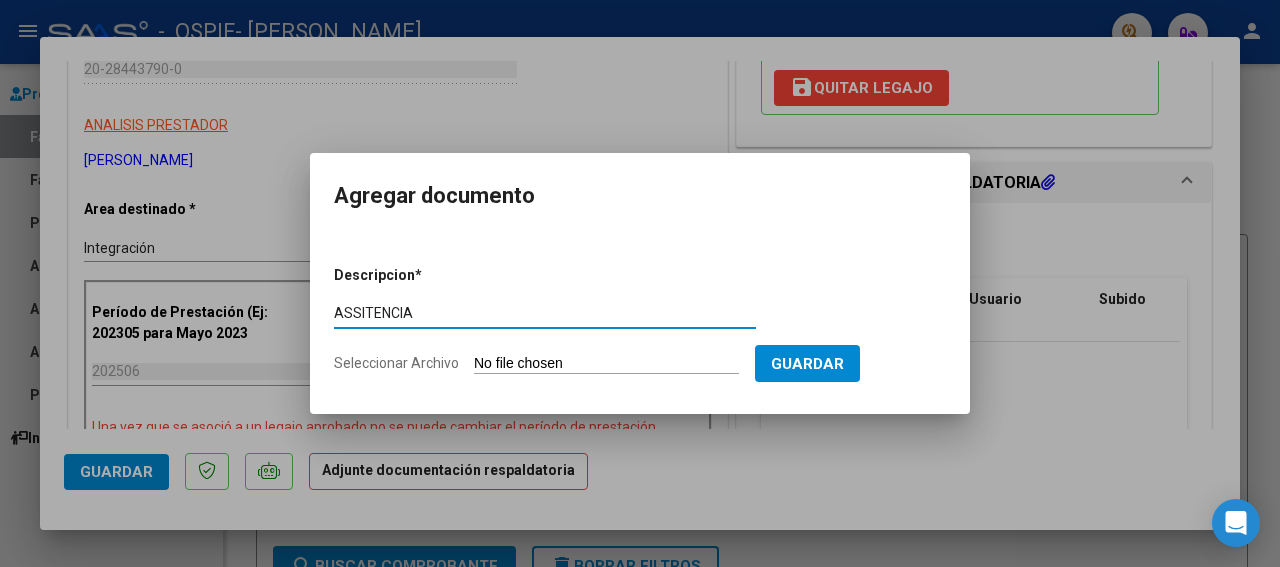 type on "ASSITENCIA" 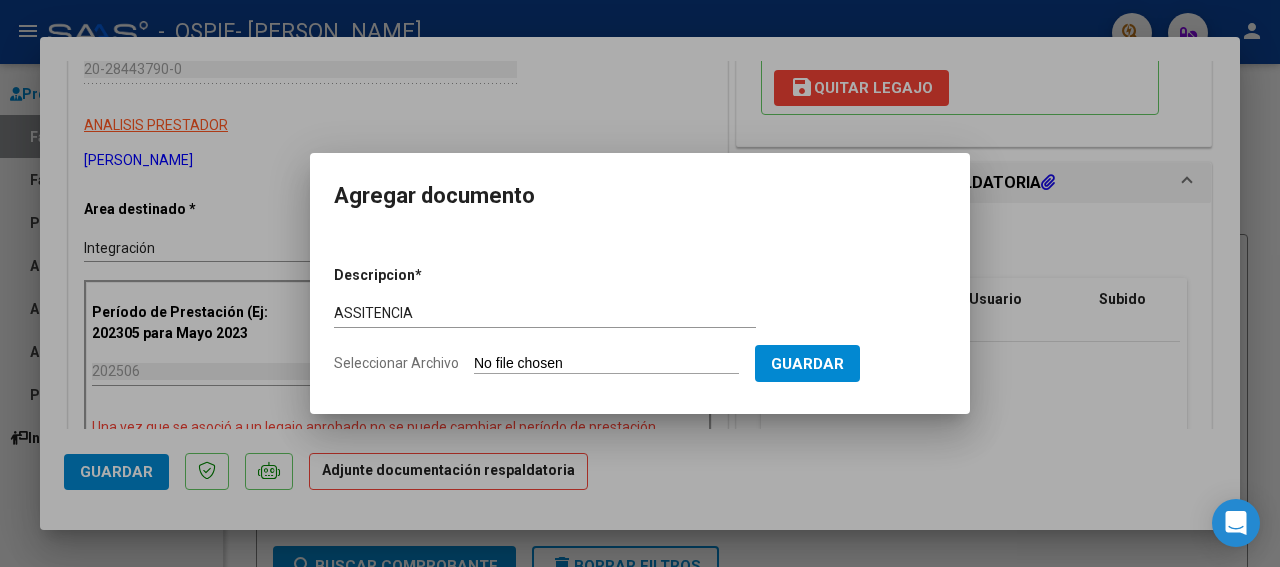 click on "Seleccionar Archivo" at bounding box center [606, 364] 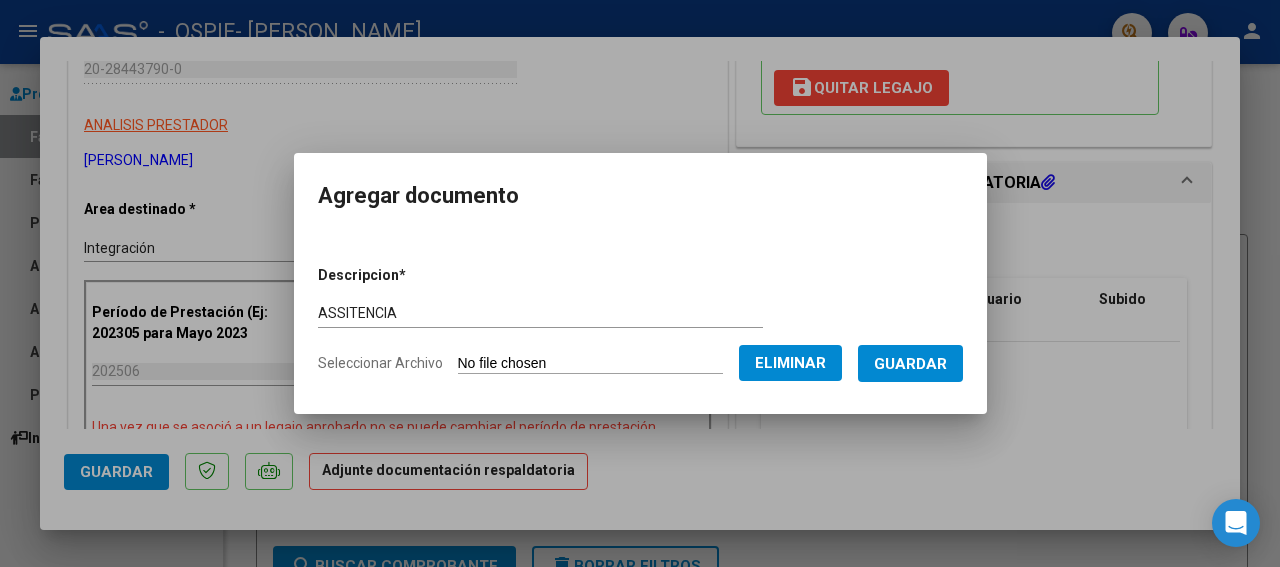 click on "Guardar" at bounding box center [910, 364] 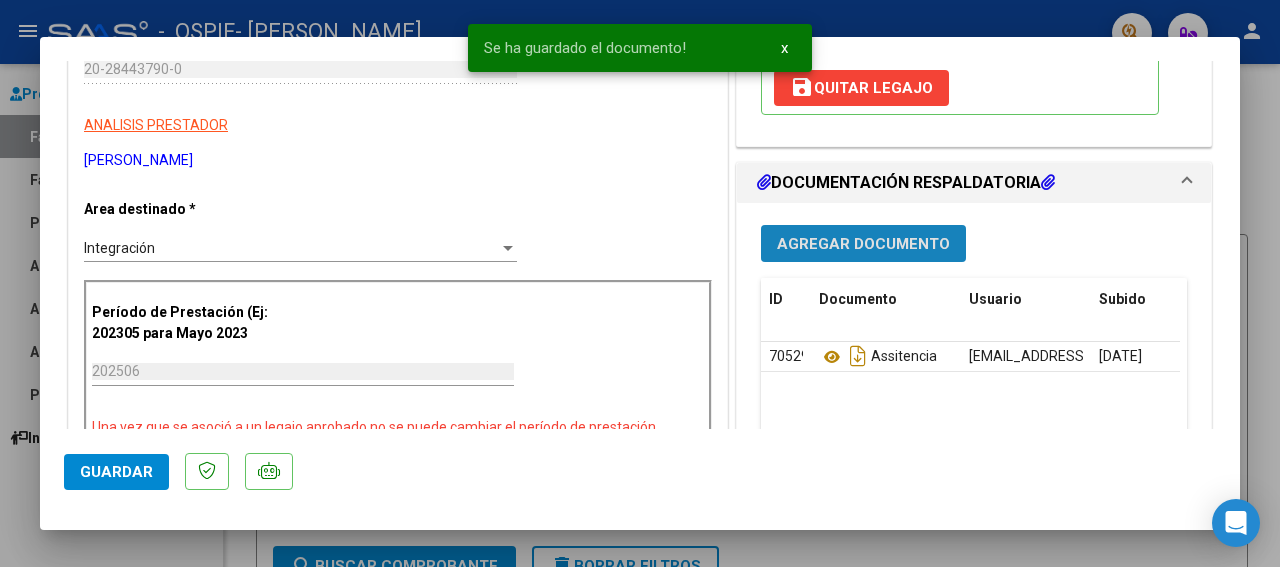 click on "Agregar Documento" at bounding box center (863, 244) 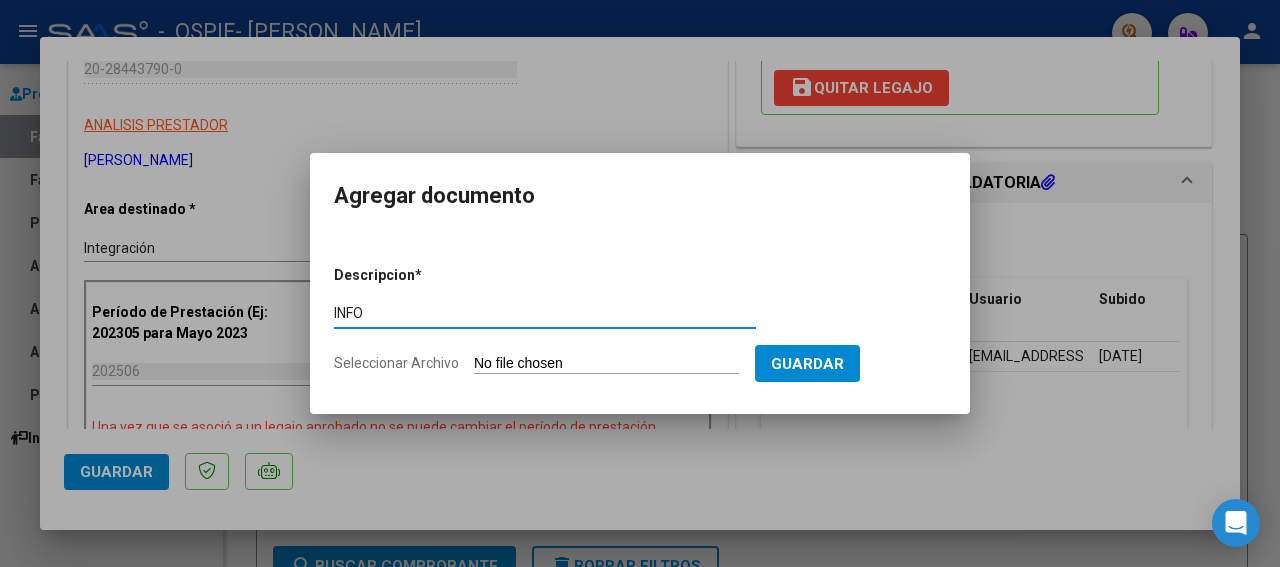 type on "INFO" 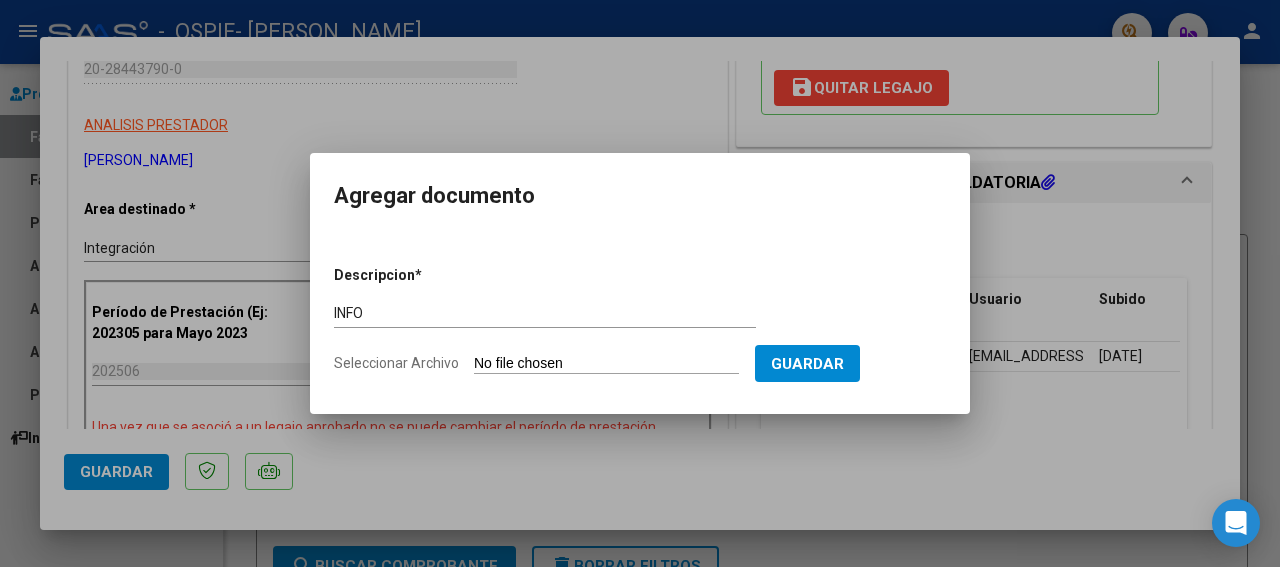click on "Seleccionar Archivo" at bounding box center [606, 364] 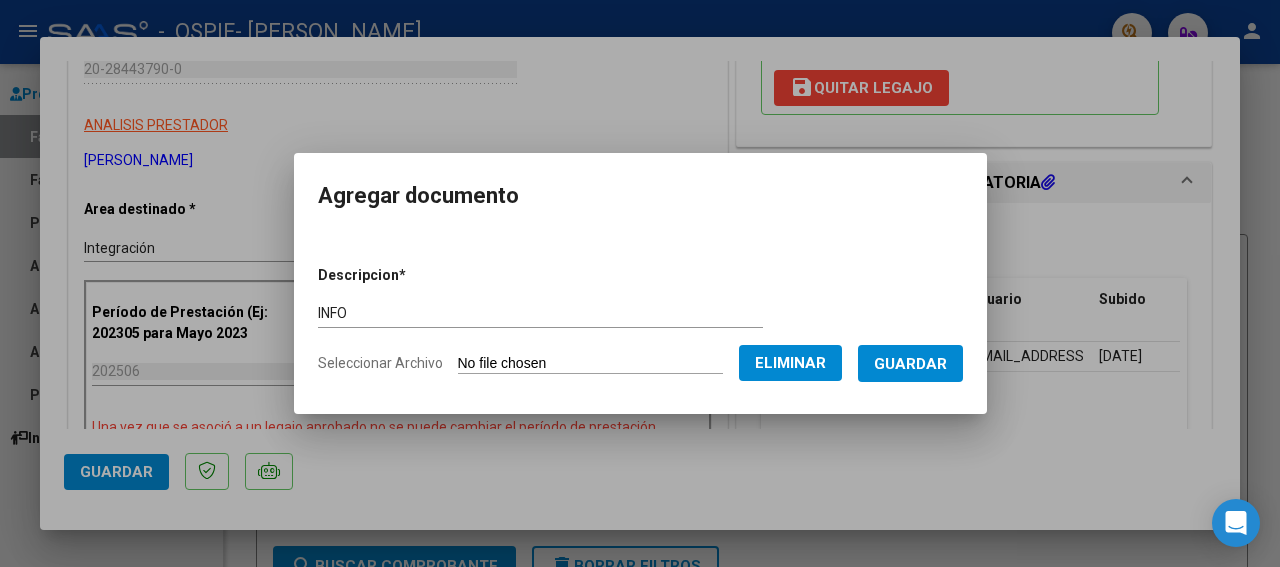 click on "Guardar" at bounding box center [910, 364] 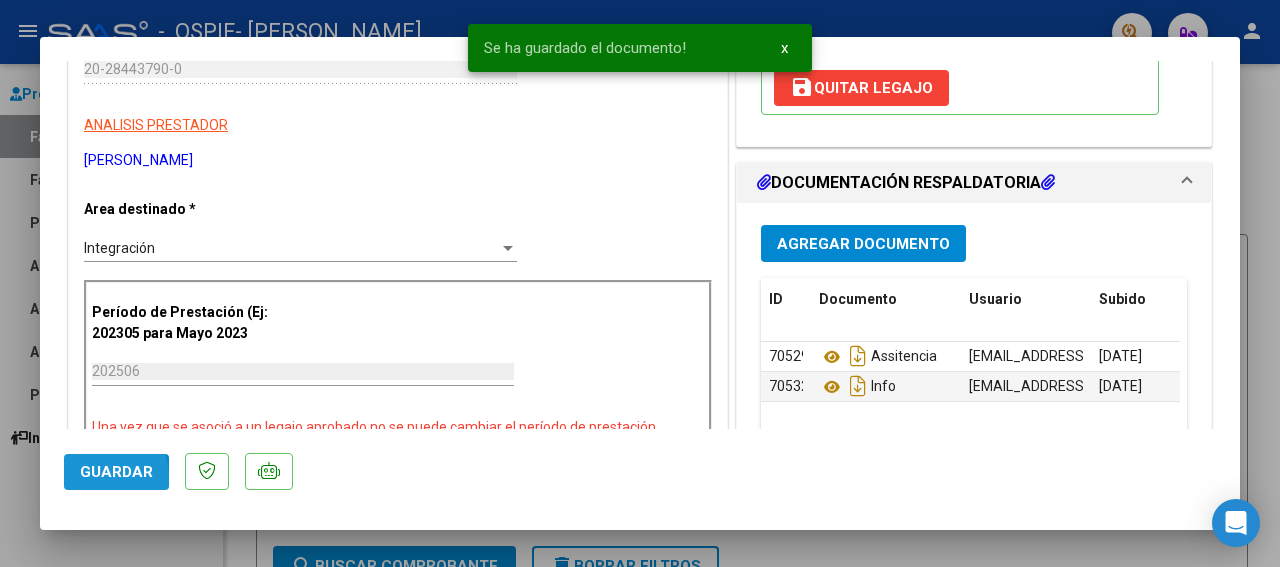 click on "Guardar" 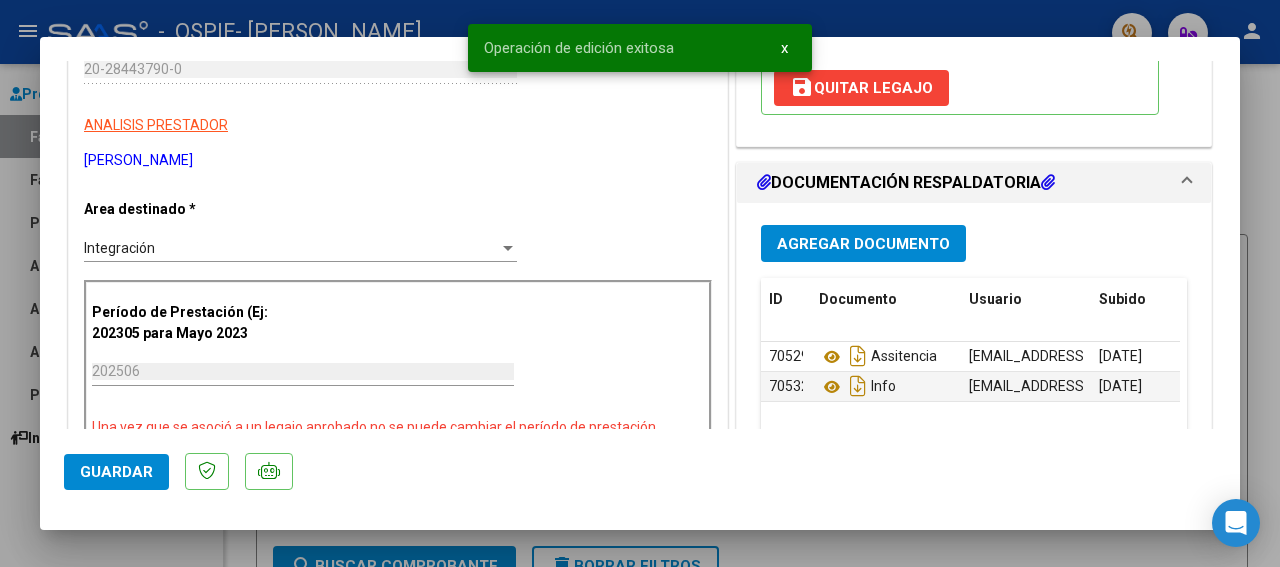 click at bounding box center [640, 283] 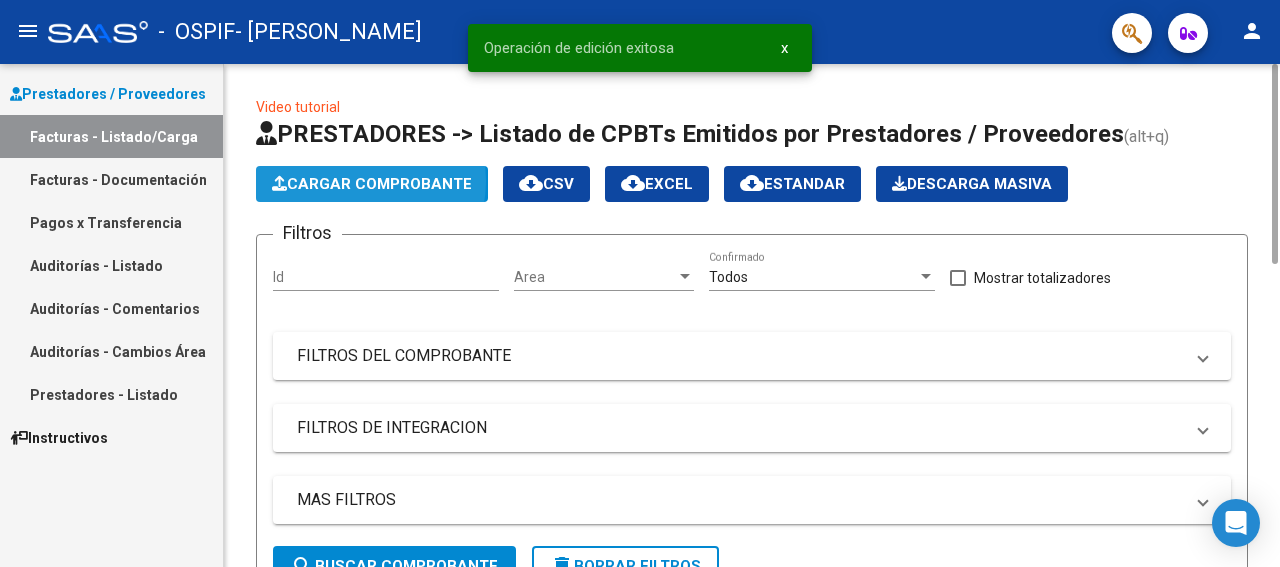 click on "Cargar Comprobante" 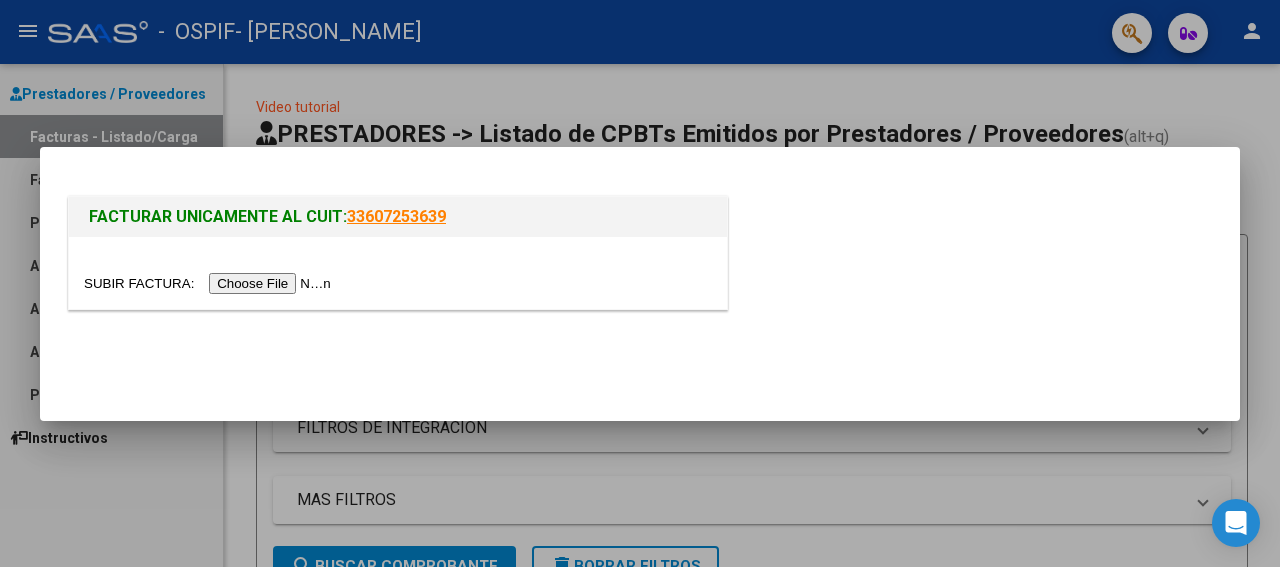 click at bounding box center (210, 283) 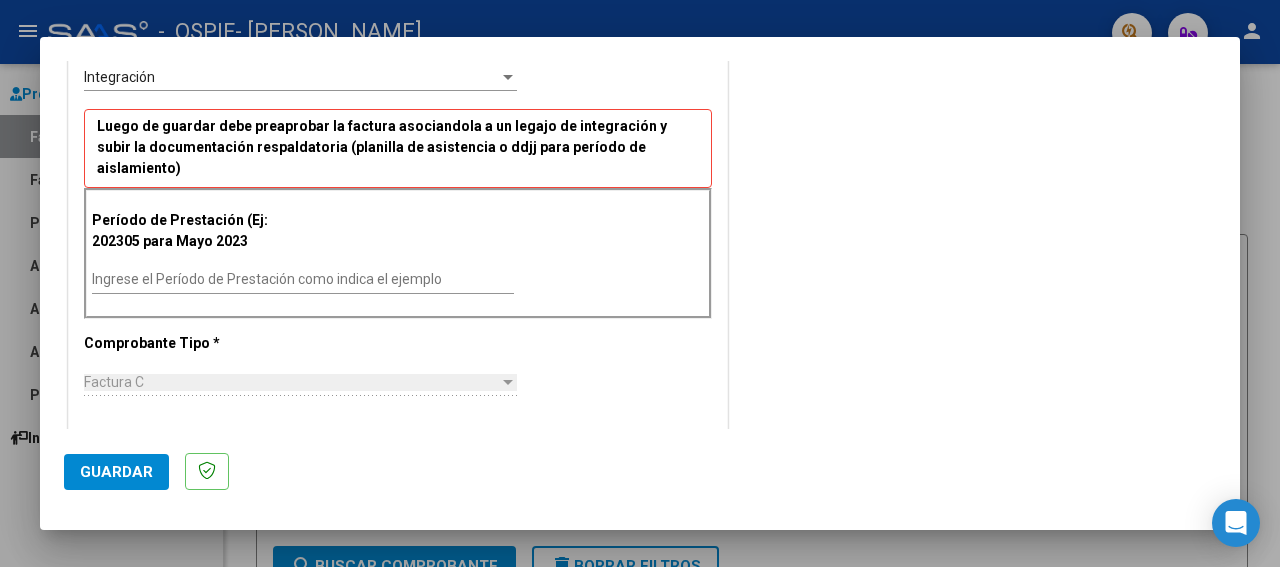 scroll, scrollTop: 450, scrollLeft: 0, axis: vertical 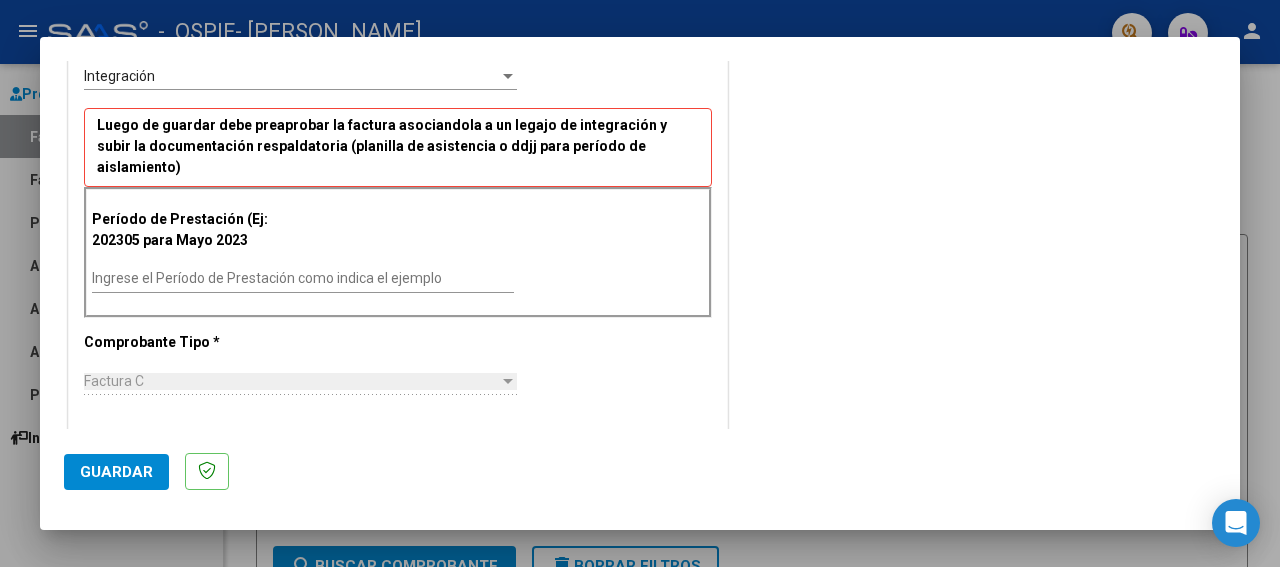 drag, startPoint x: 1233, startPoint y: 417, endPoint x: 606, endPoint y: 257, distance: 647.0927 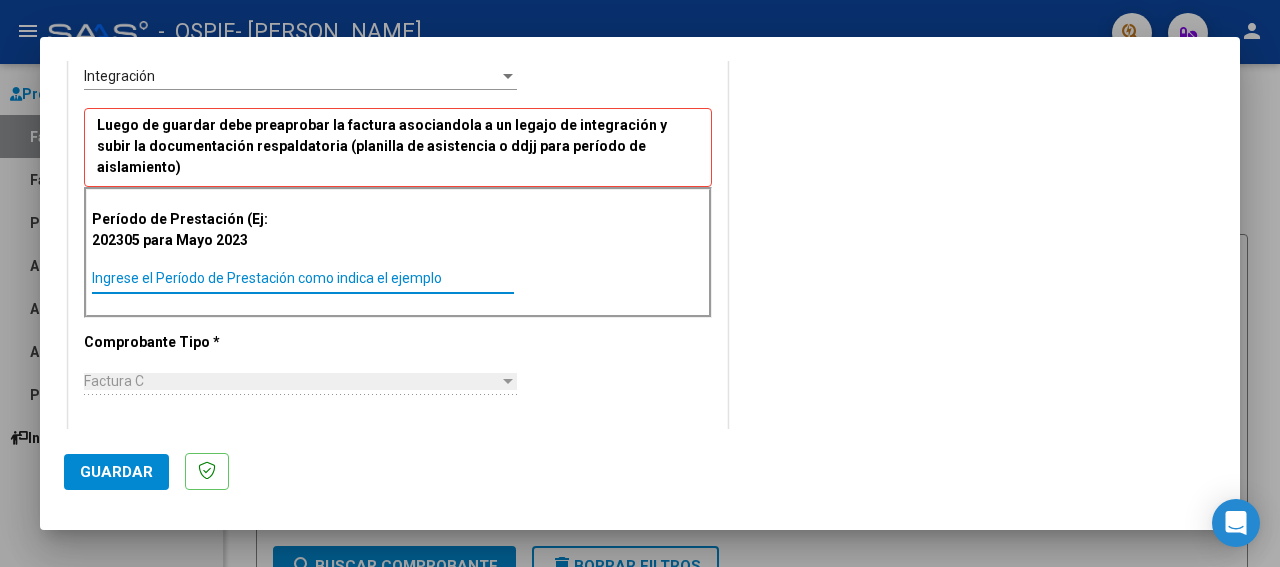 click on "Ingrese el Período de Prestación como indica el ejemplo" at bounding box center (303, 278) 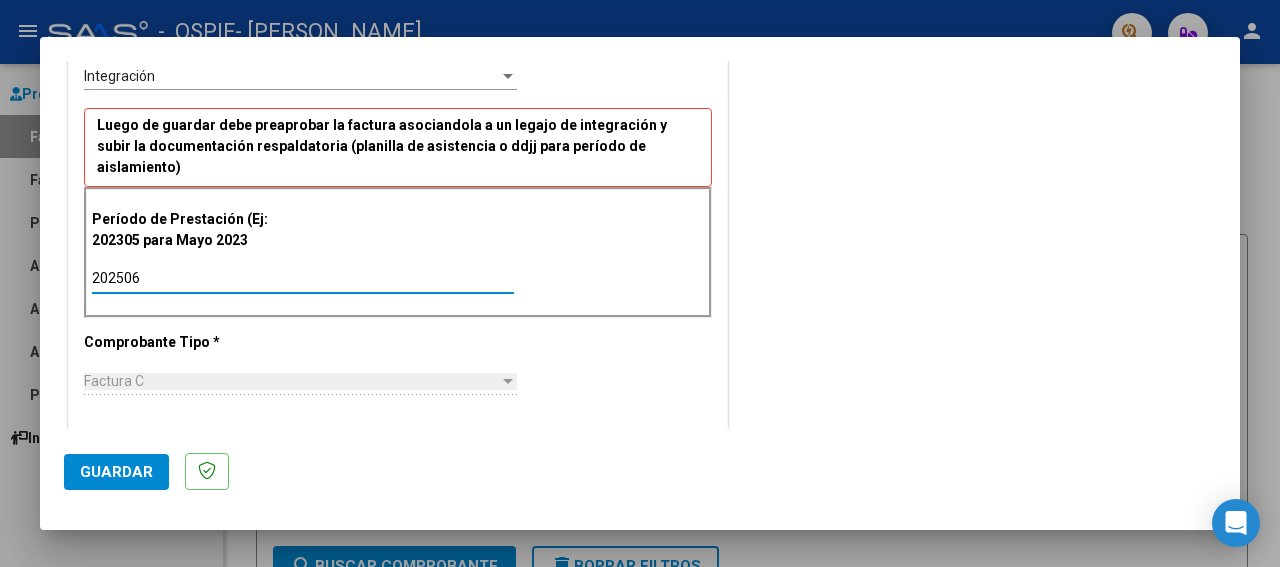 type on "202506" 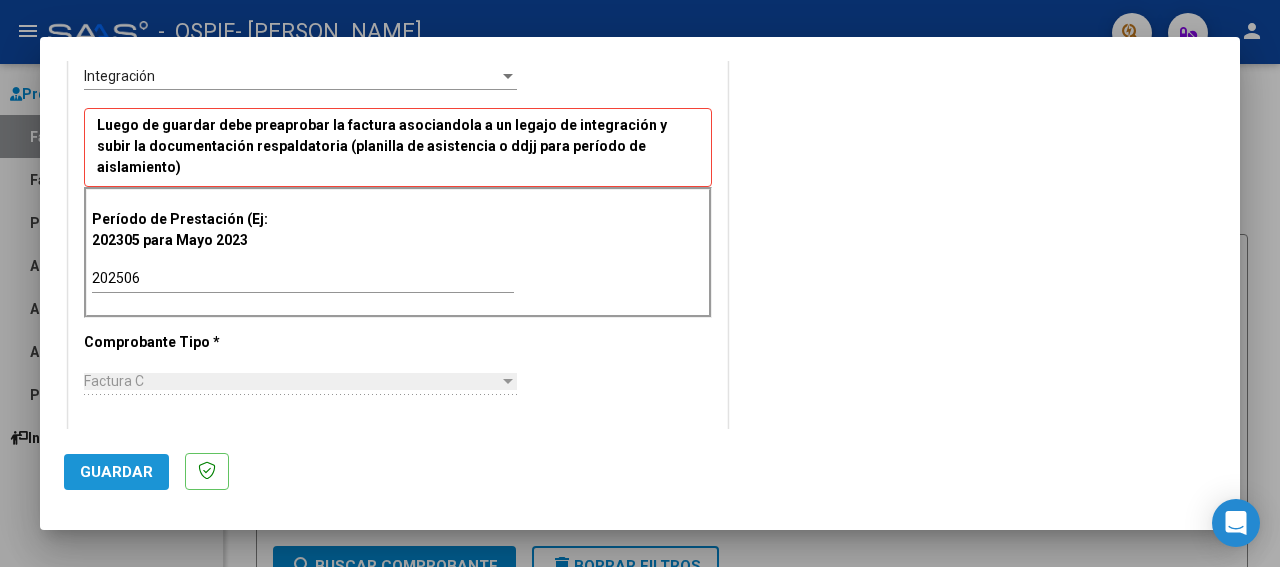 click on "Guardar" 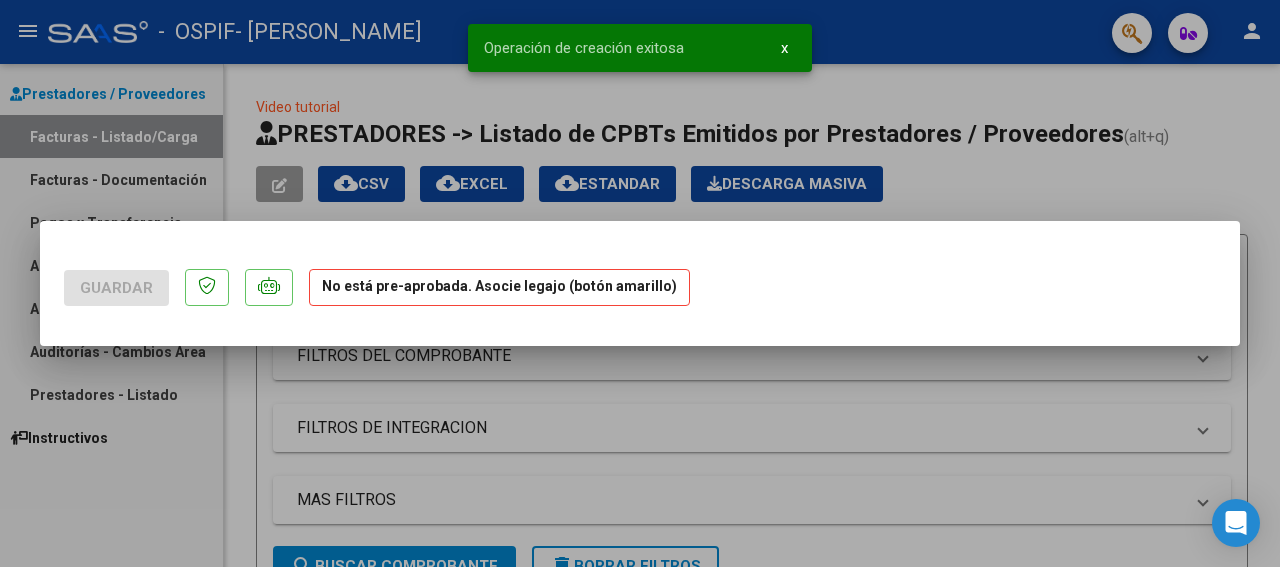 scroll, scrollTop: 0, scrollLeft: 0, axis: both 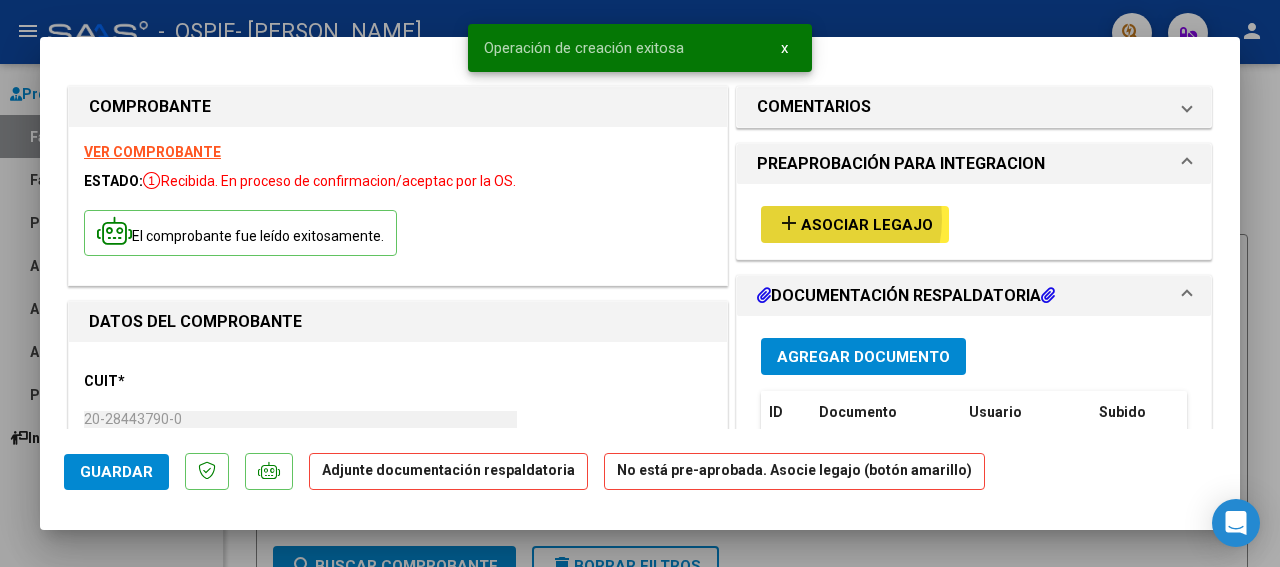 click on "Asociar Legajo" at bounding box center (867, 225) 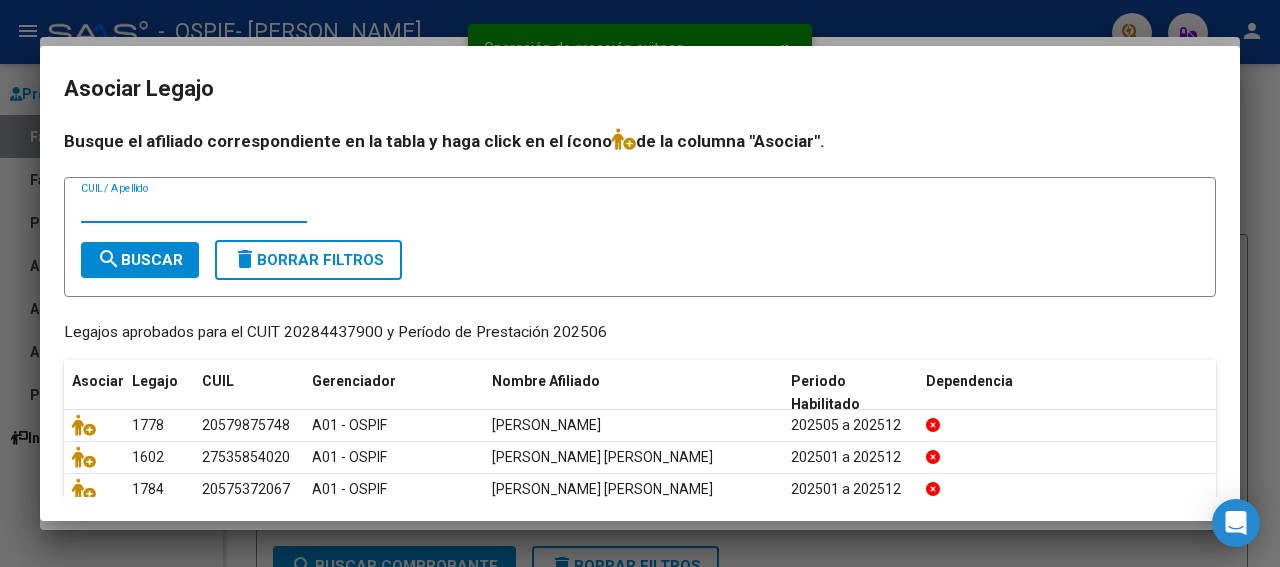 click on "CUIL / Apellido" at bounding box center (194, 208) 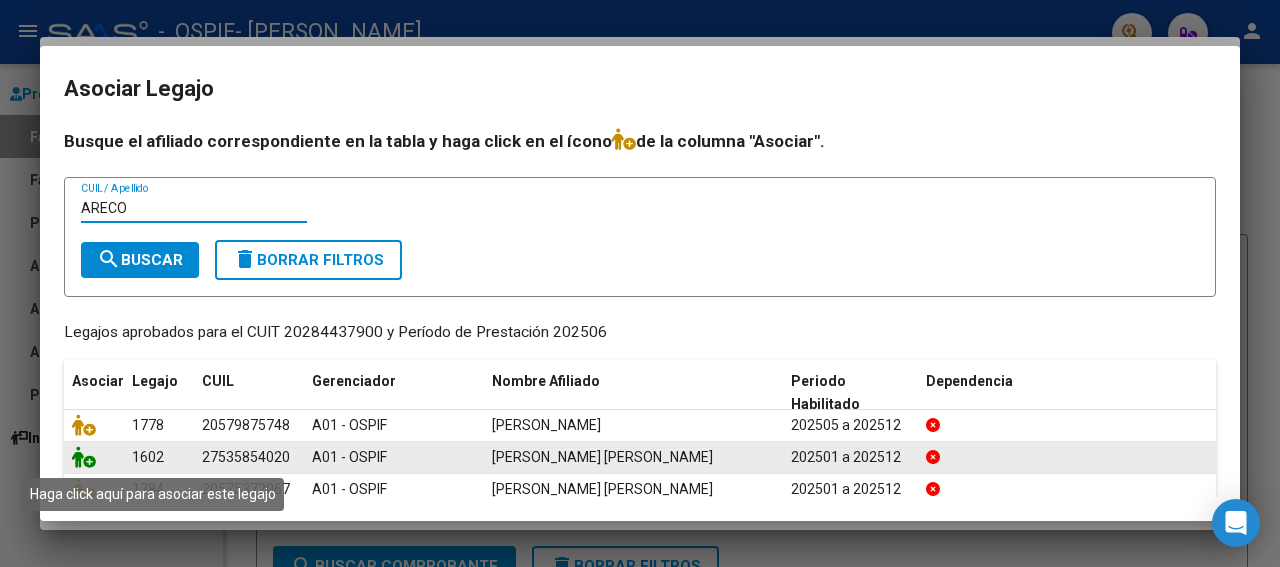 type on "ARECO" 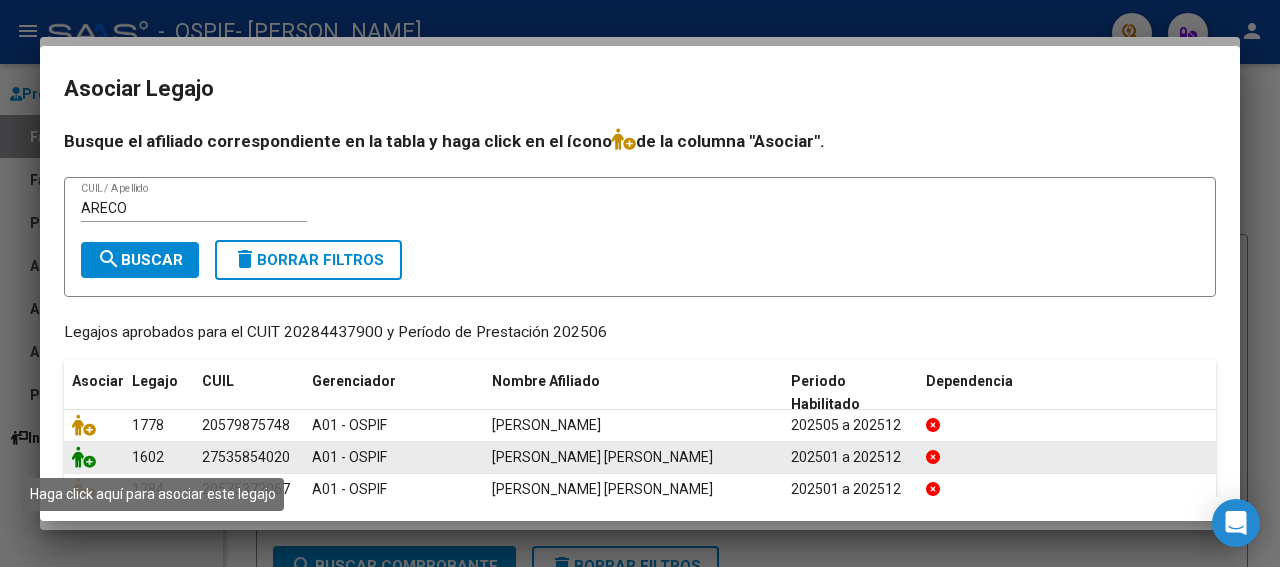 click 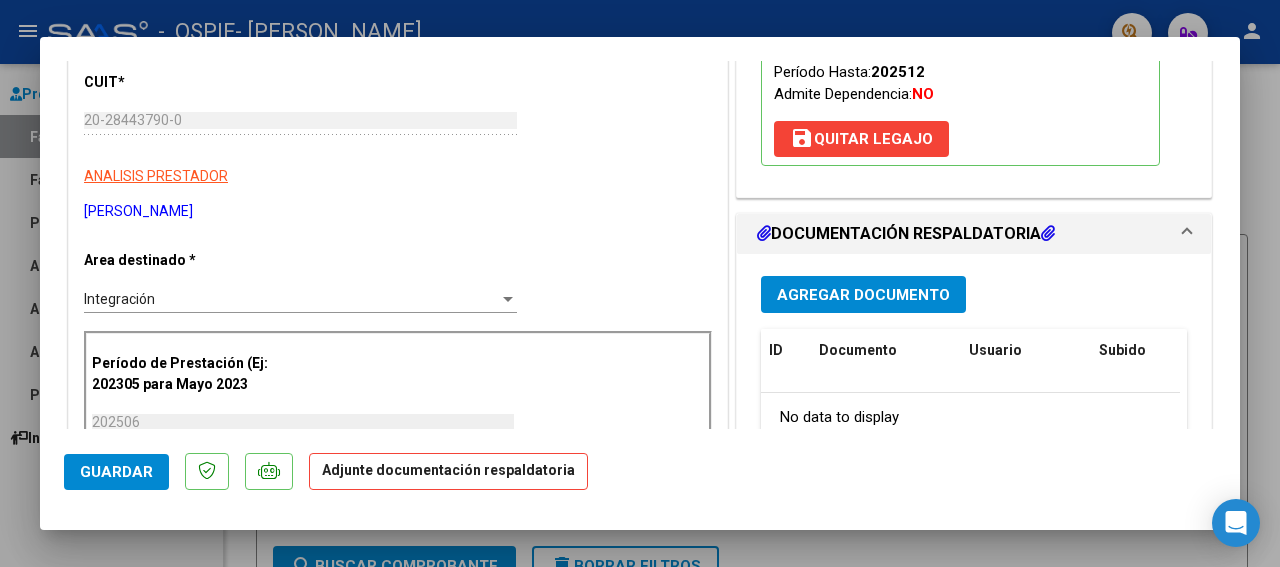 scroll, scrollTop: 300, scrollLeft: 0, axis: vertical 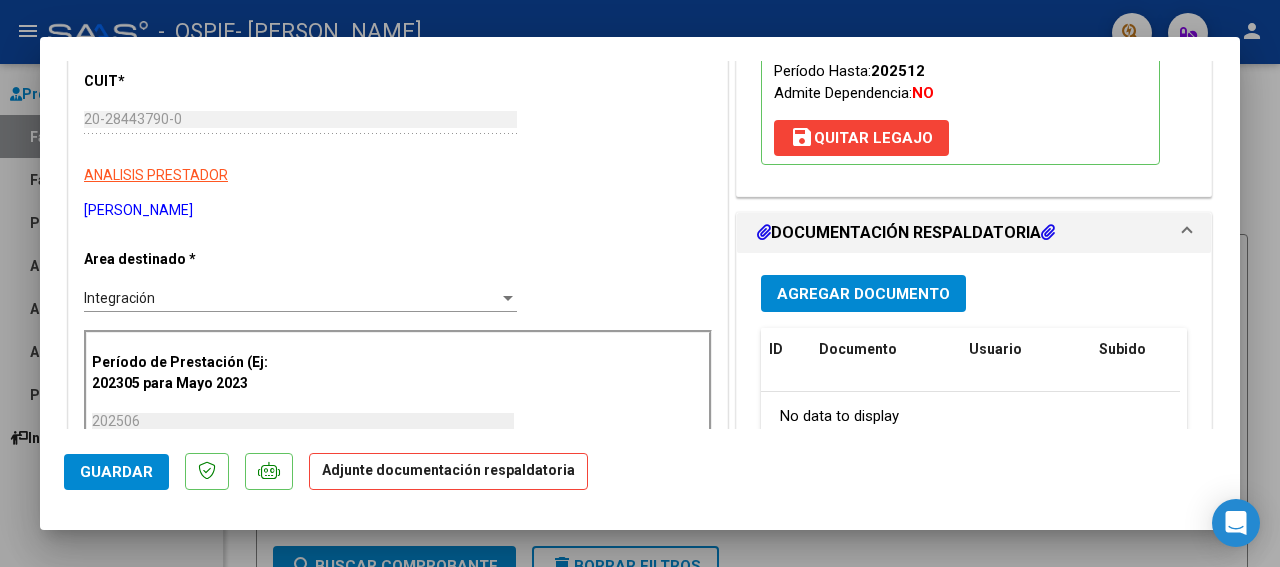 drag, startPoint x: 1232, startPoint y: 423, endPoint x: 861, endPoint y: 288, distance: 394.79868 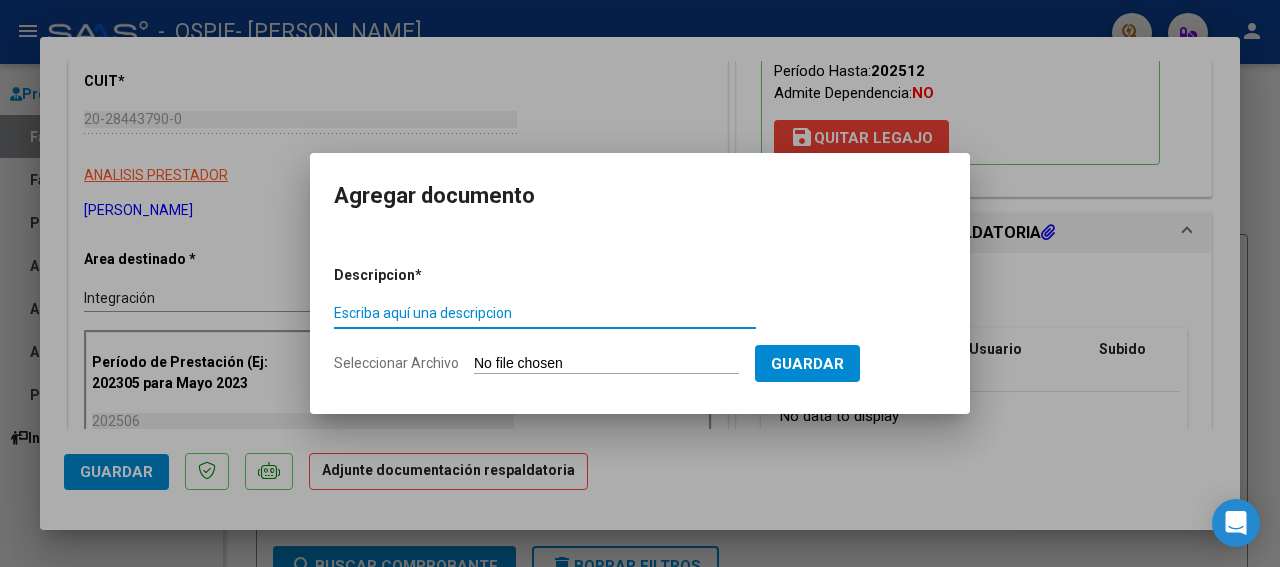 click on "Escriba aquí una descripcion" at bounding box center [545, 313] 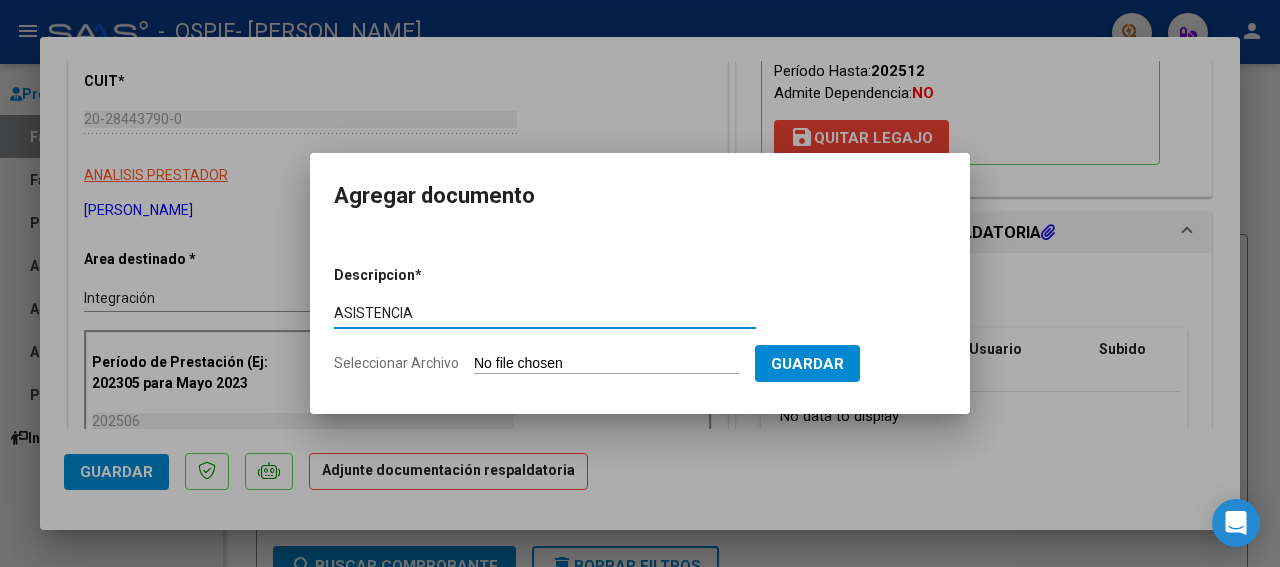type on "ASISTENCIA" 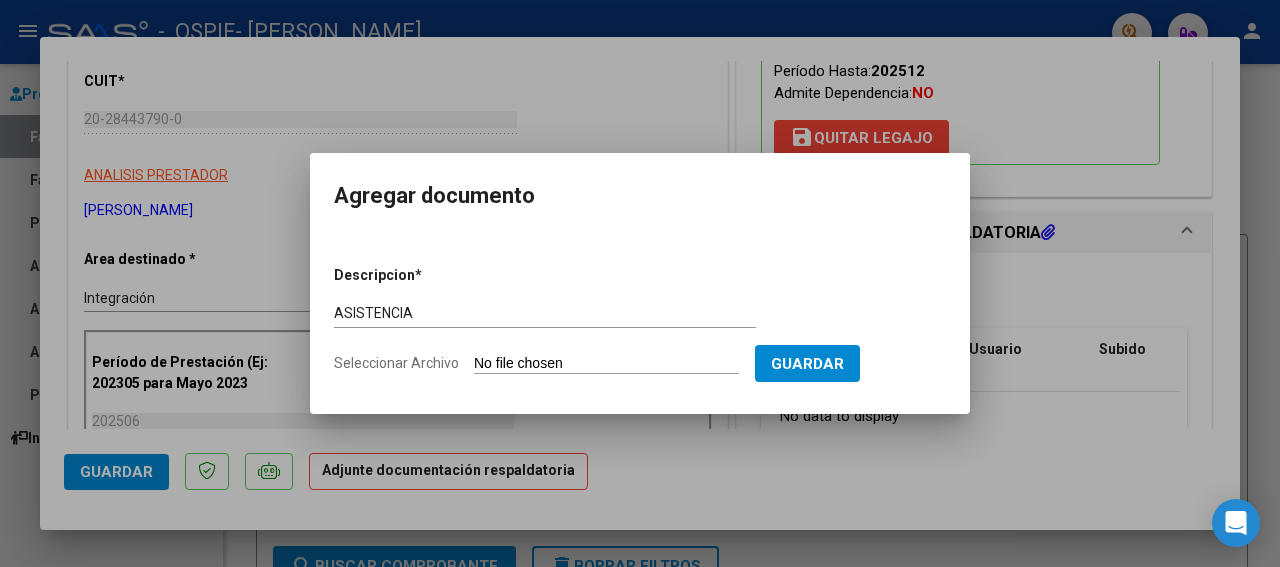 click on "Seleccionar Archivo" at bounding box center (606, 364) 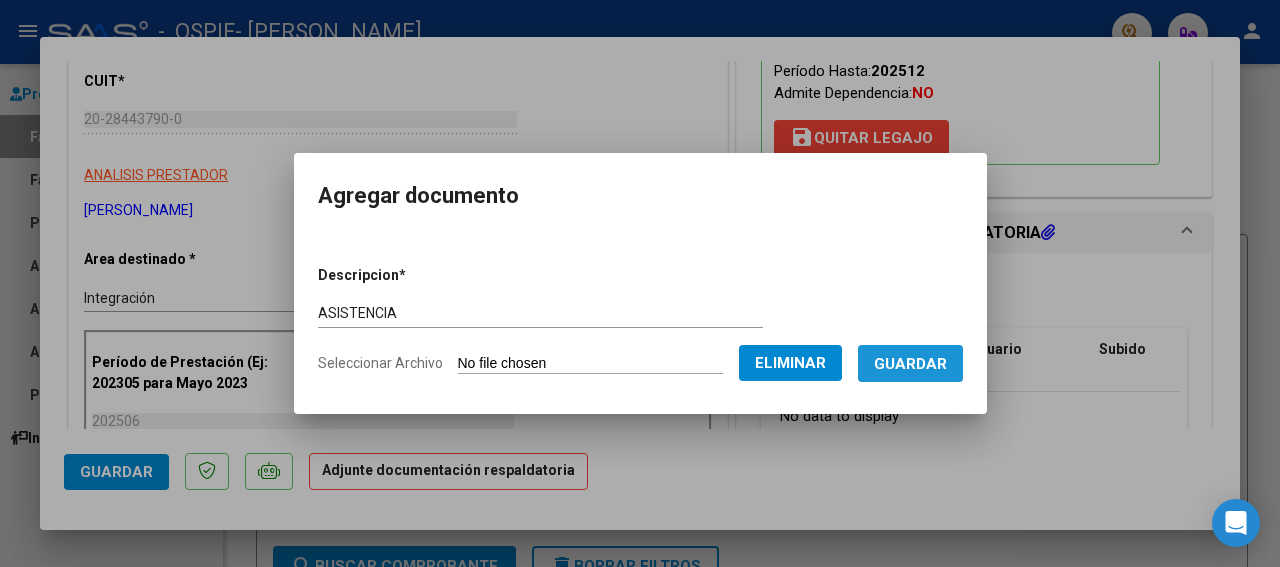 click on "Guardar" at bounding box center (910, 364) 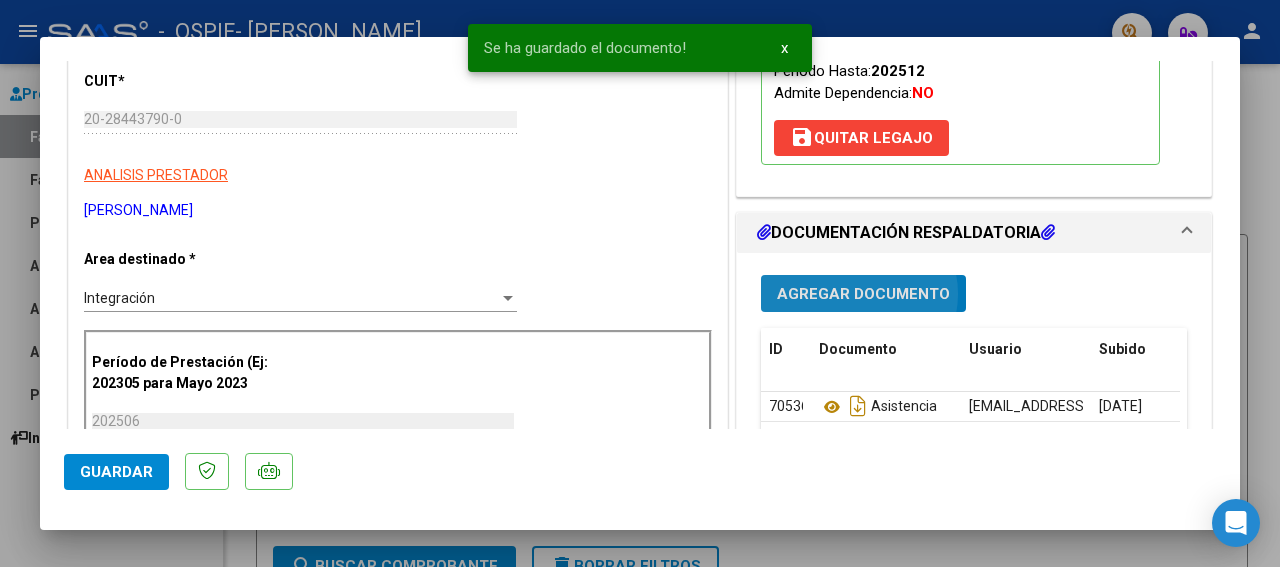click on "Agregar Documento" at bounding box center [863, 294] 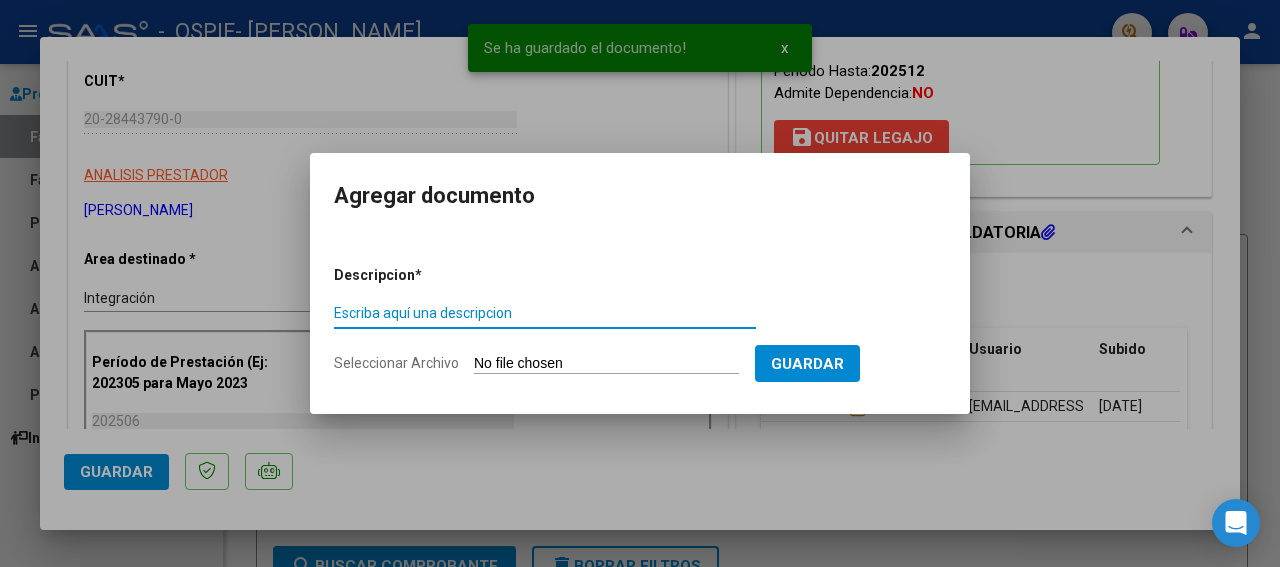 click on "Escriba aquí una descripcion" at bounding box center [545, 313] 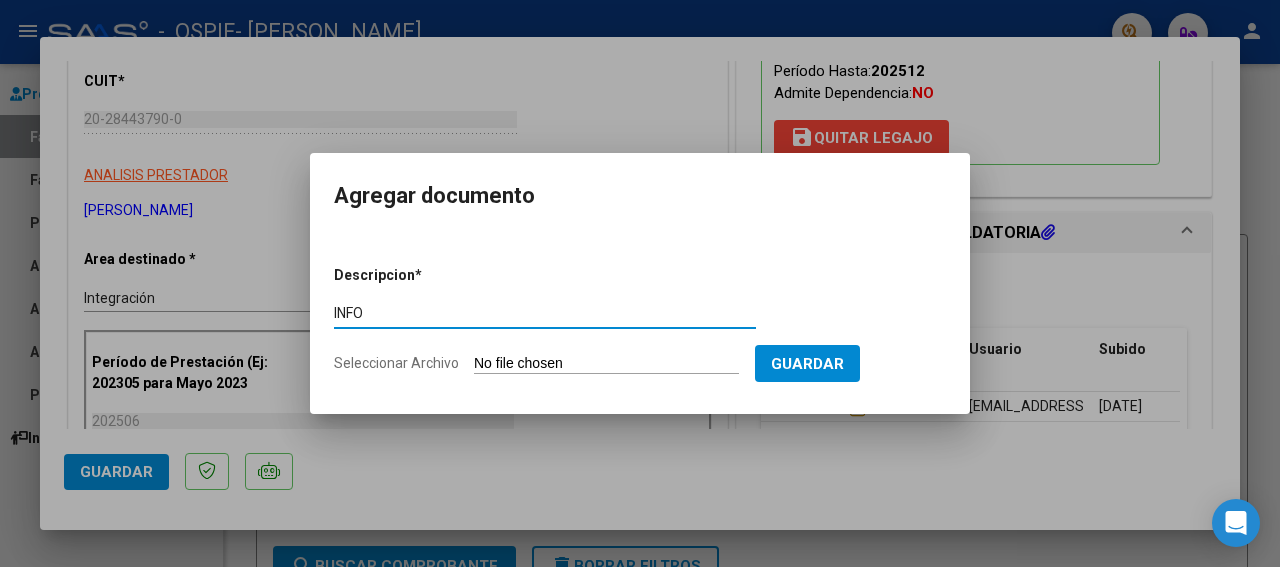 type on "INFO" 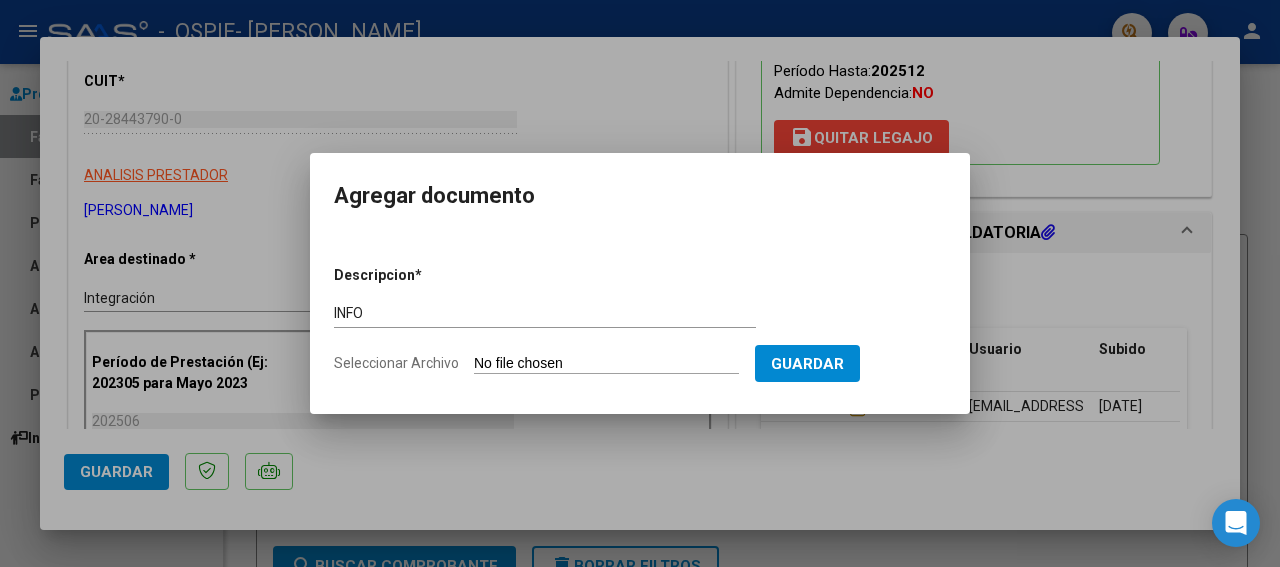 click on "Seleccionar Archivo" at bounding box center [606, 364] 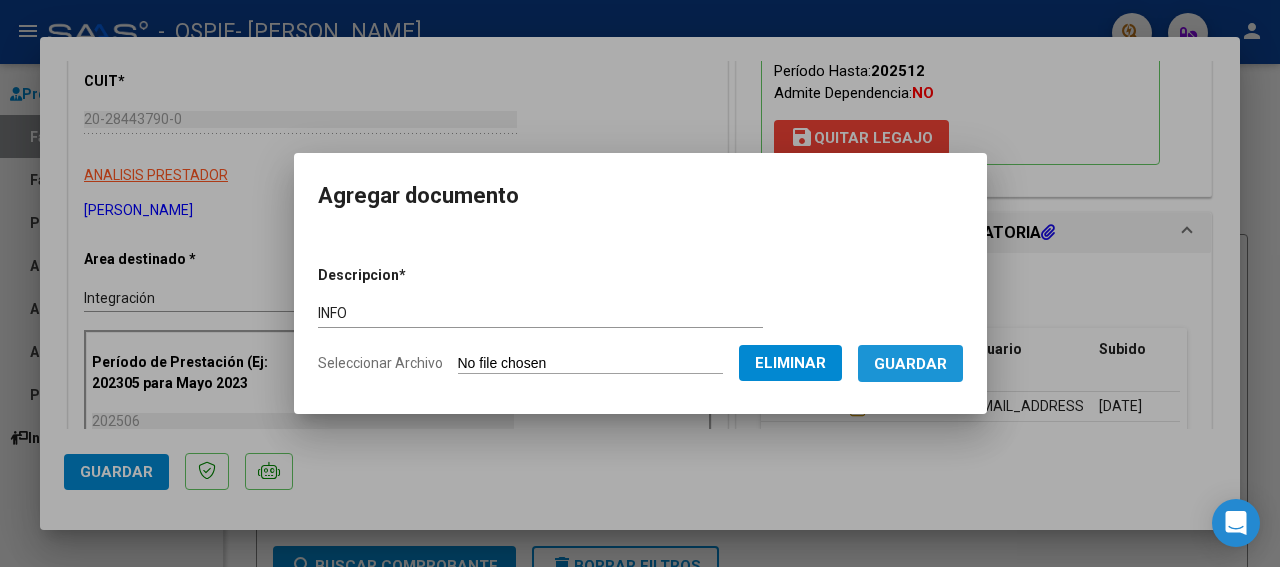 click on "Guardar" at bounding box center [910, 364] 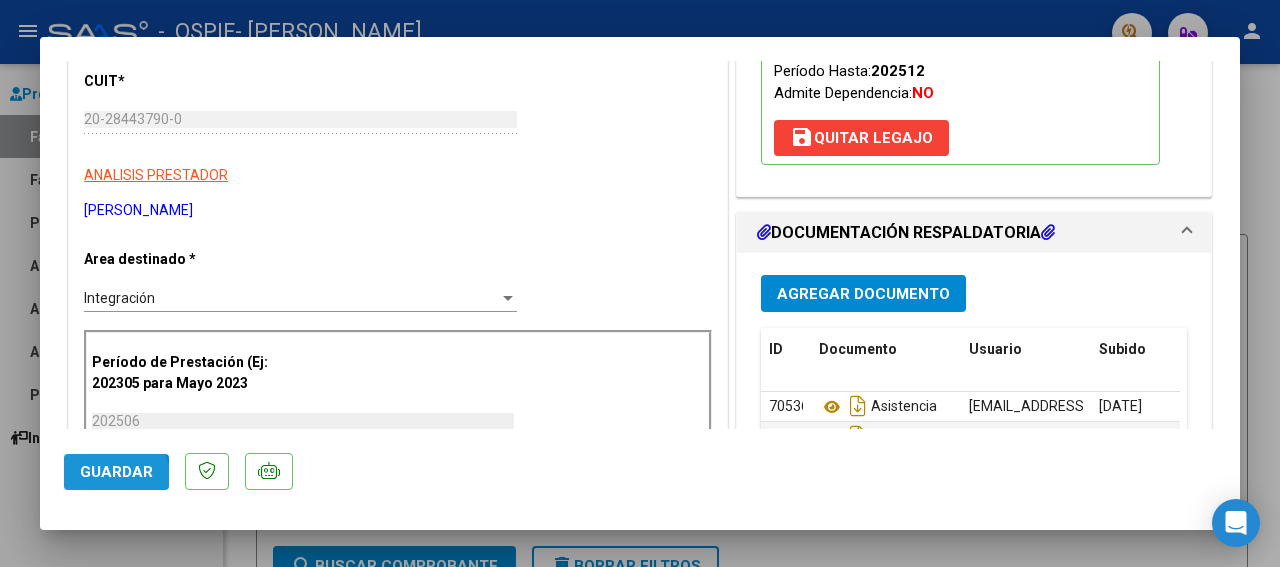 click on "Guardar" 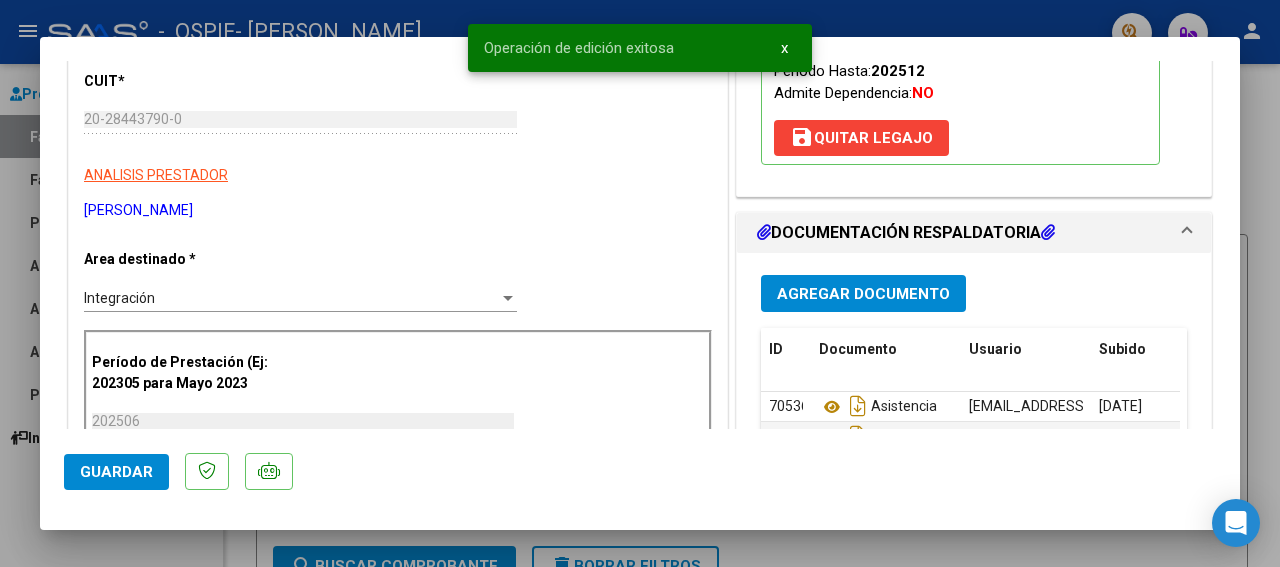 click at bounding box center [640, 283] 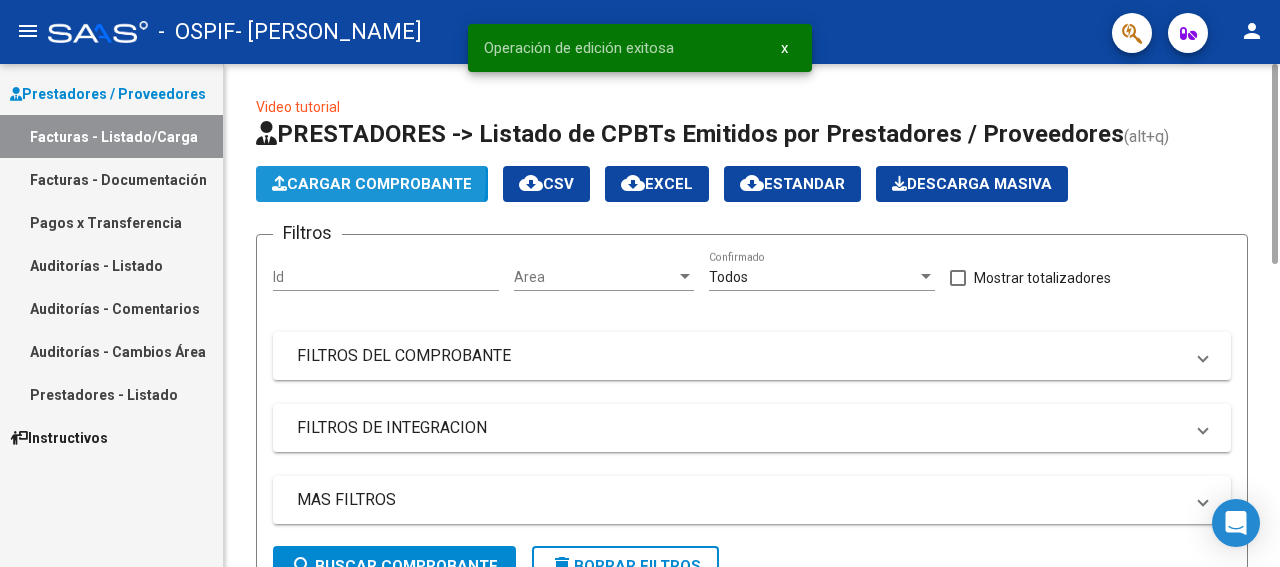 click on "Cargar Comprobante" 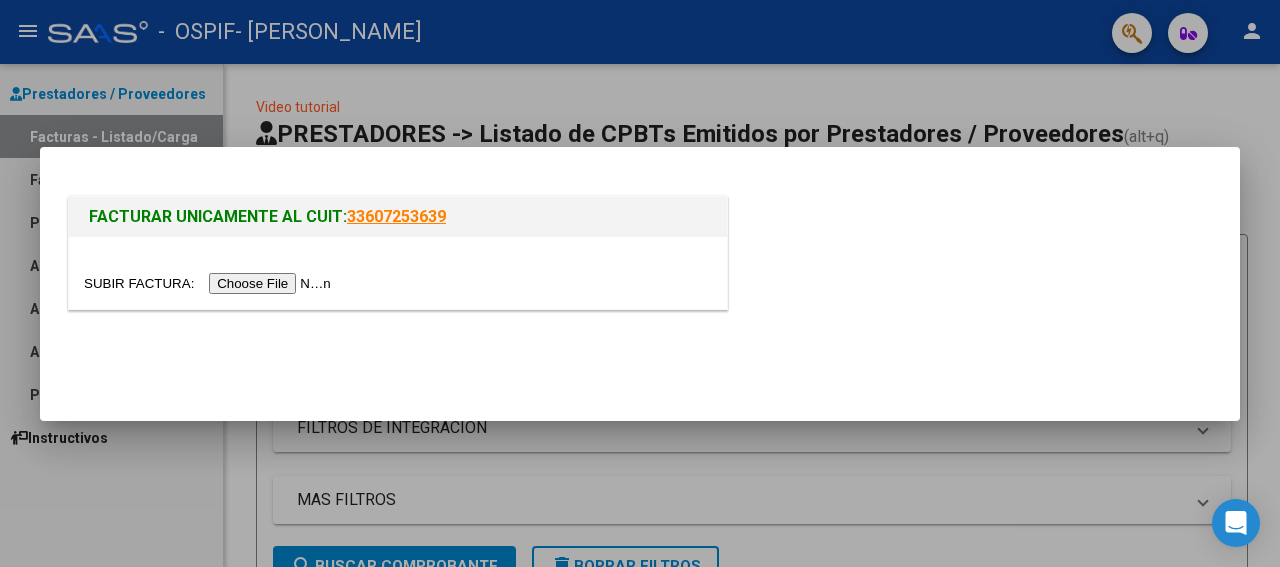 click at bounding box center [210, 283] 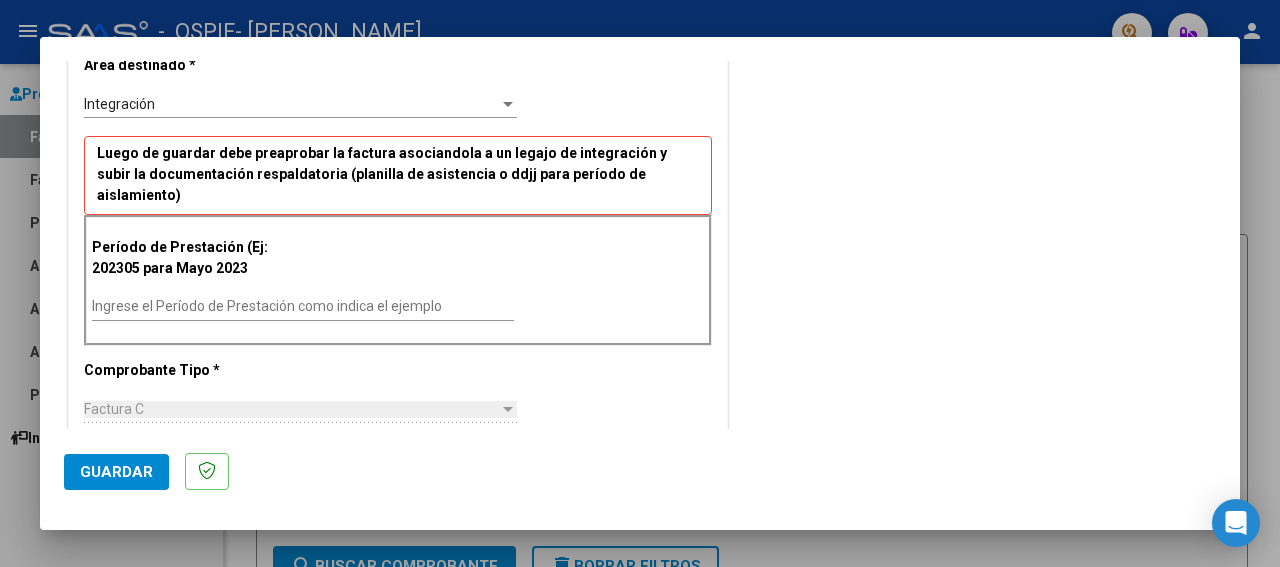scroll, scrollTop: 450, scrollLeft: 0, axis: vertical 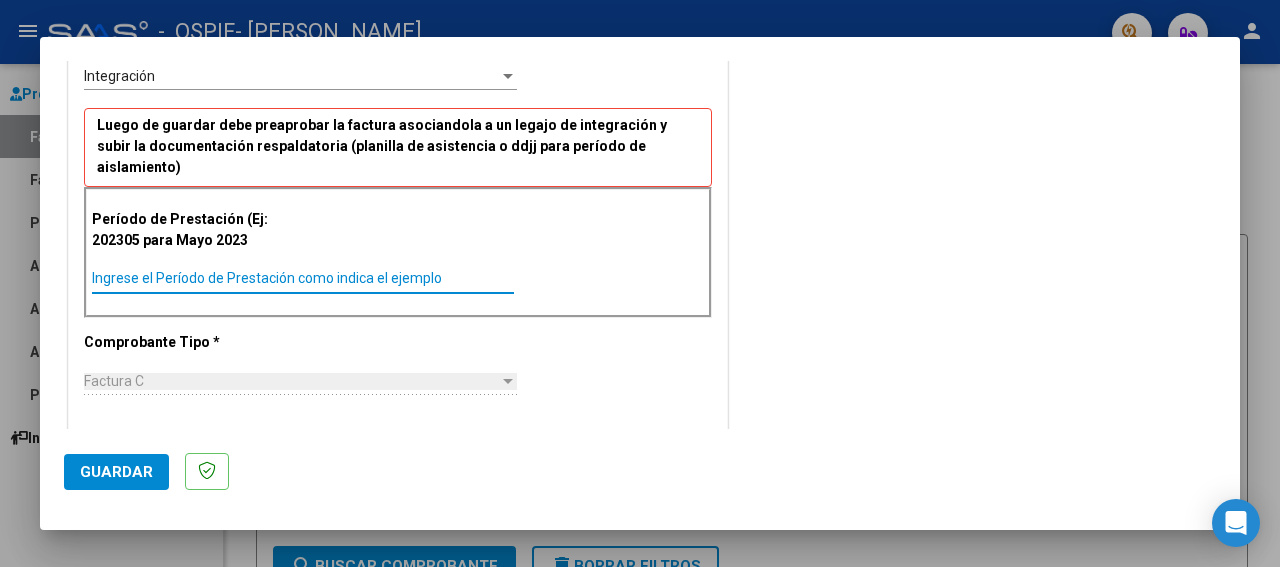 click on "Ingrese el Período de Prestación como indica el ejemplo" at bounding box center [303, 278] 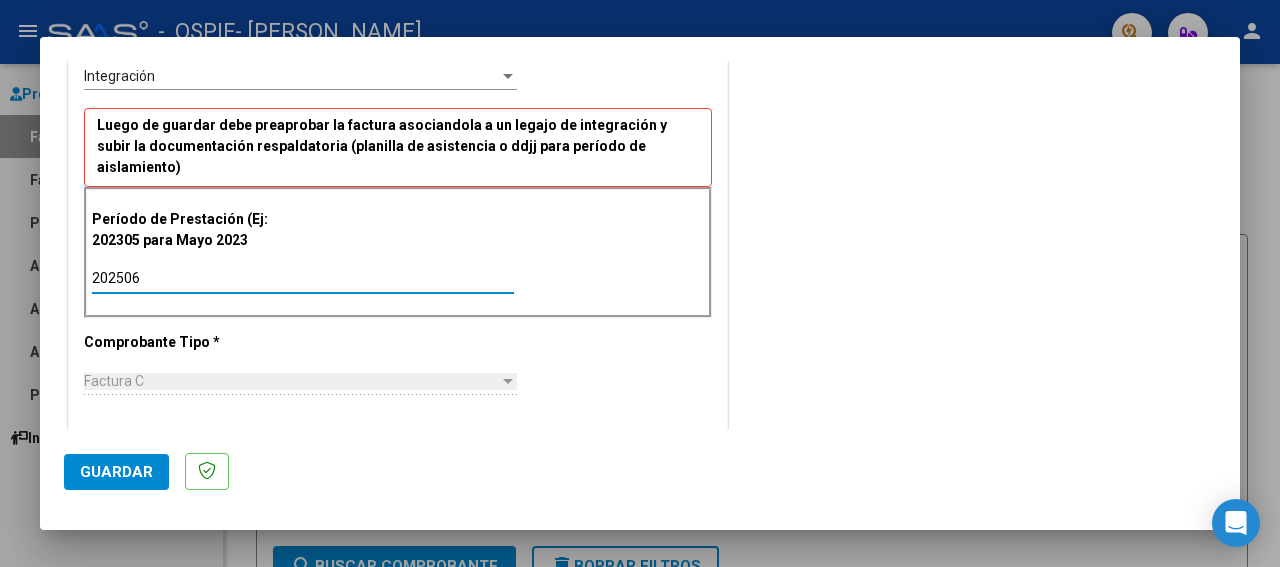 type on "202506" 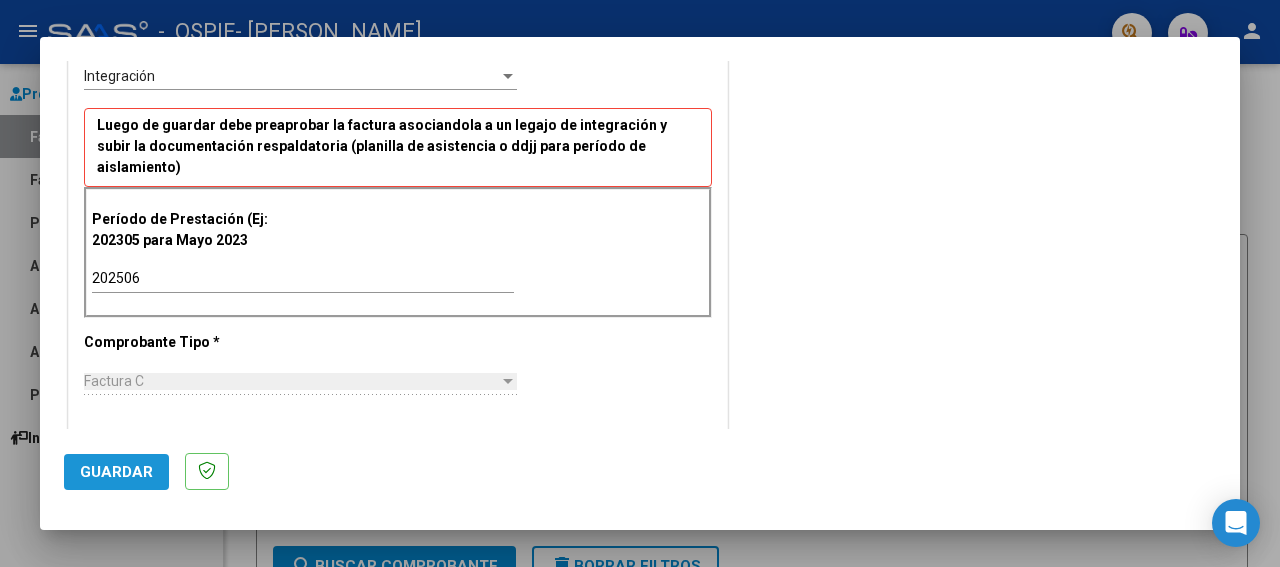 click on "Guardar" 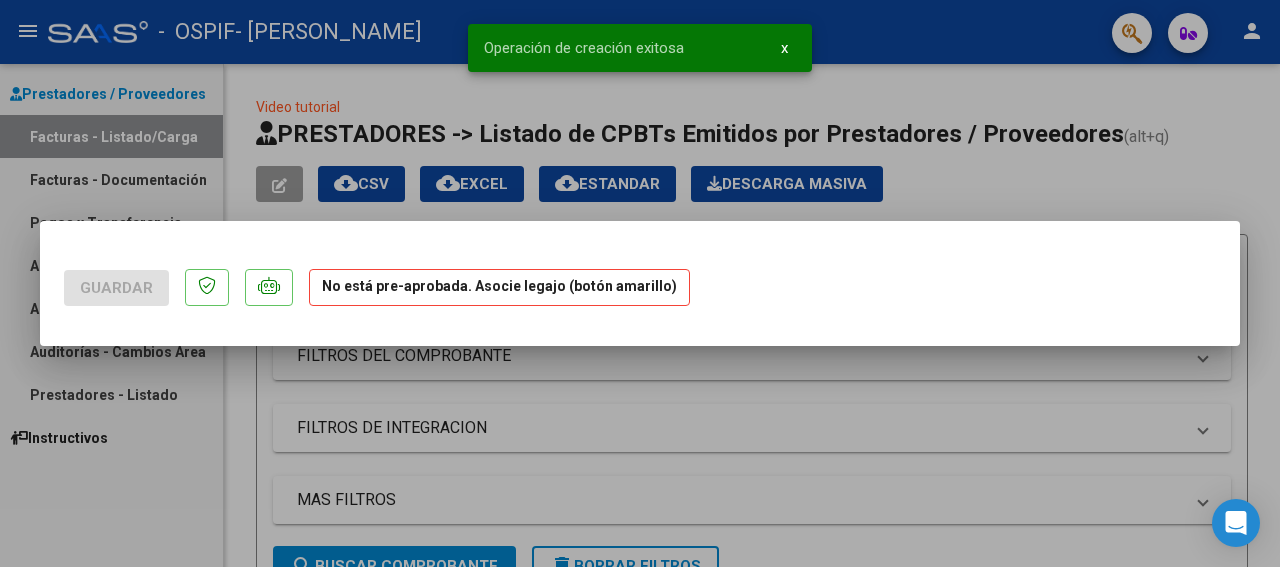 scroll, scrollTop: 0, scrollLeft: 0, axis: both 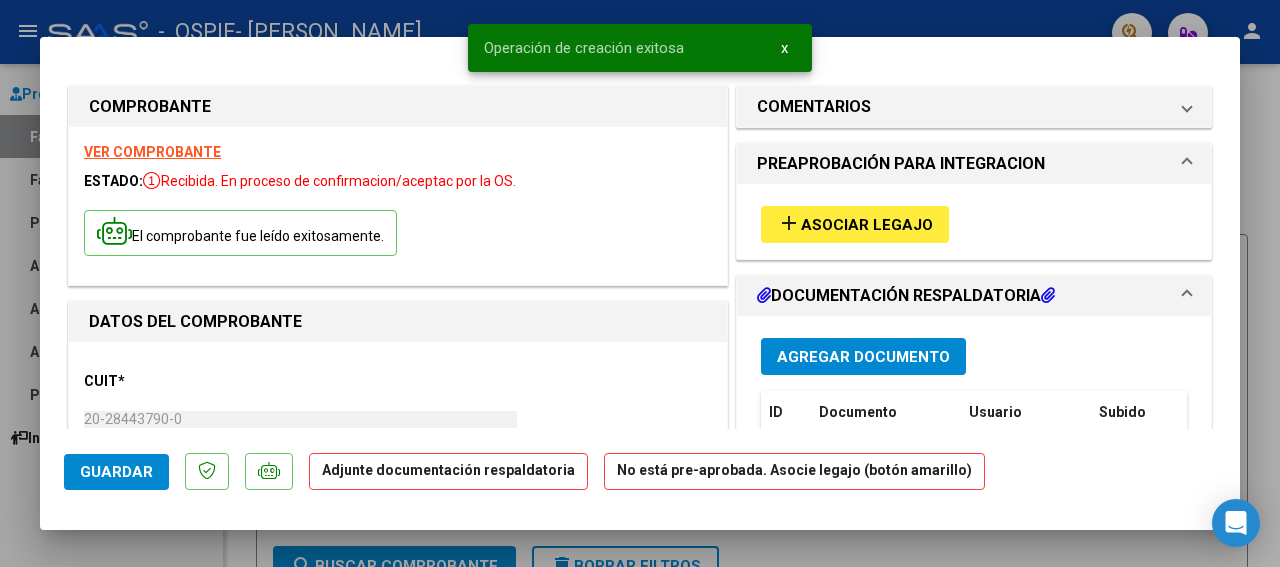 click on "Asociar Legajo" at bounding box center [867, 225] 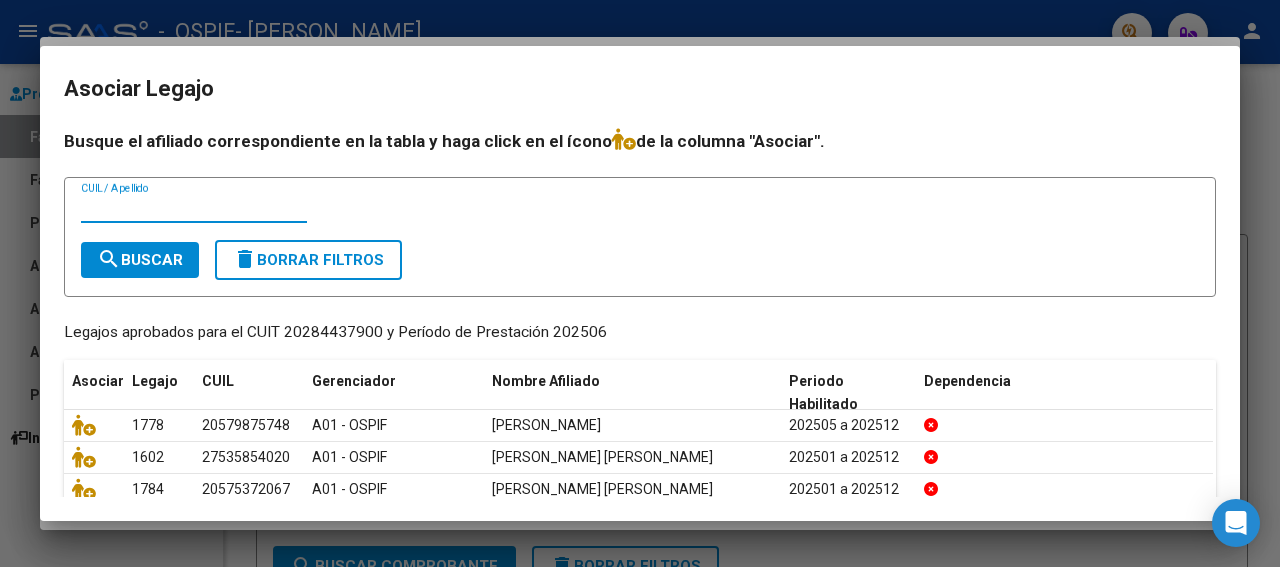 click on "CUIL / Apellido" at bounding box center [194, 208] 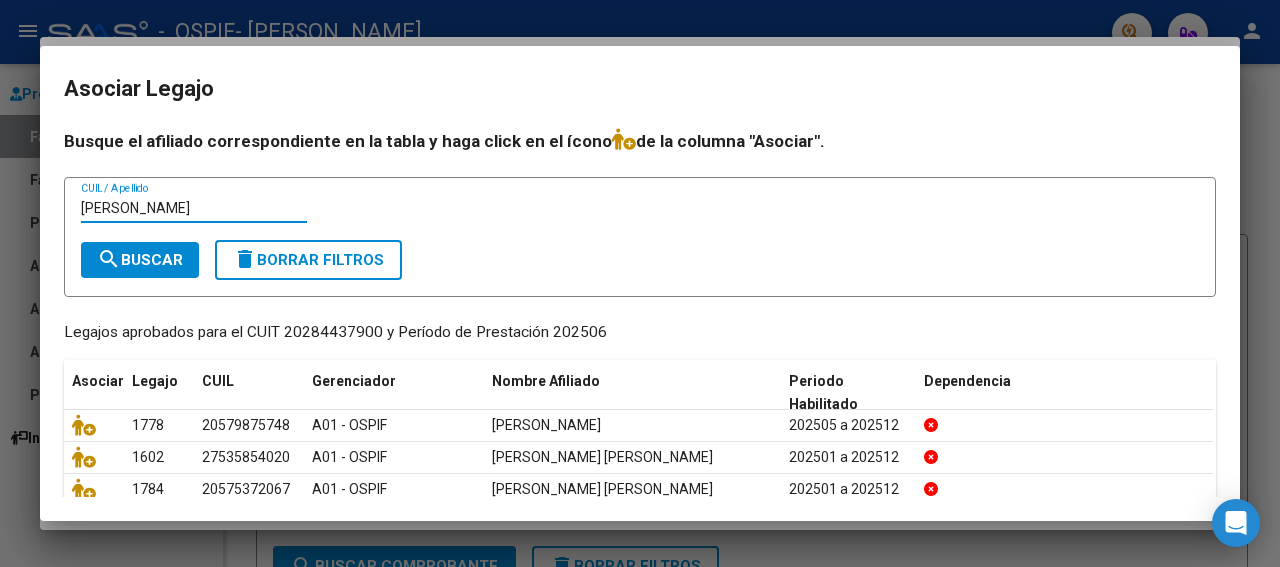 type on "[PERSON_NAME]" 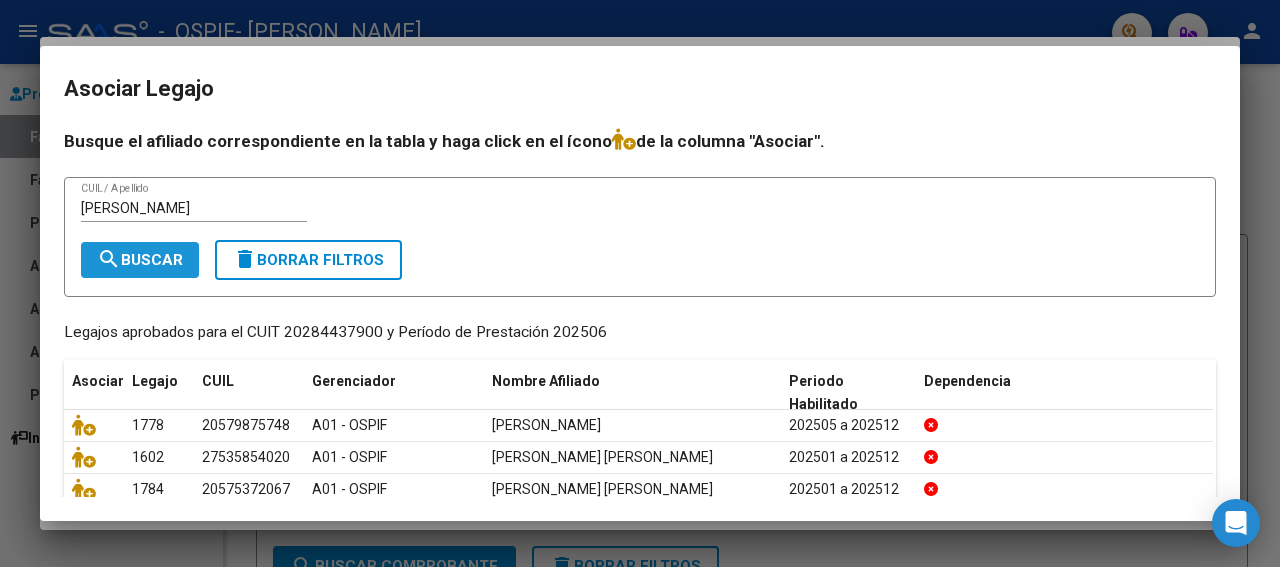 click on "search  Buscar" at bounding box center (140, 260) 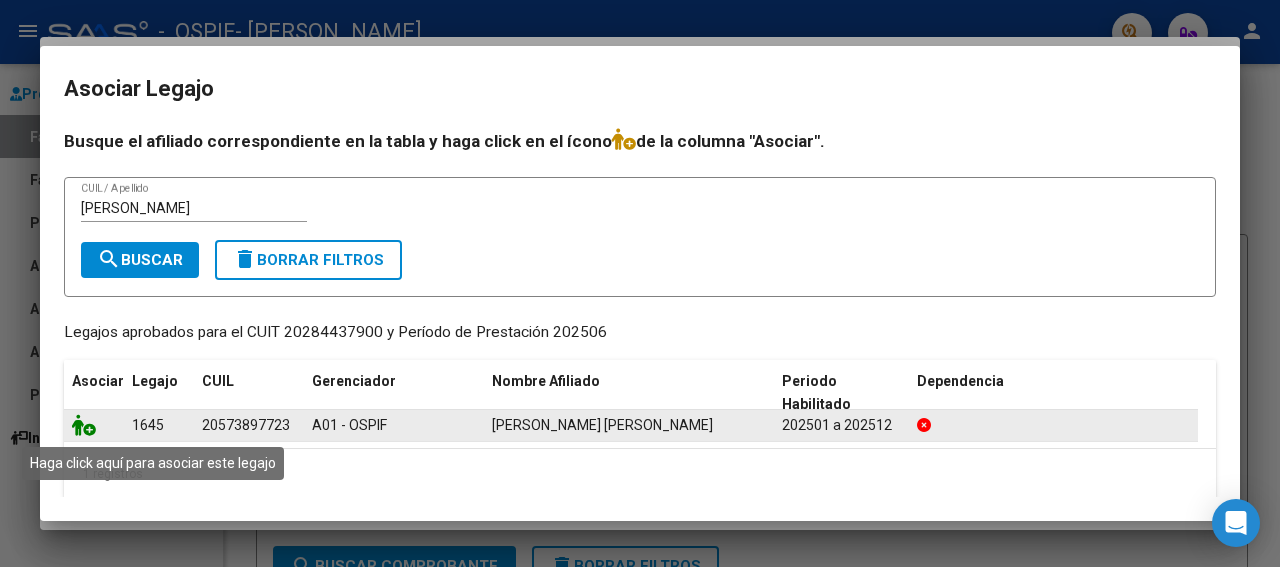 click 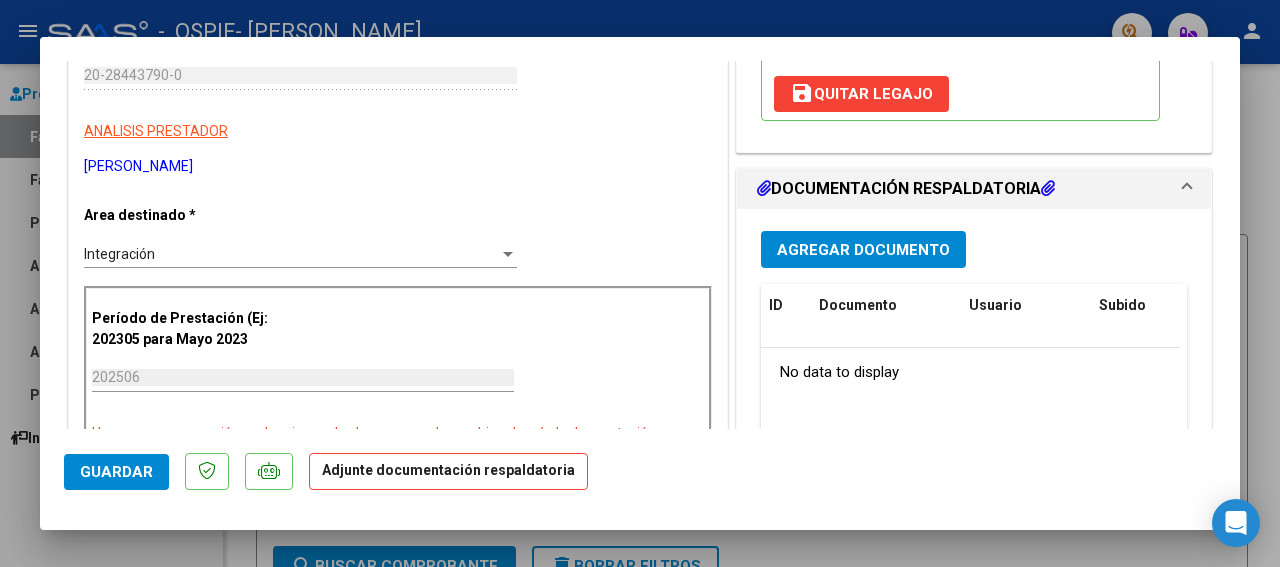 scroll, scrollTop: 350, scrollLeft: 0, axis: vertical 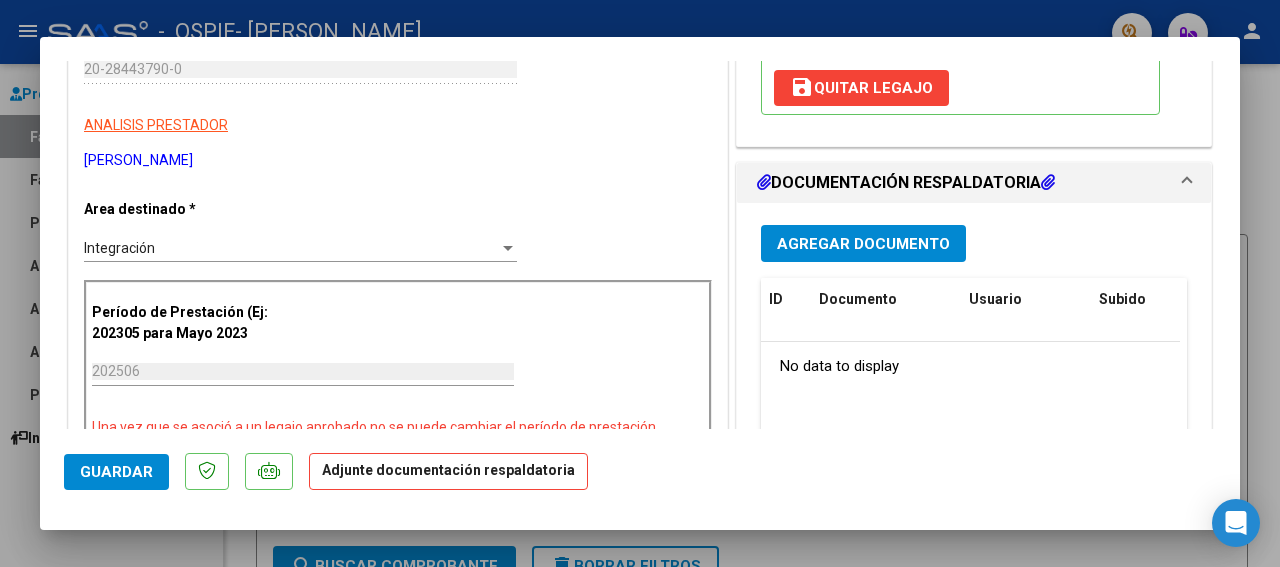 drag, startPoint x: 1232, startPoint y: 423, endPoint x: 875, endPoint y: 237, distance: 402.54813 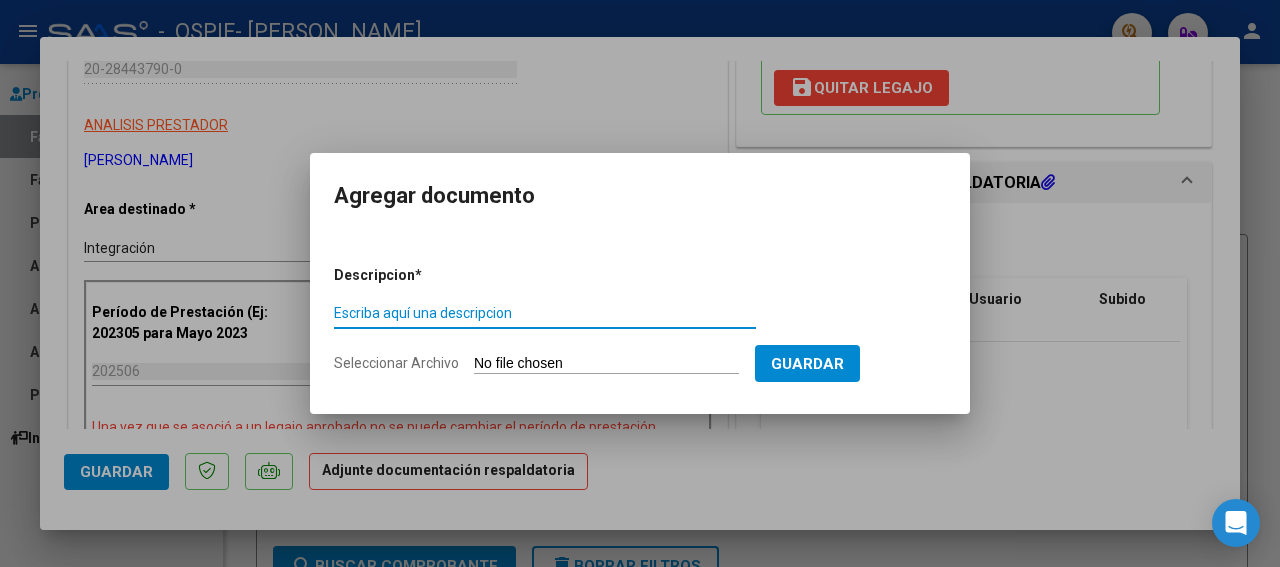click on "Escriba aquí una descripcion" at bounding box center [545, 313] 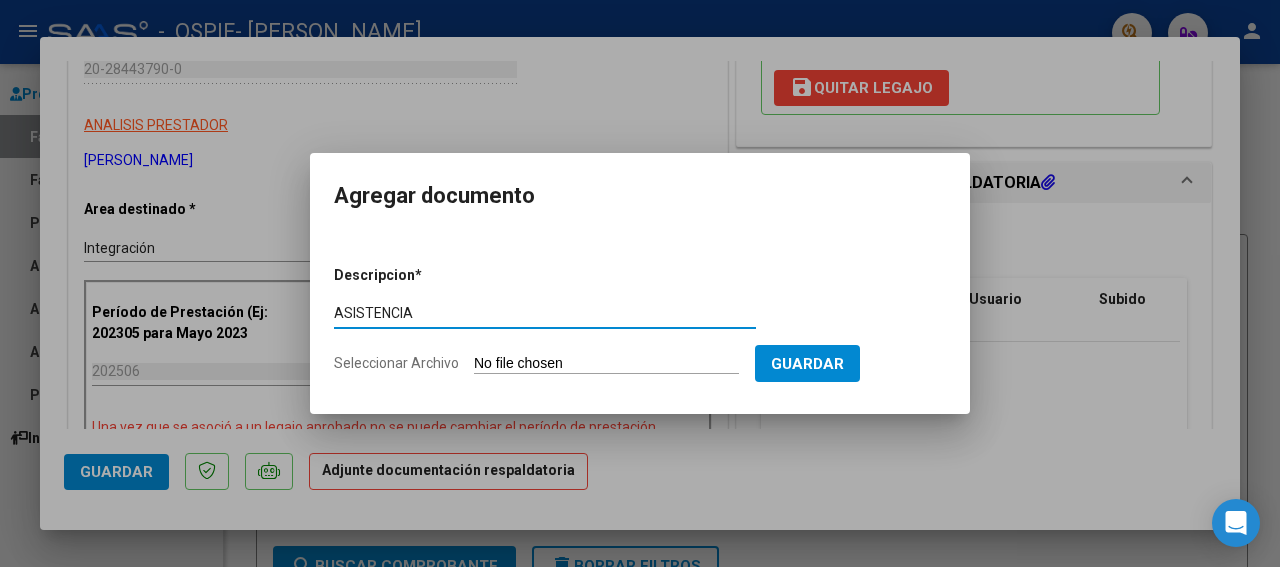type on "ASISTENCIA" 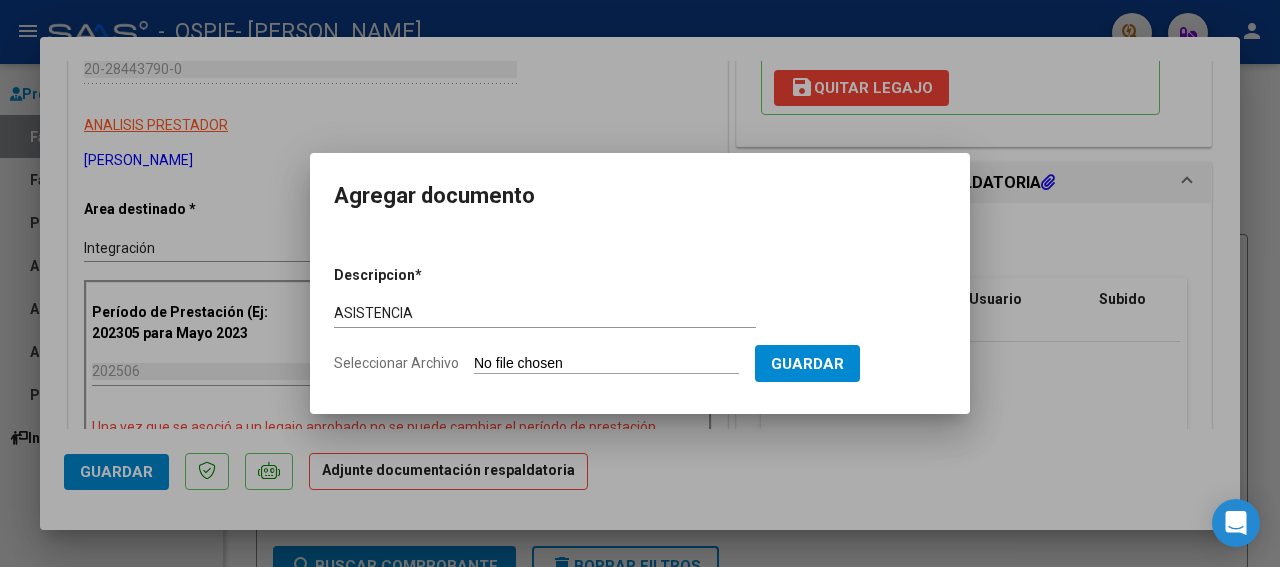 click on "Seleccionar Archivo" at bounding box center [606, 364] 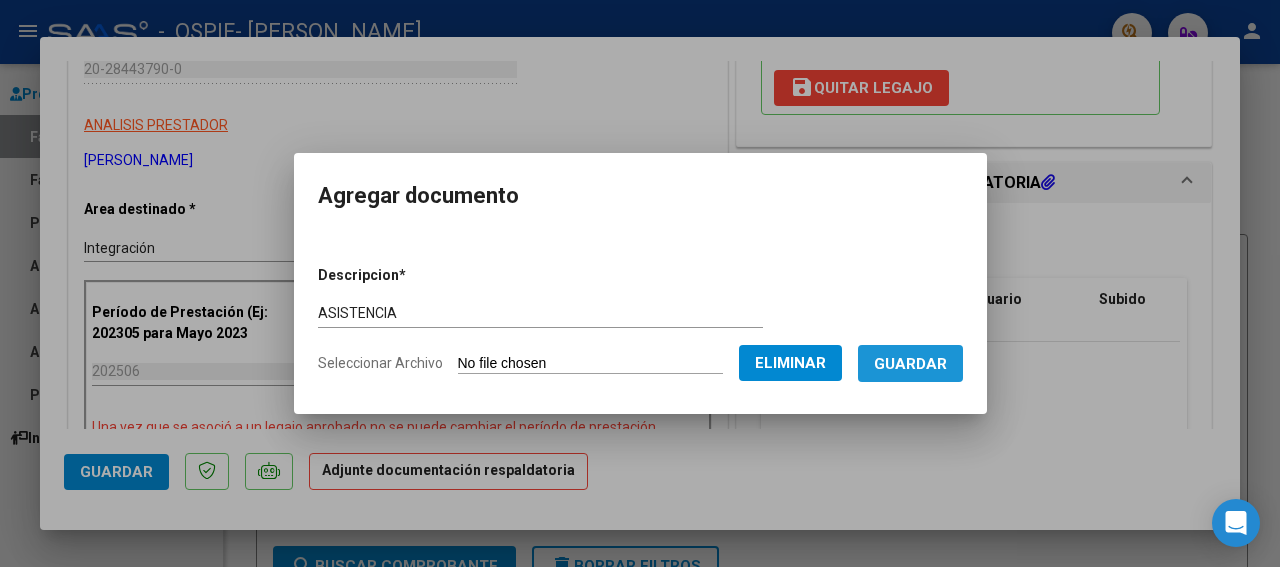 click on "Guardar" at bounding box center [910, 364] 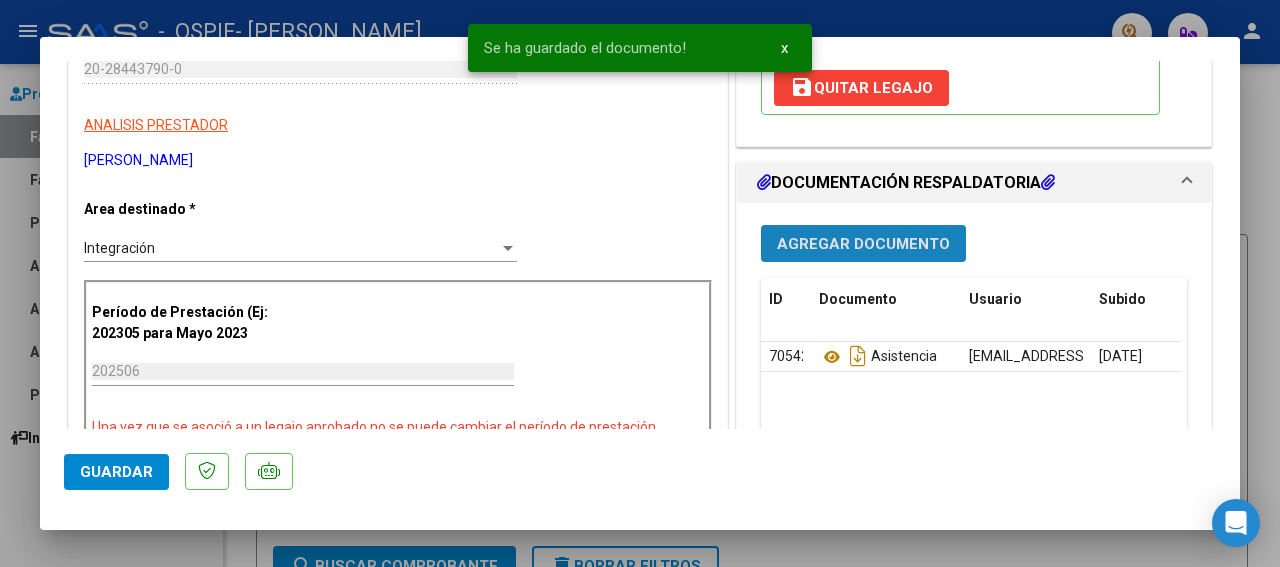 click on "Agregar Documento" at bounding box center [863, 244] 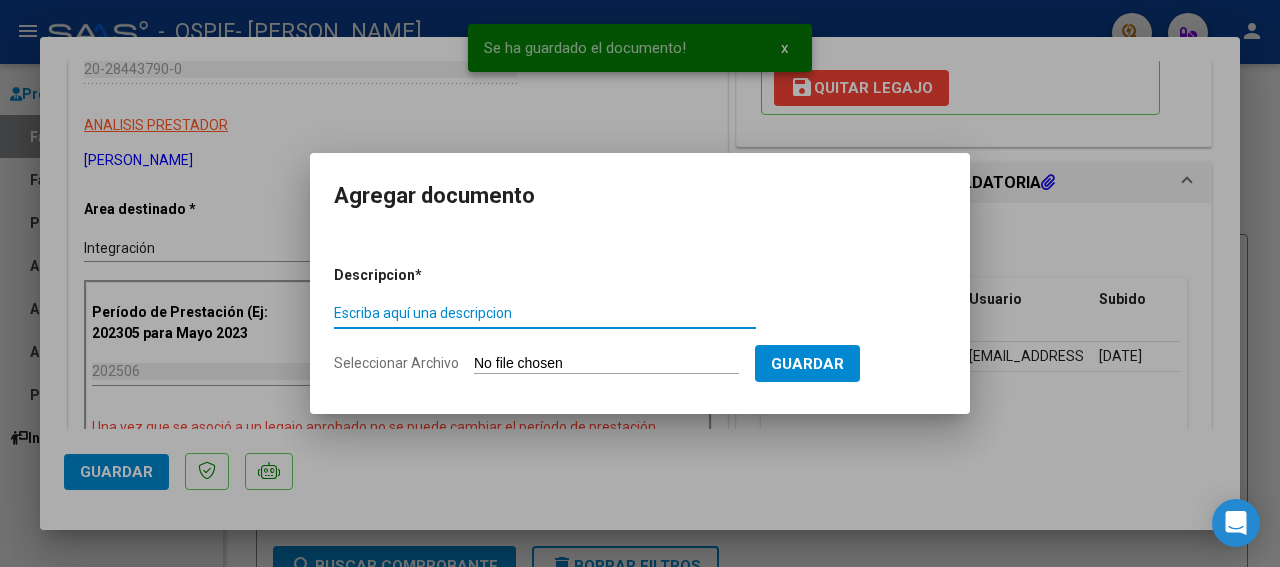click on "Escriba aquí una descripcion" at bounding box center [545, 313] 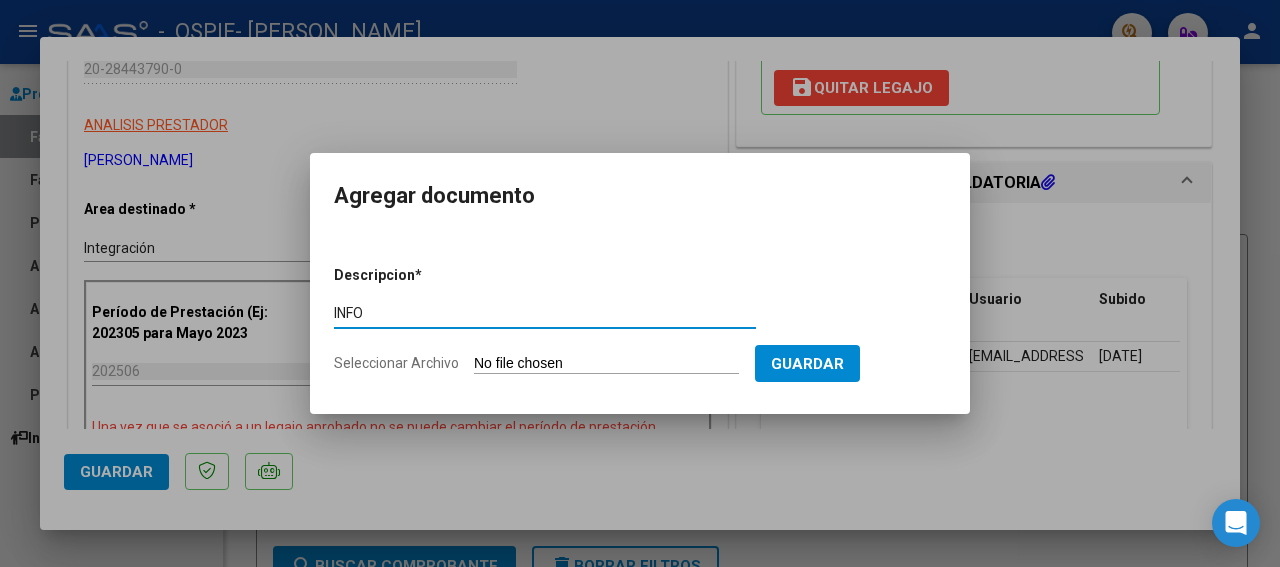 type on "INFO" 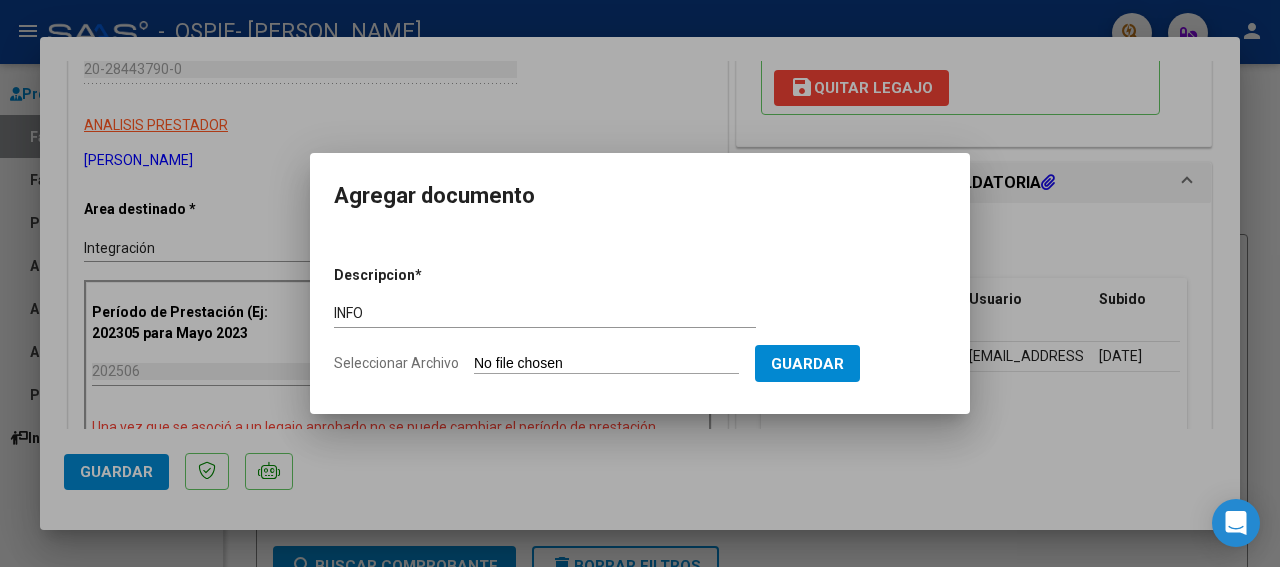 type on "C:\fakepath\INFO SEMESTRAL [PERSON_NAME]  25.docx" 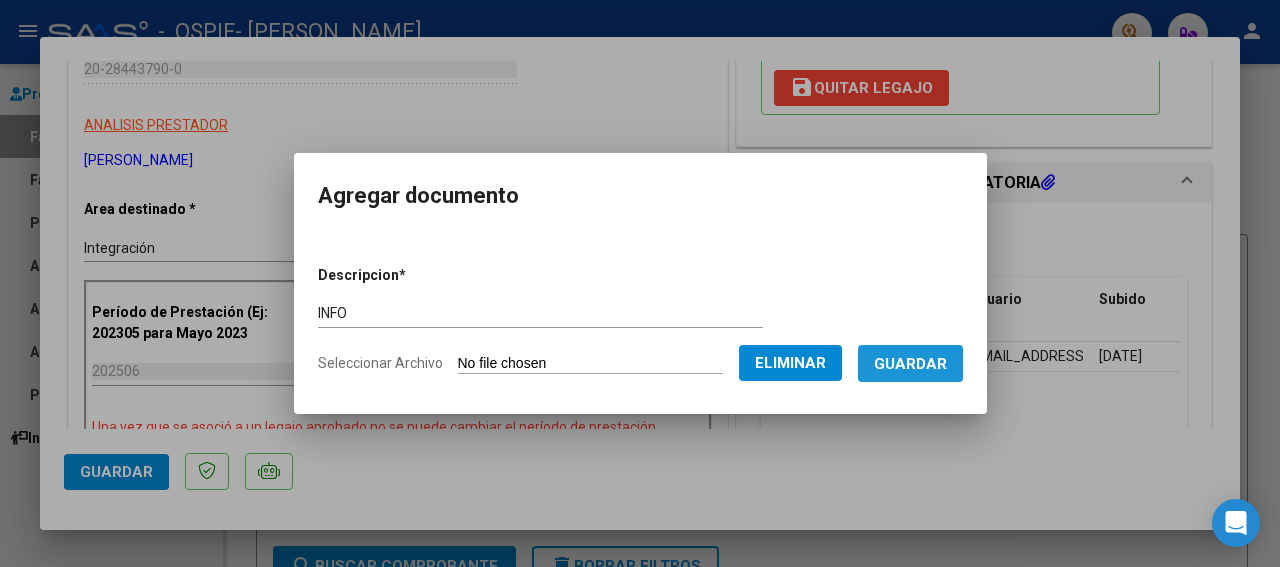 click on "Guardar" at bounding box center [910, 364] 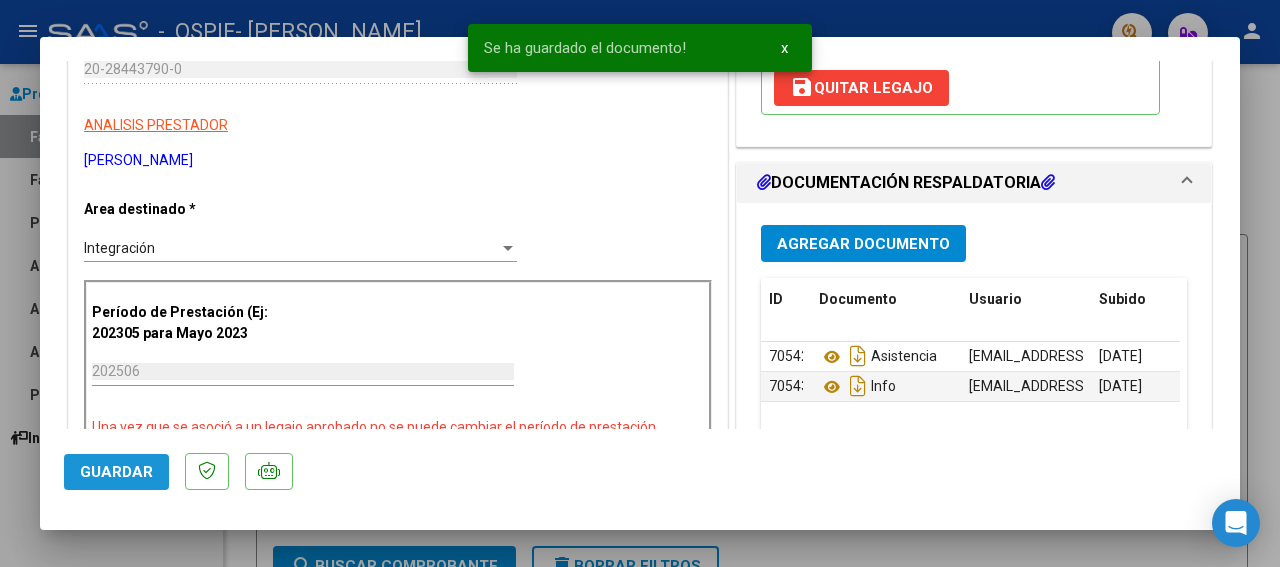 click on "Guardar" 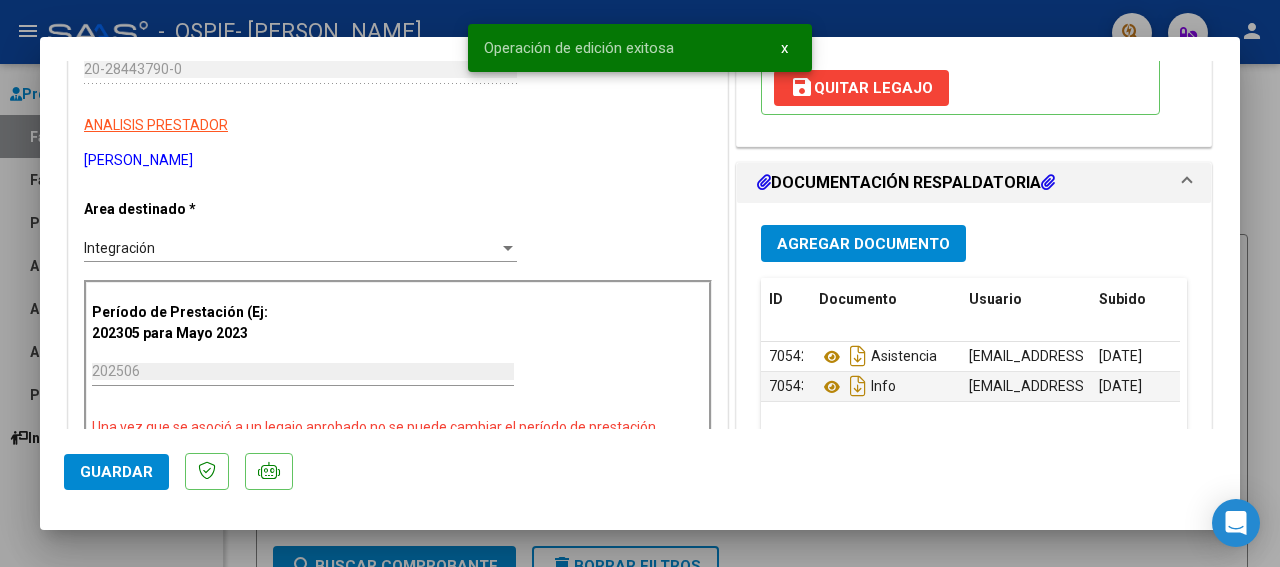 click at bounding box center [640, 283] 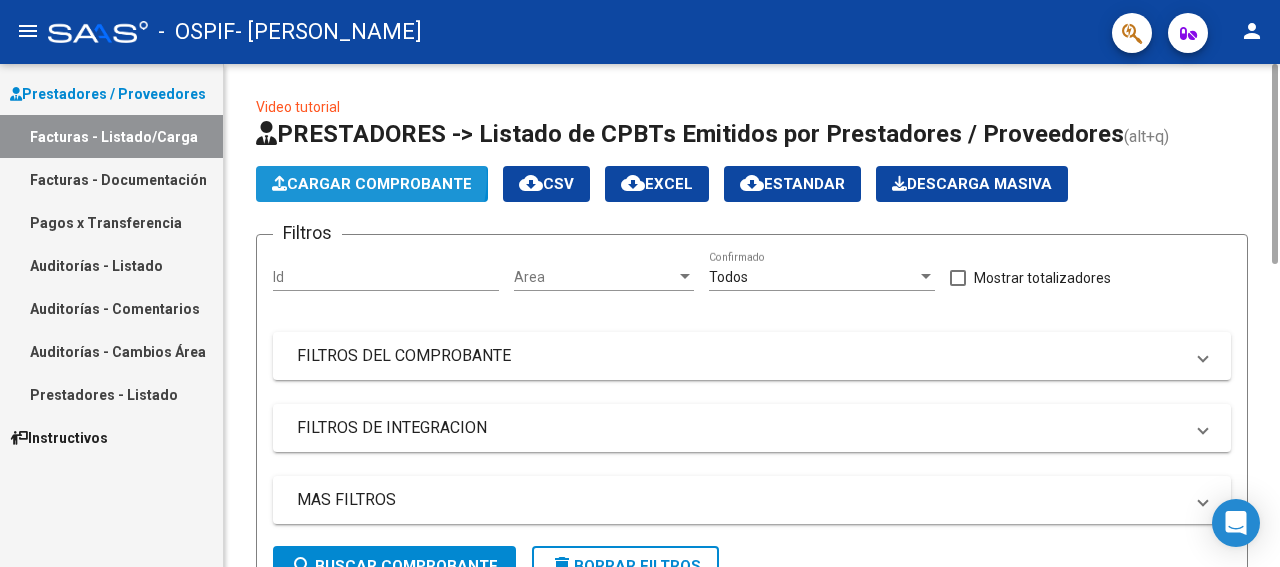 click on "Cargar Comprobante" 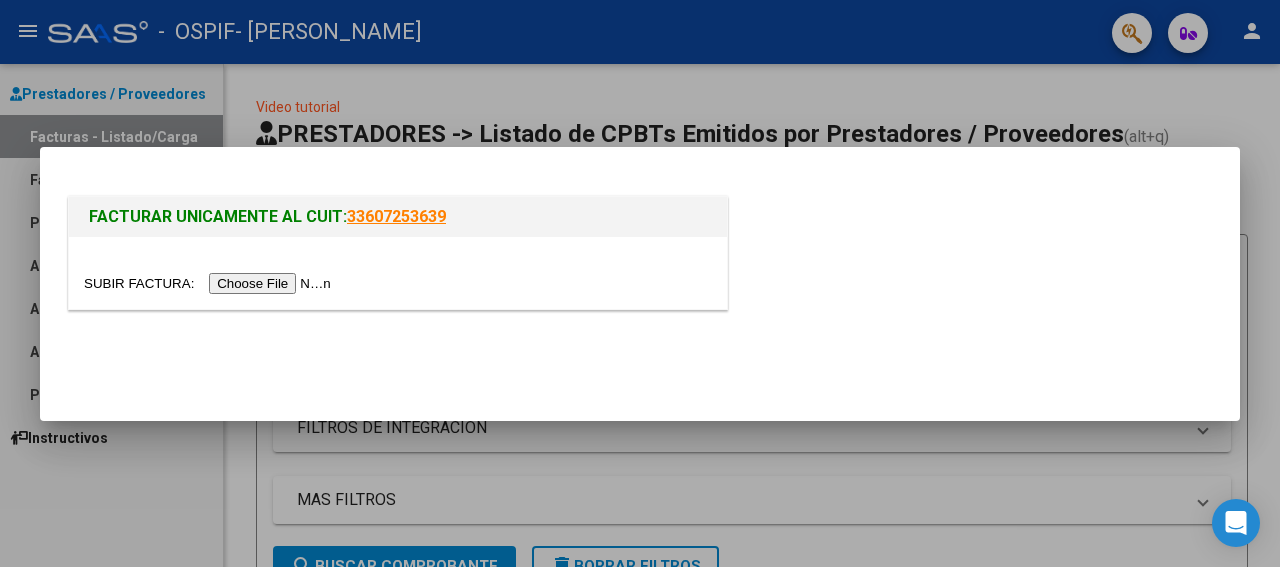 click at bounding box center [210, 283] 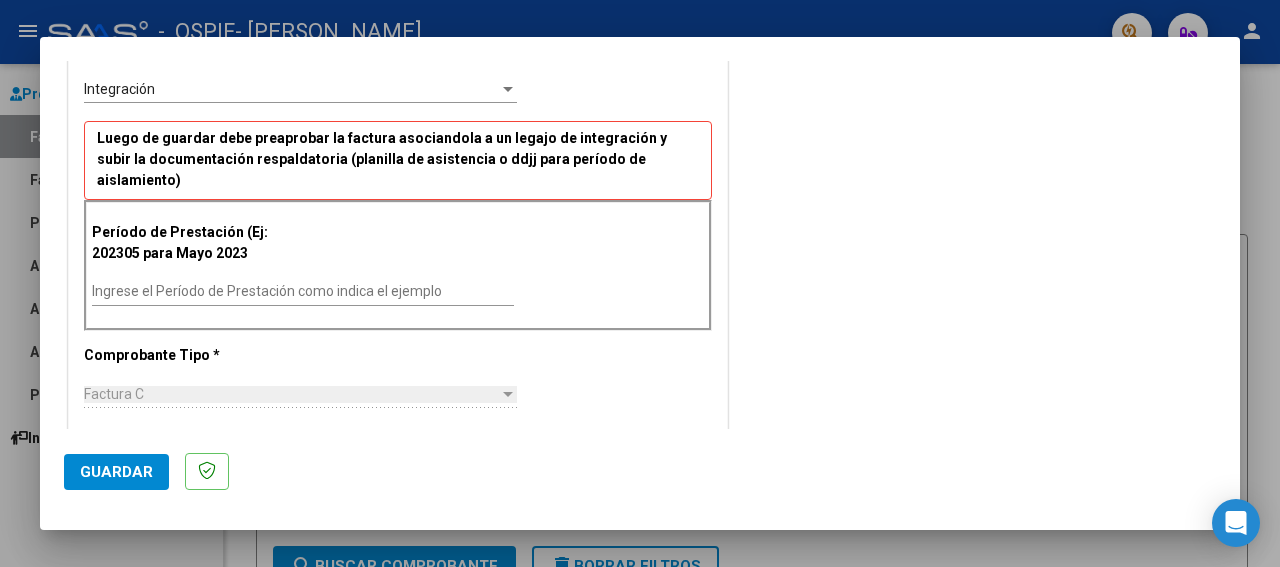 scroll, scrollTop: 450, scrollLeft: 0, axis: vertical 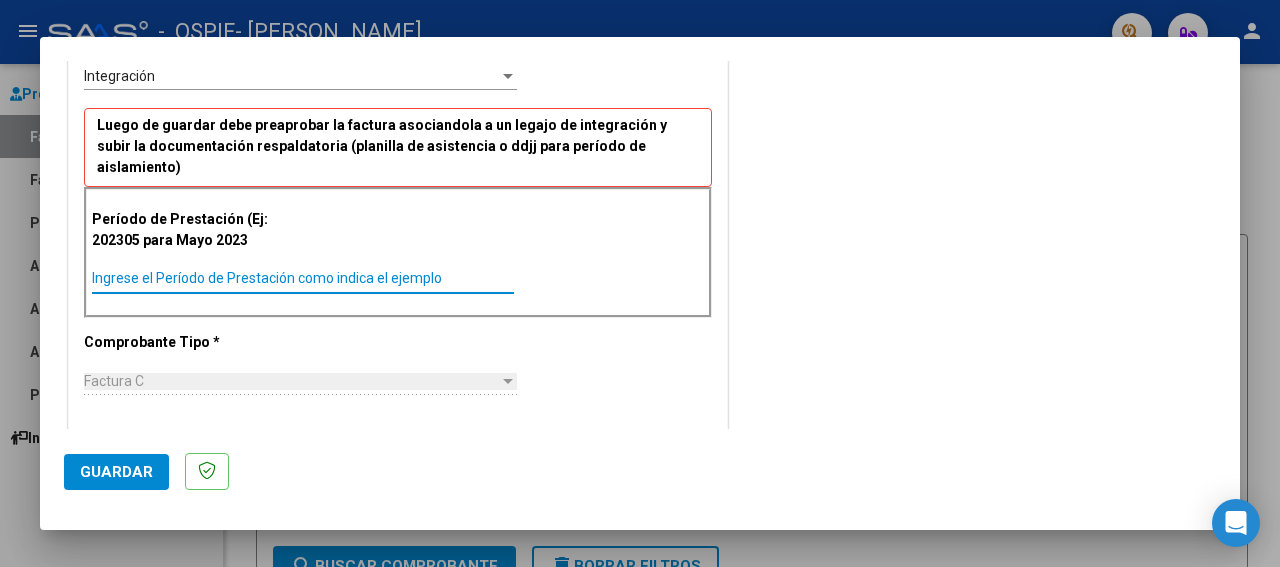 click on "Ingrese el Período de Prestación como indica el ejemplo" at bounding box center [303, 278] 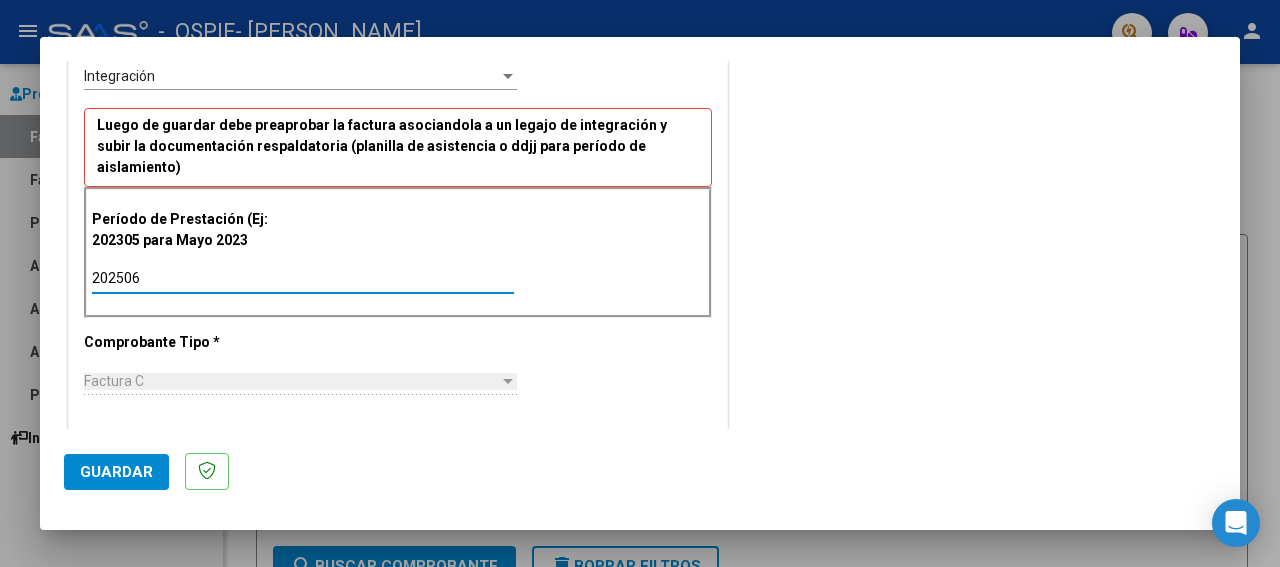 type on "202506" 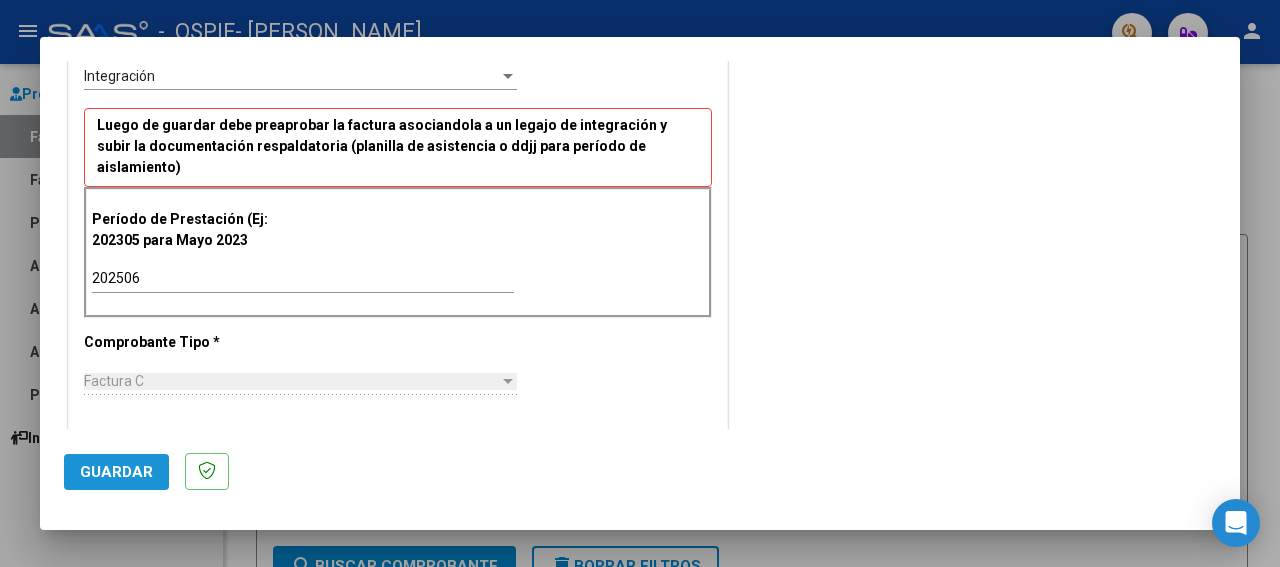 click on "Guardar" 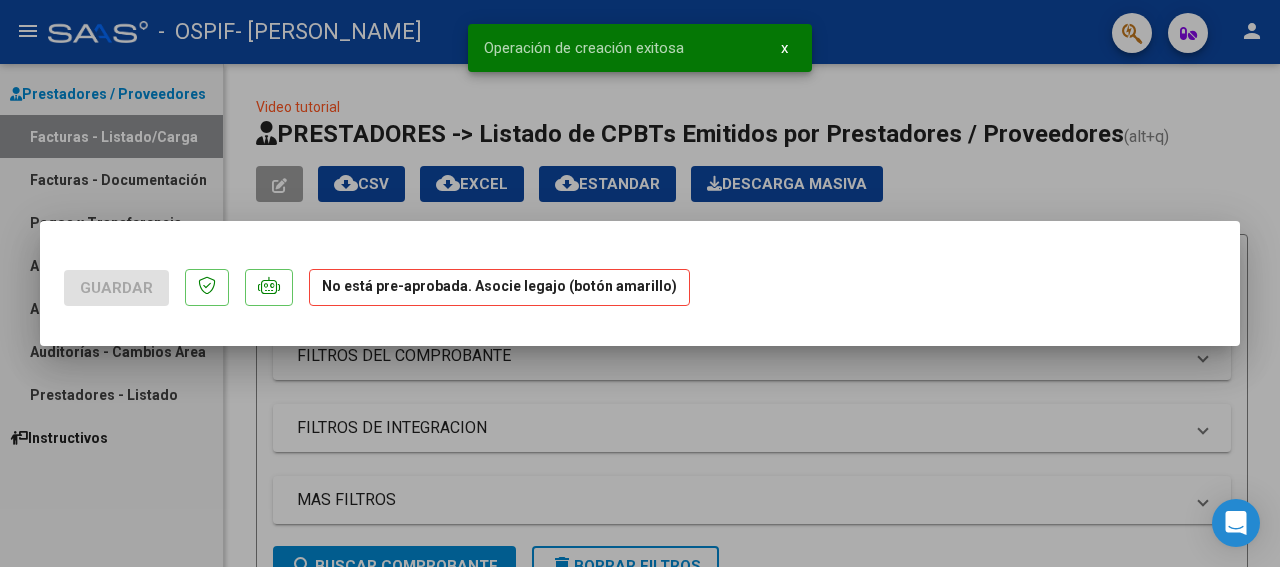 scroll, scrollTop: 0, scrollLeft: 0, axis: both 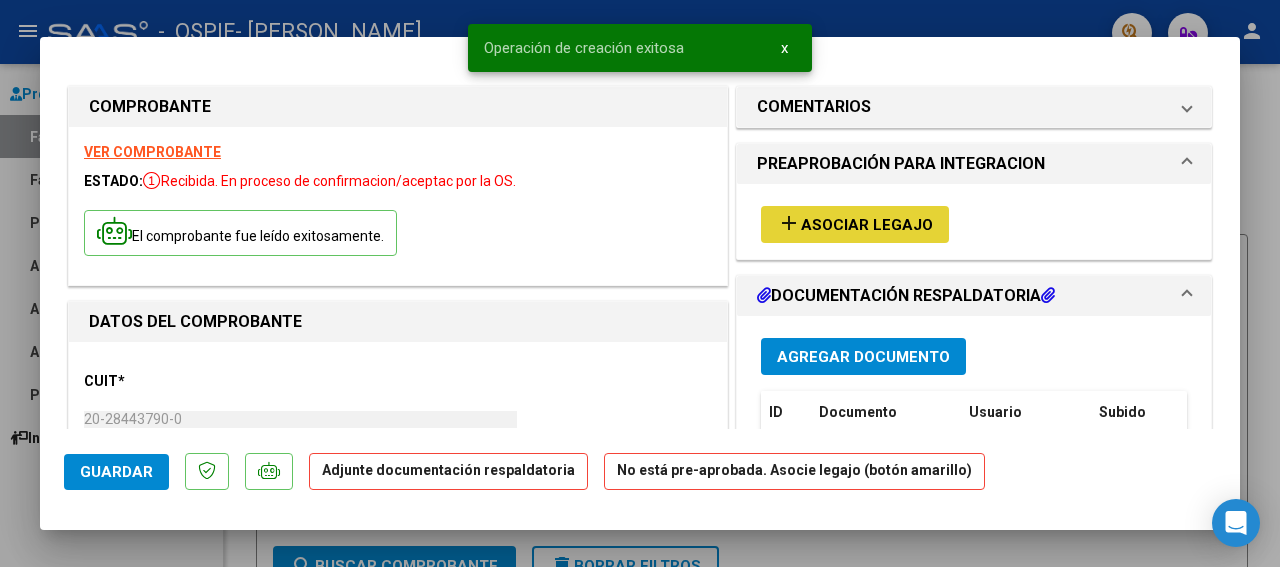 click on "Asociar Legajo" at bounding box center (867, 225) 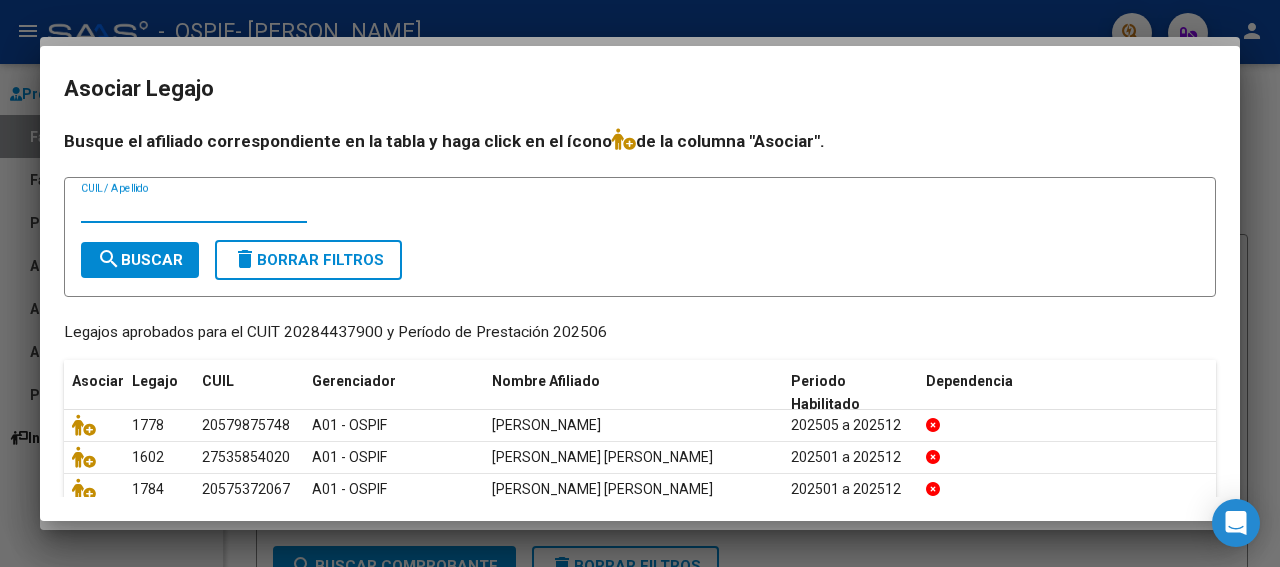 click on "CUIL / Apellido" at bounding box center (194, 208) 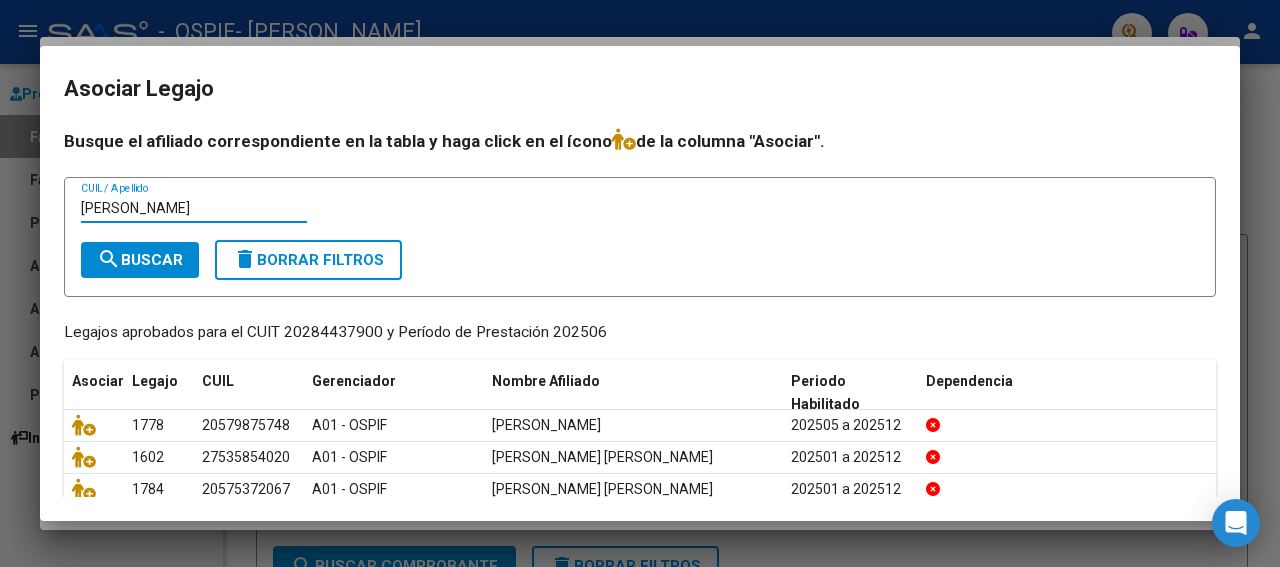 type on "[PERSON_NAME]" 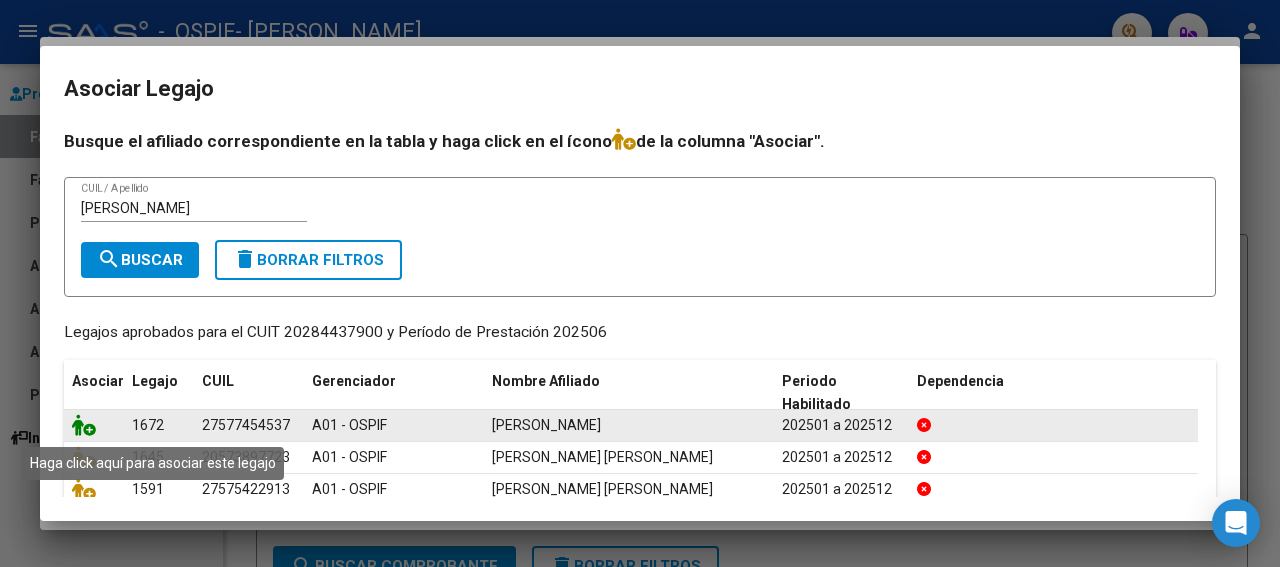 click 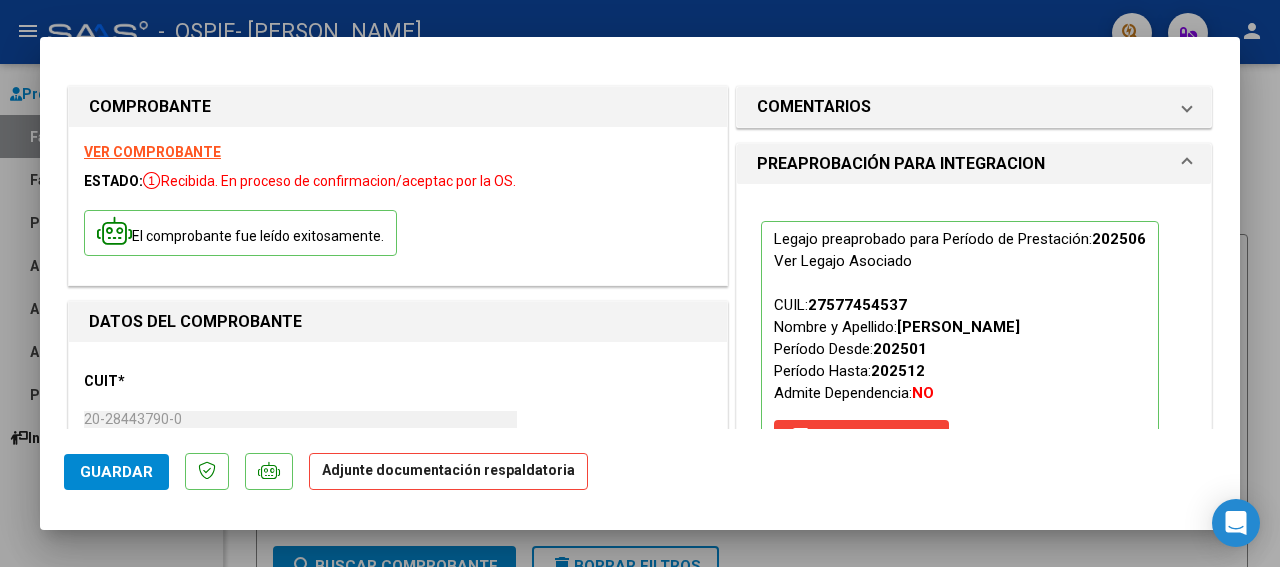 click on "VER COMPROBANTE" at bounding box center (152, 152) 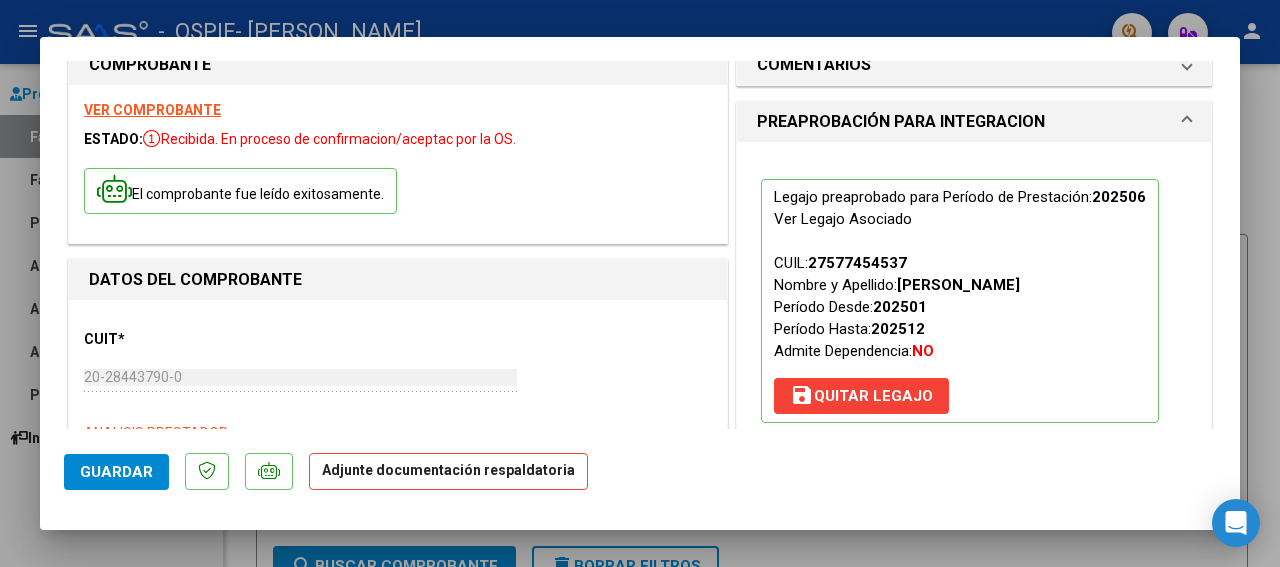 scroll, scrollTop: 50, scrollLeft: 0, axis: vertical 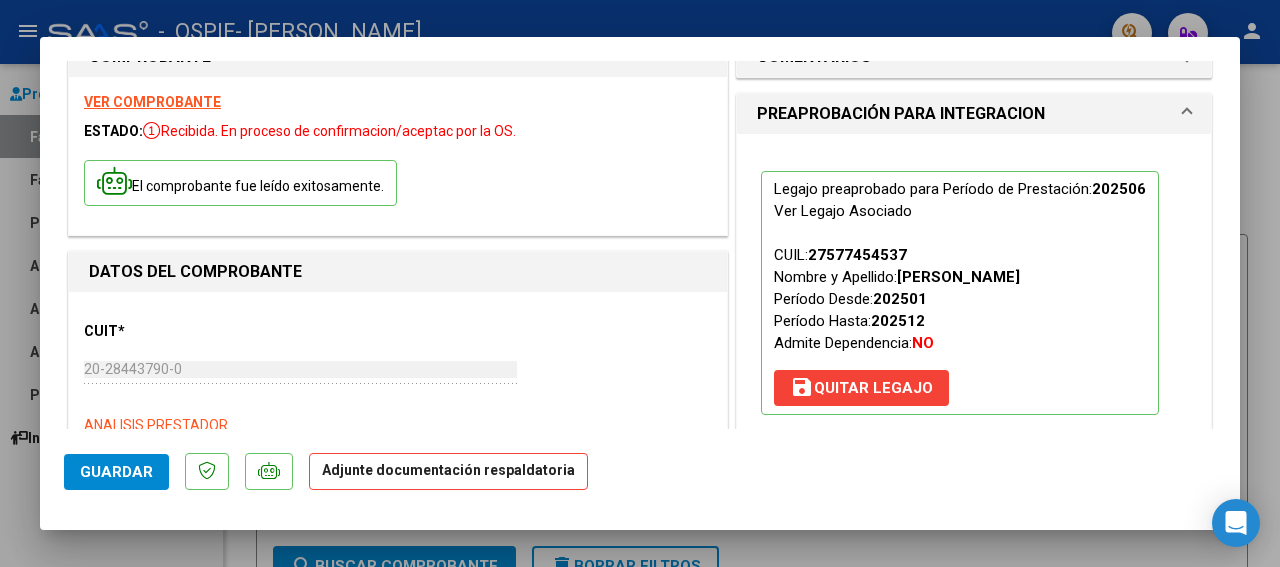 click on "save  [PERSON_NAME]" at bounding box center (861, 388) 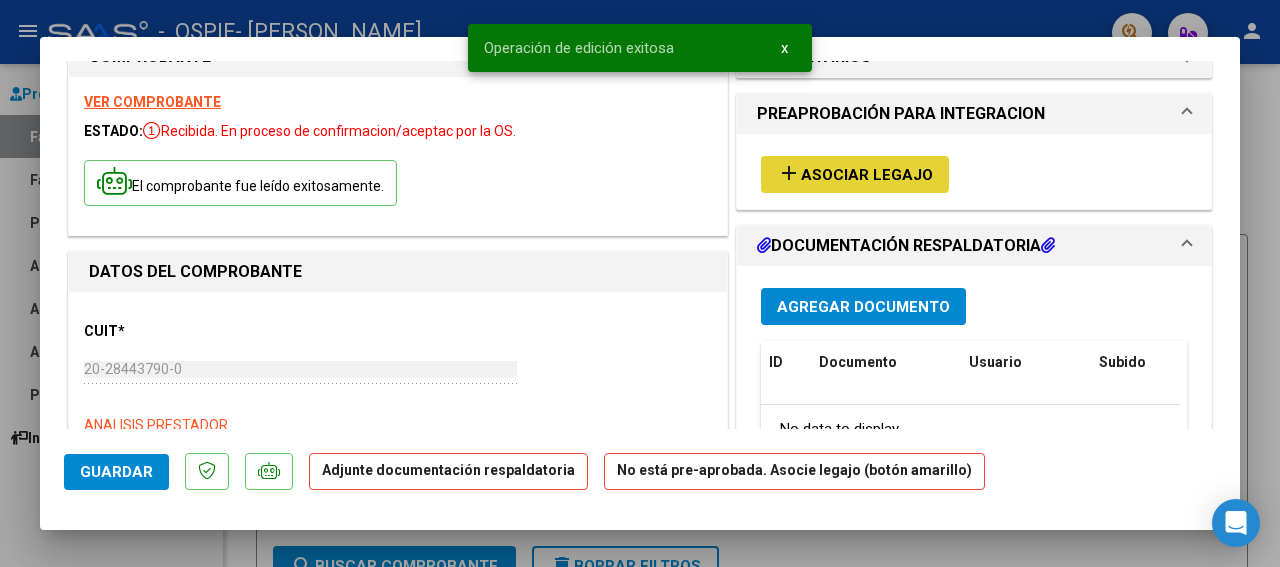 click on "Asociar Legajo" at bounding box center [867, 175] 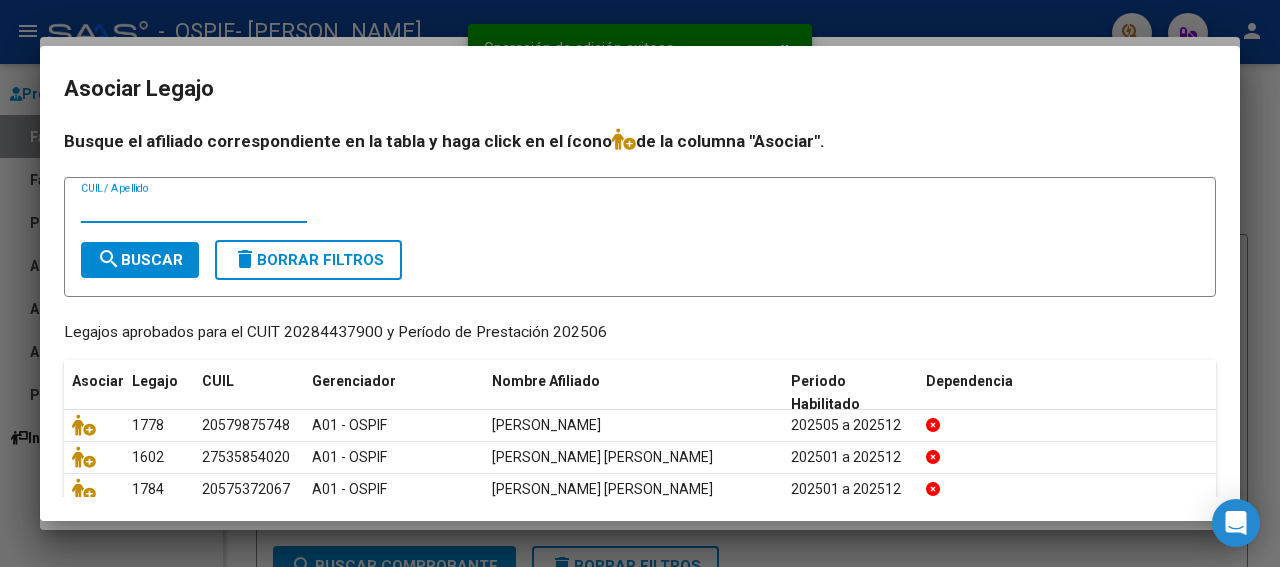 click on "CUIL / Apellido" at bounding box center [194, 208] 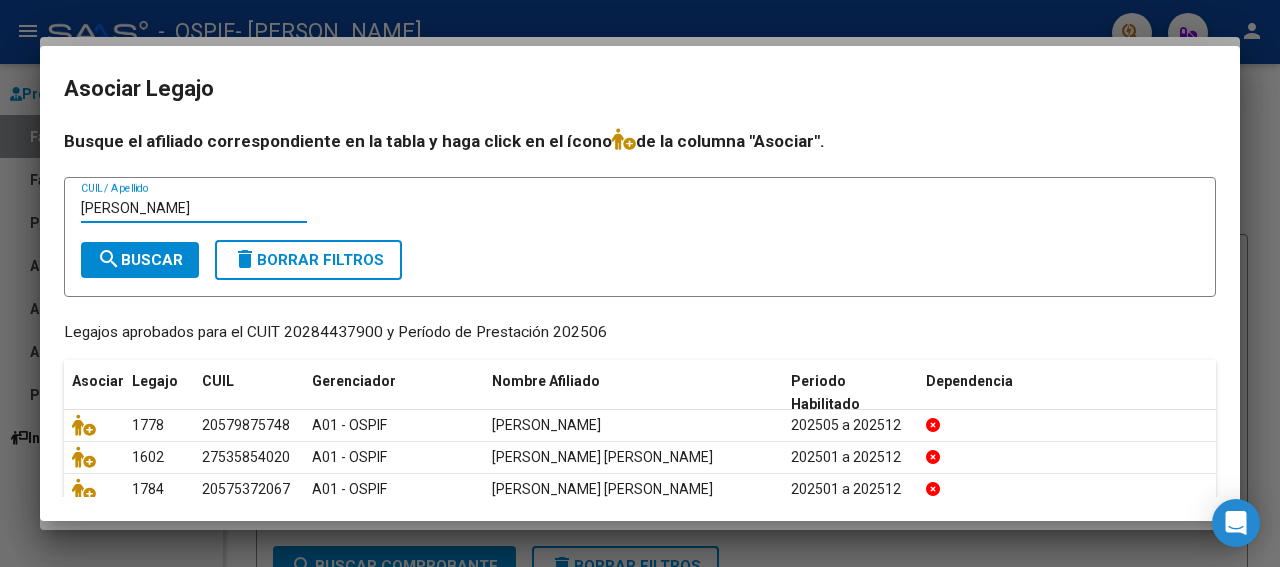 type on "[PERSON_NAME]" 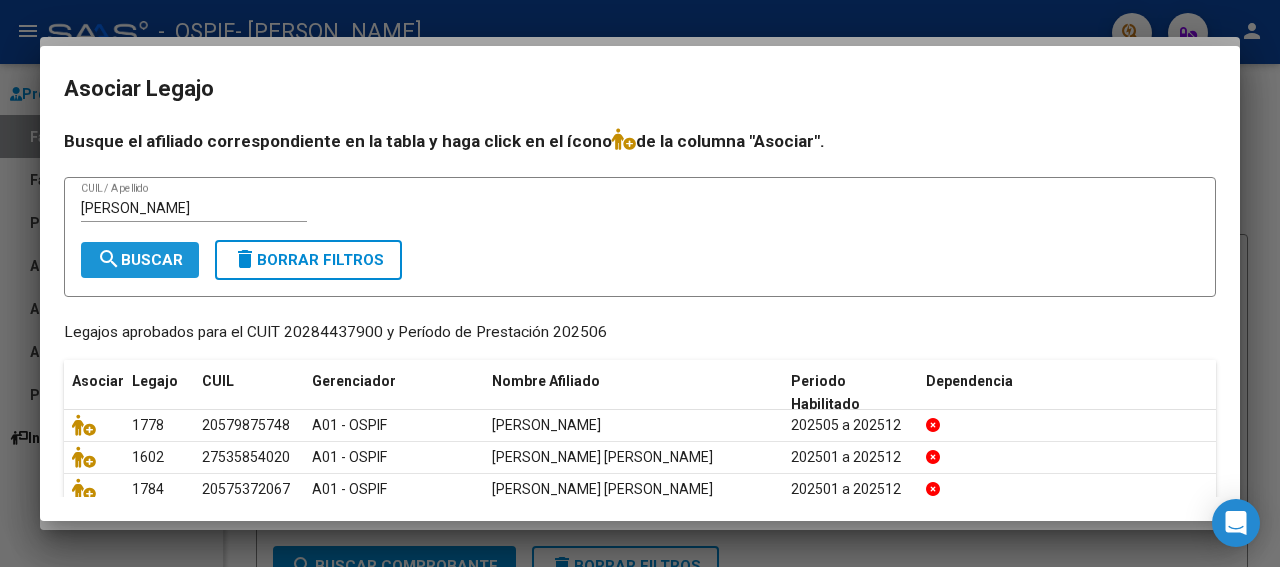 click on "search  Buscar" at bounding box center [140, 260] 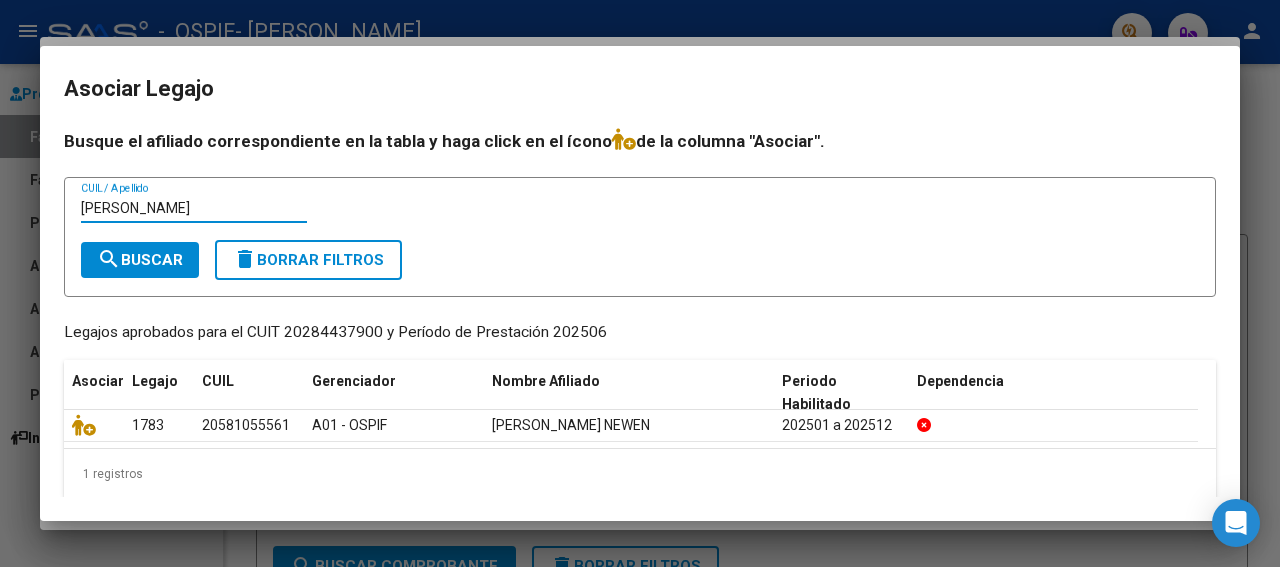 click on "[PERSON_NAME]" at bounding box center (194, 208) 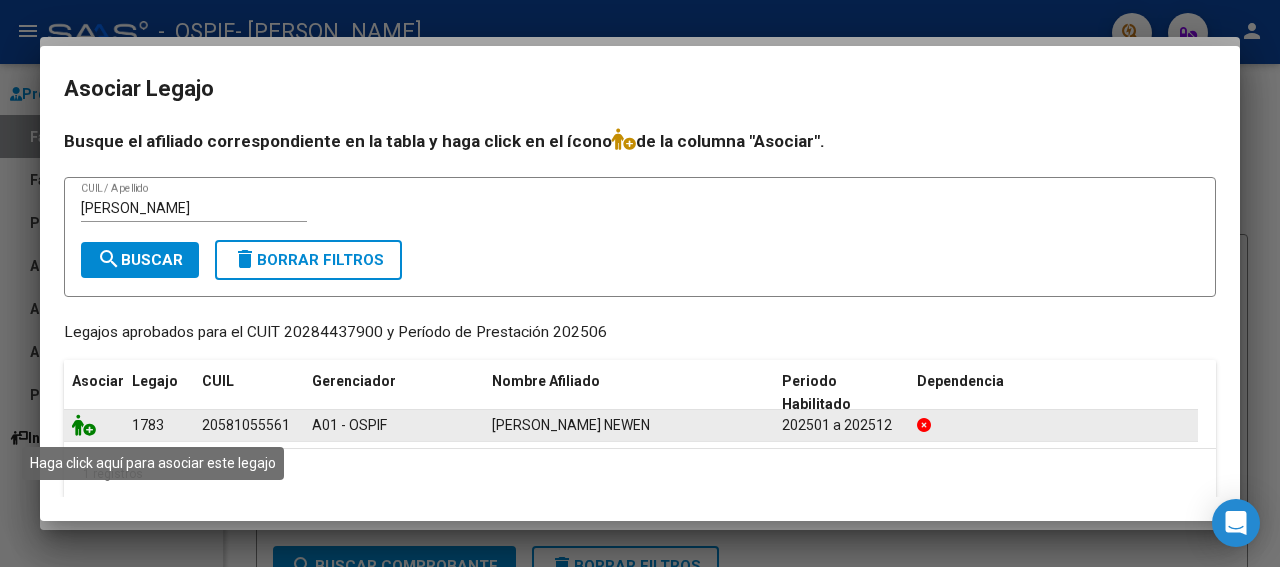 click 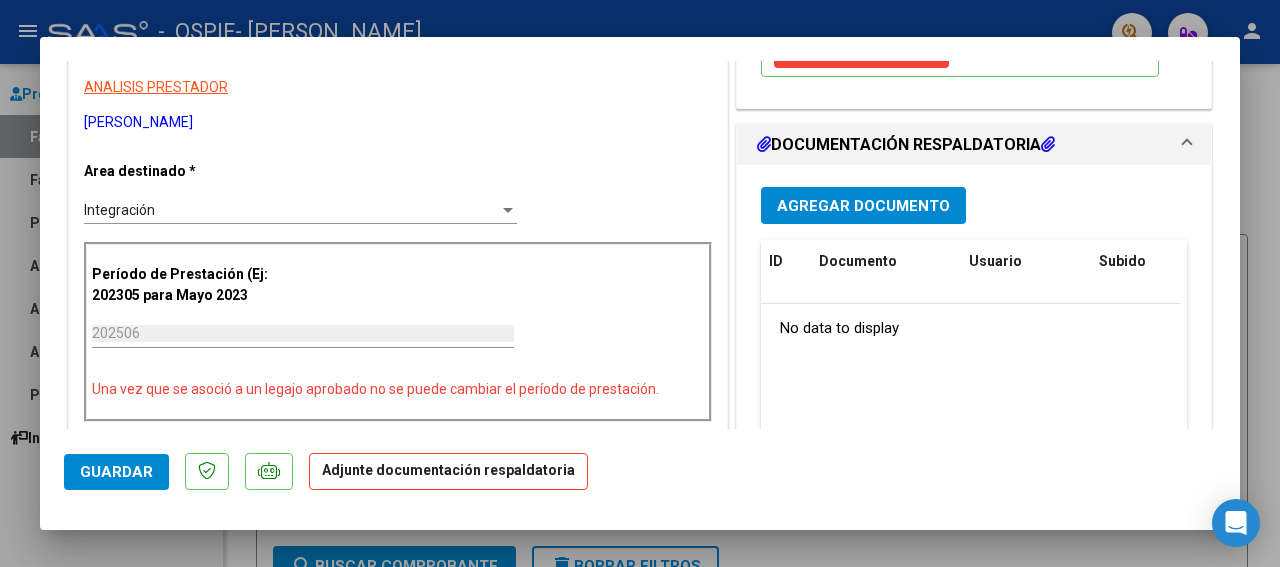 scroll, scrollTop: 400, scrollLeft: 0, axis: vertical 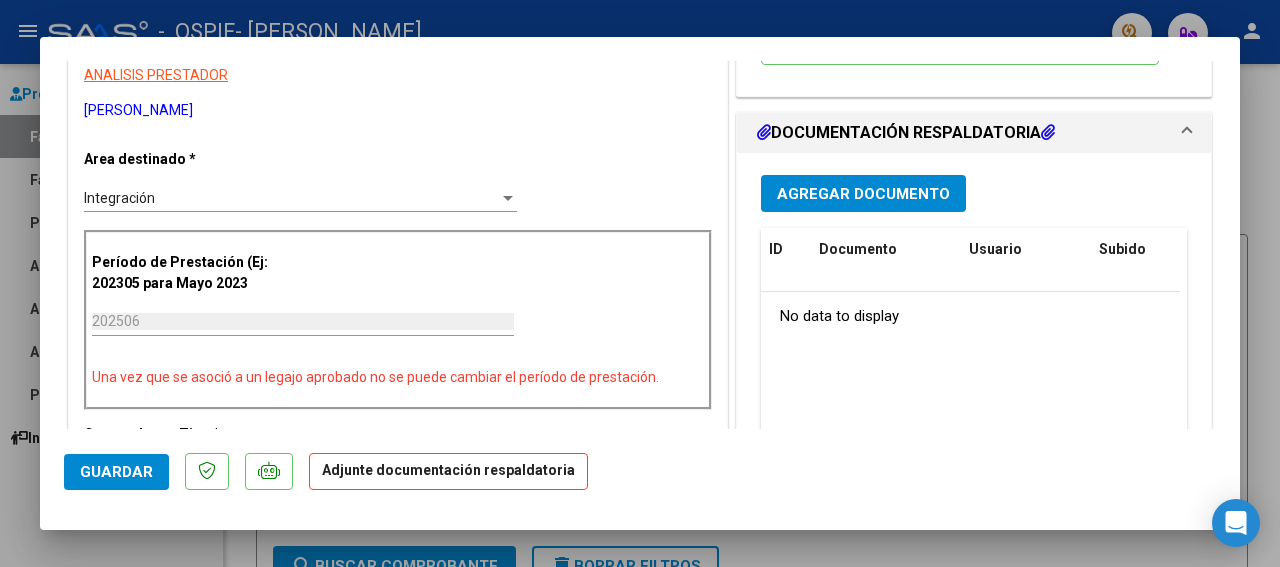 drag, startPoint x: 1237, startPoint y: 425, endPoint x: 914, endPoint y: 319, distance: 339.94852 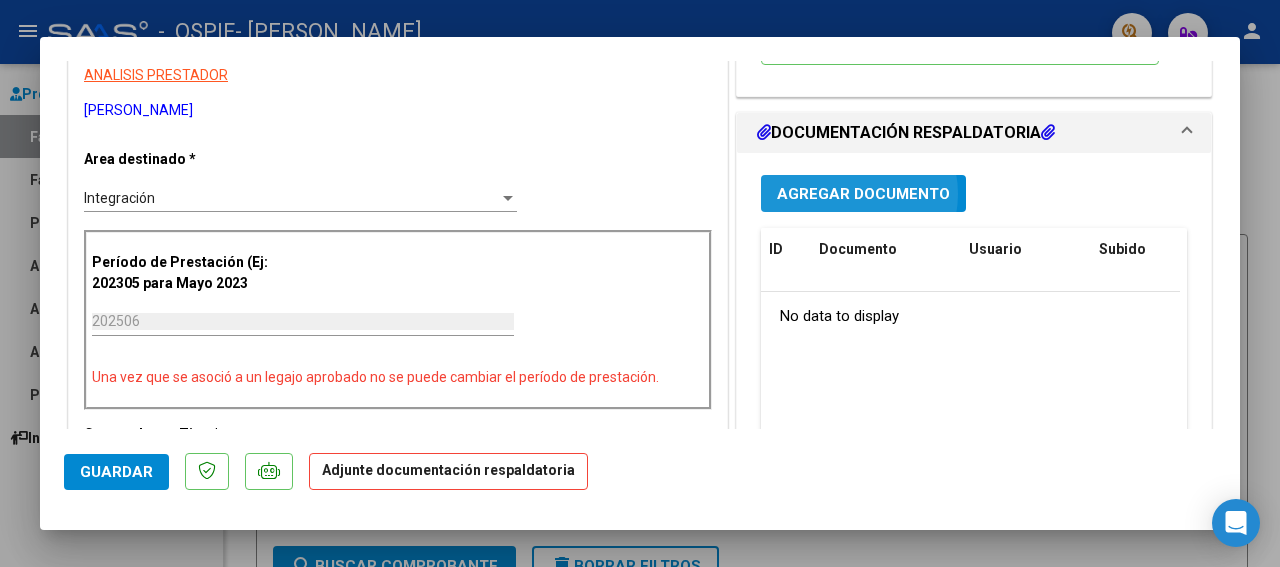 click on "Agregar Documento" at bounding box center [863, 194] 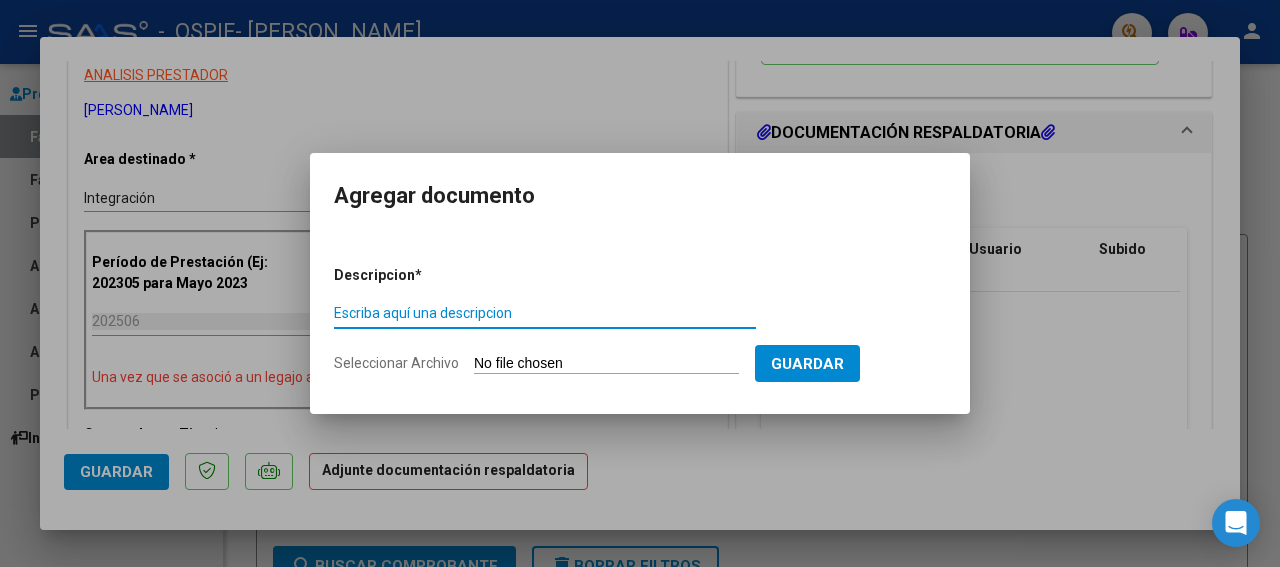 click on "Escriba aquí una descripcion" at bounding box center (545, 313) 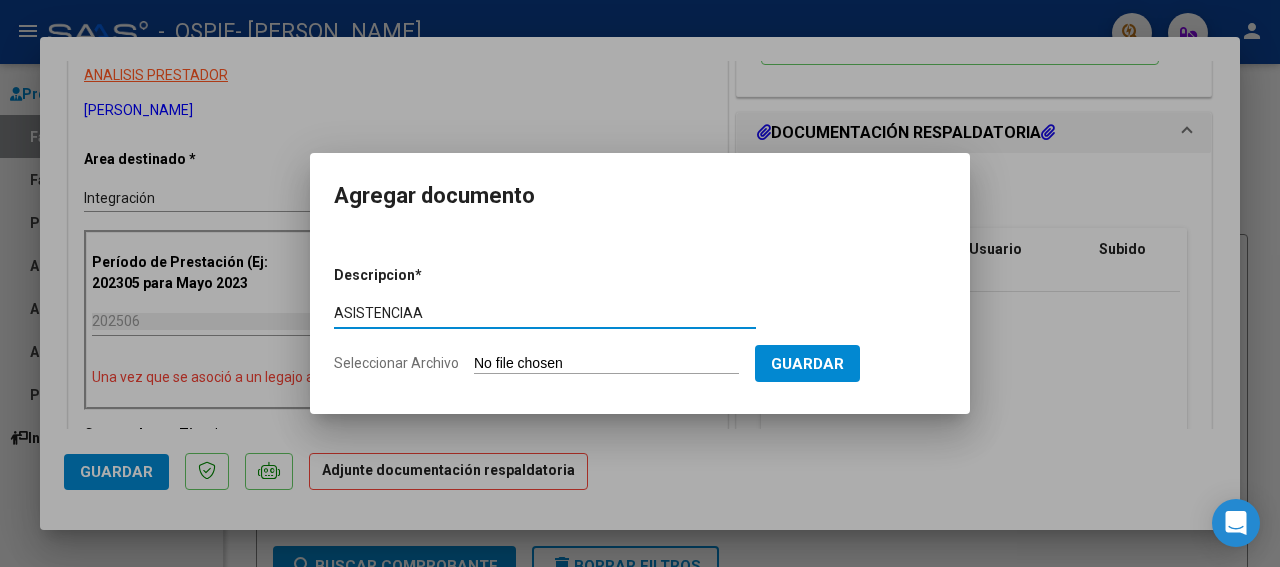 type on "ASISTENCIAA" 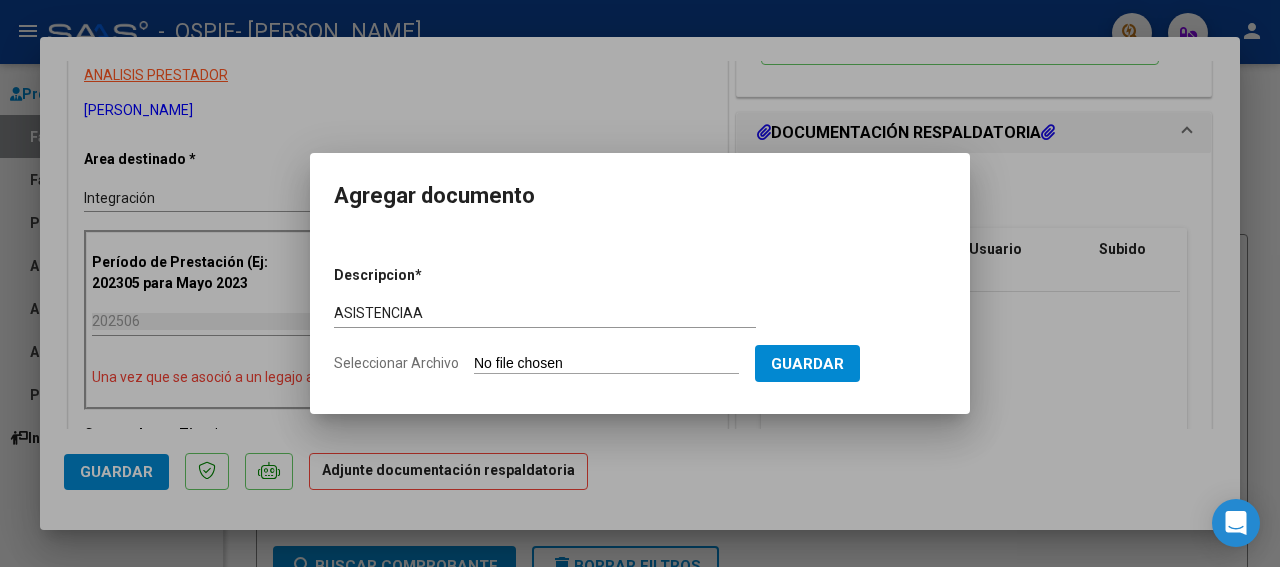 type on "C:\fakepath\[PERSON_NAME][DATE].jpg" 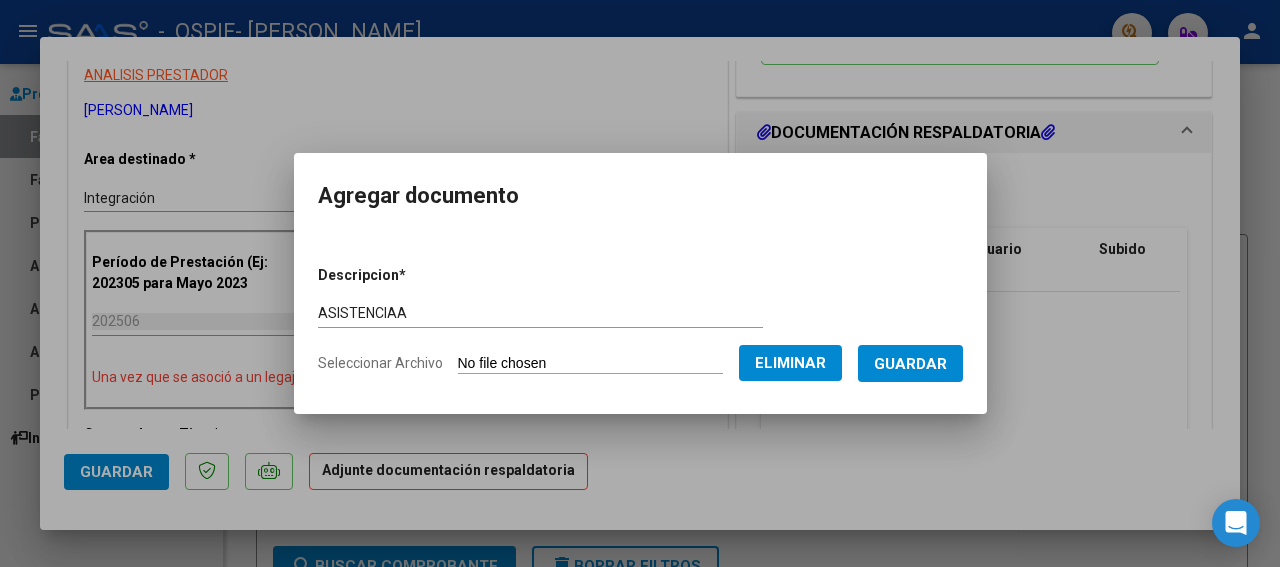click on "Guardar" at bounding box center (910, 364) 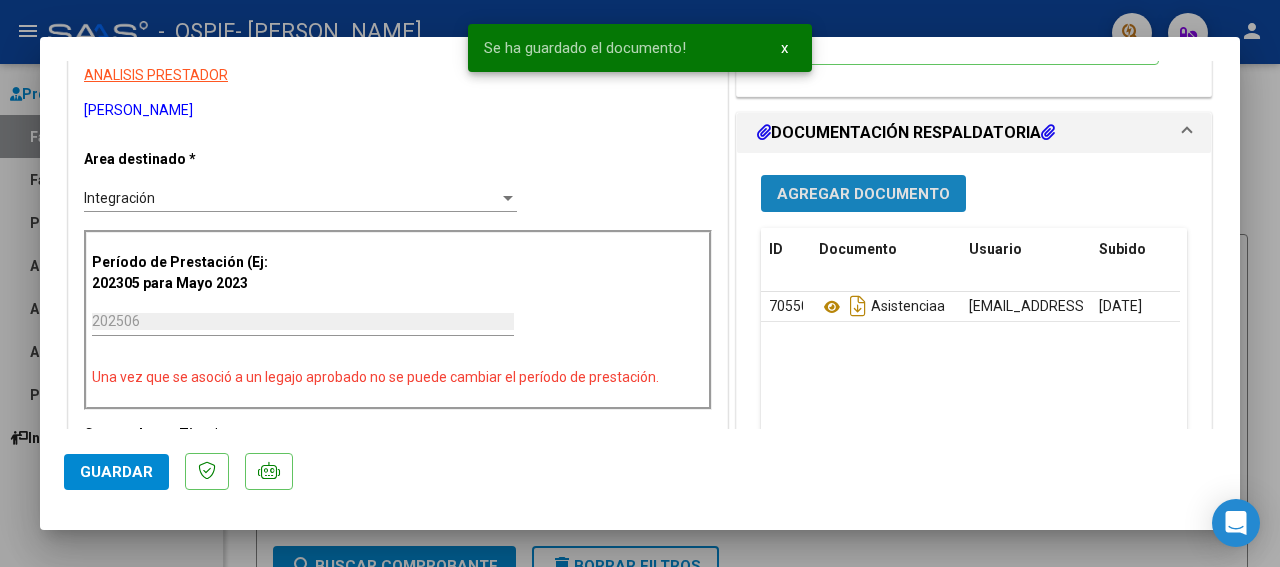 click on "Agregar Documento" at bounding box center [863, 194] 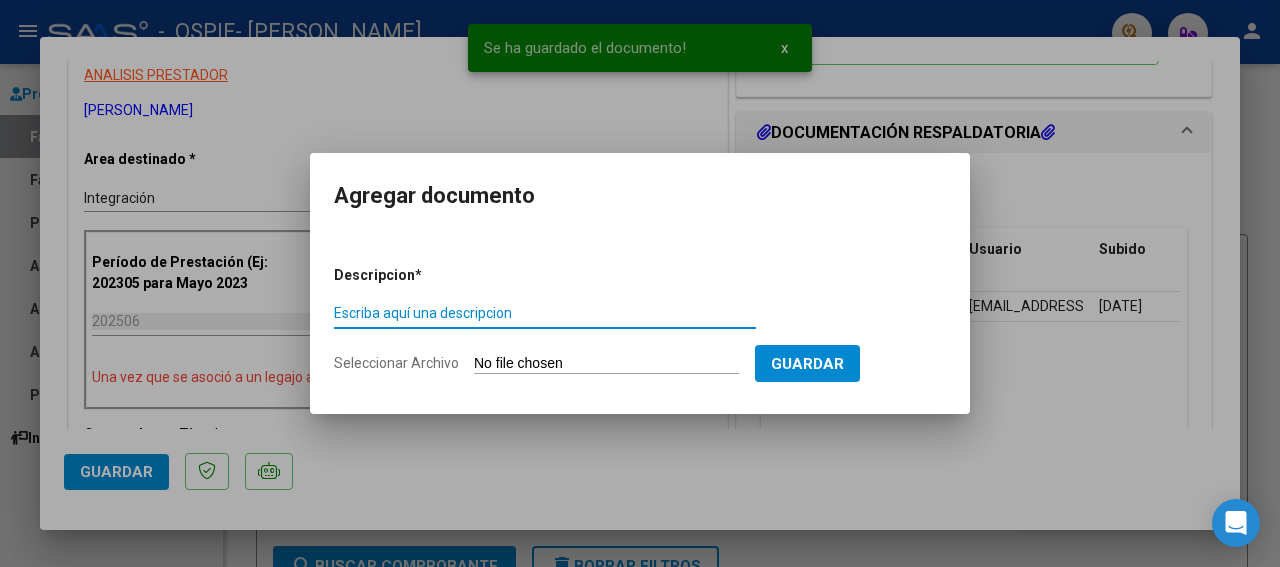 click on "Escriba aquí una descripcion" at bounding box center (545, 313) 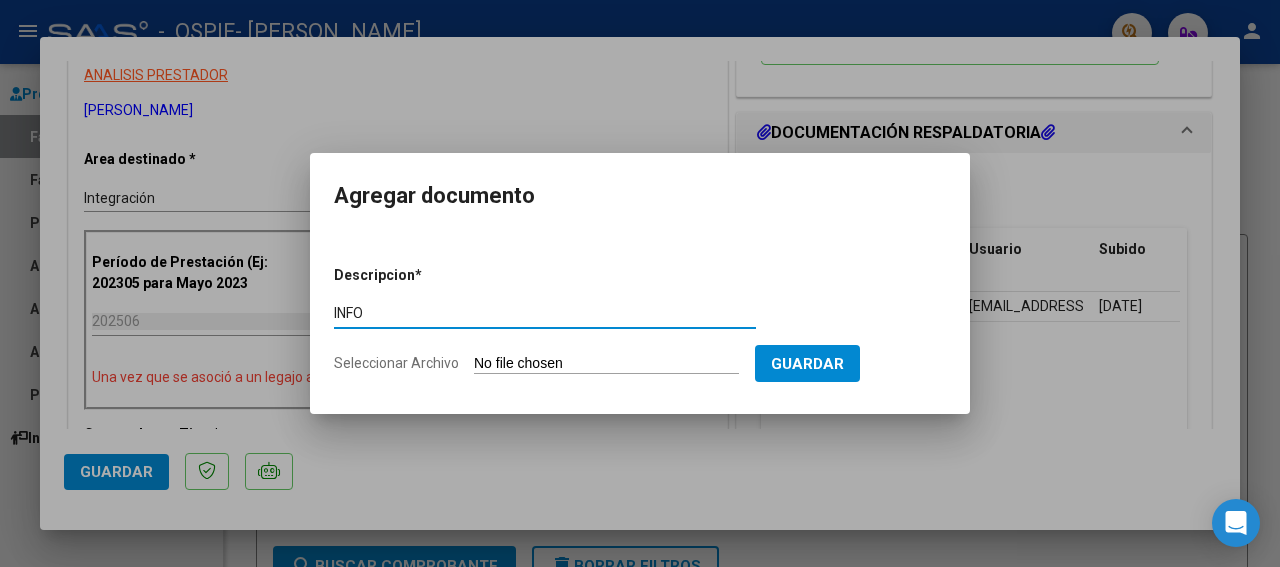 type on "INFO" 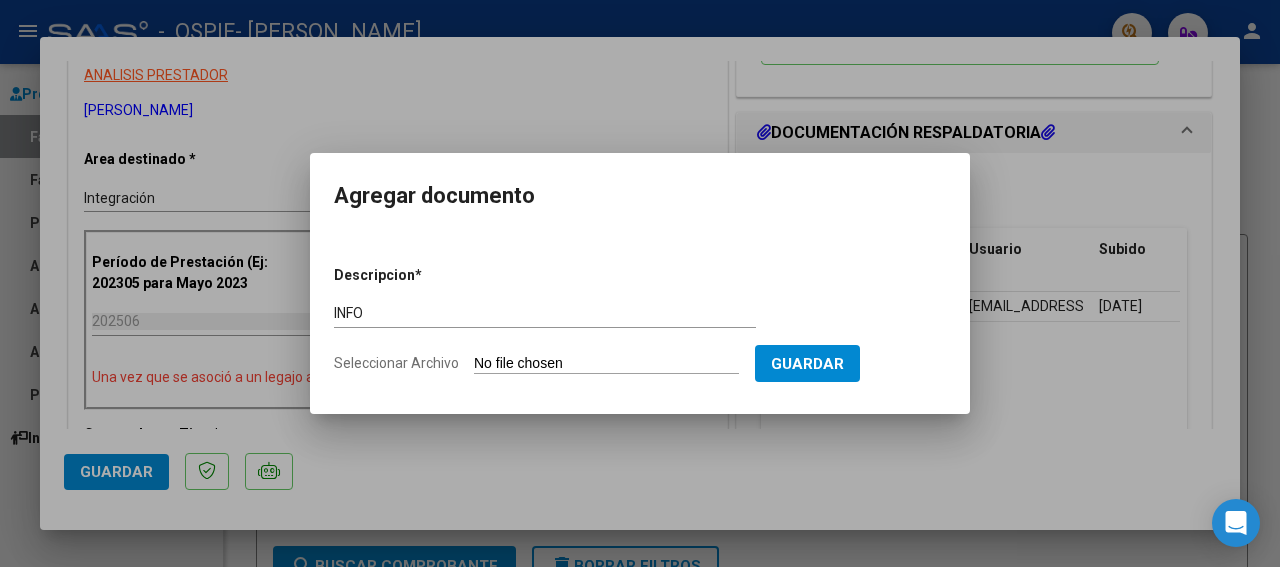 click on "Seleccionar Archivo" at bounding box center [606, 364] 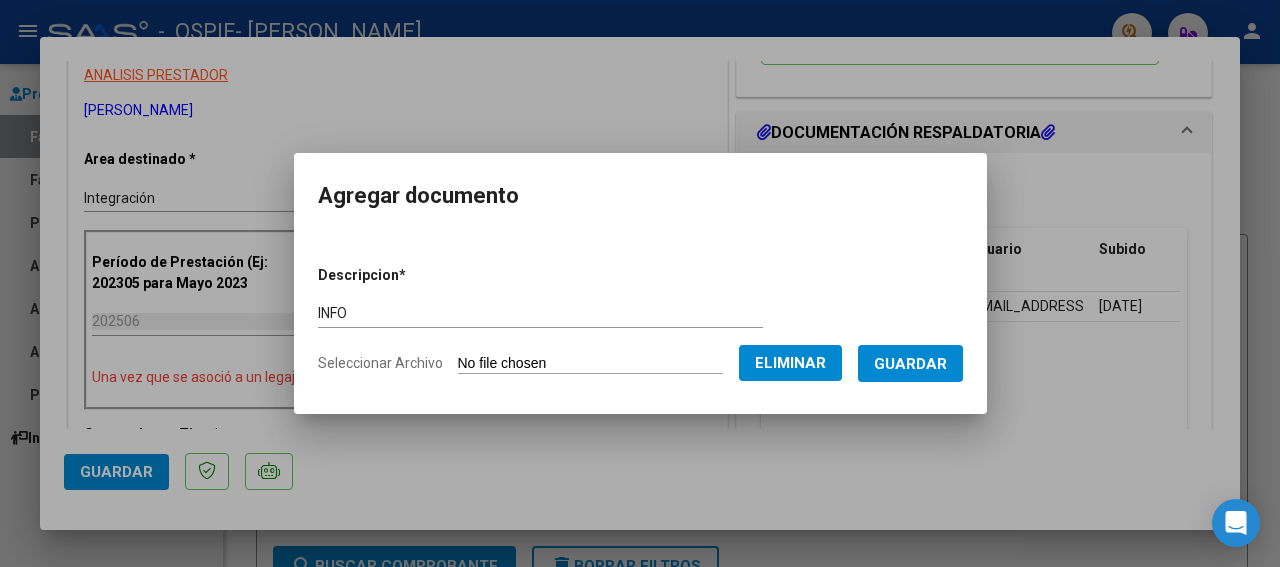 click on "Guardar" at bounding box center [910, 364] 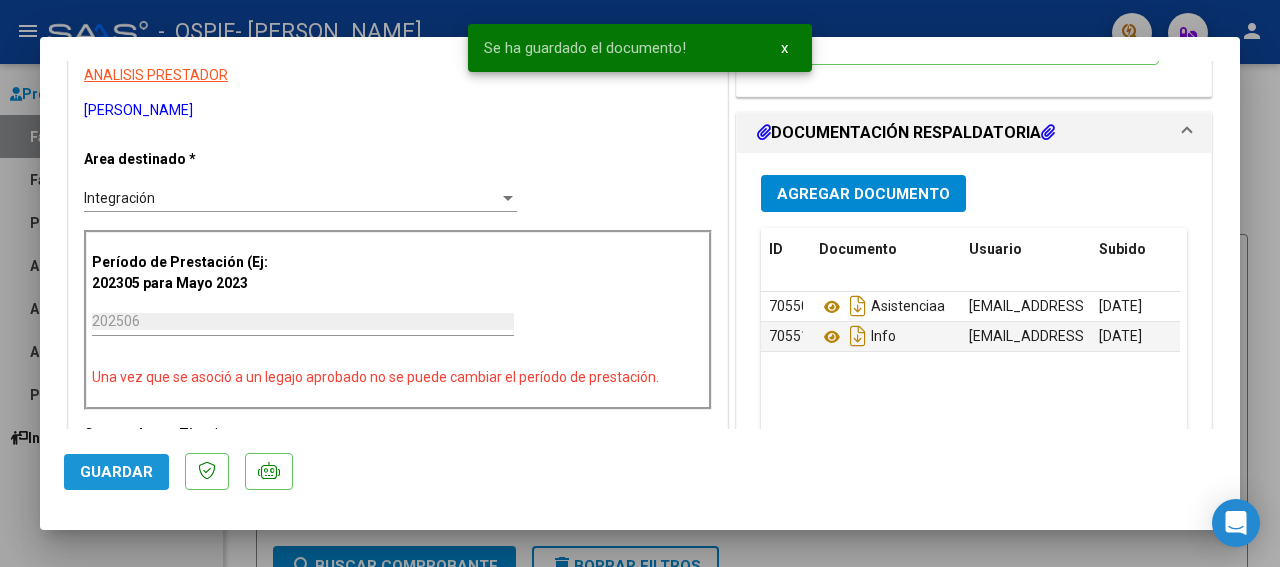 click on "Guardar" 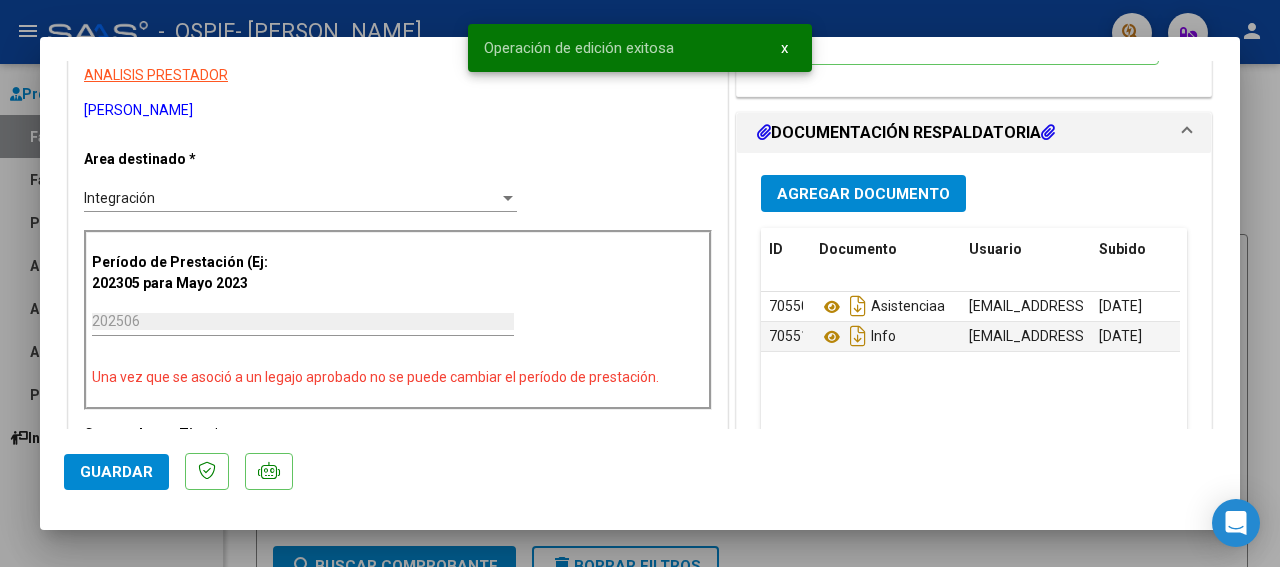 click at bounding box center (640, 283) 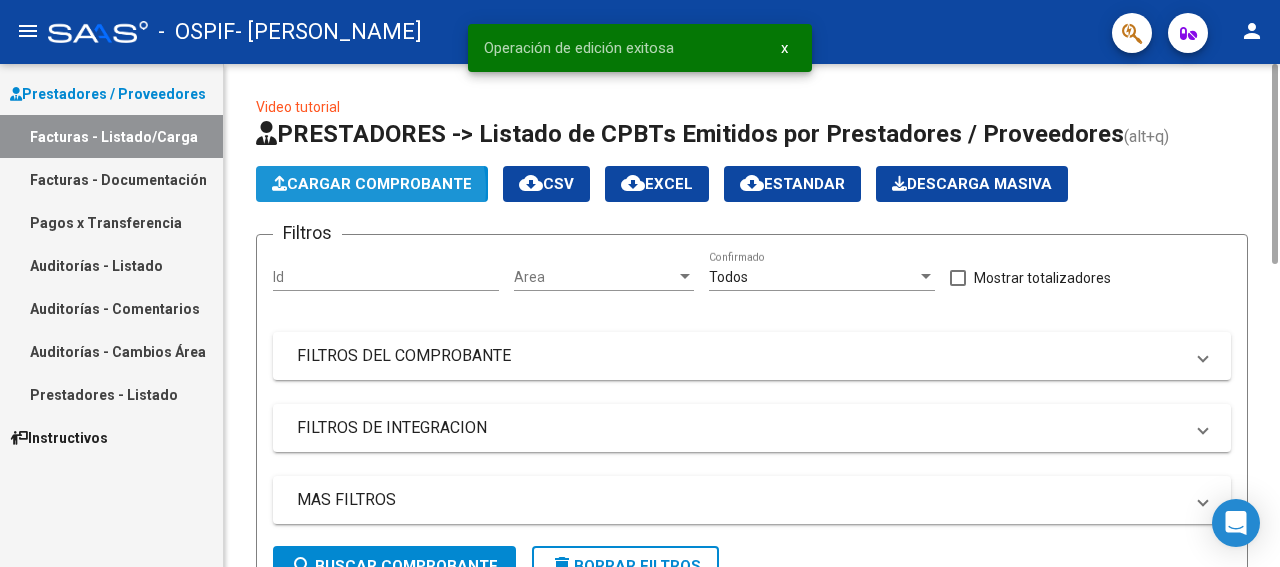 click on "Cargar Comprobante" 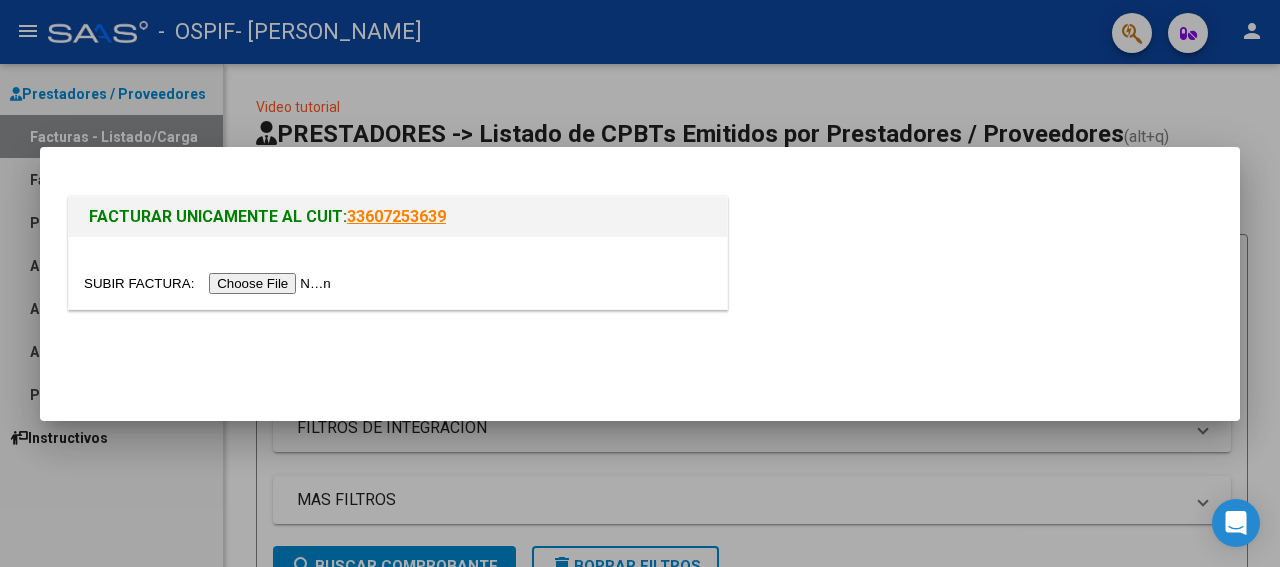 click at bounding box center [210, 283] 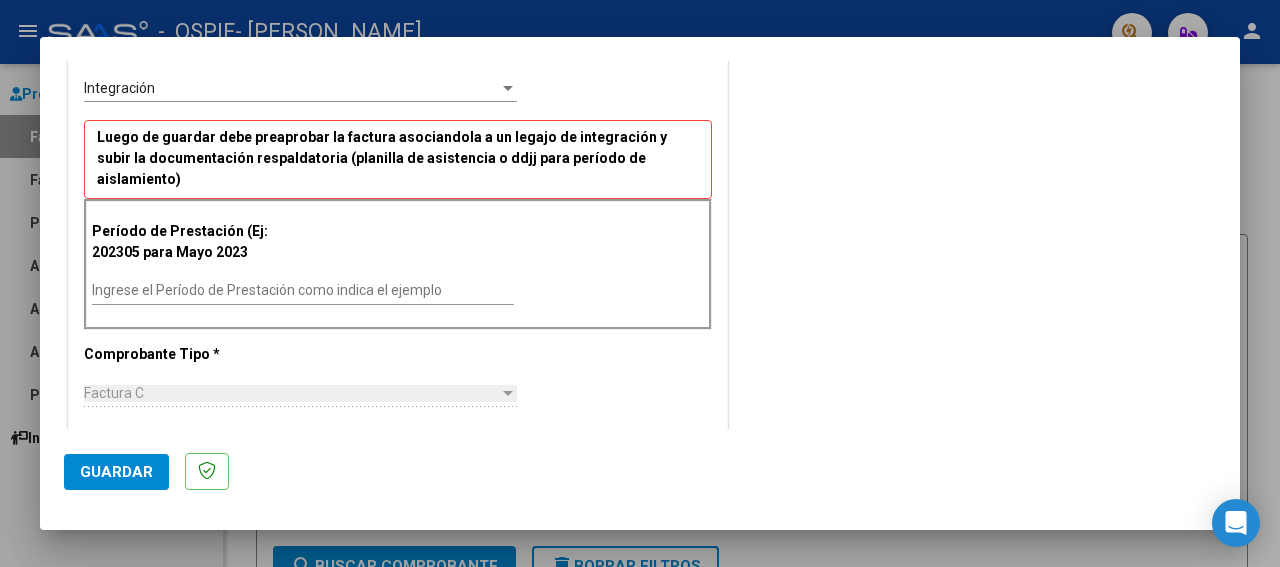 drag, startPoint x: 1231, startPoint y: 424, endPoint x: 471, endPoint y: 386, distance: 760.9494 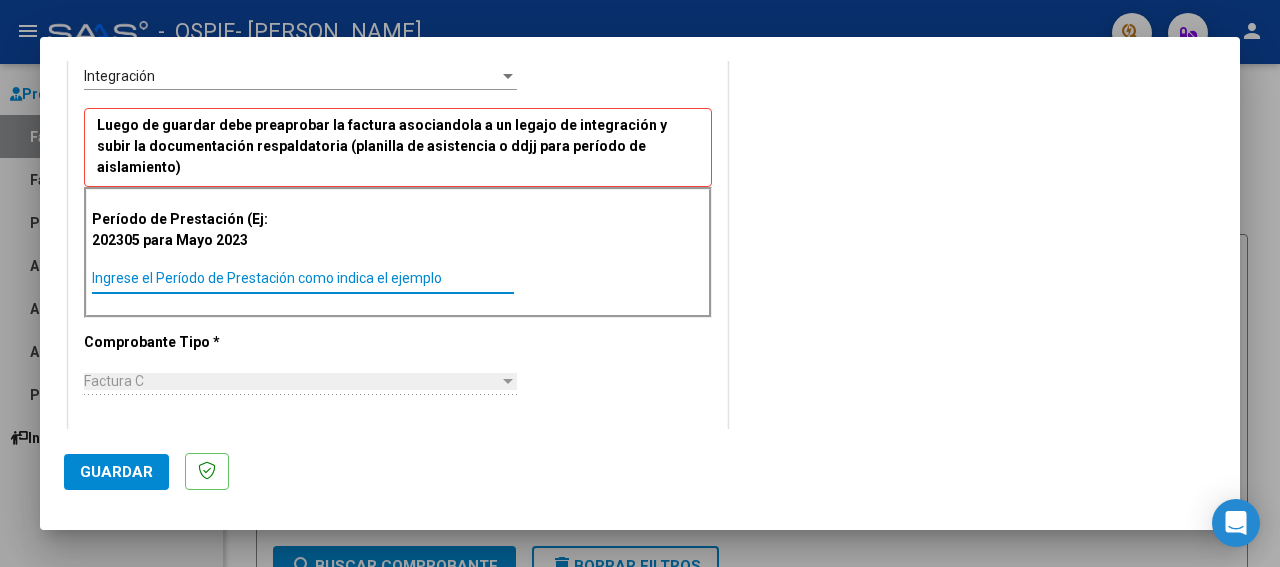 click on "Ingrese el Período de Prestación como indica el ejemplo" at bounding box center [303, 278] 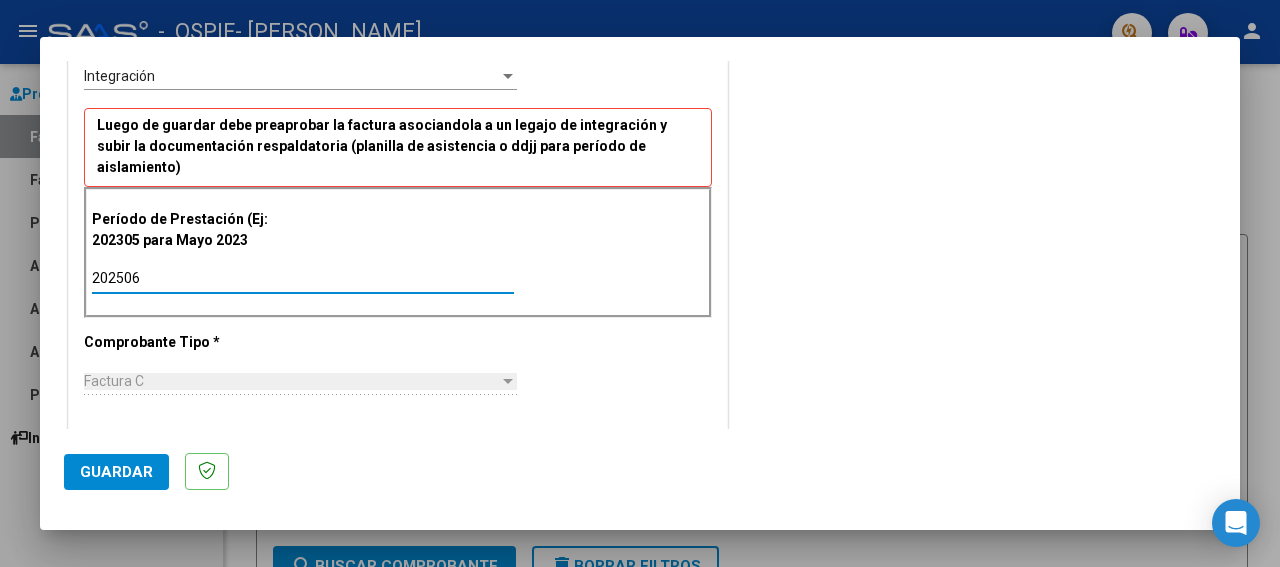type on "202506" 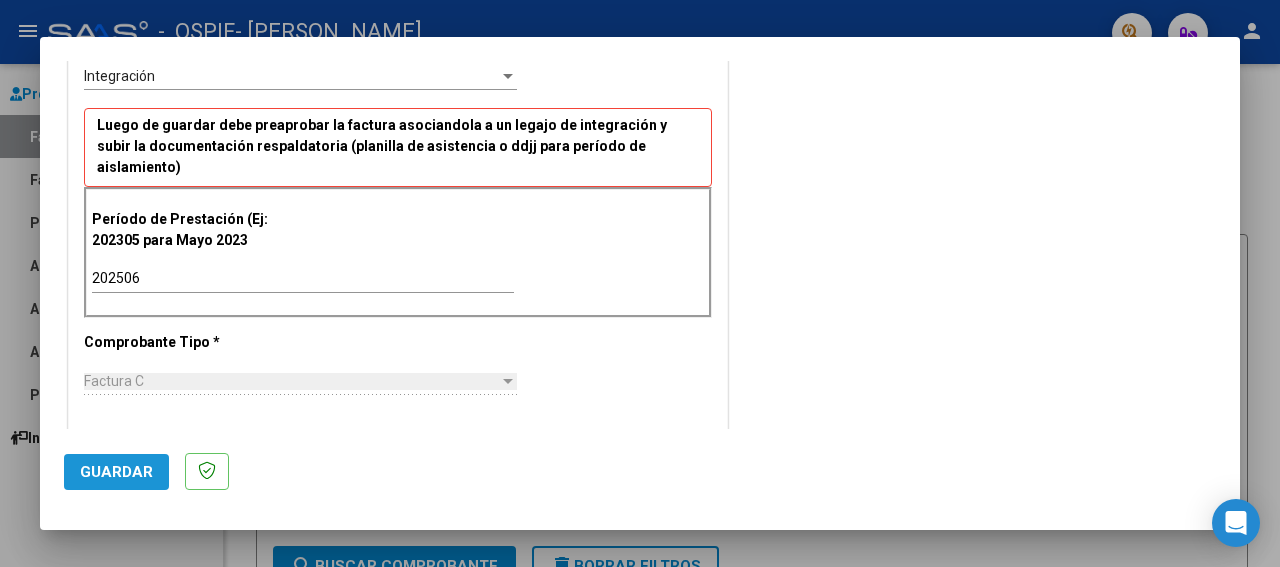 click on "Guardar" 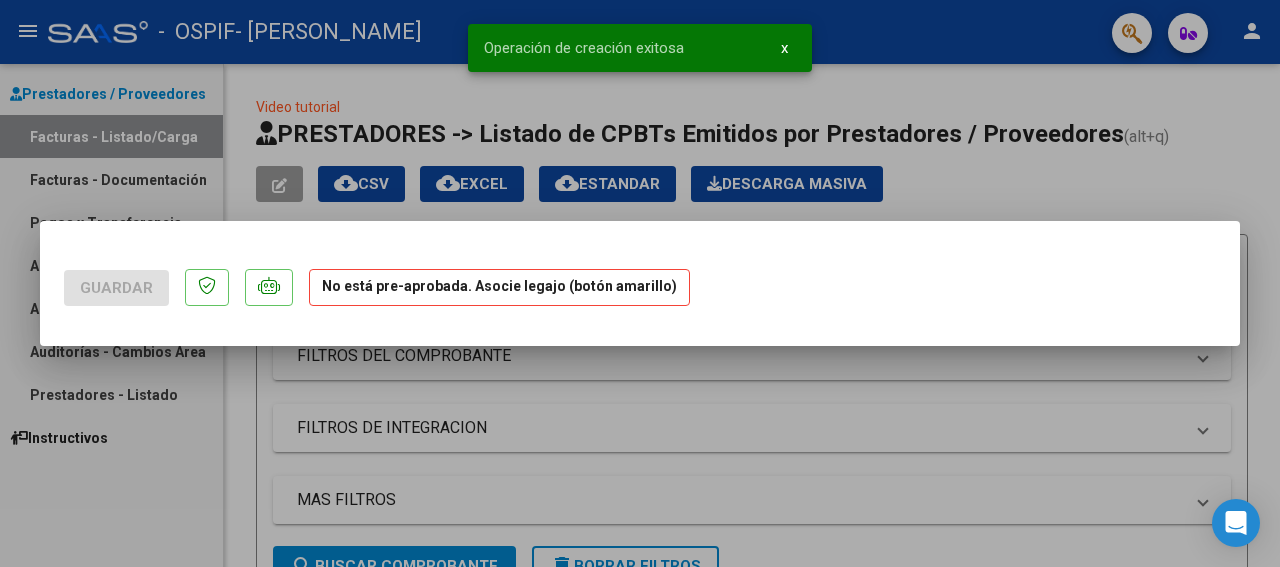 scroll, scrollTop: 0, scrollLeft: 0, axis: both 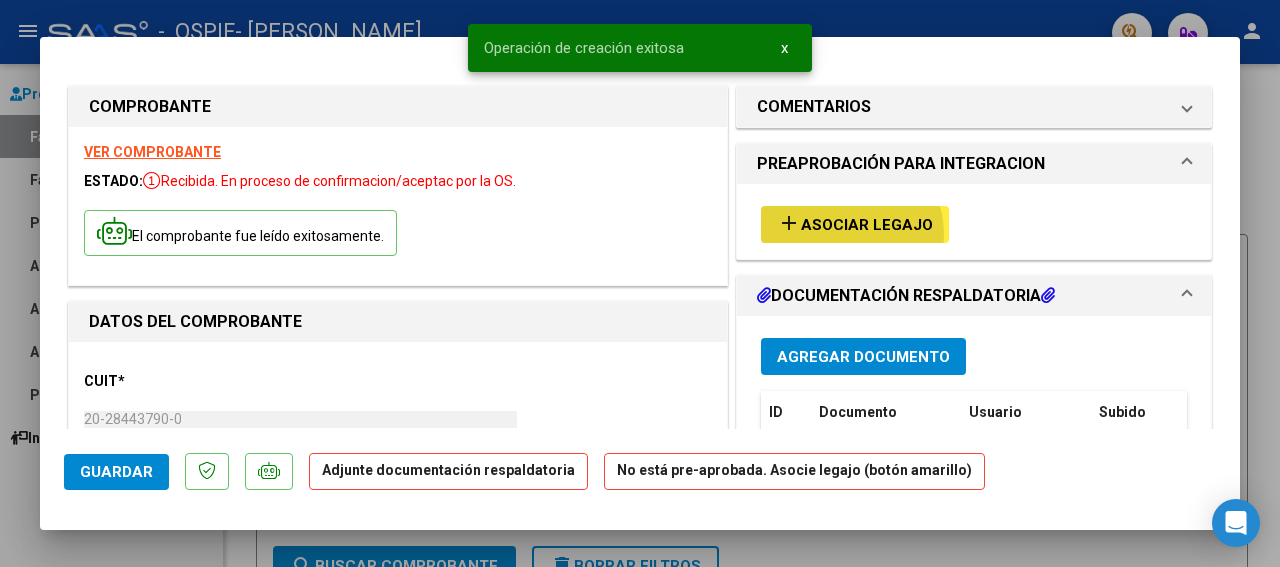 click on "add Asociar Legajo" at bounding box center (855, 224) 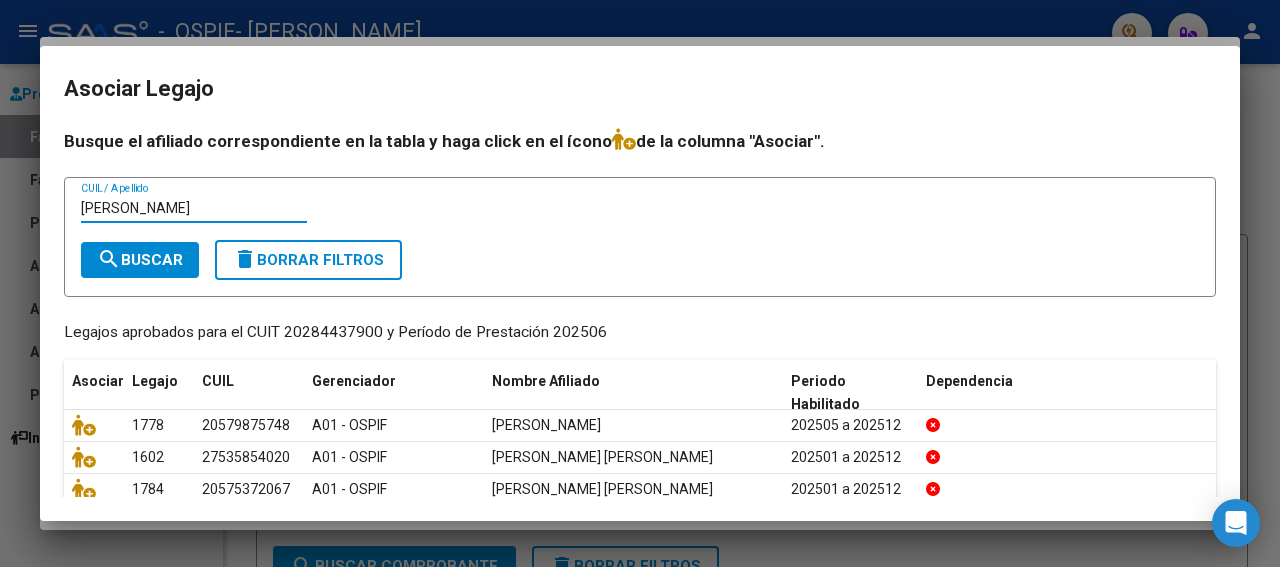 type on "[PERSON_NAME]" 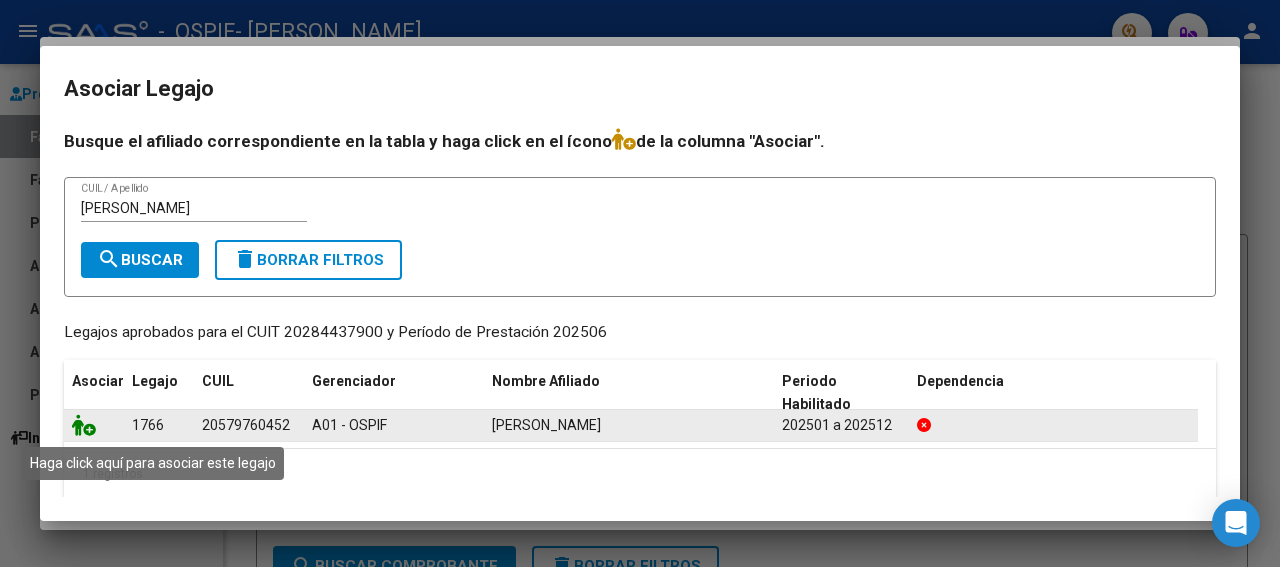 click 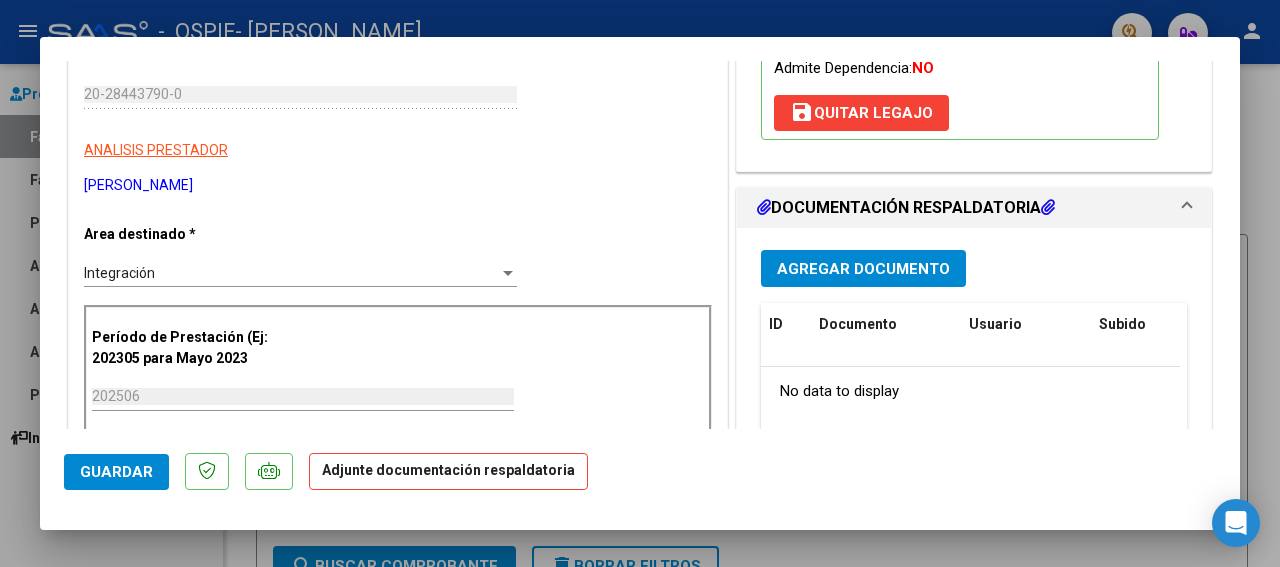scroll, scrollTop: 350, scrollLeft: 0, axis: vertical 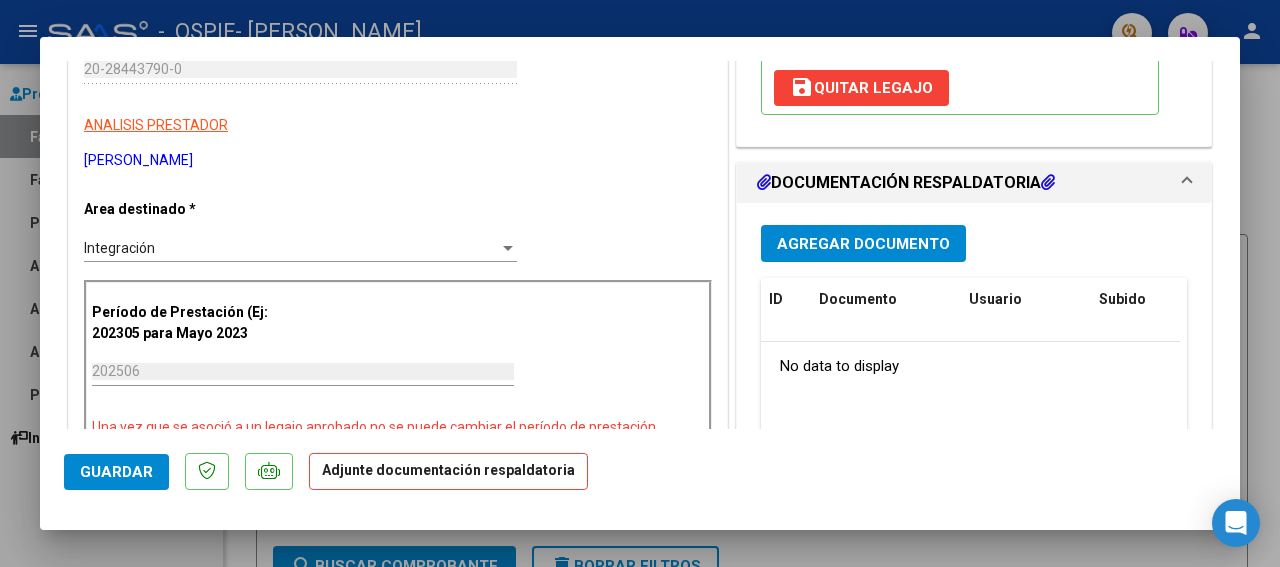drag, startPoint x: 1236, startPoint y: 422, endPoint x: 851, endPoint y: 210, distance: 439.50995 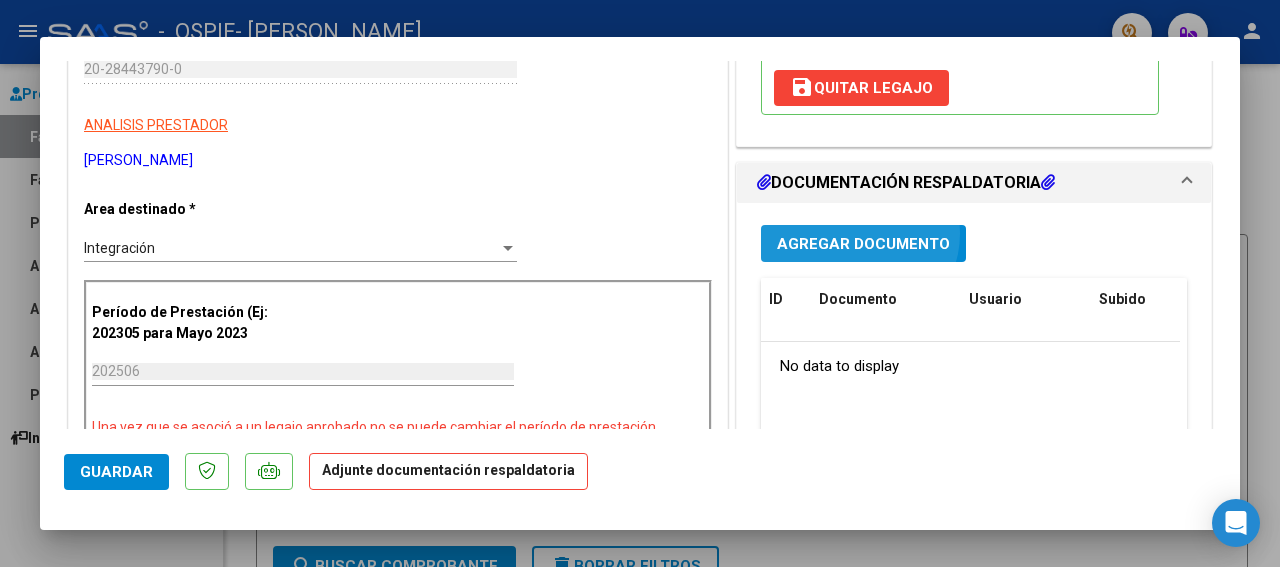 click on "Agregar Documento" at bounding box center (863, 243) 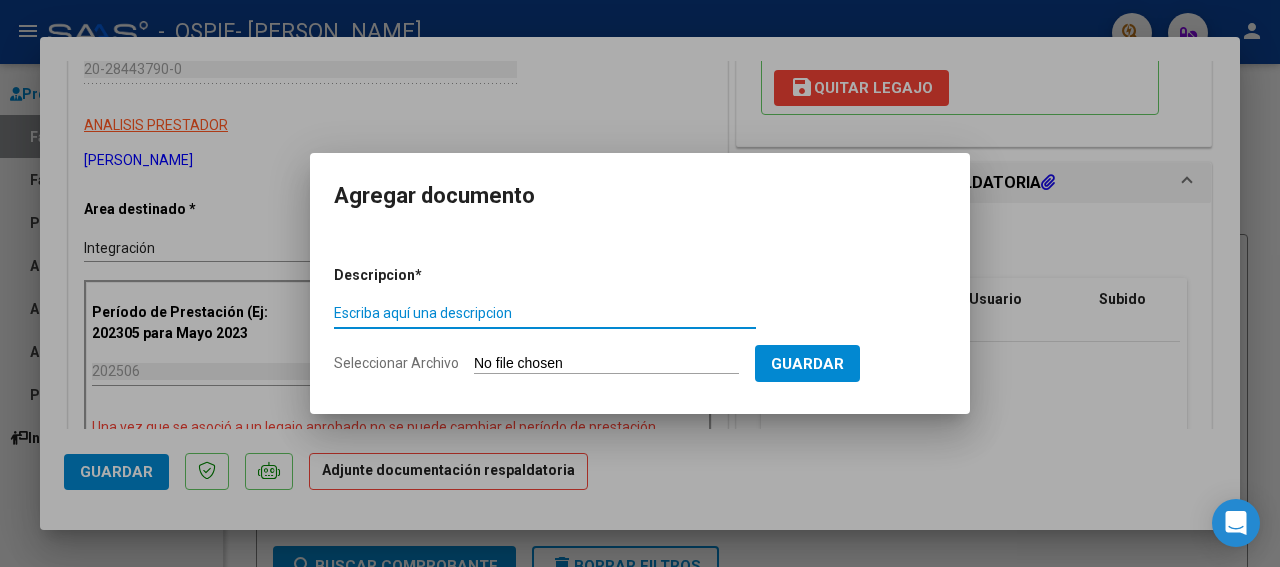 click on "Escriba aquí una descripcion" at bounding box center [545, 313] 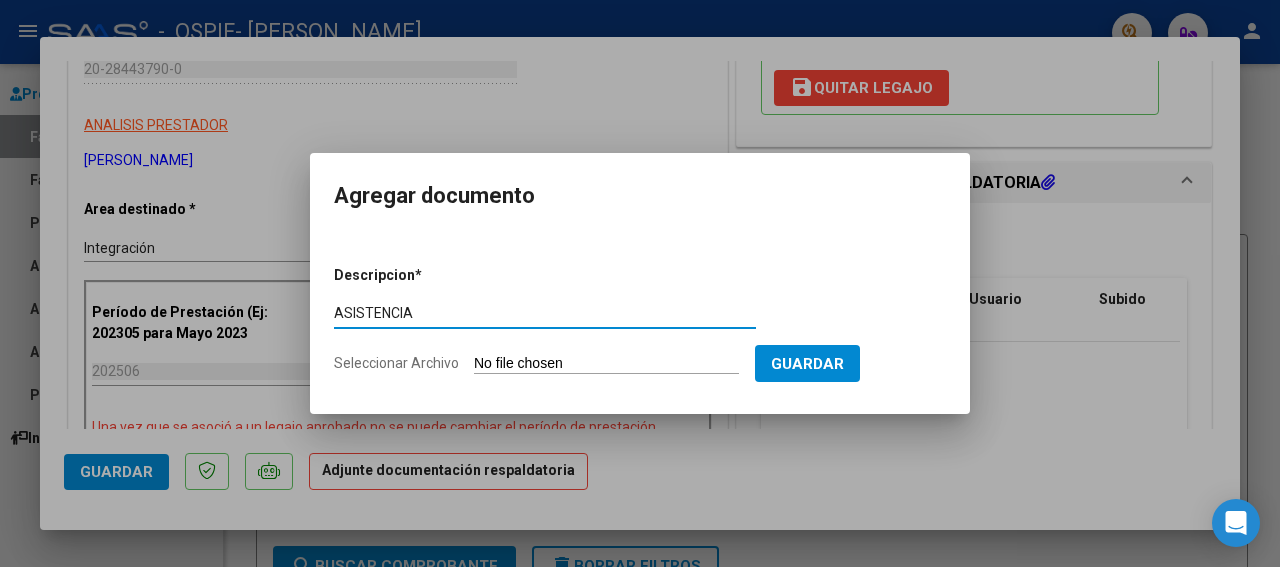 type on "ASISTENCIA" 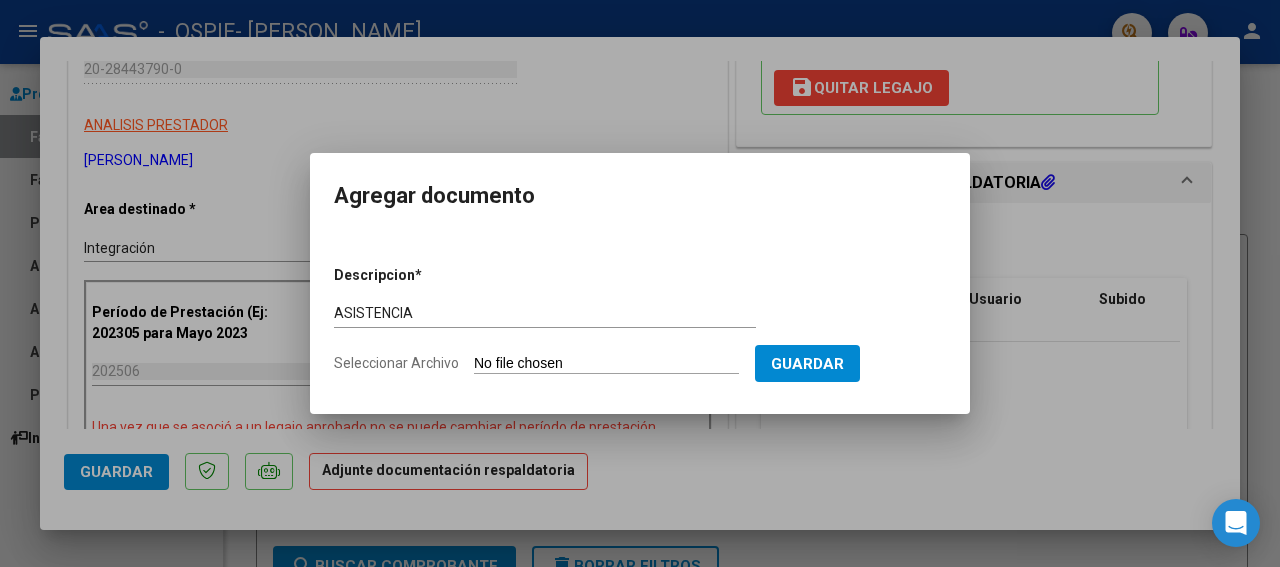 click on "Seleccionar Archivo" at bounding box center [606, 364] 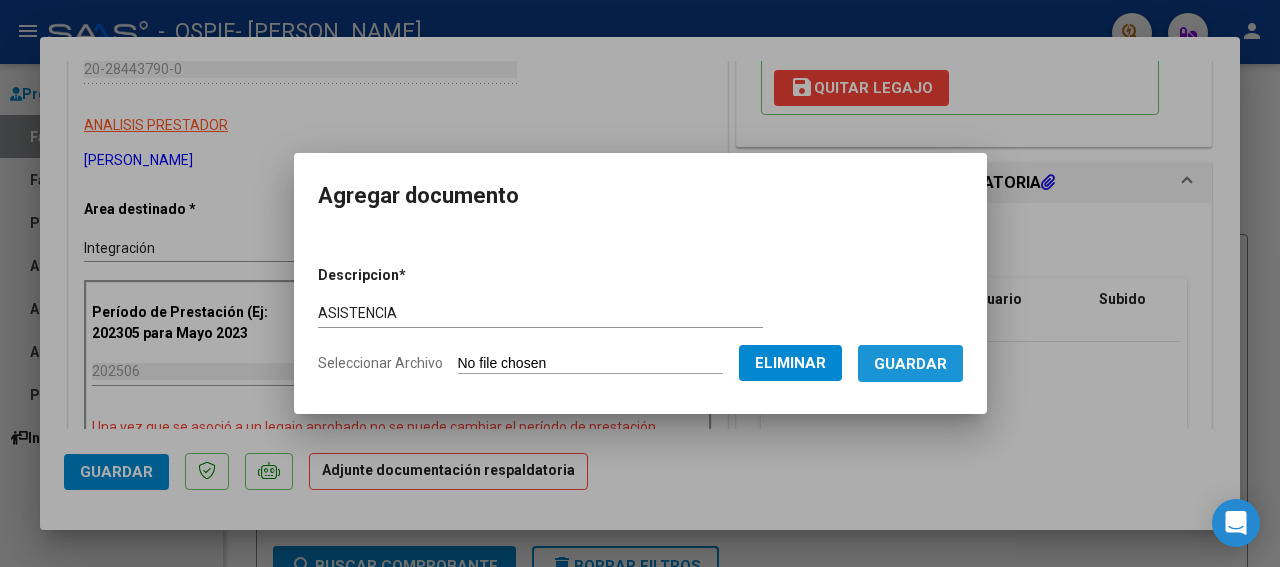 click on "Guardar" at bounding box center [910, 364] 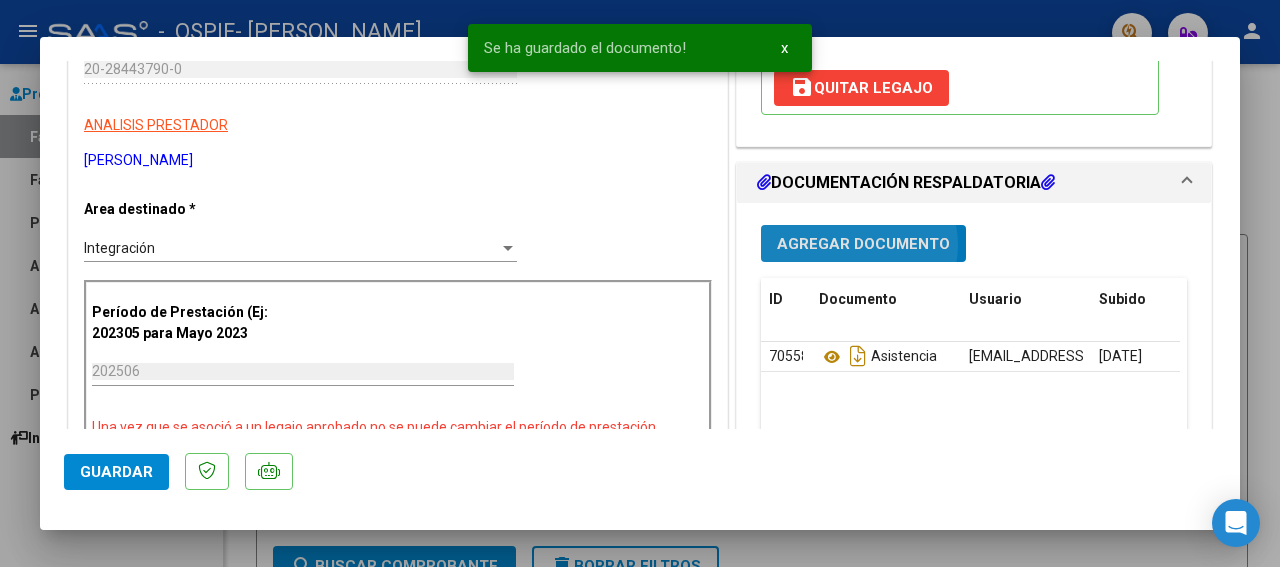 click on "Agregar Documento" at bounding box center (863, 244) 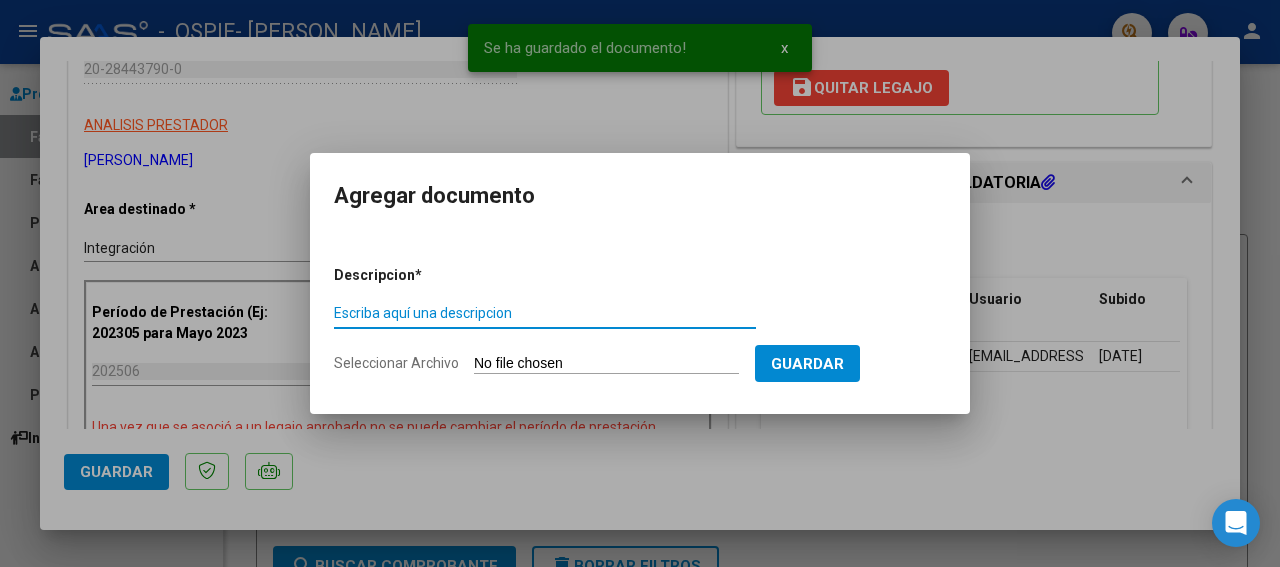 click on "Escriba aquí una descripcion" at bounding box center [545, 313] 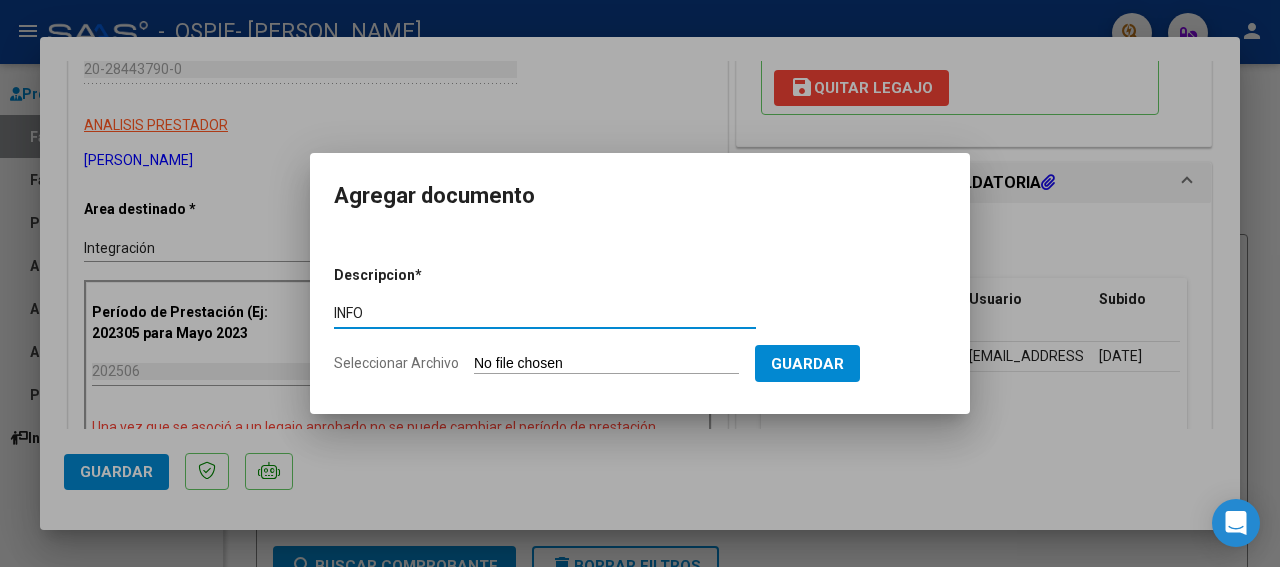 type on "INFO" 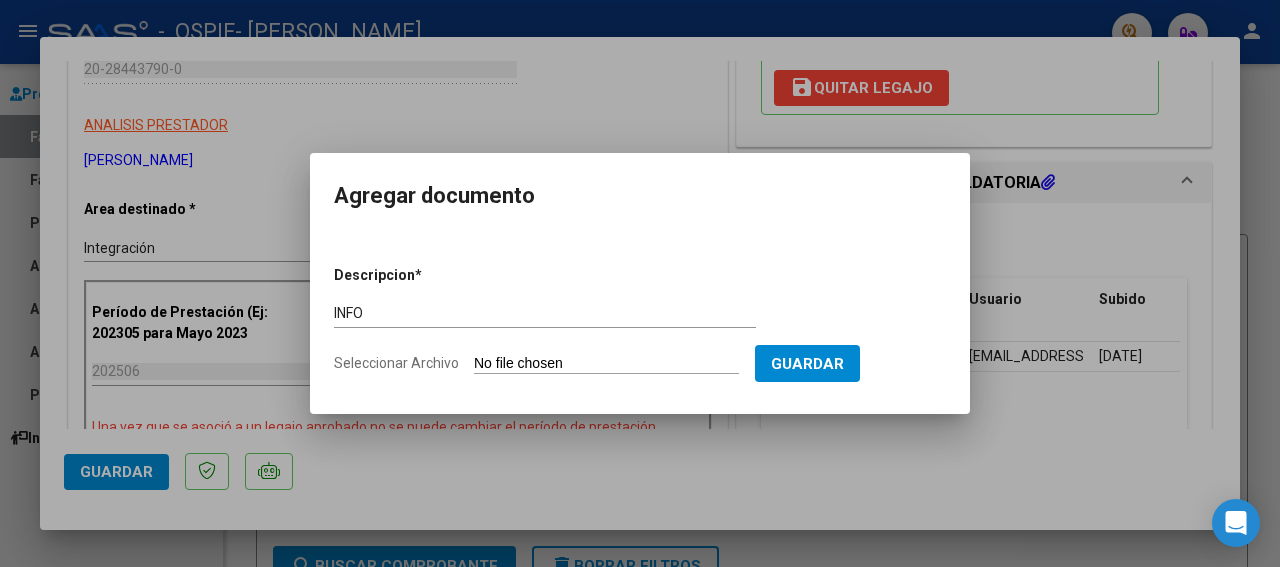 click on "Seleccionar Archivo" at bounding box center (606, 364) 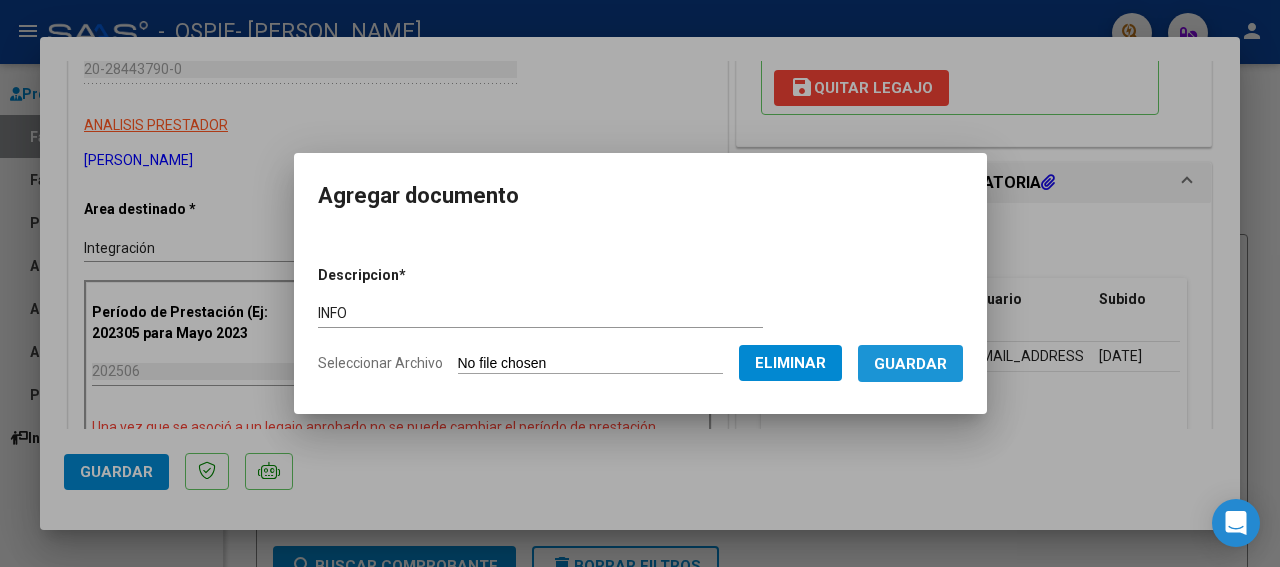 click on "Guardar" at bounding box center [910, 364] 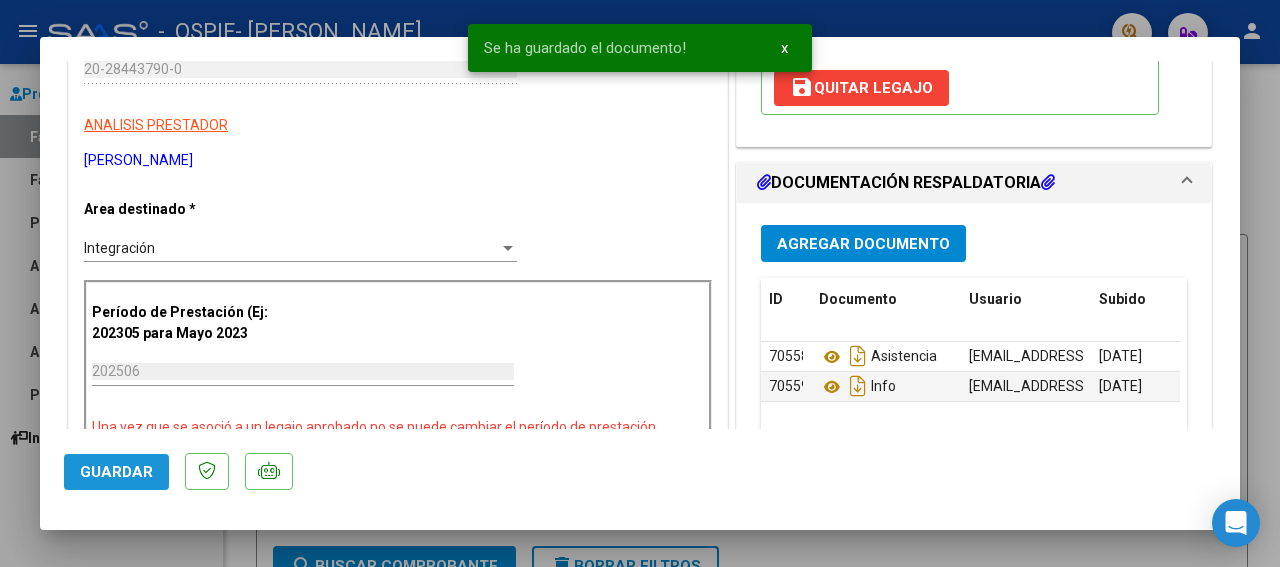 click on "Guardar" 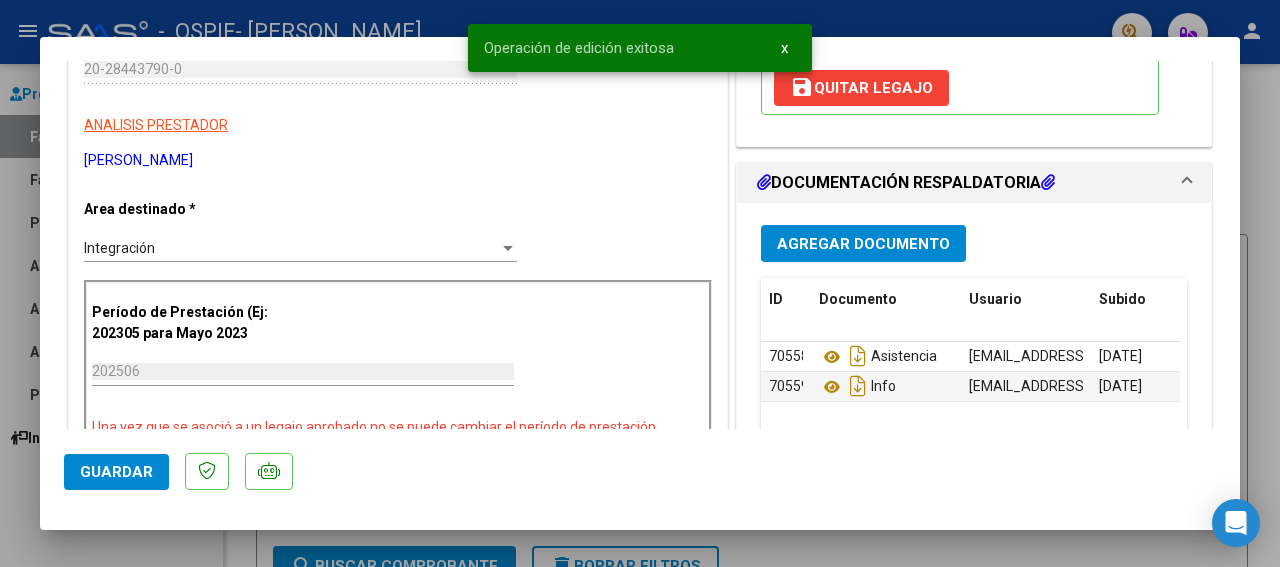 click at bounding box center (640, 283) 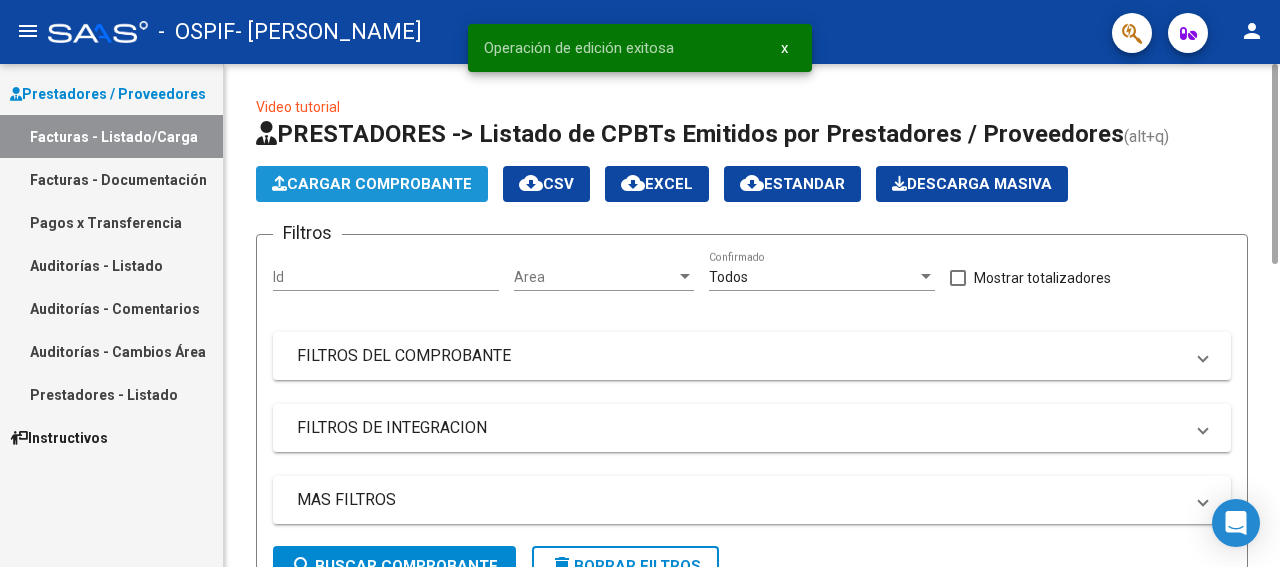 click on "Cargar Comprobante" 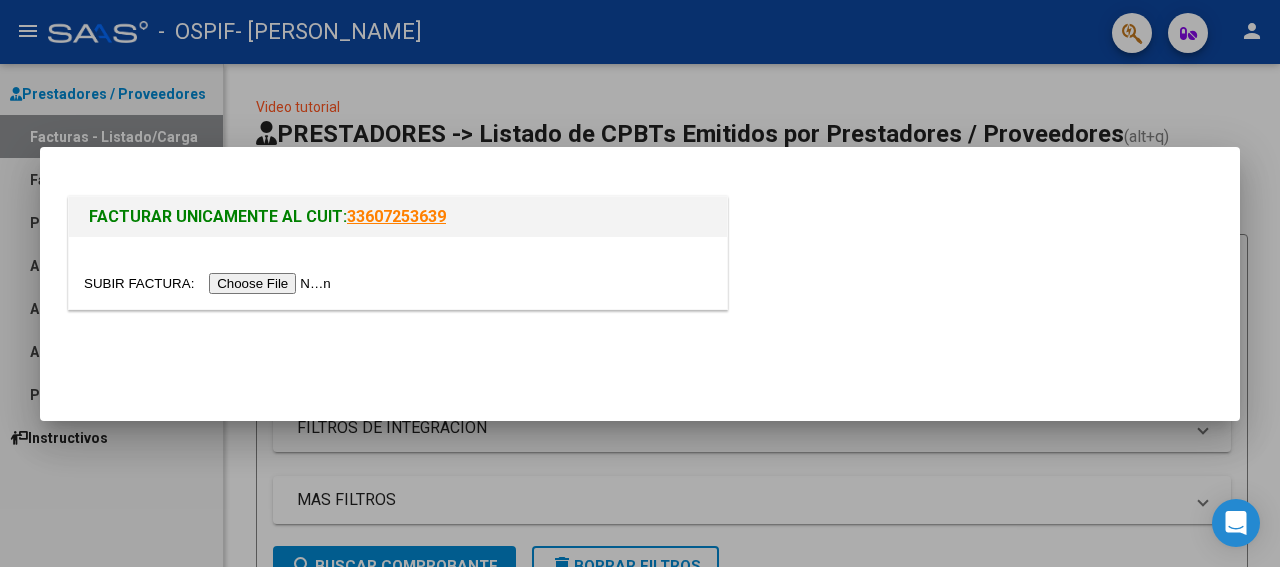 click at bounding box center (210, 283) 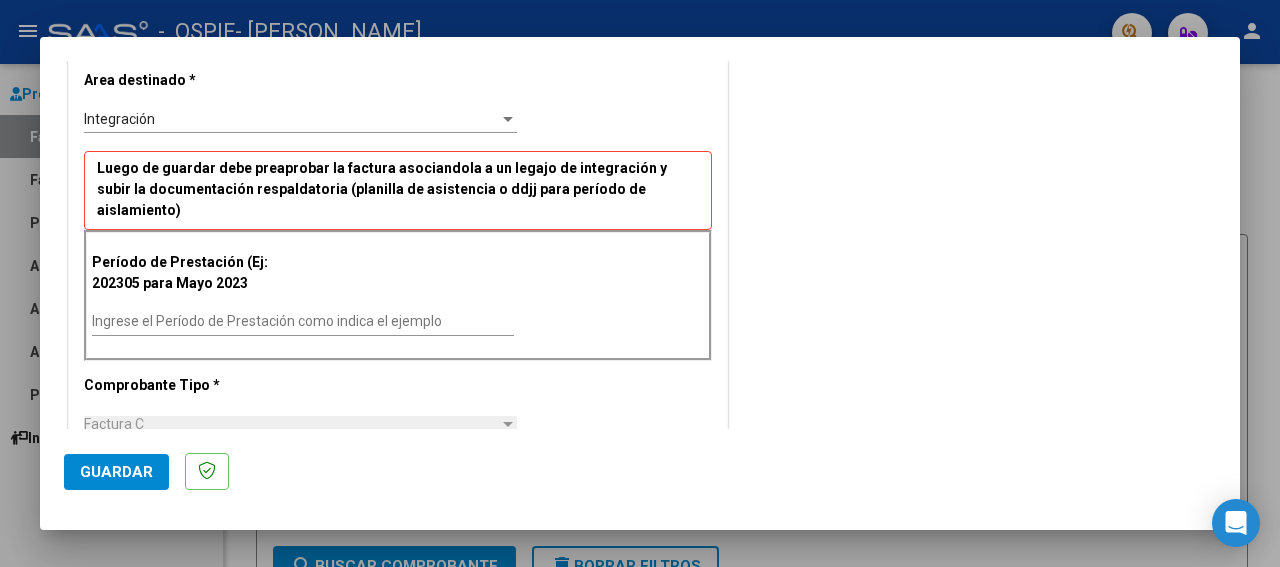 scroll, scrollTop: 417, scrollLeft: 0, axis: vertical 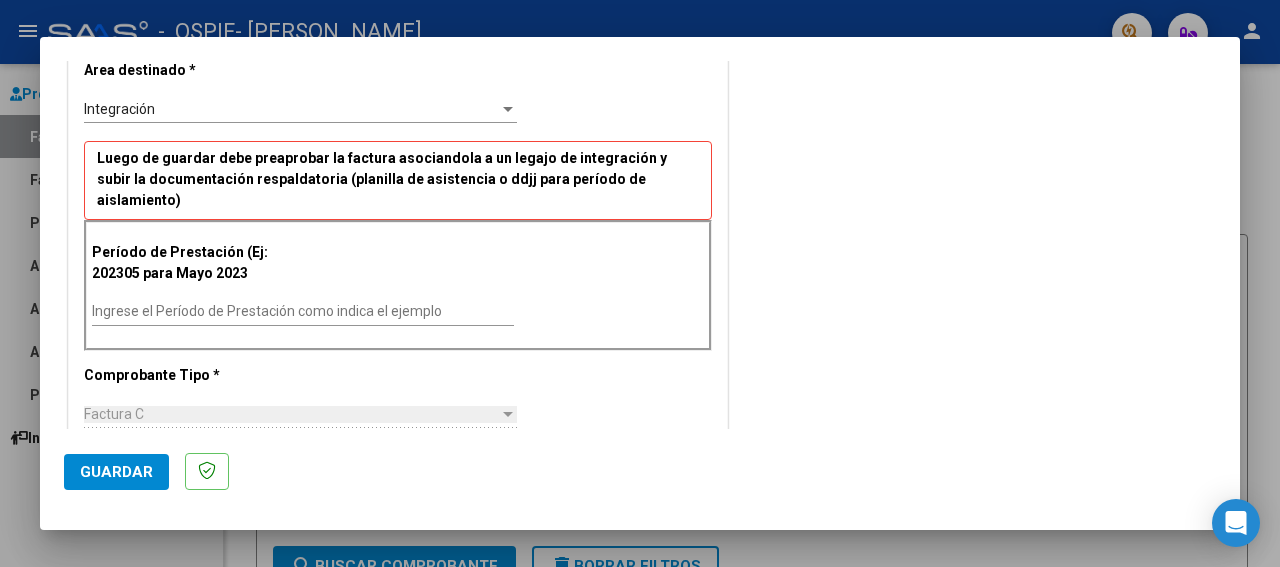 drag, startPoint x: 1231, startPoint y: 417, endPoint x: 672, endPoint y: 335, distance: 564.9823 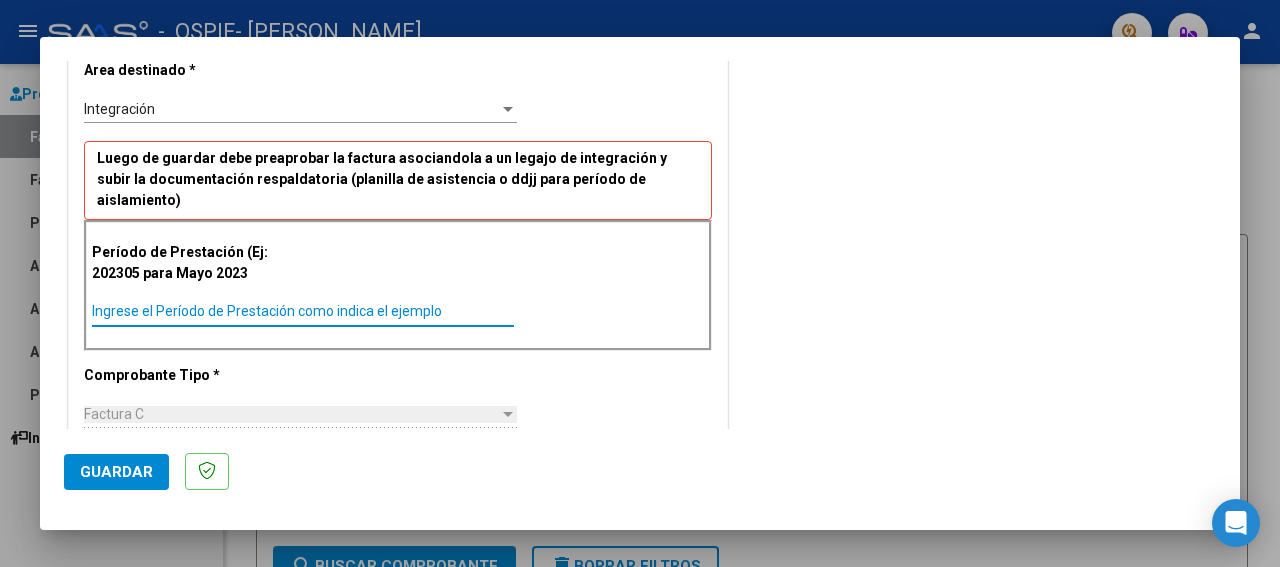 click on "Ingrese el Período de Prestación como indica el ejemplo" at bounding box center [303, 311] 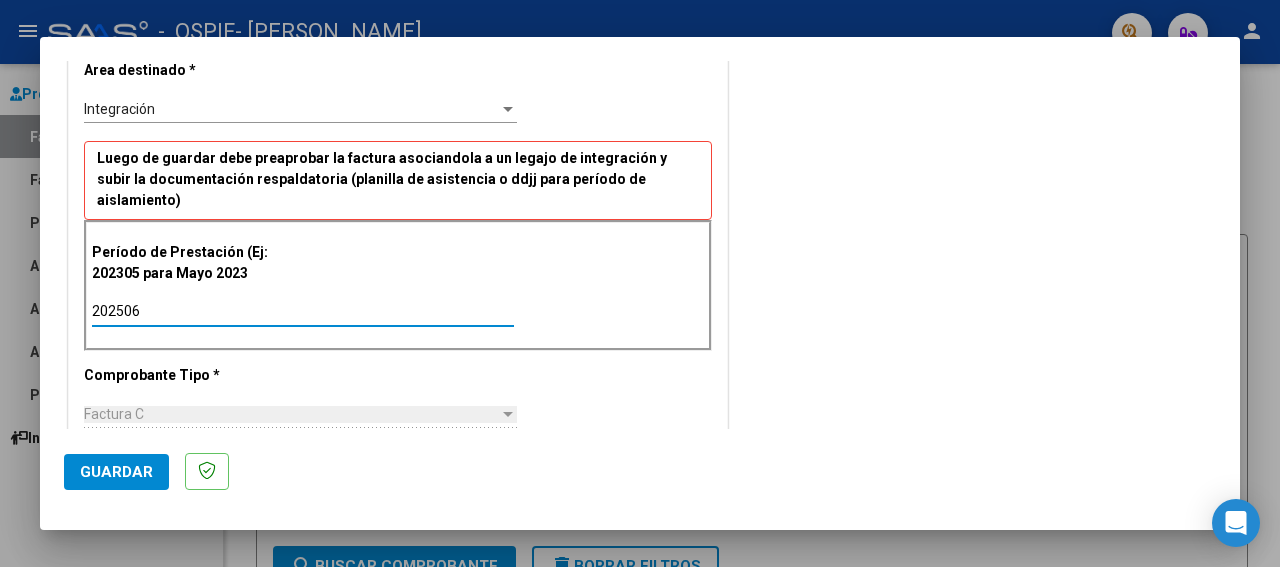 type on "202506" 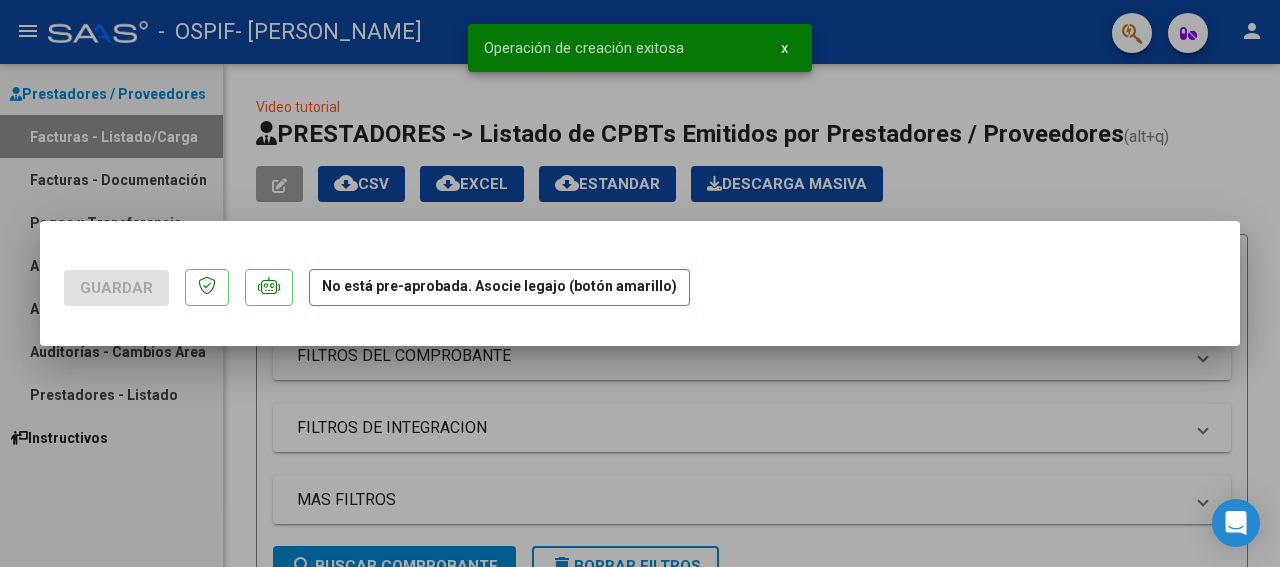 scroll, scrollTop: 0, scrollLeft: 0, axis: both 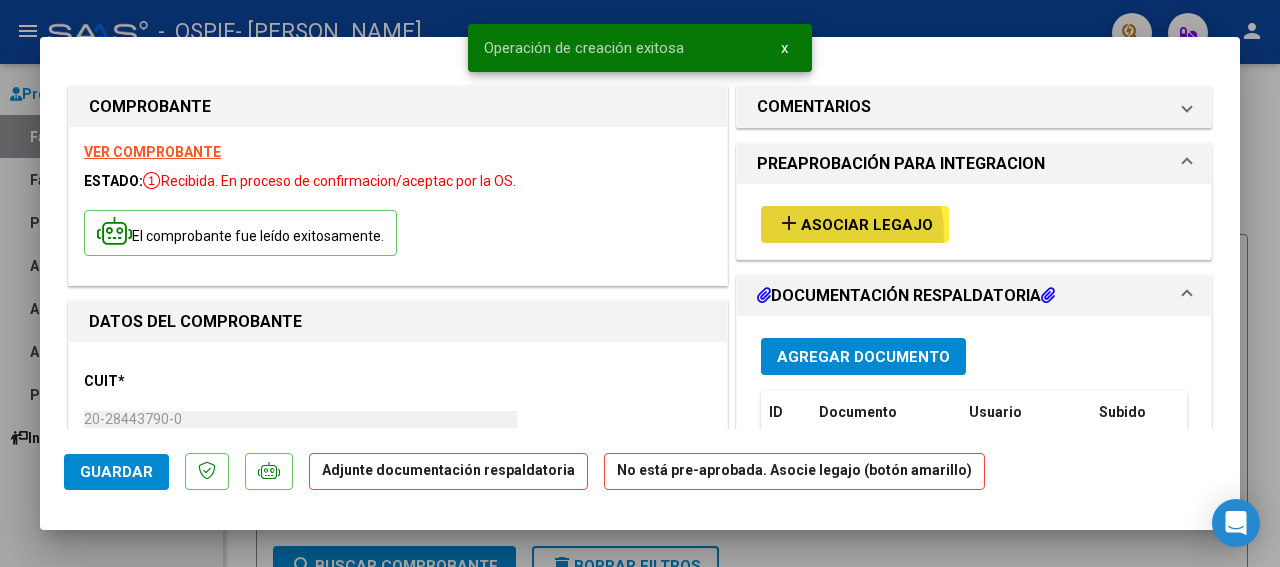 click on "Asociar Legajo" at bounding box center [867, 225] 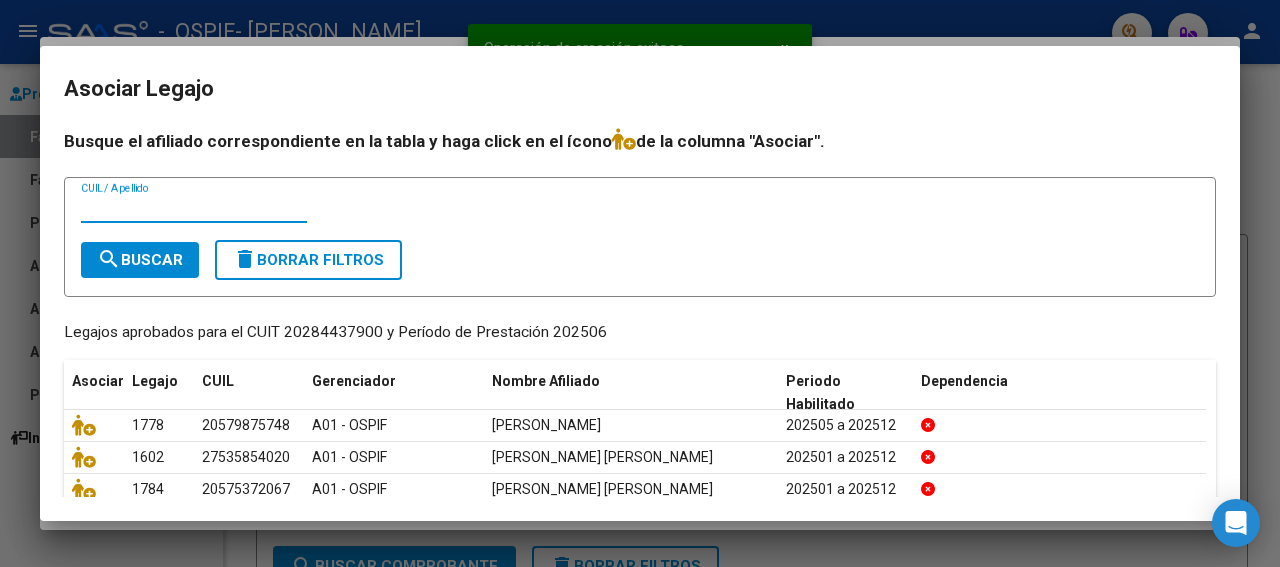 click on "CUIL / Apellido" at bounding box center [194, 208] 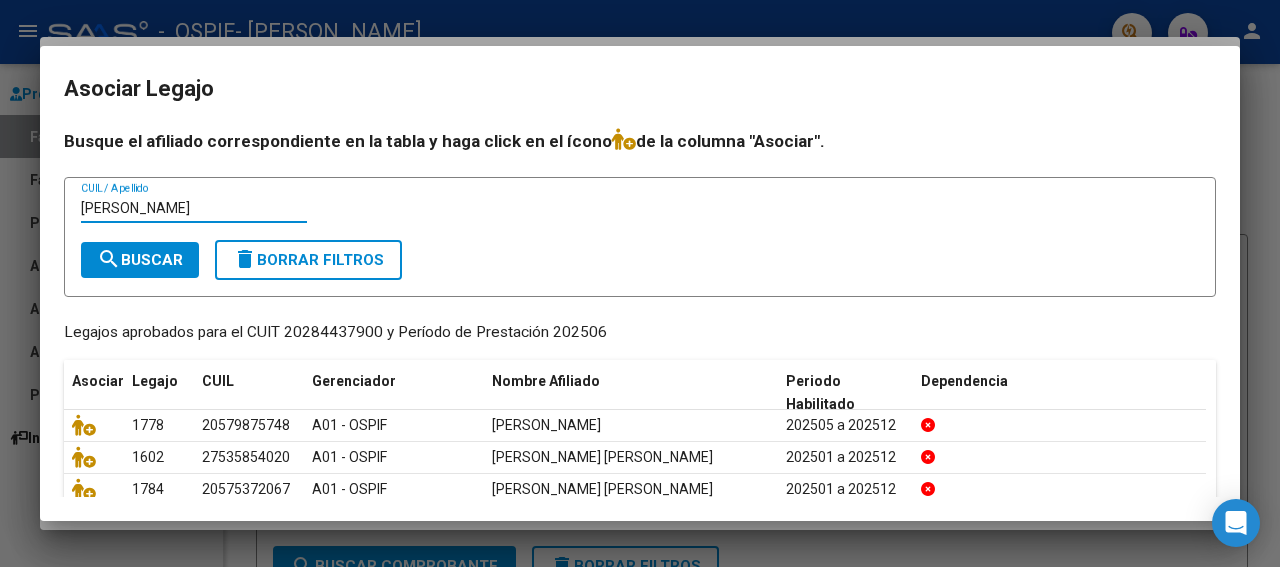 type on "[PERSON_NAME]" 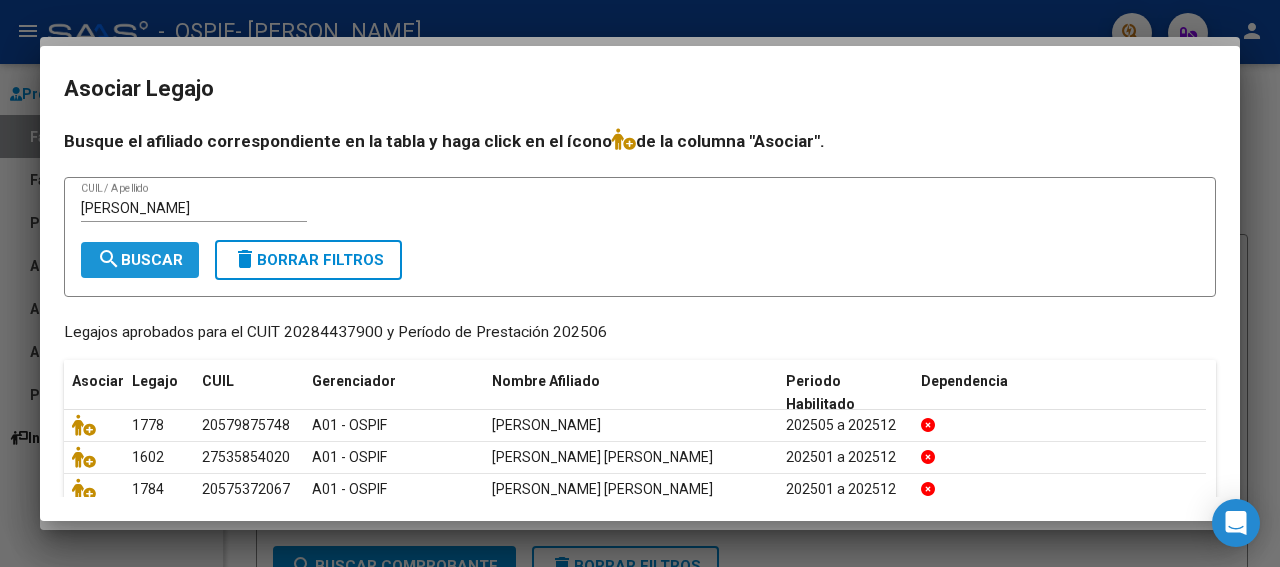 click on "search  Buscar" at bounding box center (140, 260) 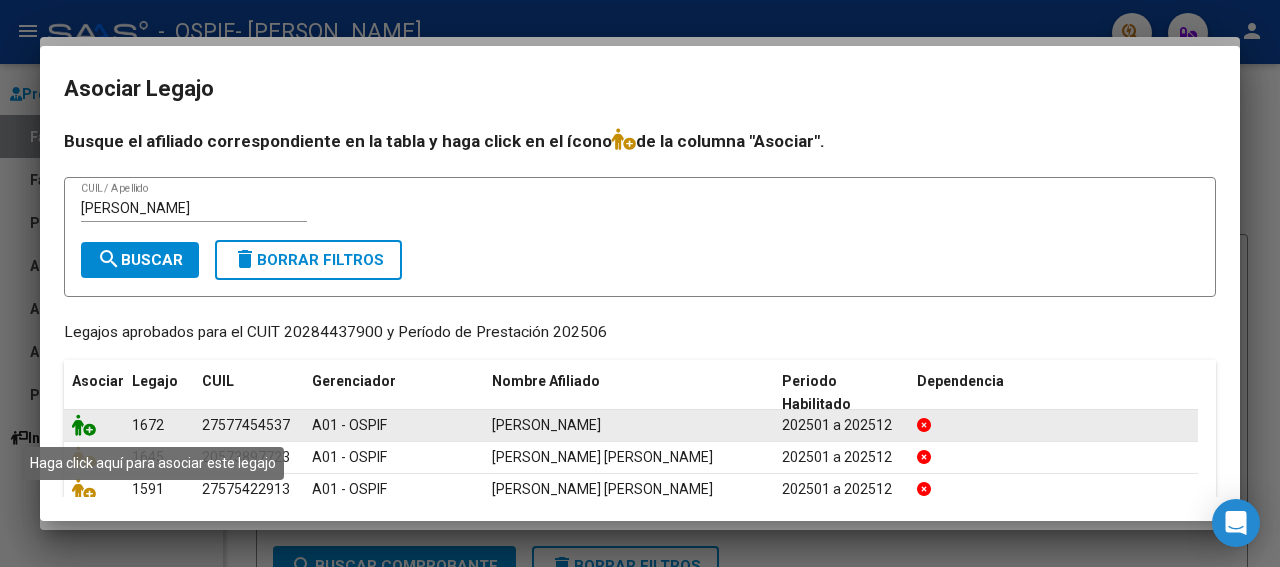 click 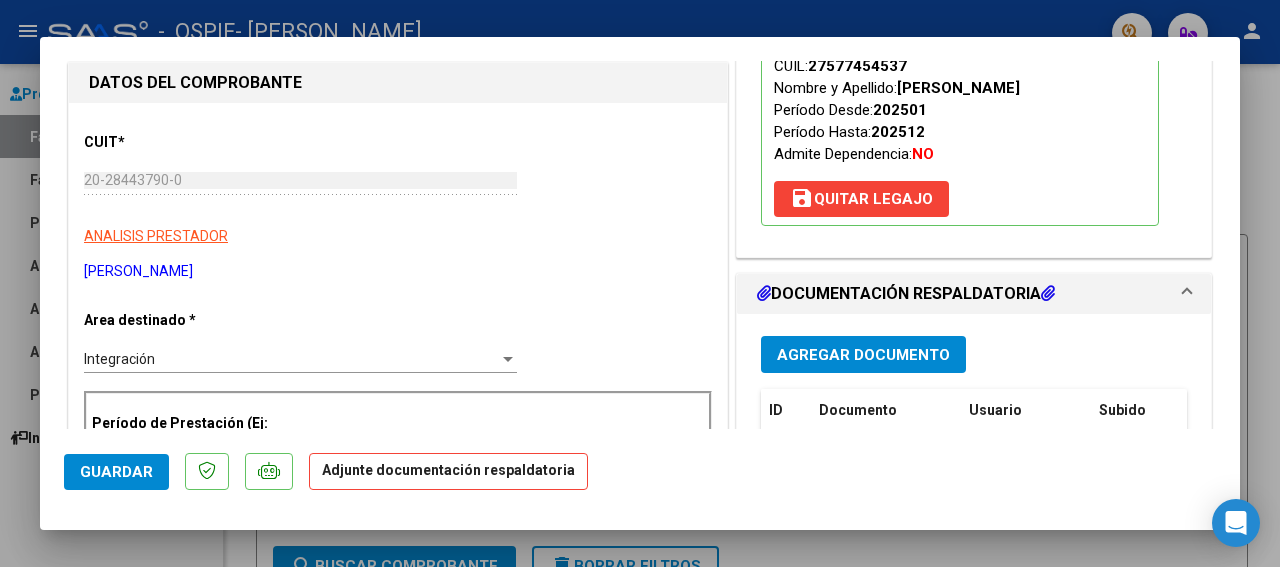 scroll, scrollTop: 283, scrollLeft: 0, axis: vertical 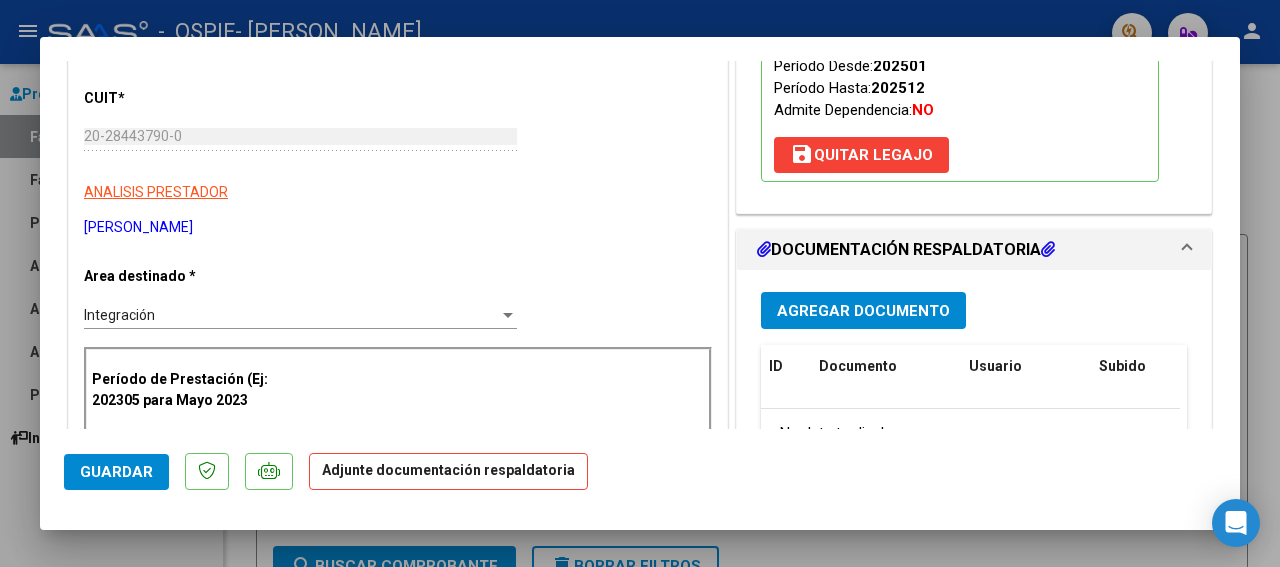 drag, startPoint x: 1234, startPoint y: 418, endPoint x: 917, endPoint y: 372, distance: 320.32016 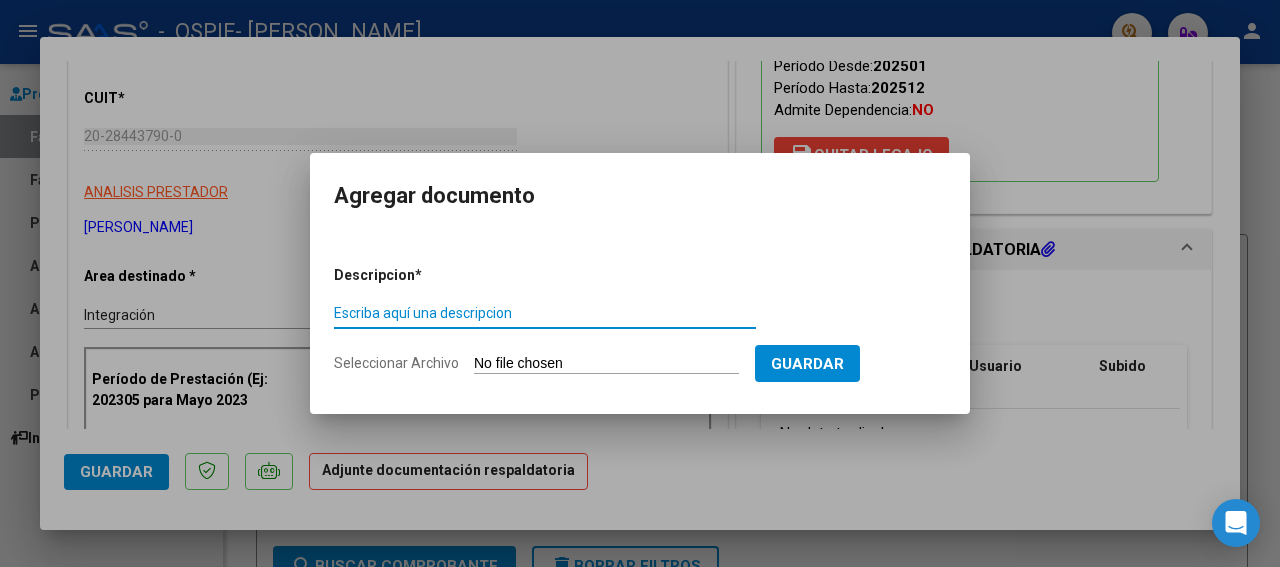 click on "Escriba aquí una descripcion" at bounding box center (545, 313) 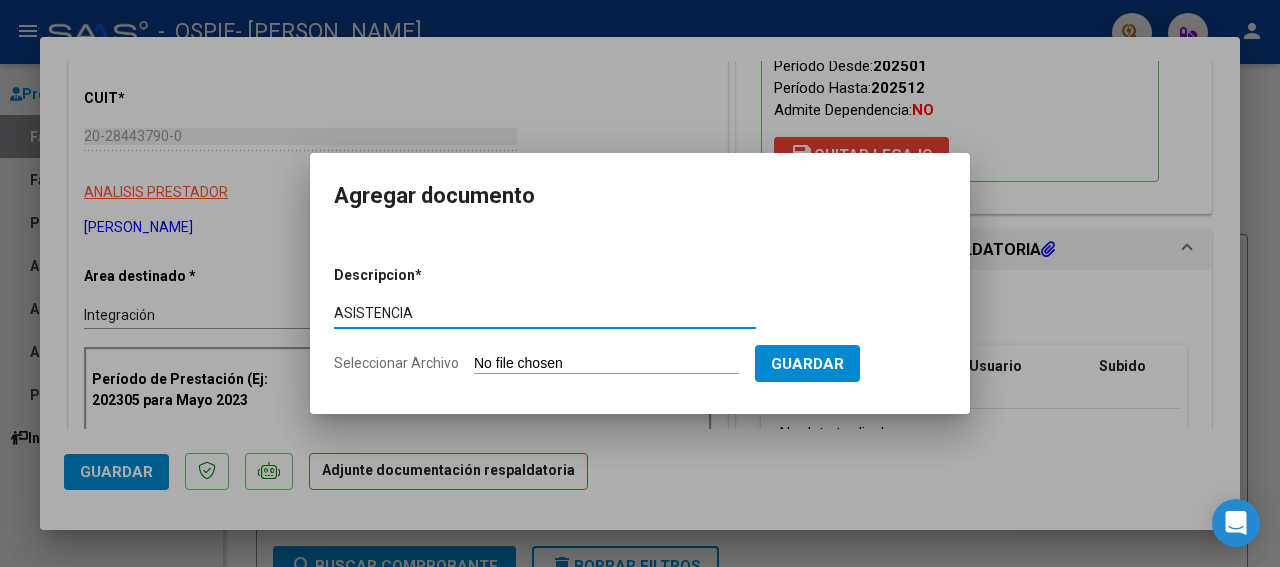 type on "ASISTENCIA" 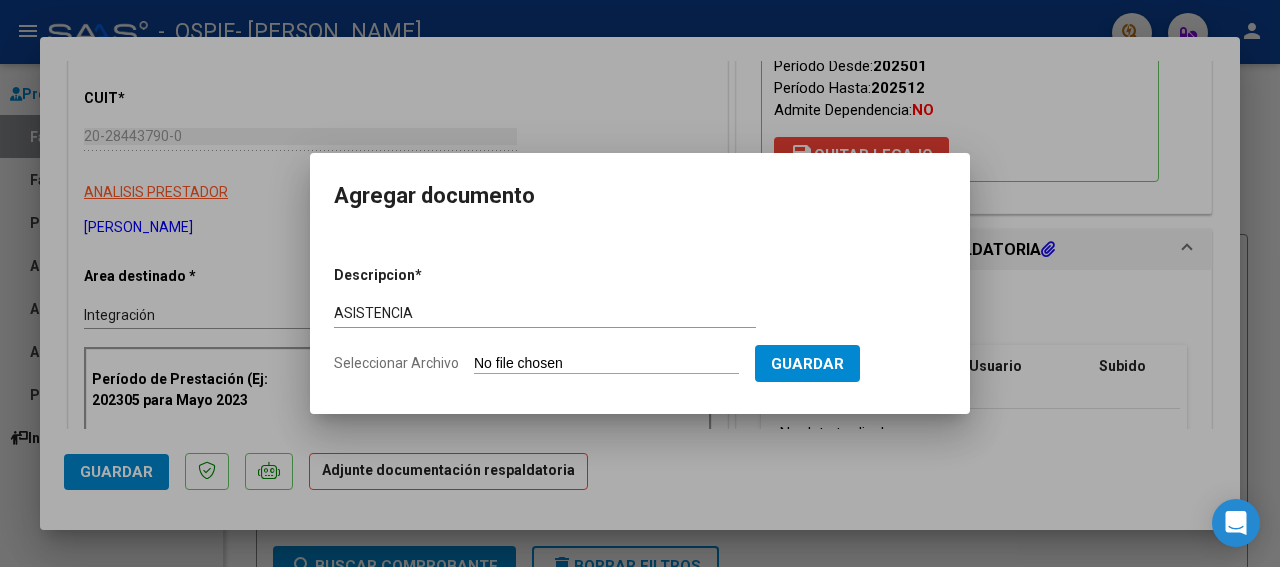 click on "Seleccionar Archivo" at bounding box center [606, 364] 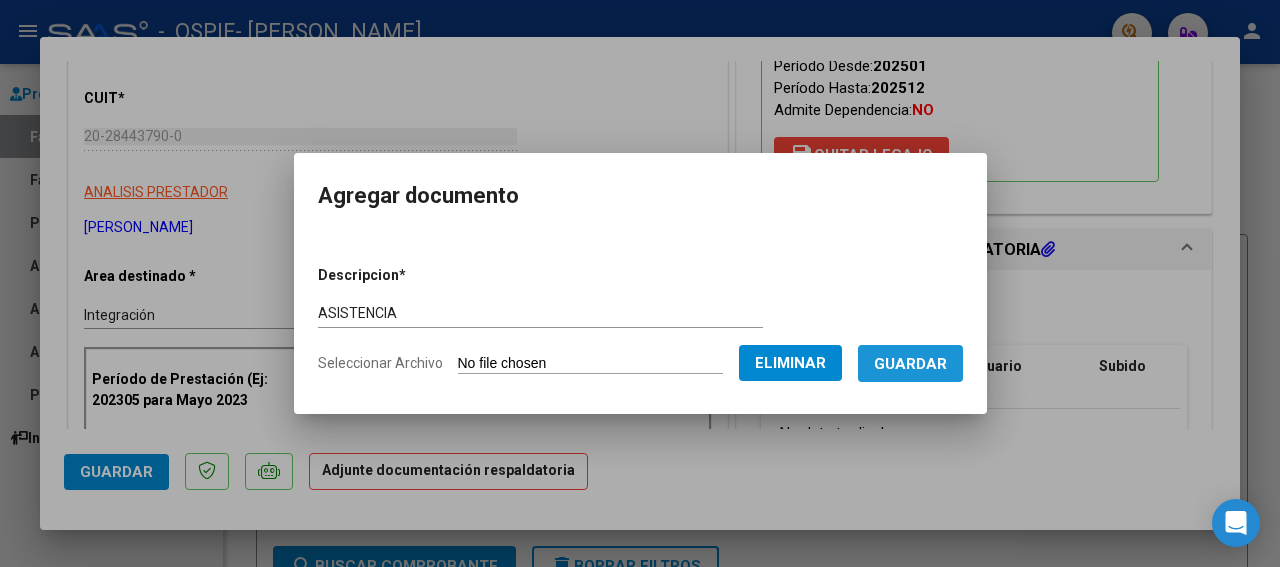 click on "Guardar" at bounding box center [910, 364] 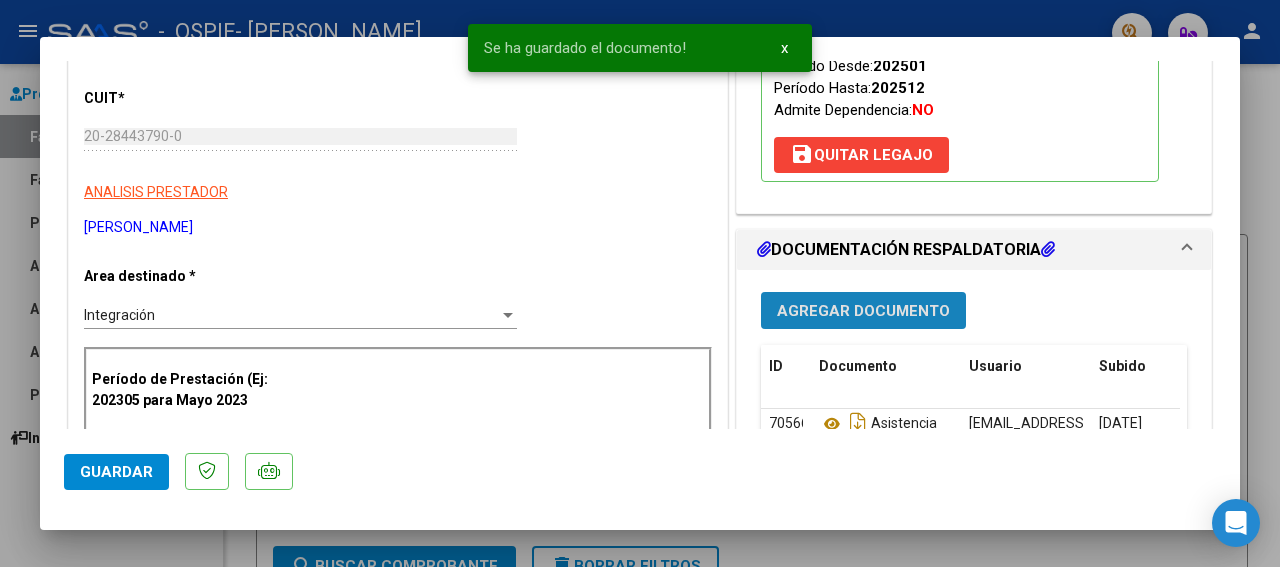 click on "Agregar Documento" at bounding box center (863, 311) 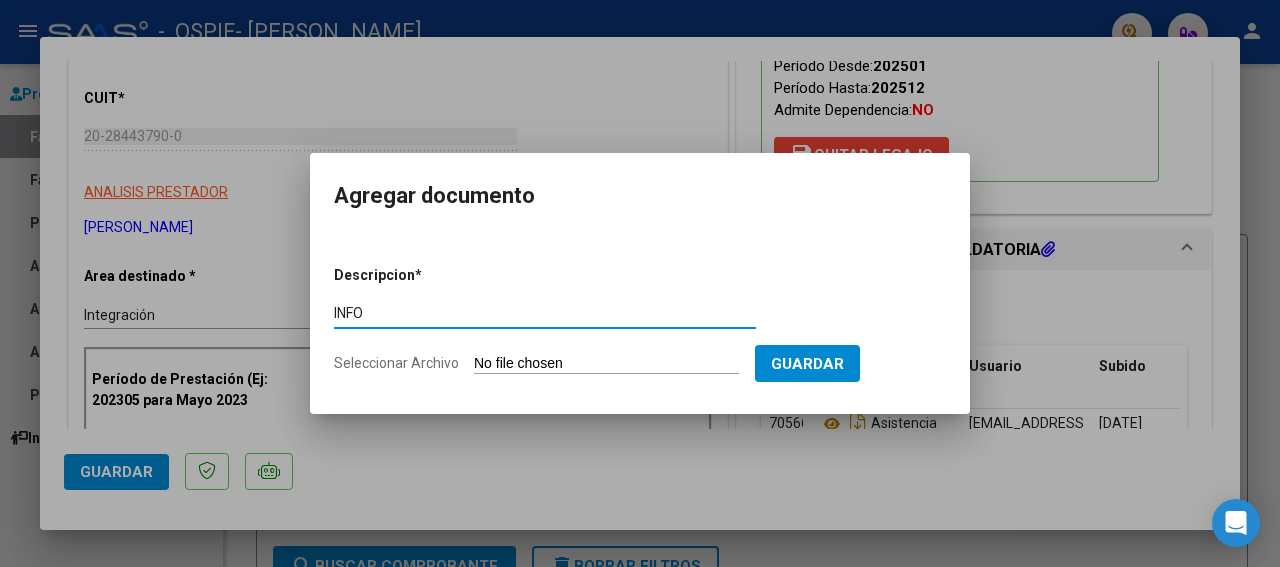 type on "INFO" 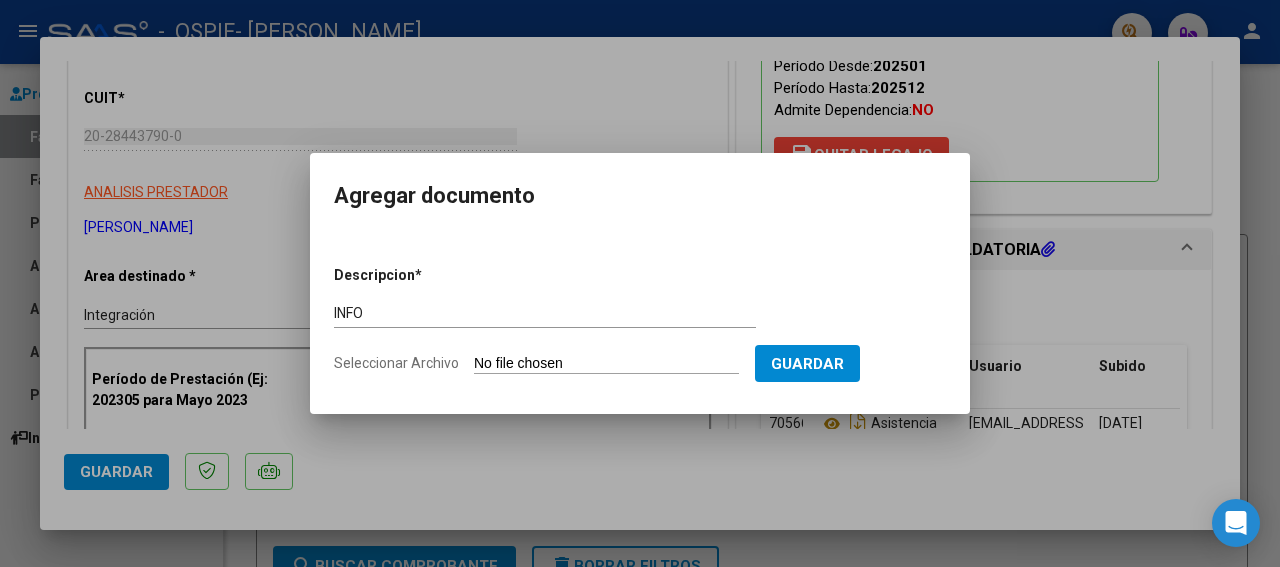 type on "C:\fakepath\INFORME [PERSON_NAME] 25.docx" 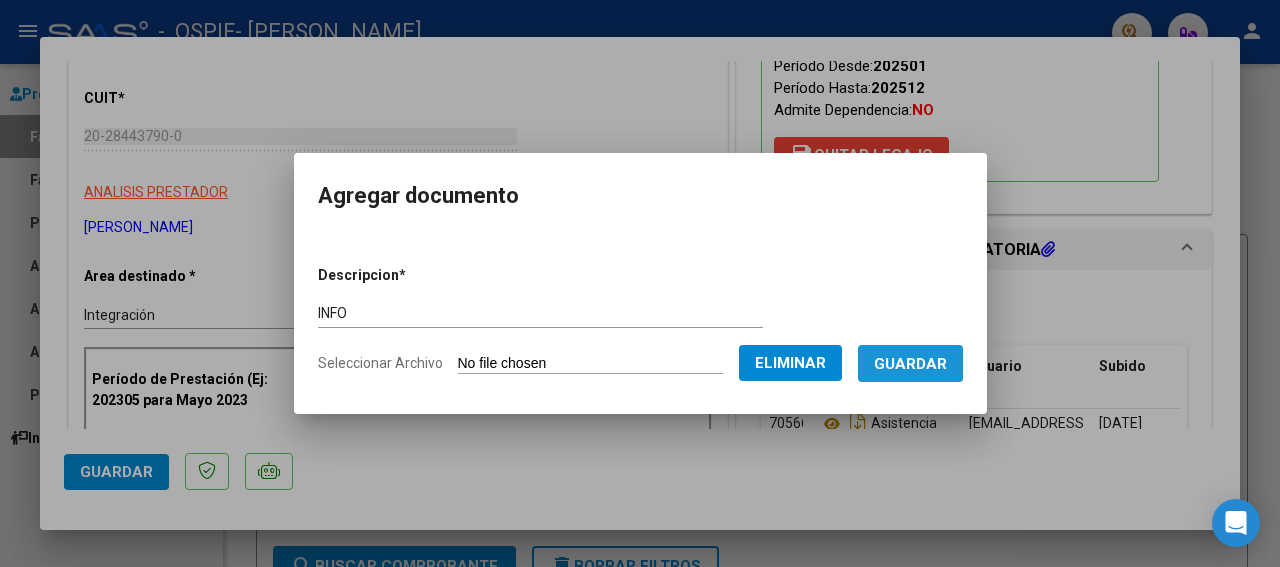click on "Guardar" at bounding box center [910, 364] 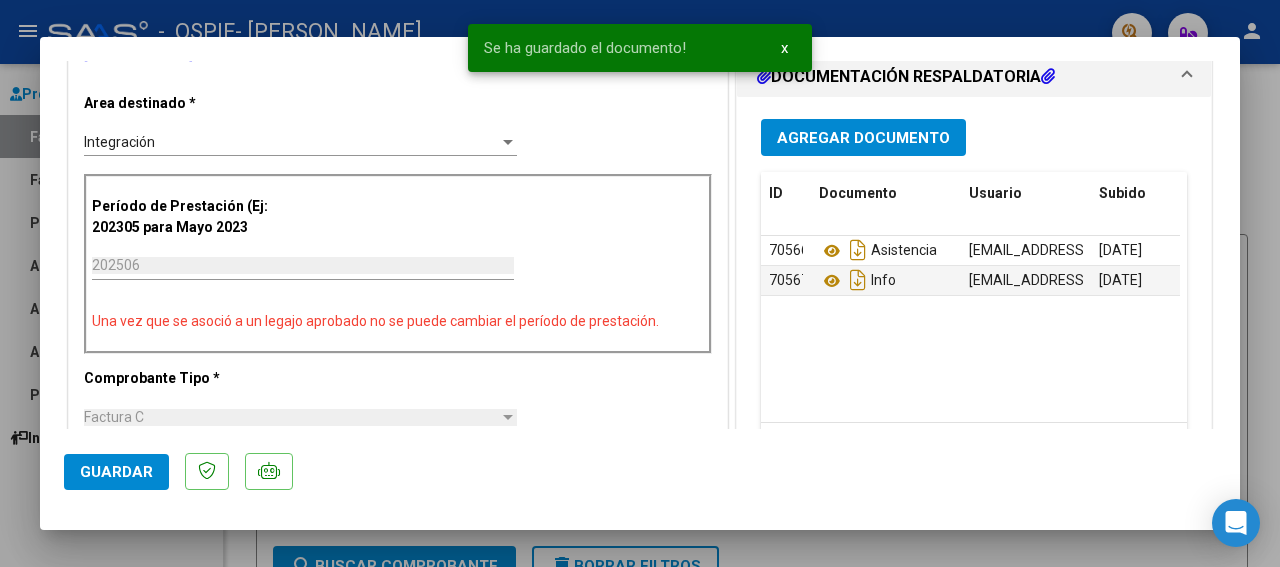 scroll, scrollTop: 483, scrollLeft: 0, axis: vertical 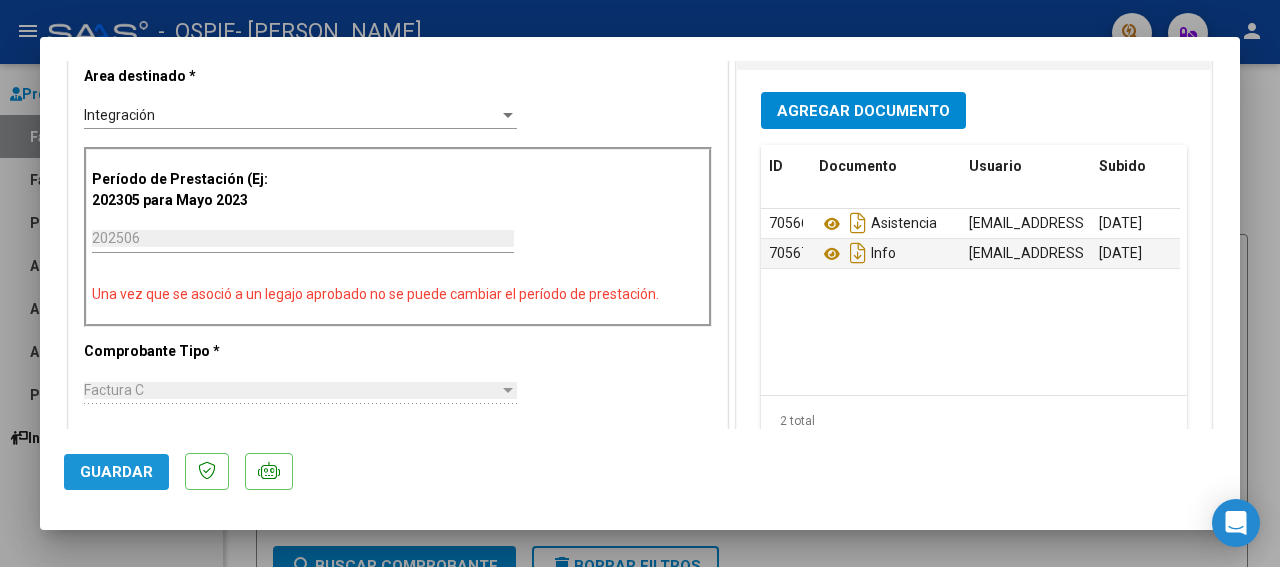 click on "Guardar" 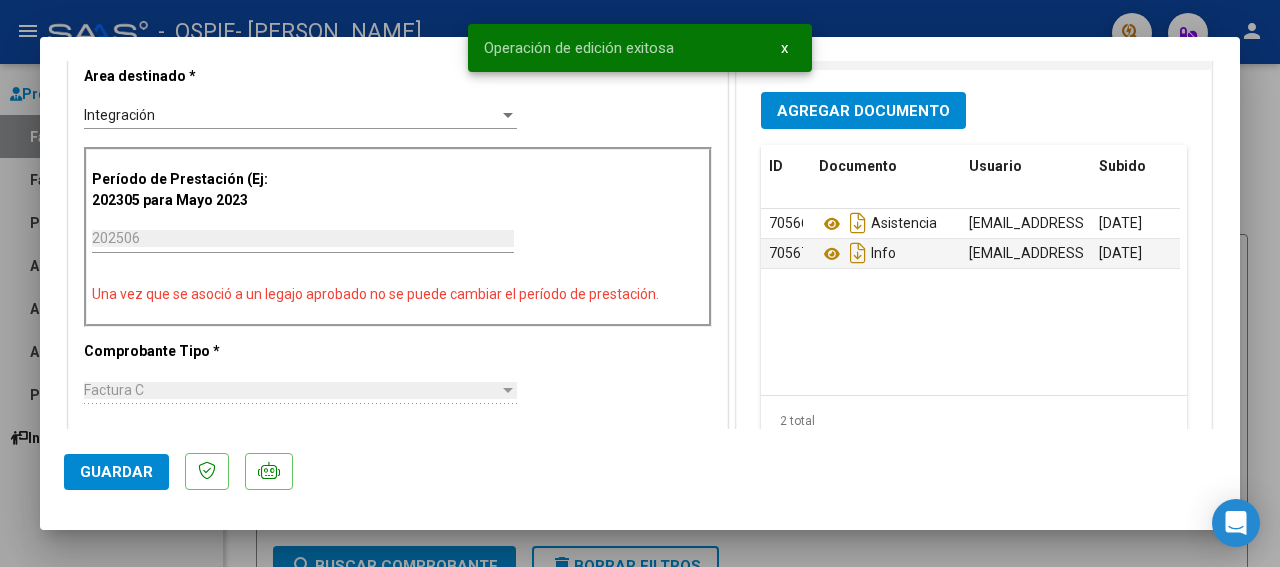 click at bounding box center (640, 283) 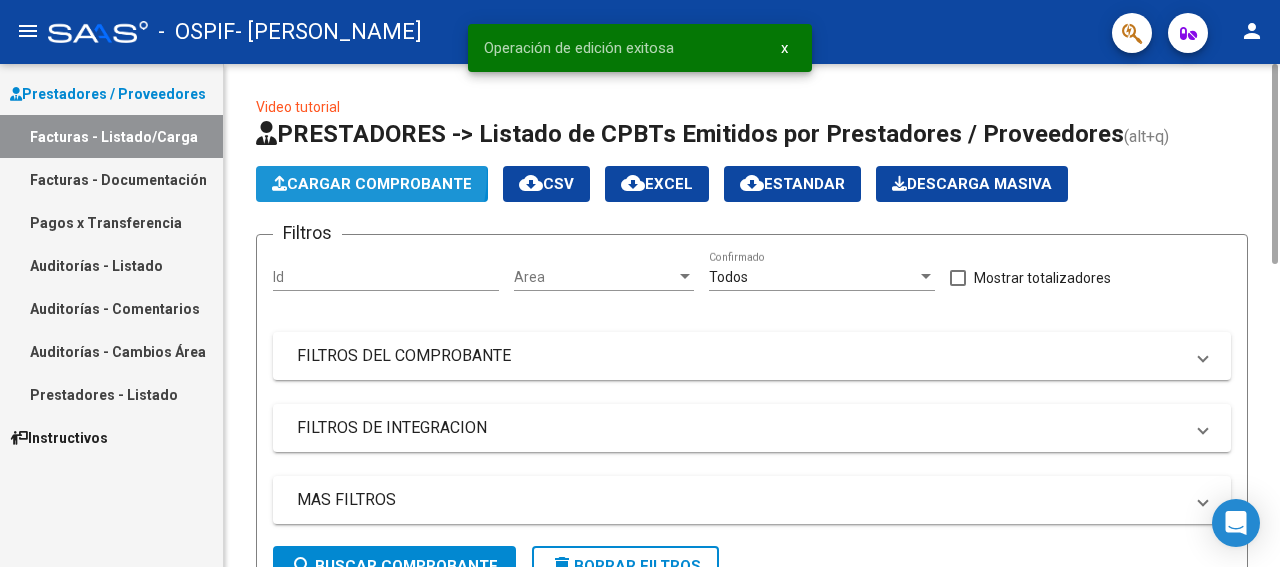 click on "Cargar Comprobante" 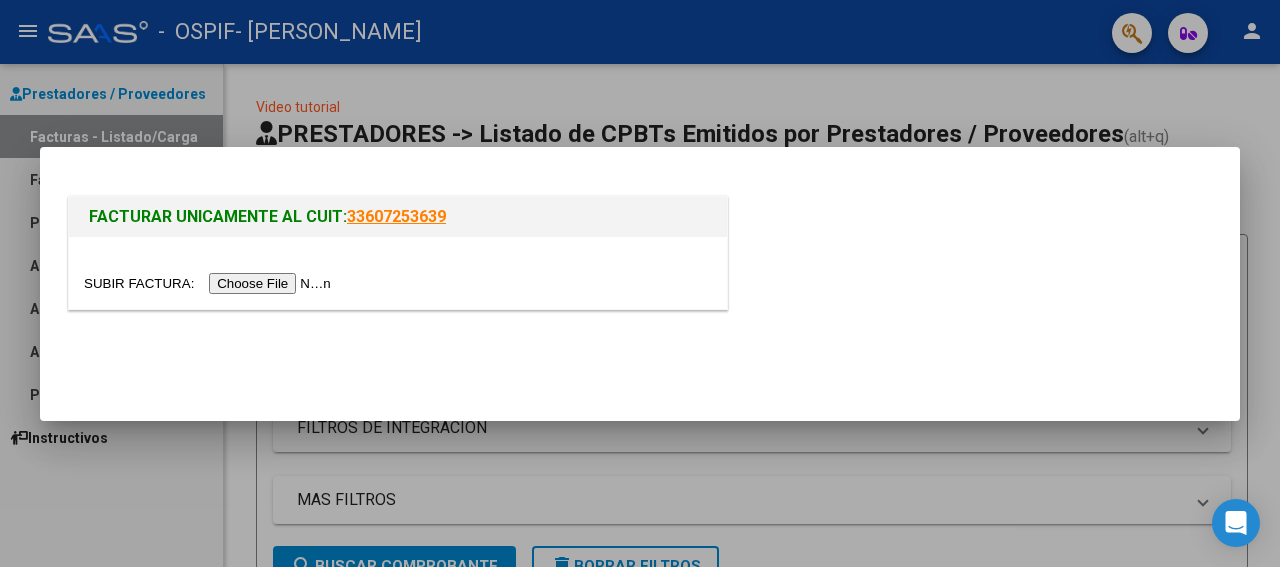 click at bounding box center [210, 283] 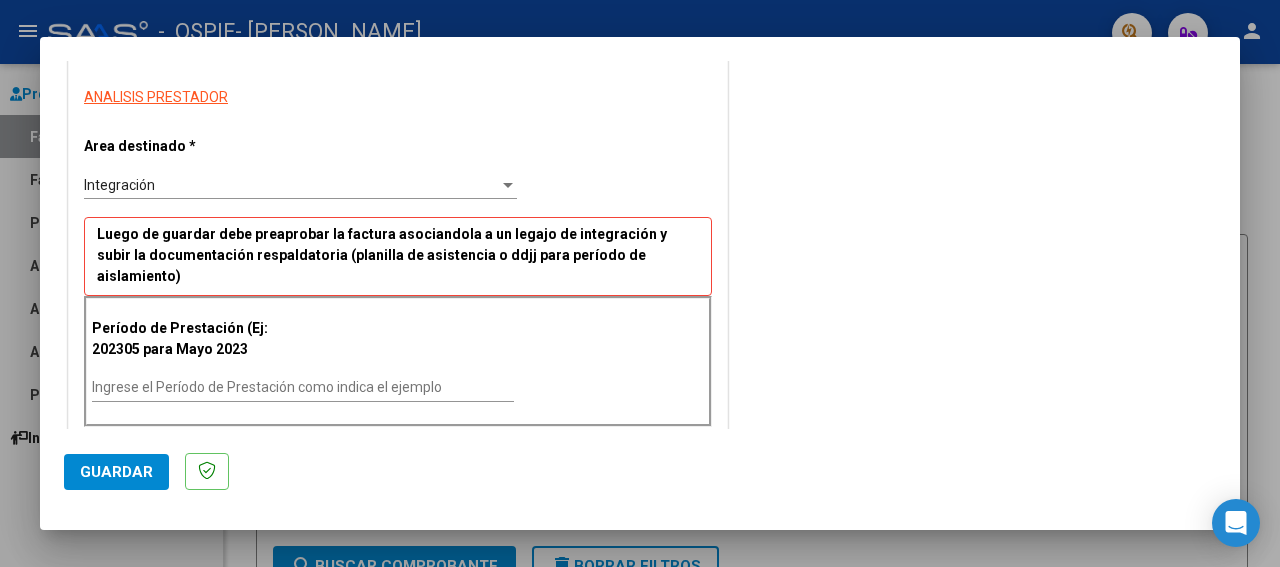 scroll, scrollTop: 367, scrollLeft: 0, axis: vertical 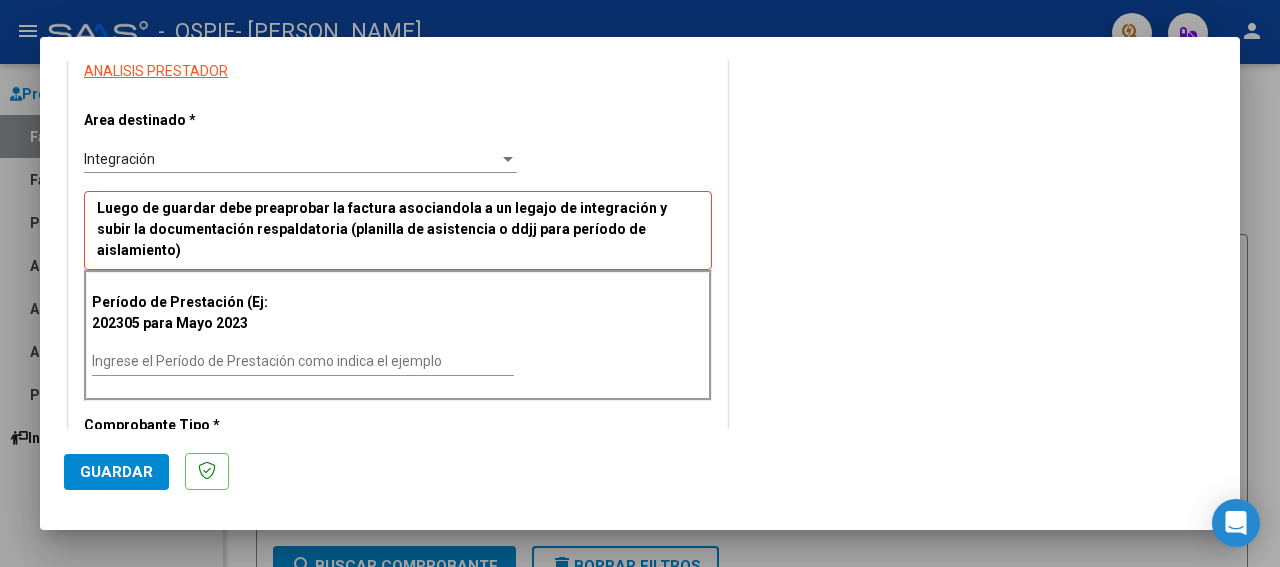 drag, startPoint x: 1231, startPoint y: 423, endPoint x: 781, endPoint y: 417, distance: 450.04 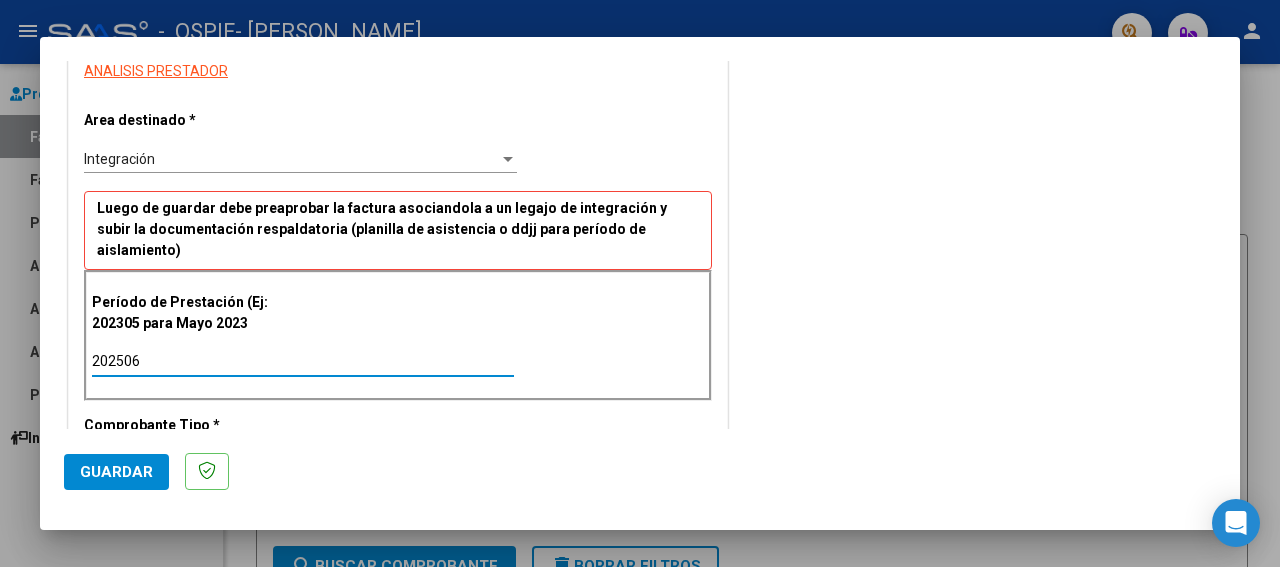 type on "202506" 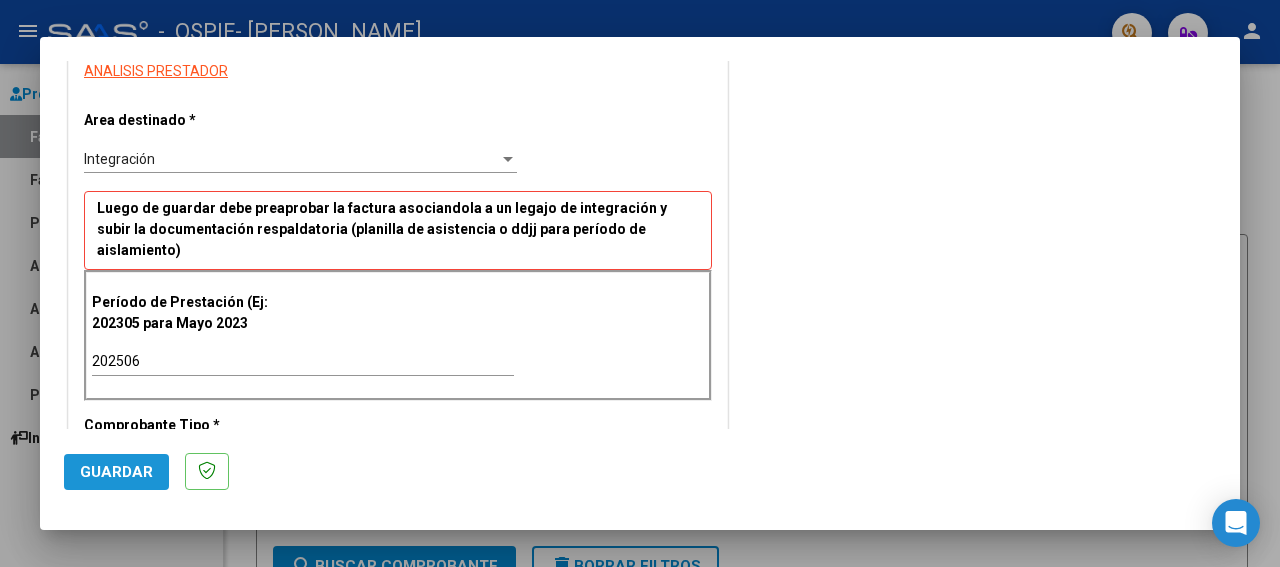 click on "Guardar" 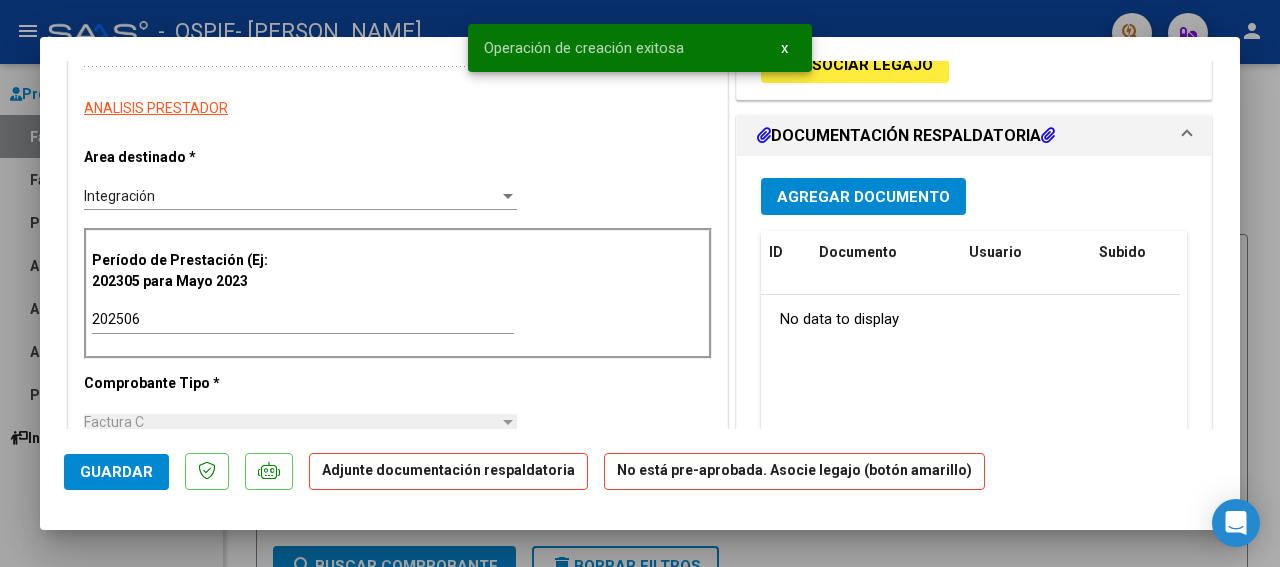 scroll, scrollTop: 0, scrollLeft: 0, axis: both 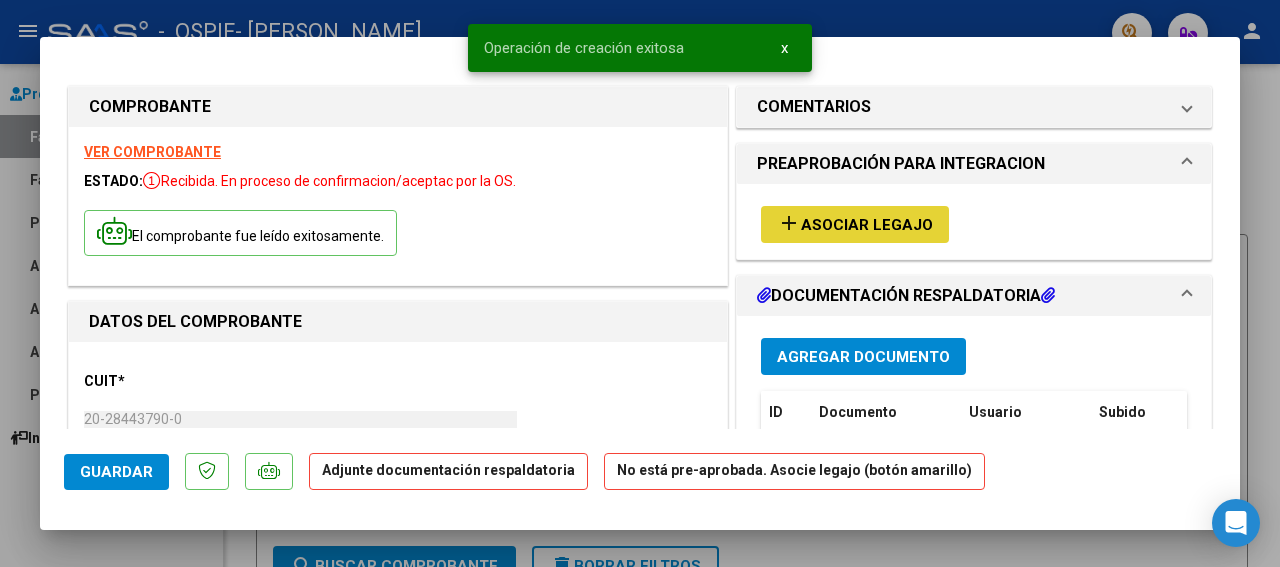 click on "add Asociar Legajo" at bounding box center (855, 224) 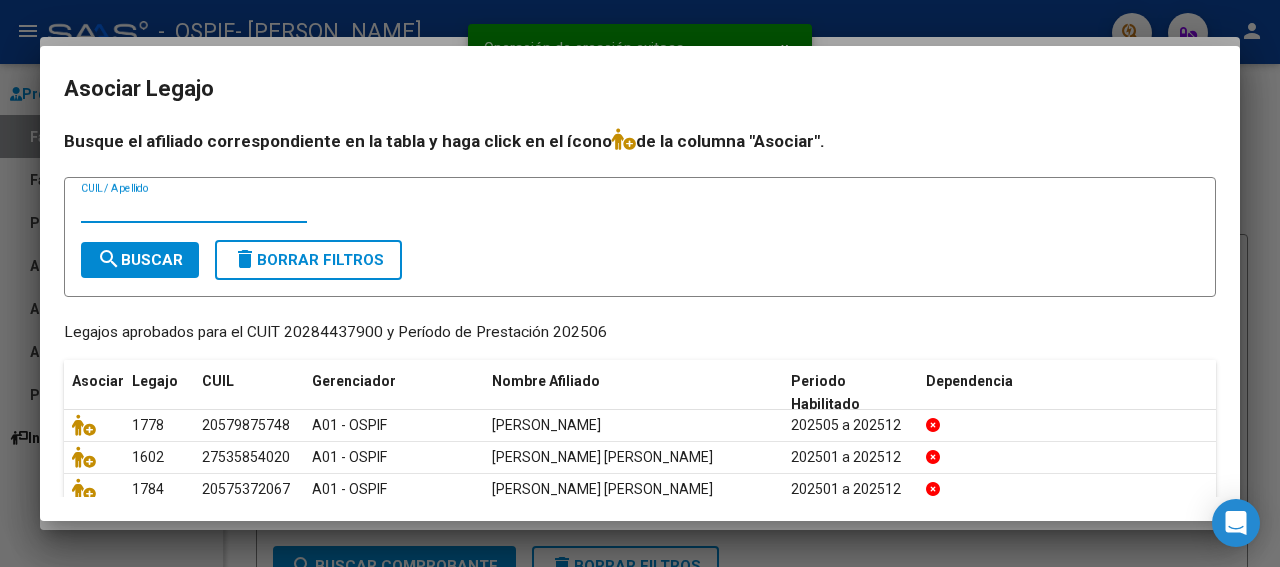click on "CUIL / Apellido" at bounding box center [194, 208] 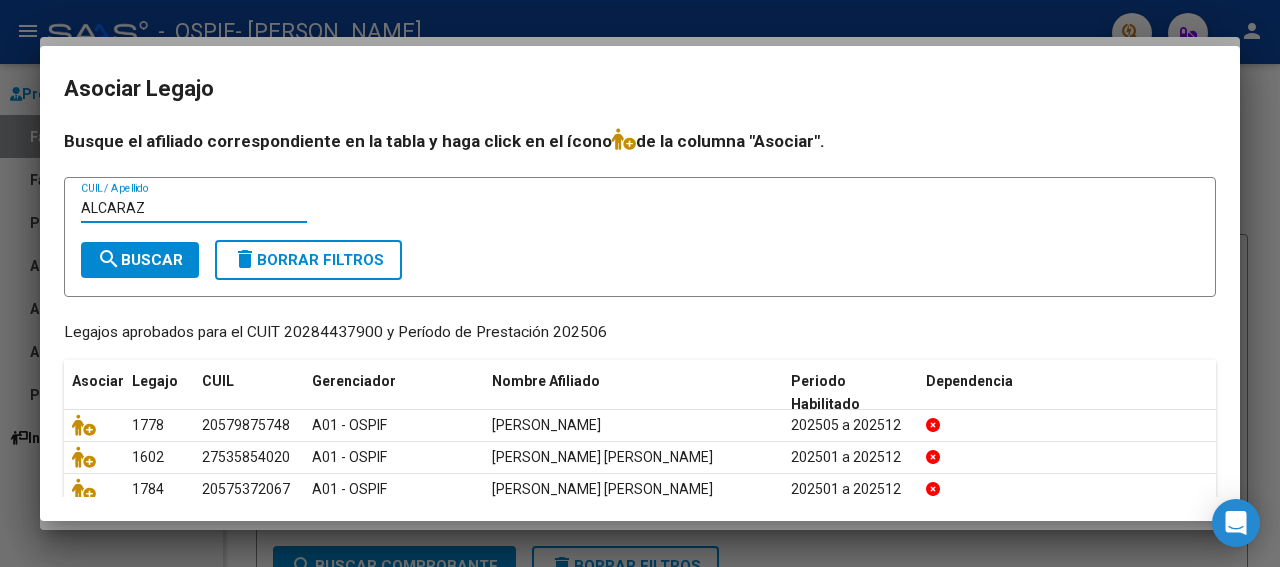 type on "ALCARAZ" 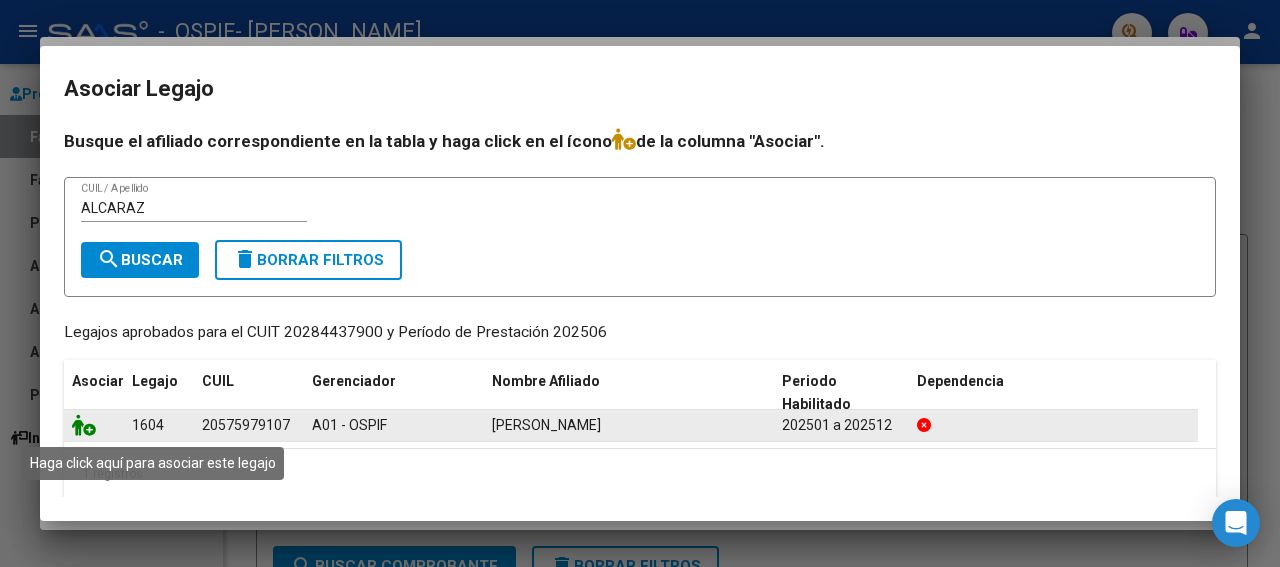 click 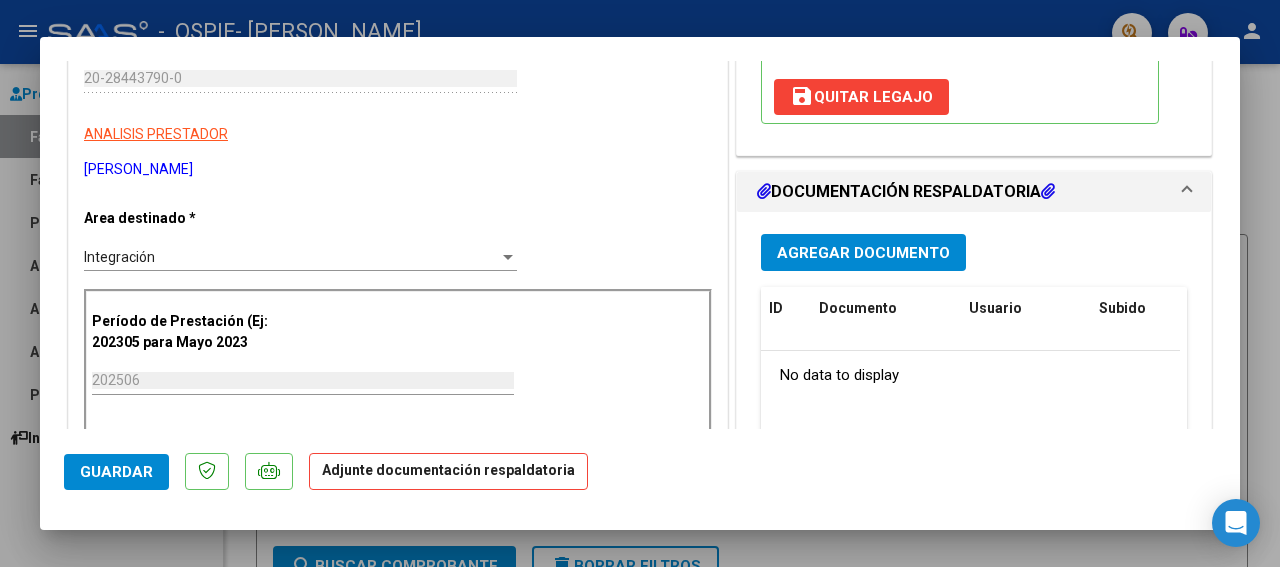 scroll, scrollTop: 350, scrollLeft: 0, axis: vertical 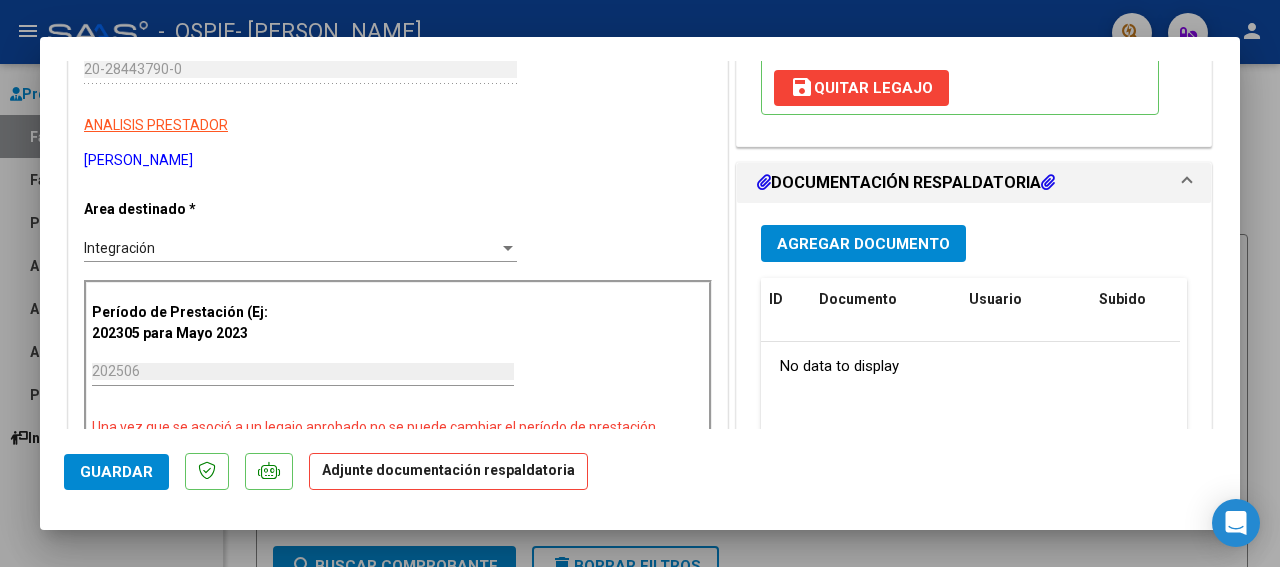 drag, startPoint x: 1228, startPoint y: 420, endPoint x: 818, endPoint y: 241, distance: 447.37122 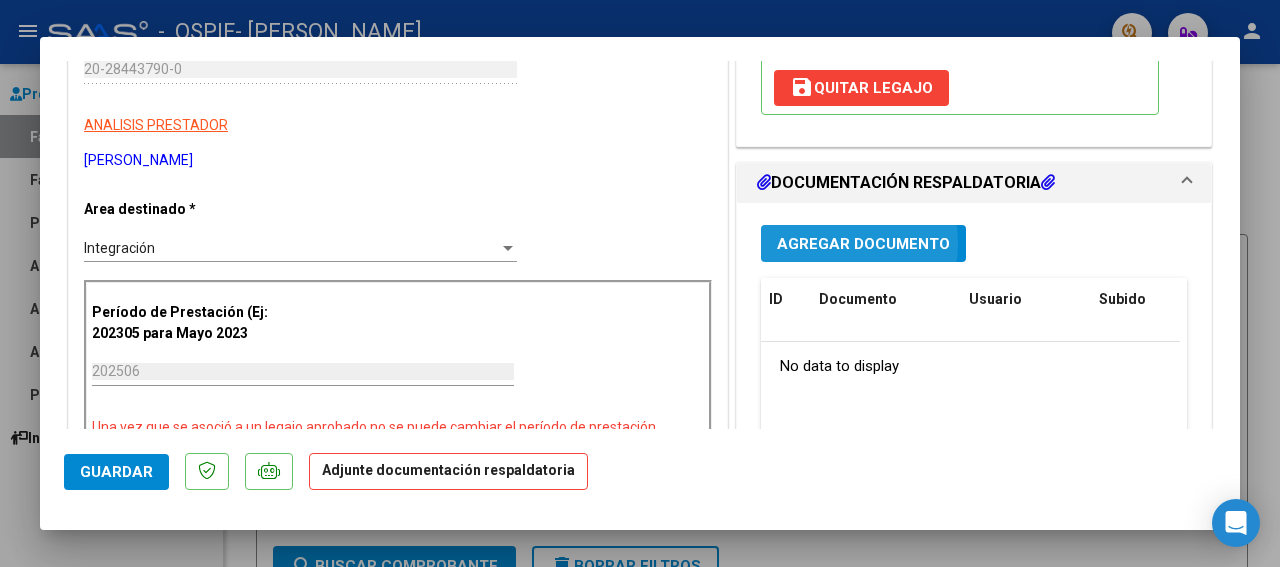 click on "Agregar Documento" at bounding box center [863, 244] 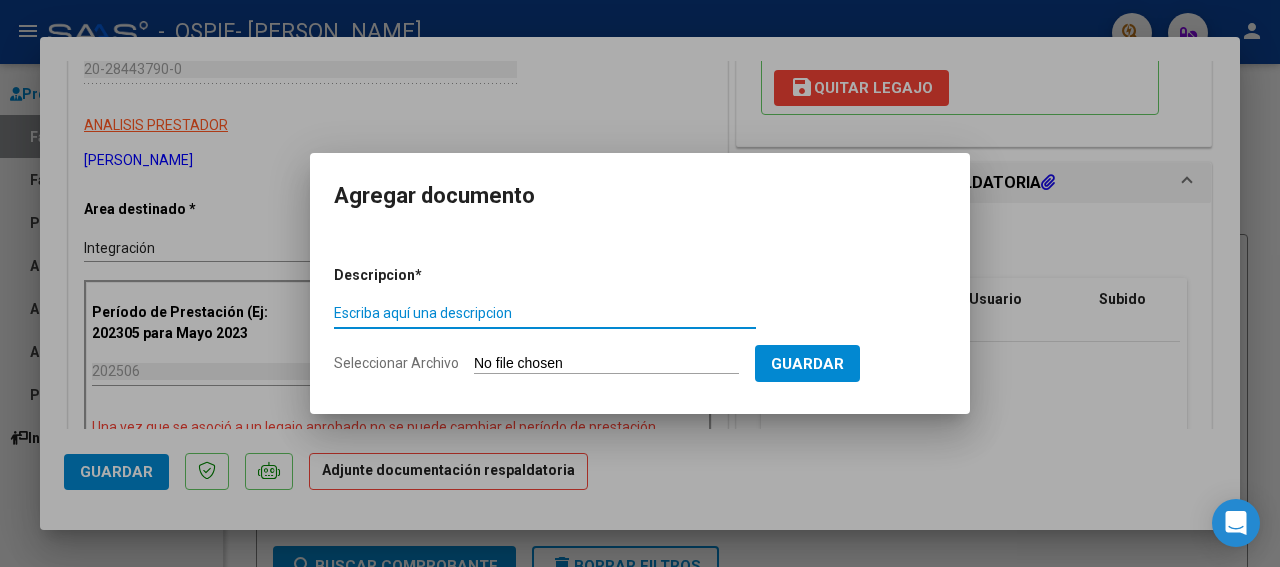 click on "Escriba aquí una descripcion" at bounding box center (545, 313) 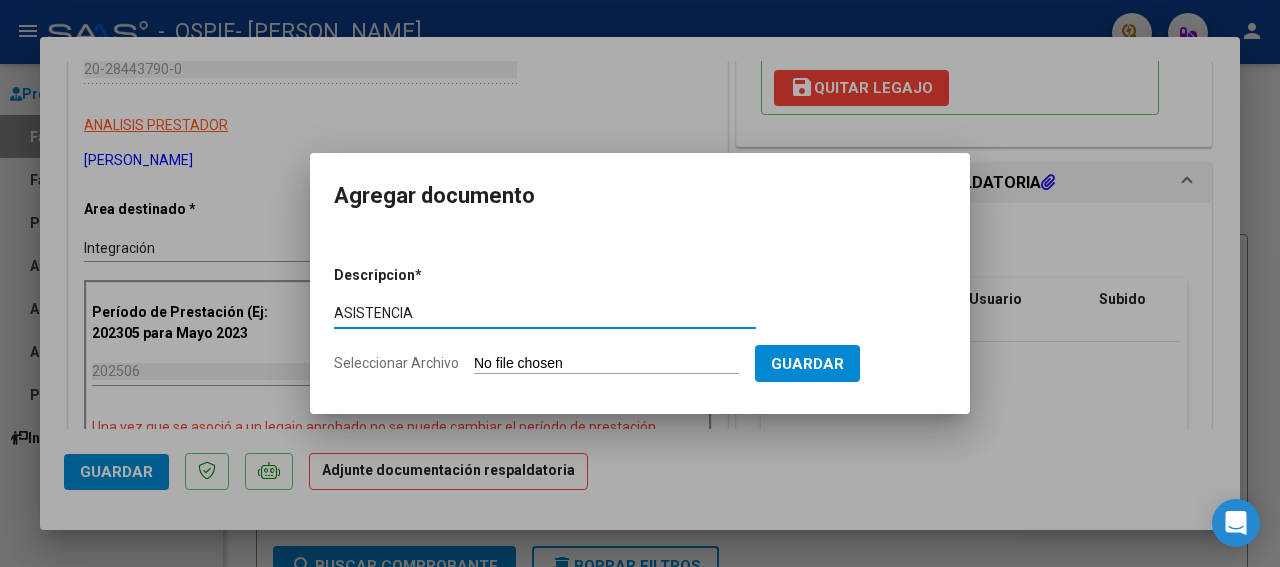 type on "ASISTENCIA" 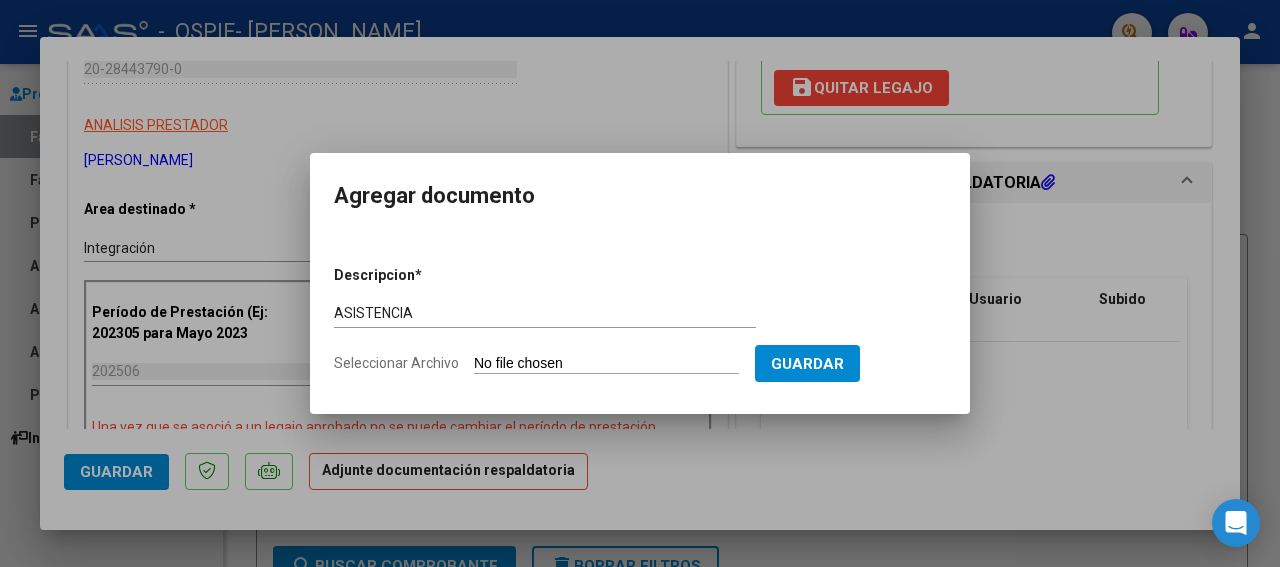 click on "Seleccionar Archivo" at bounding box center (606, 364) 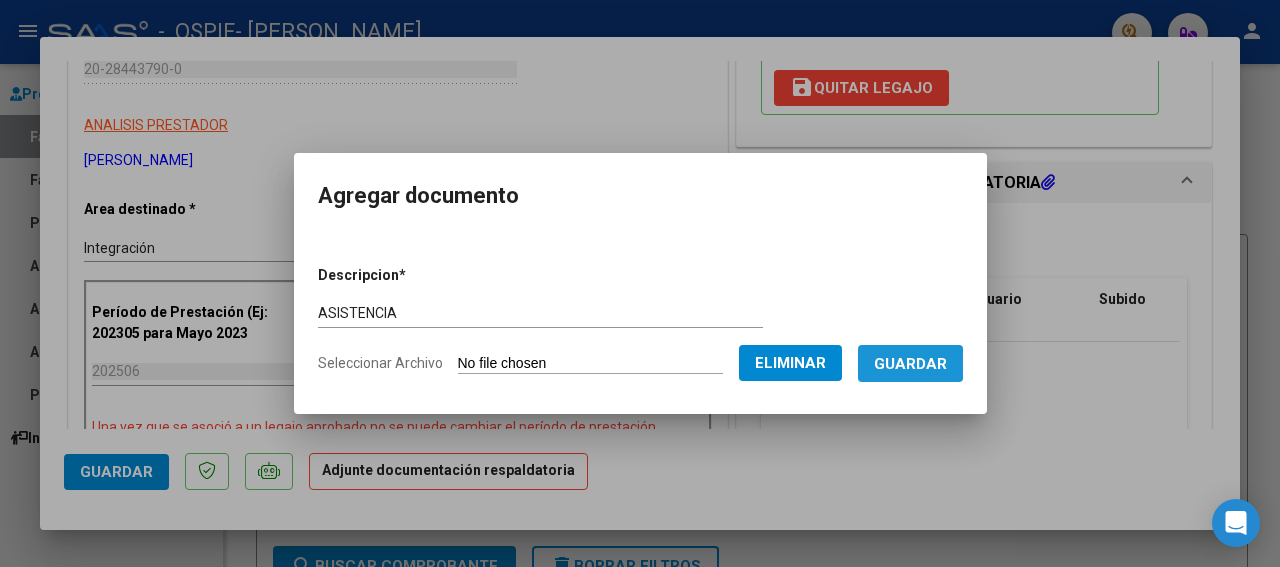 click on "Guardar" at bounding box center [910, 364] 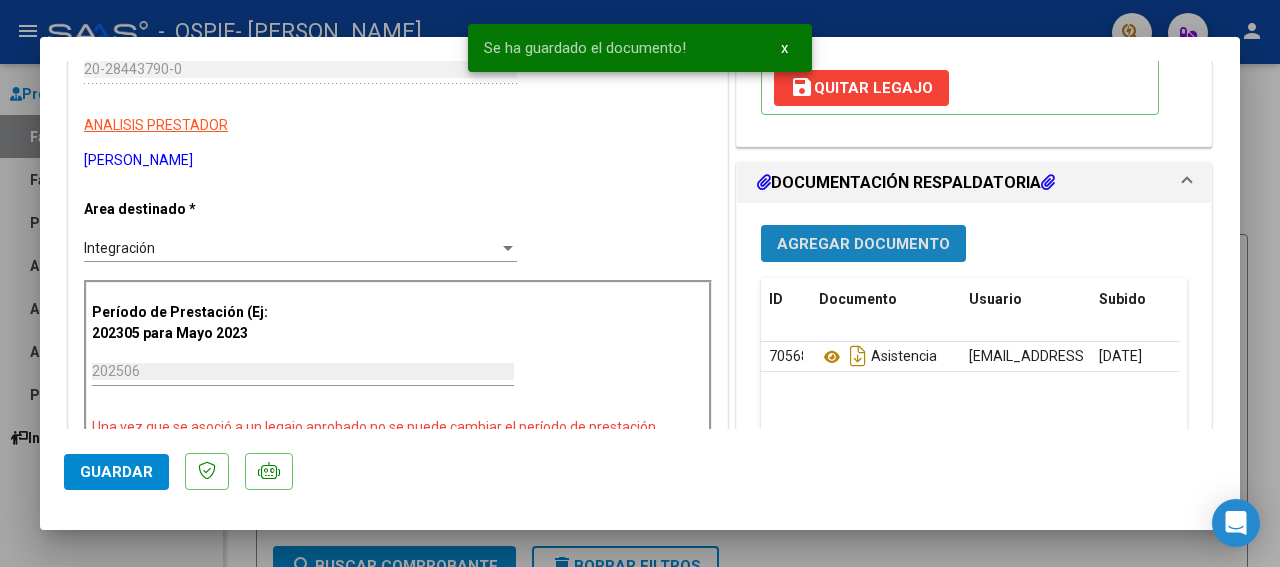 click on "Agregar Documento" at bounding box center (863, 244) 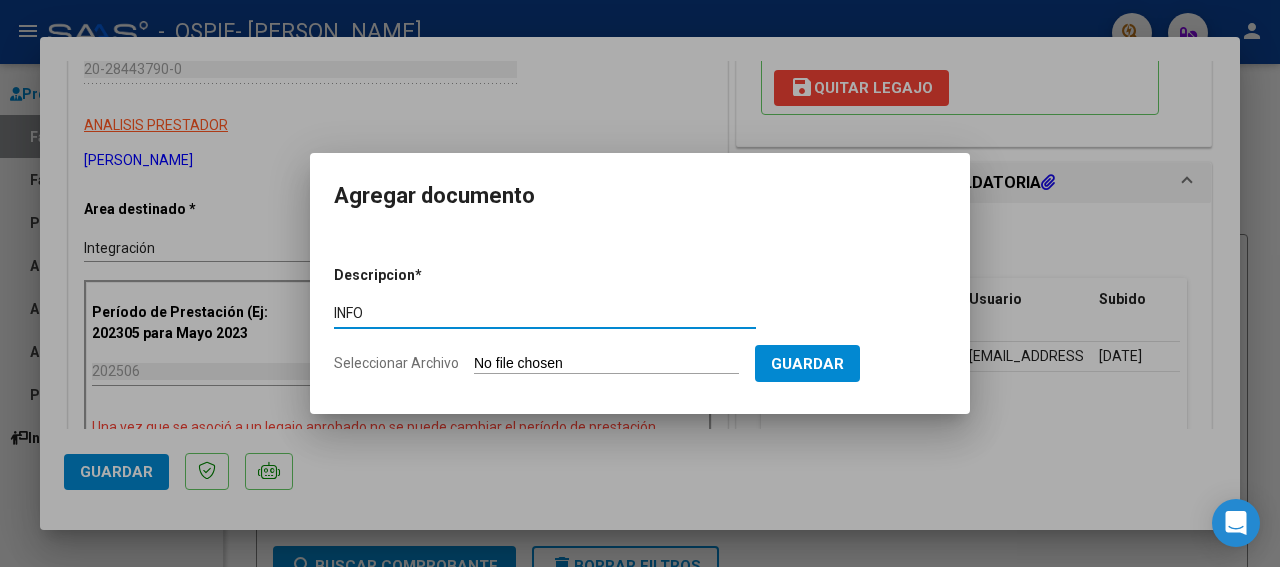type on "INFO" 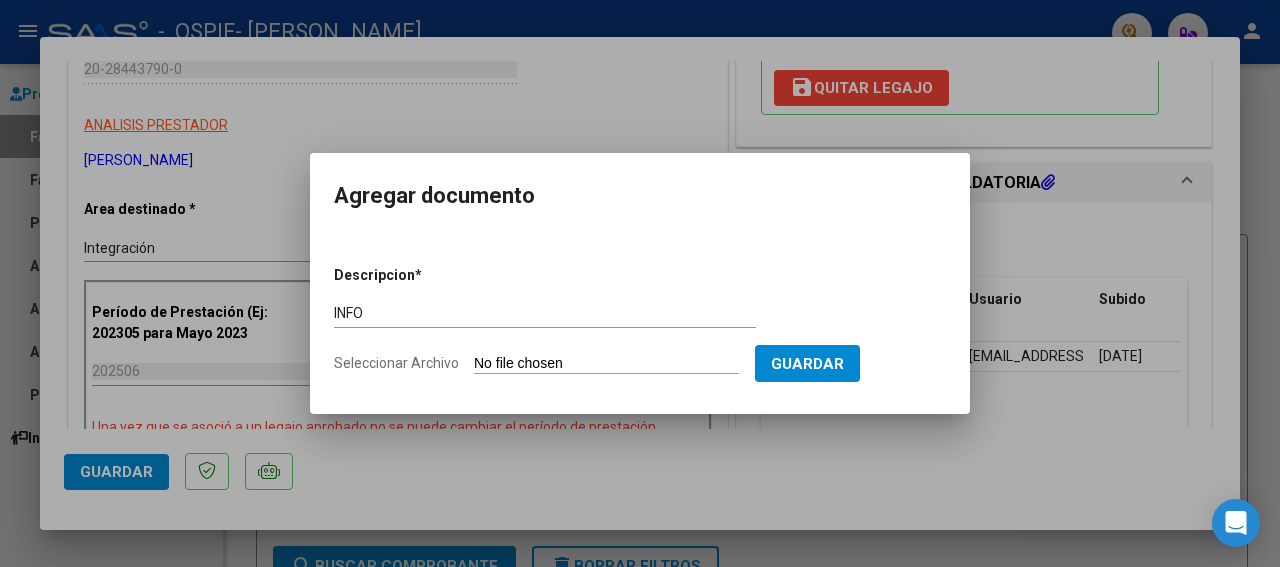 type on "C:\fakepath\INFO SEMESTRAL [PERSON_NAME]  [DATE].docx" 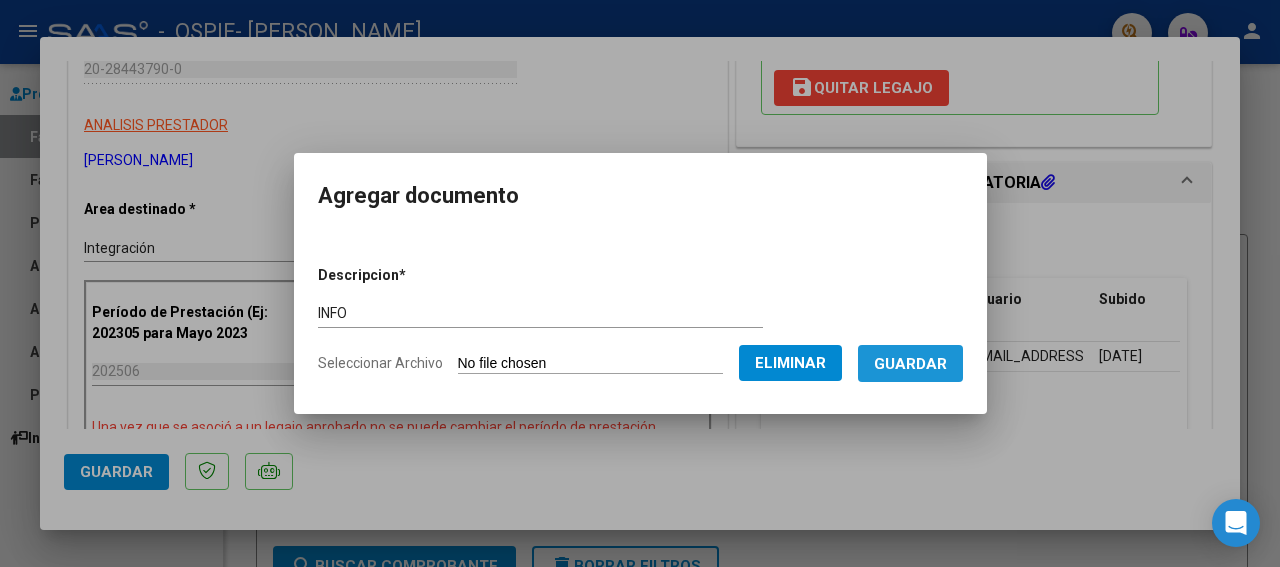 click on "Guardar" at bounding box center [910, 364] 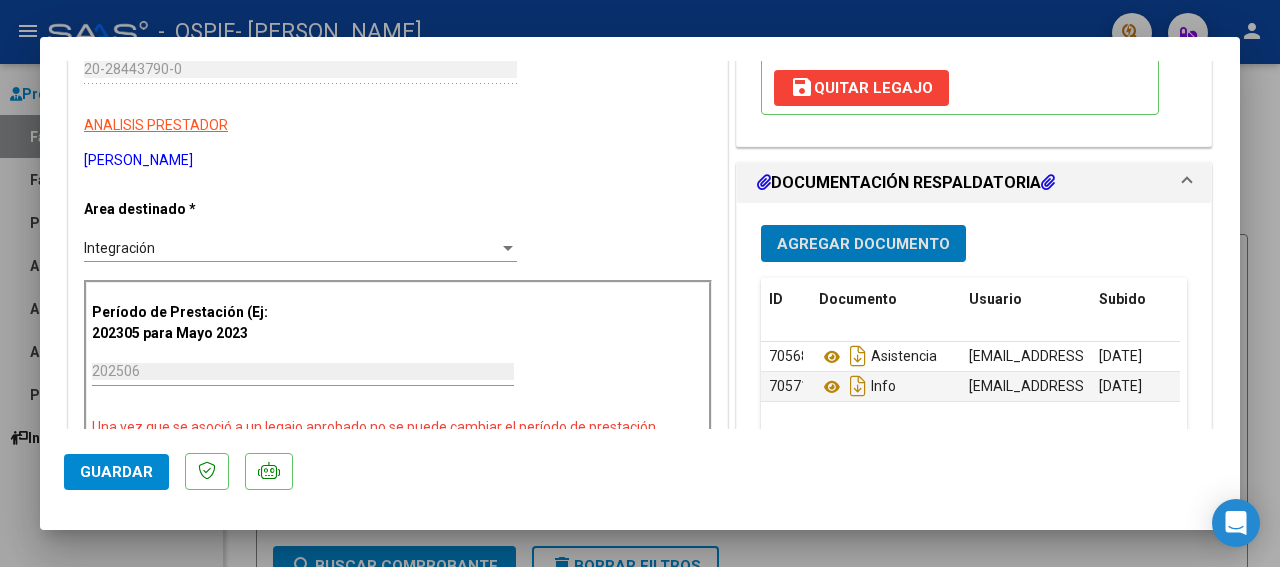 click on "Guardar" 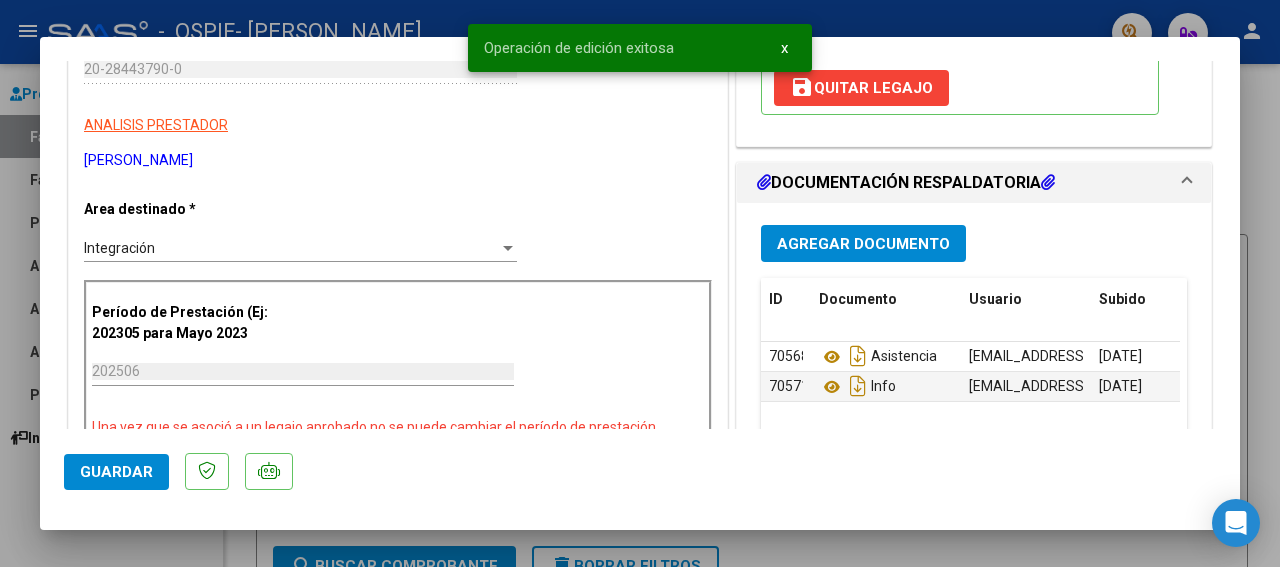 click at bounding box center [640, 283] 